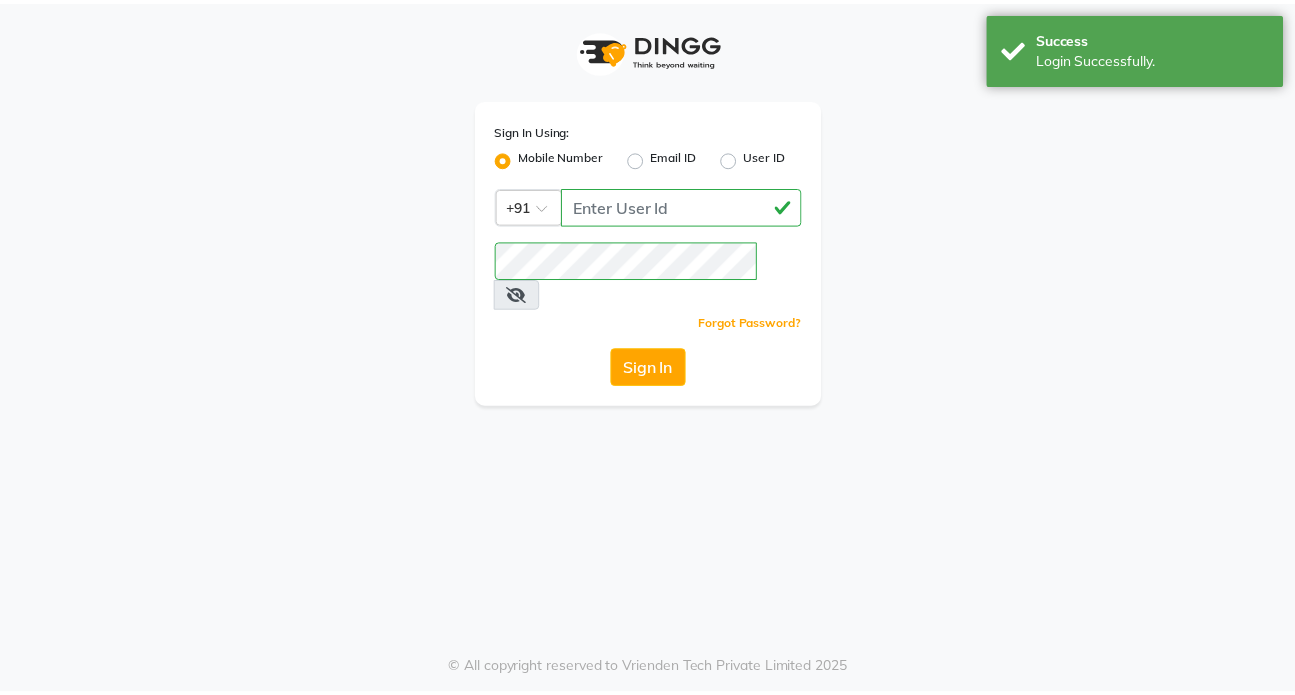scroll, scrollTop: 0, scrollLeft: 0, axis: both 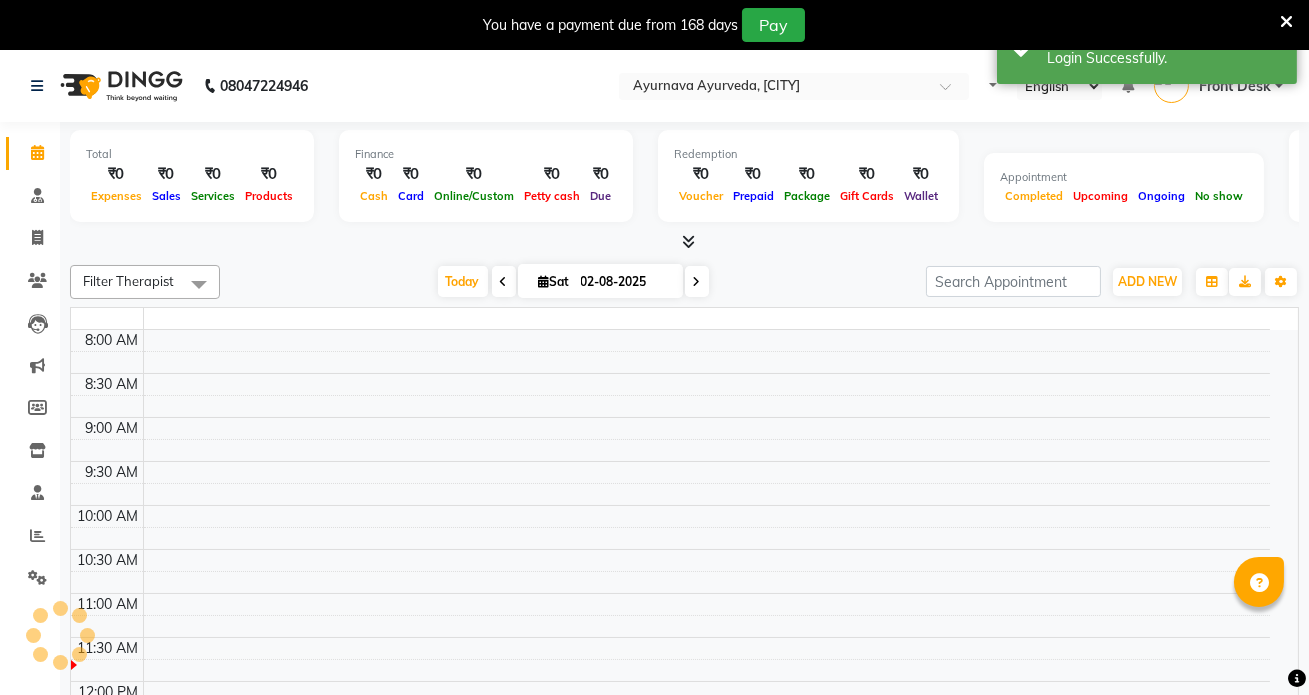 select on "en" 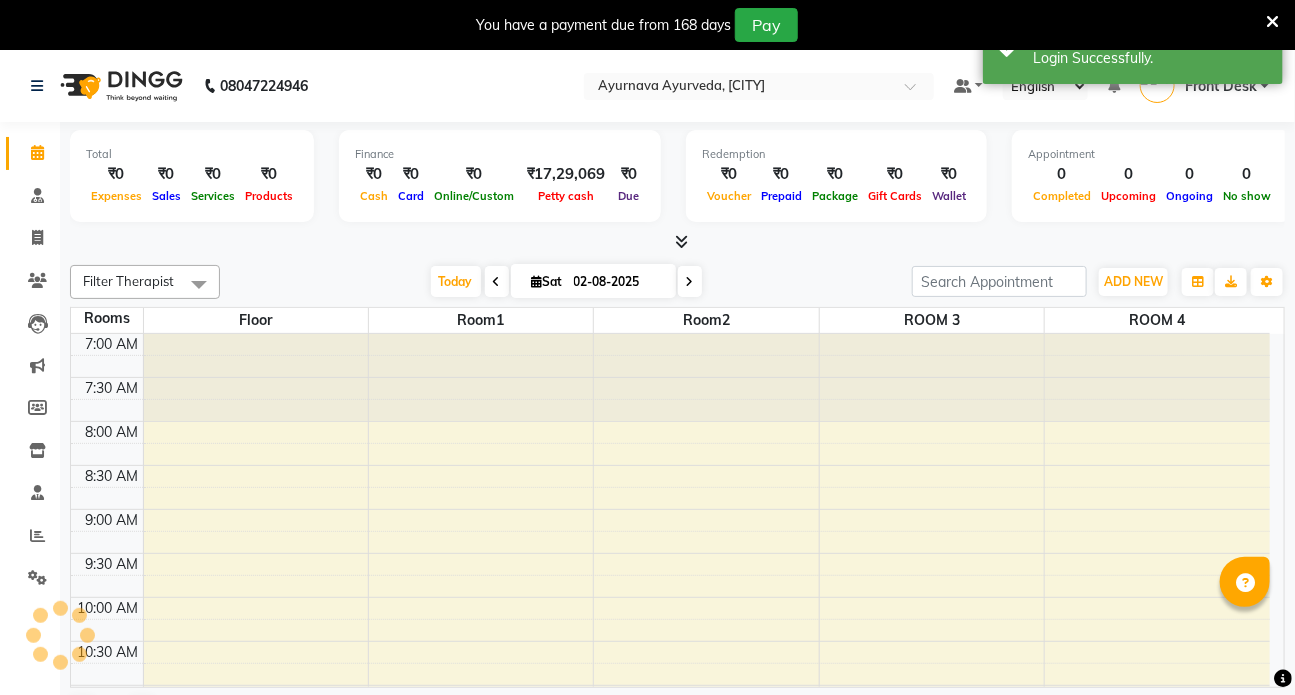 scroll, scrollTop: 0, scrollLeft: 0, axis: both 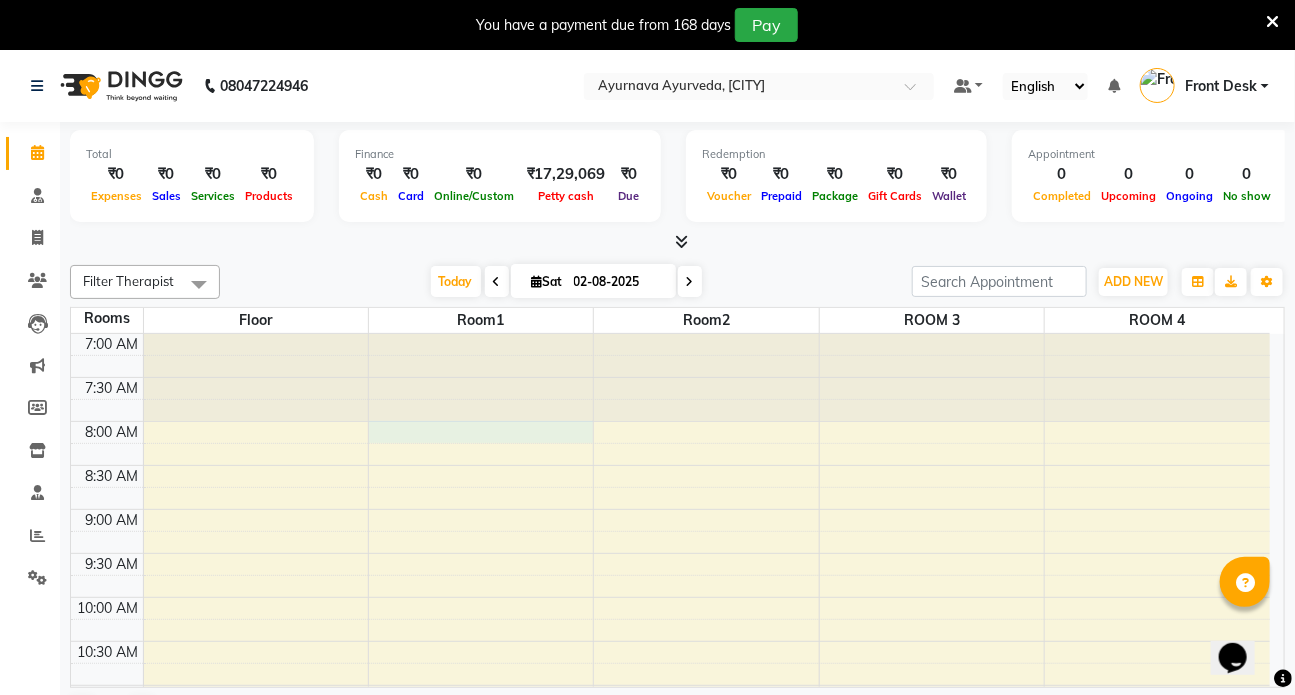 click on "7:00 AM 7:30 AM 8:00 AM 8:30 AM 9:00 AM 9:30 AM 10:00 AM 10:30 AM 11:00 AM 11:30 AM 12:00 PM 12:30 PM 1:00 PM 1:30 PM 2:00 PM 2:30 PM 3:00 PM 3:30 PM 4:00 PM 4:30 PM 5:00 PM 5:30 PM 6:00 PM 6:30 PM 7:00 PM 7:30 PM 8:00 PM 8:30 PM" at bounding box center [670, 949] 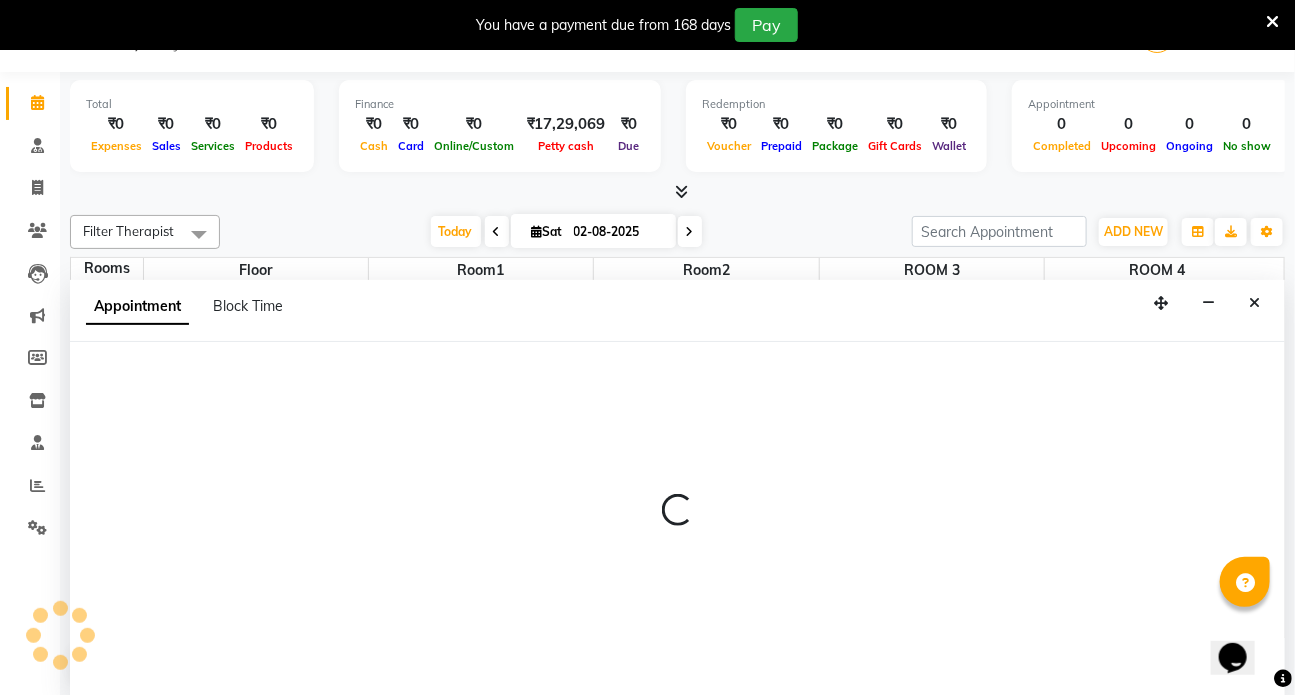 select on "tentative" 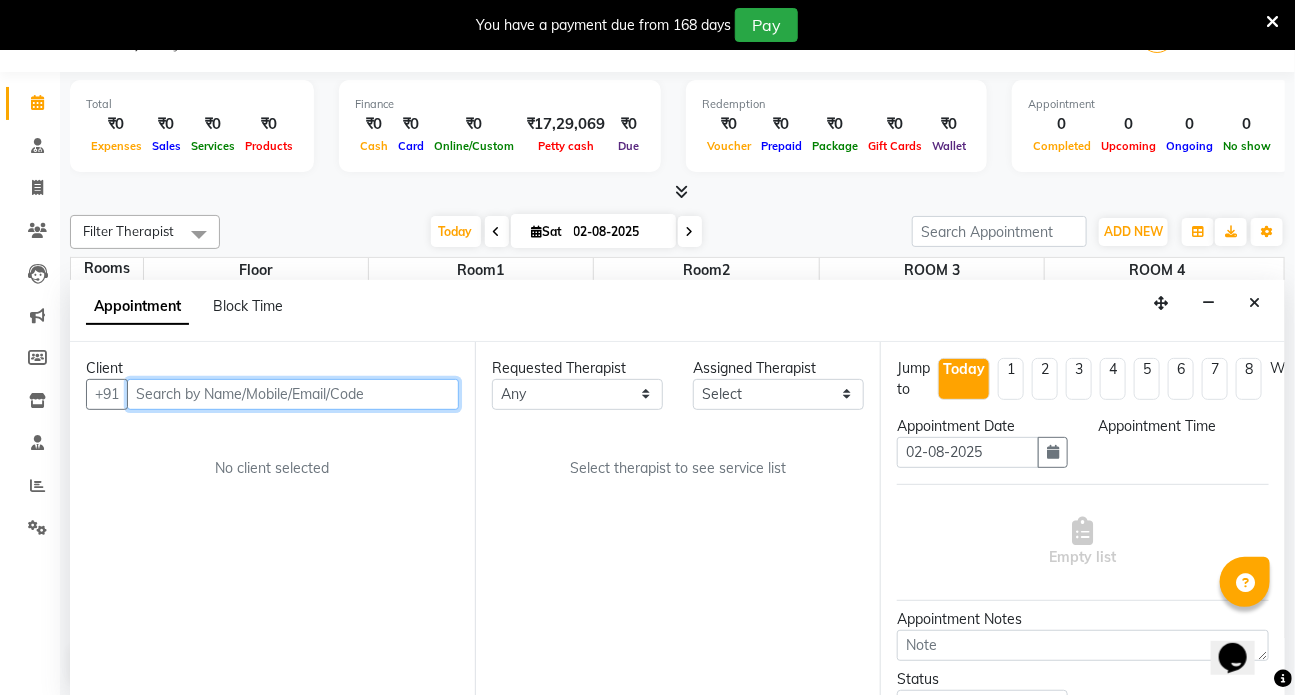 select on "480" 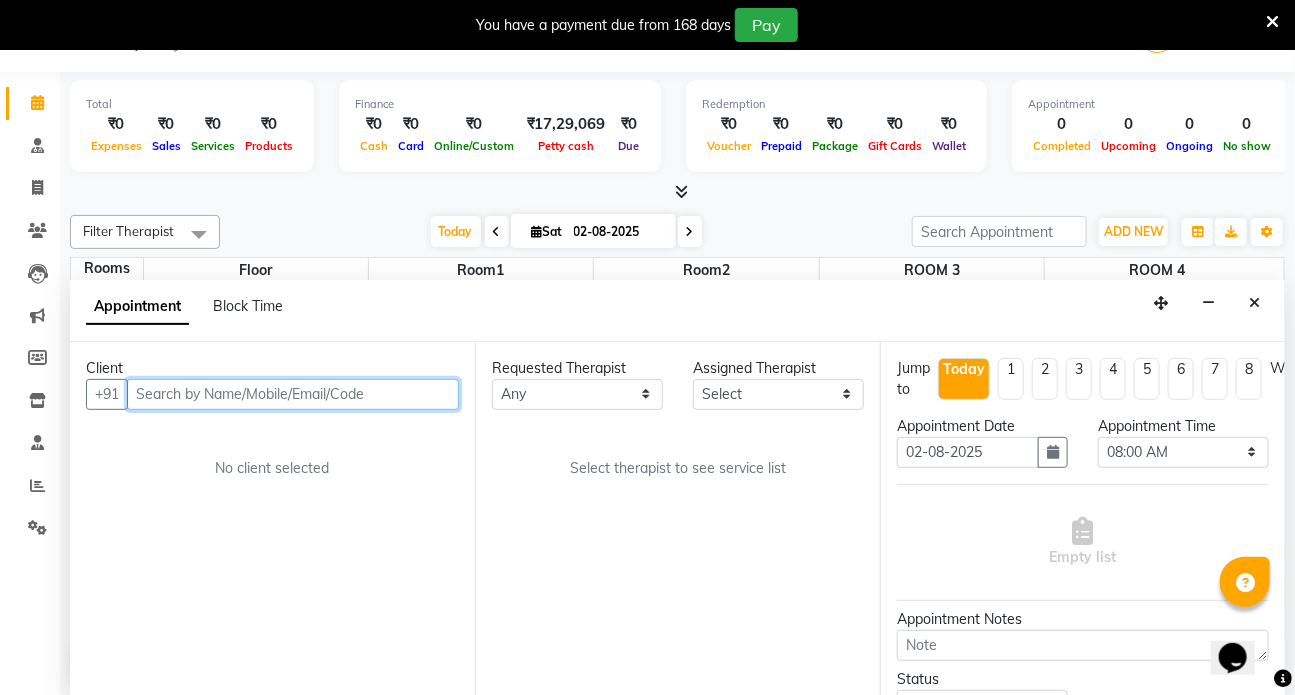 scroll, scrollTop: 50, scrollLeft: 0, axis: vertical 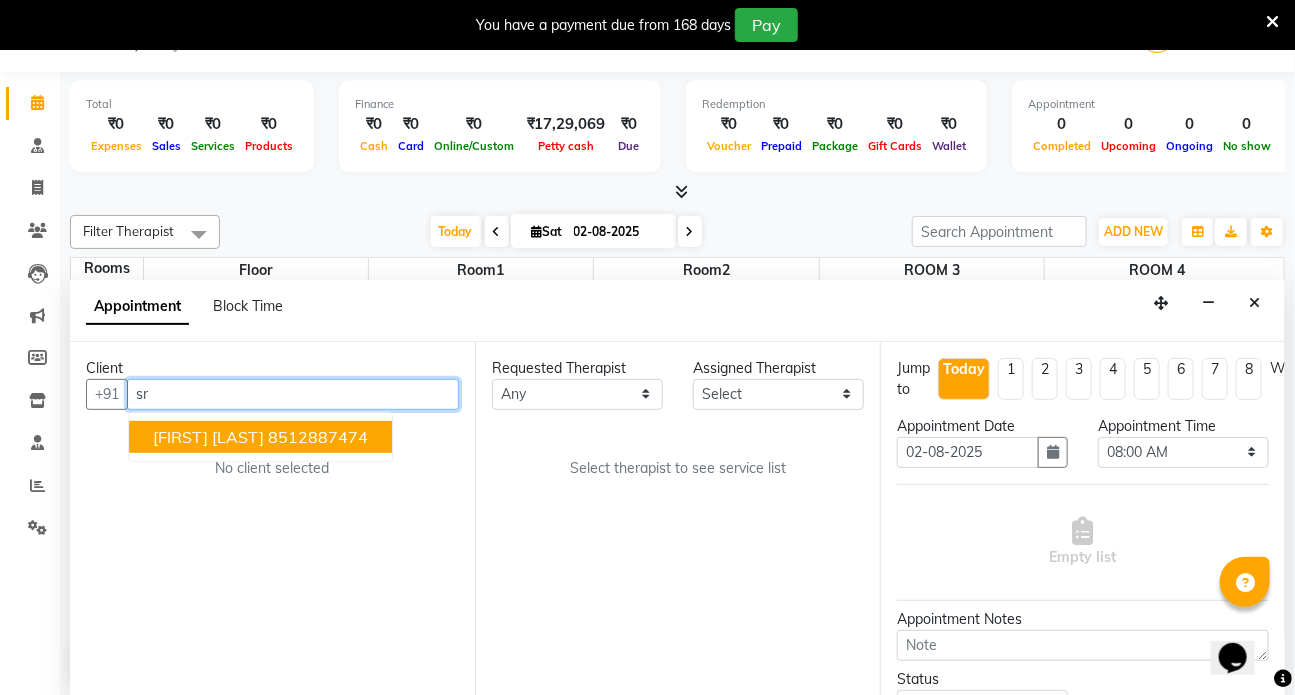 type on "s" 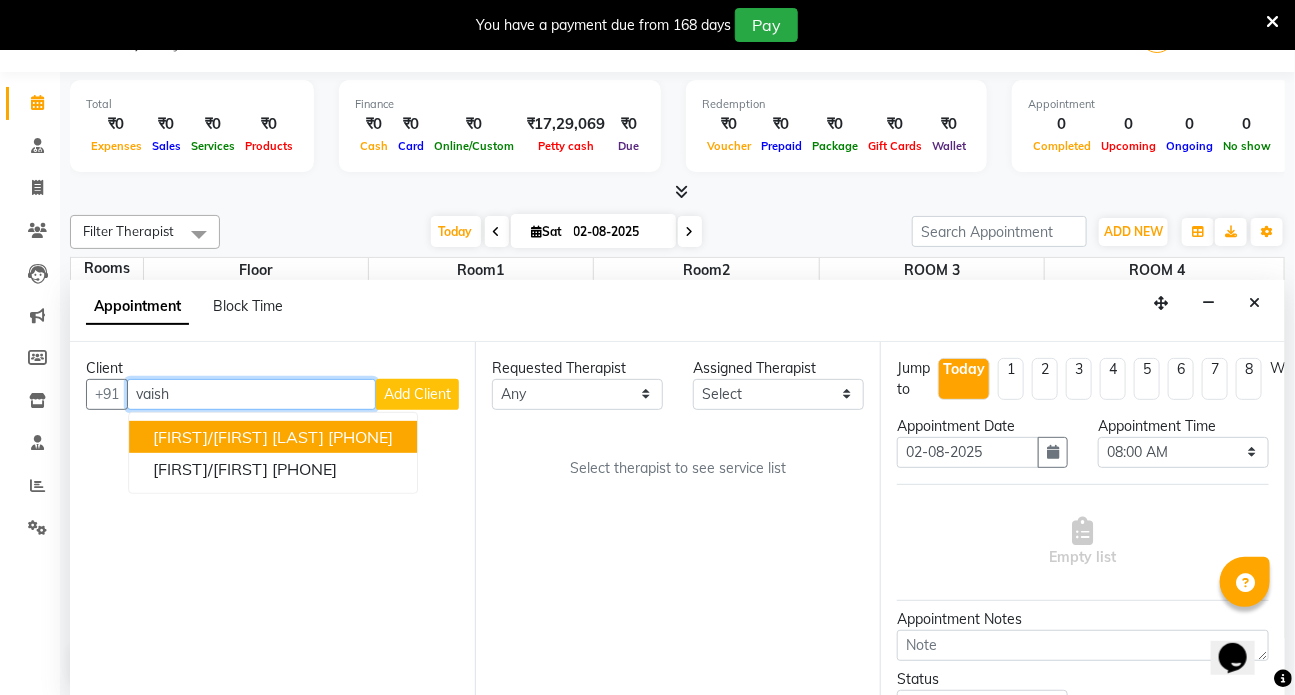 click on "[PHONE]" at bounding box center [360, 437] 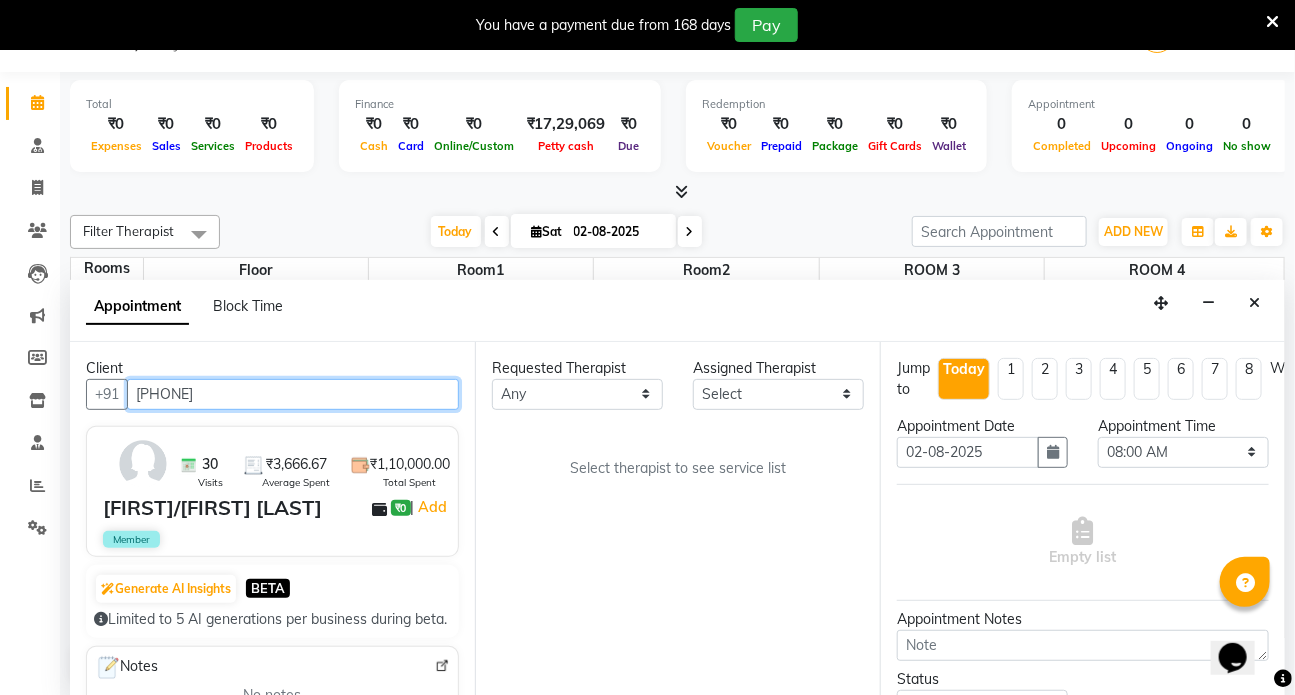 type on "[PHONE]" 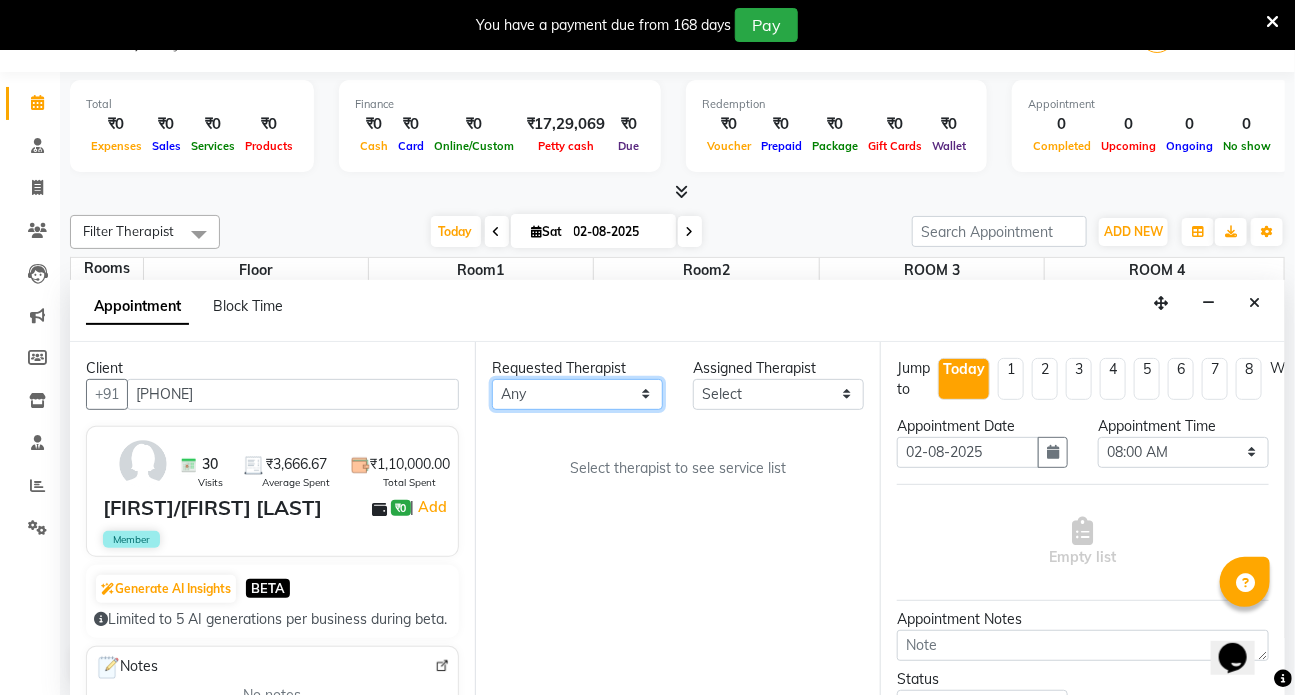click on "Any [FIRST] [FIRST] [FIRST] DR [LAST] Dr [LAST] Front Desk [FIRST] [FIRST] [FIRST] [FIRST] [FIRST]" at bounding box center [577, 394] 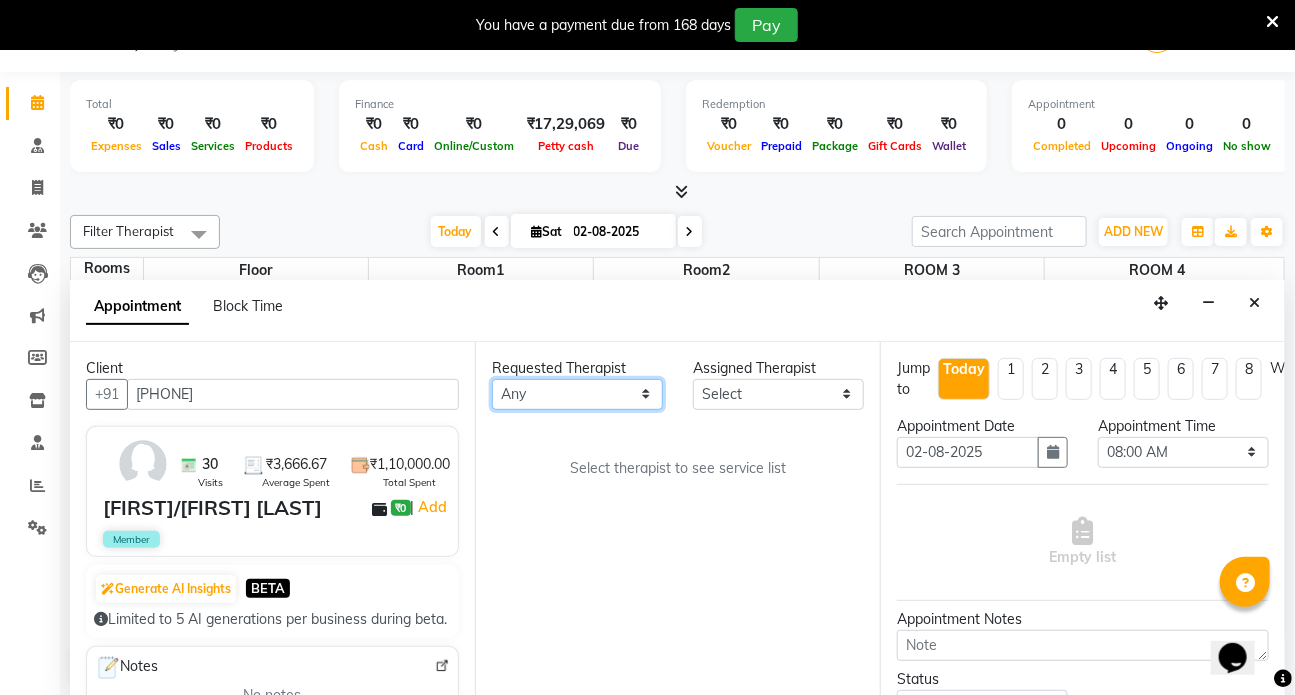select on "75597" 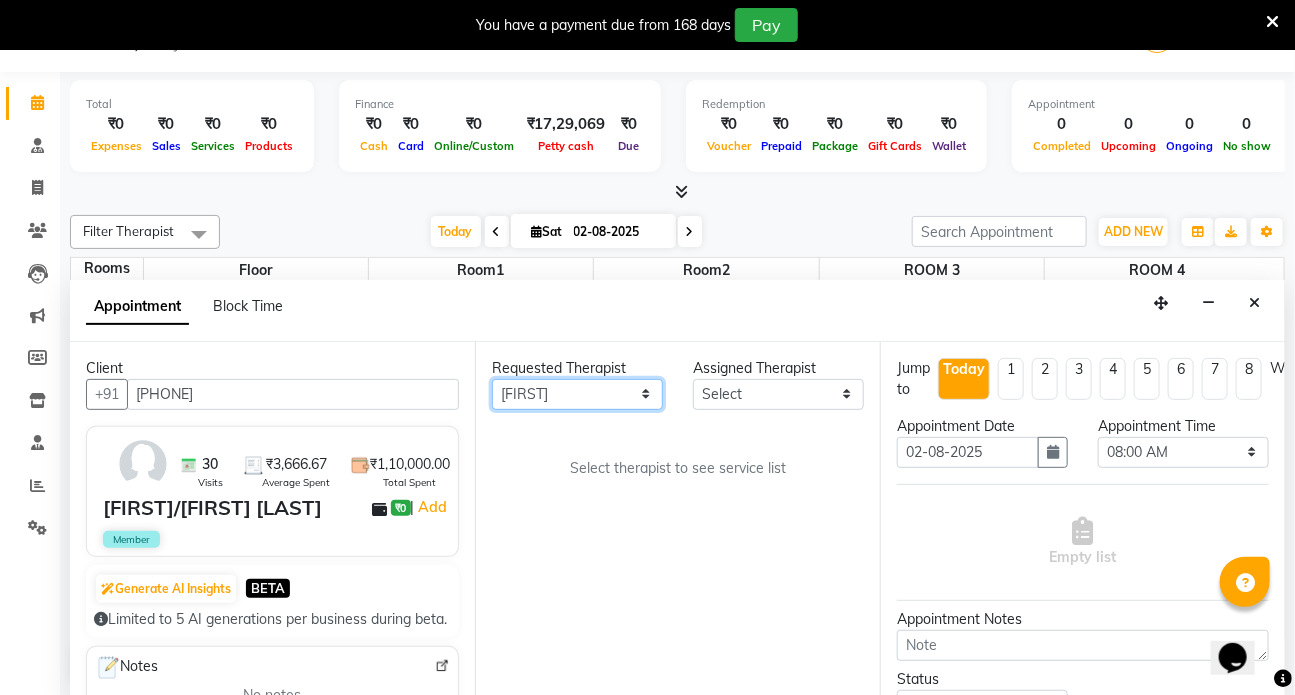 click on "Any [FIRST] [FIRST] [FIRST] DR [LAST] Dr [LAST] Front Desk [FIRST] [FIRST] [FIRST] [FIRST] [FIRST]" at bounding box center [577, 394] 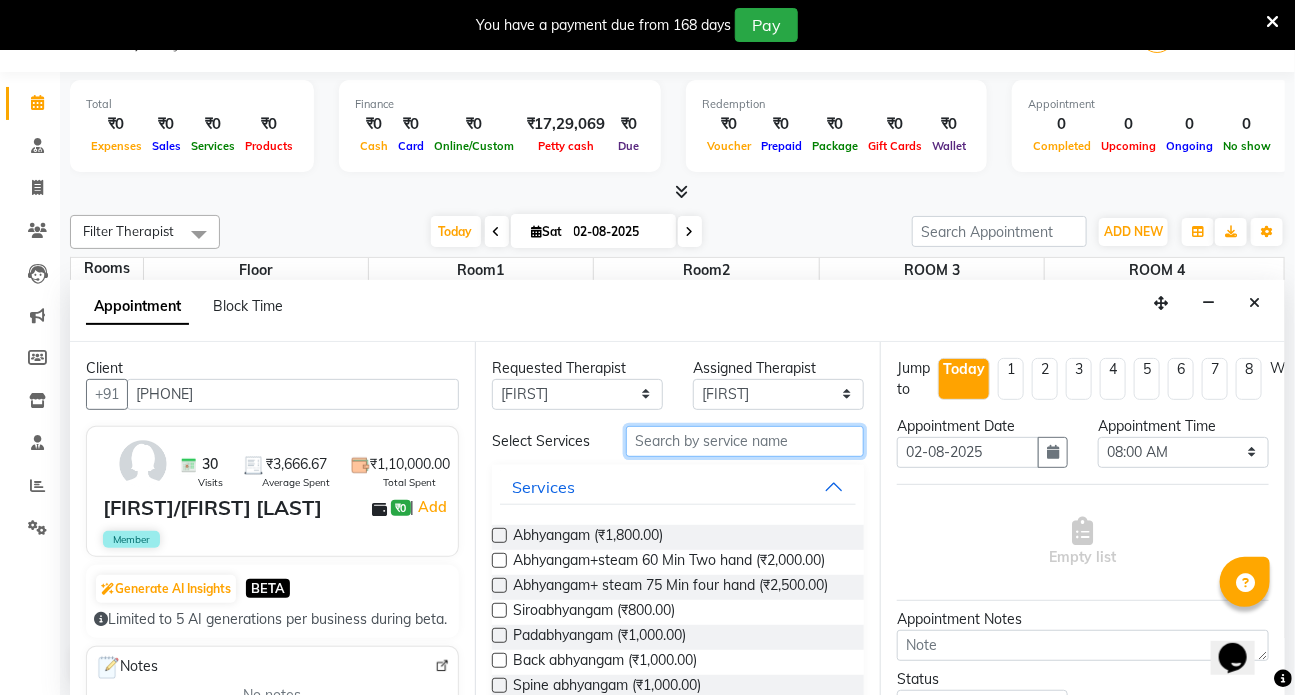 click at bounding box center (745, 441) 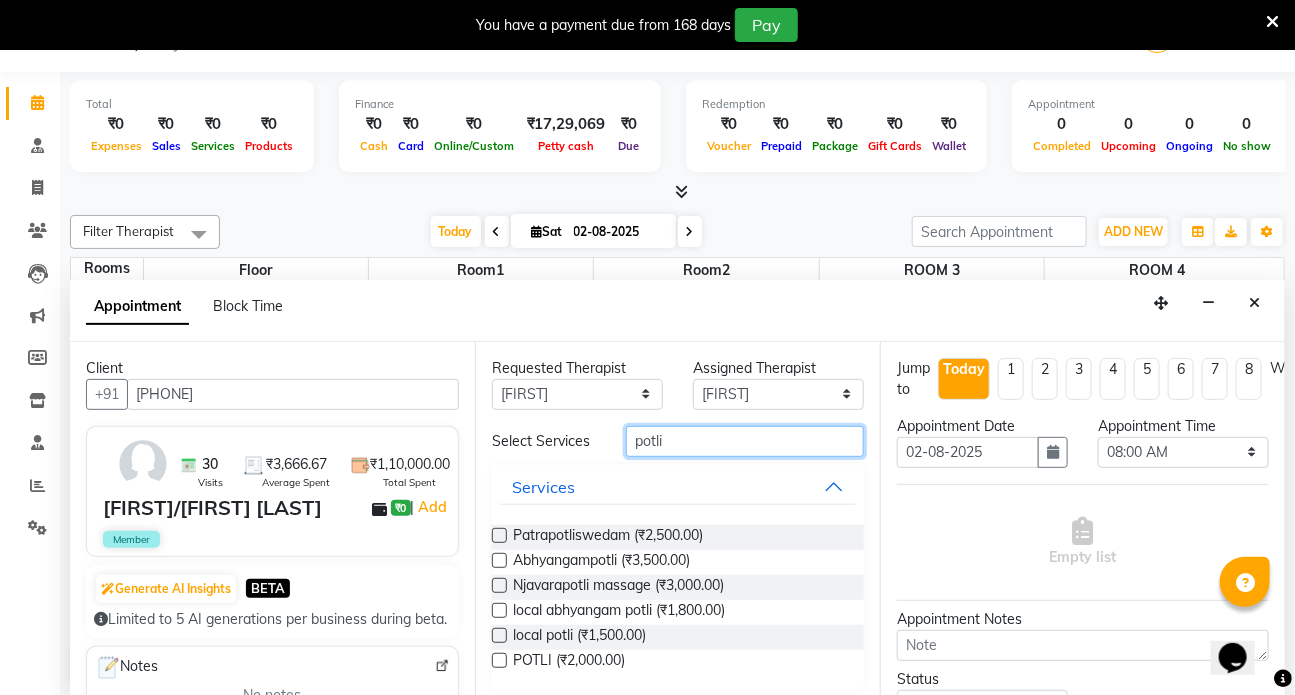 type on "potli" 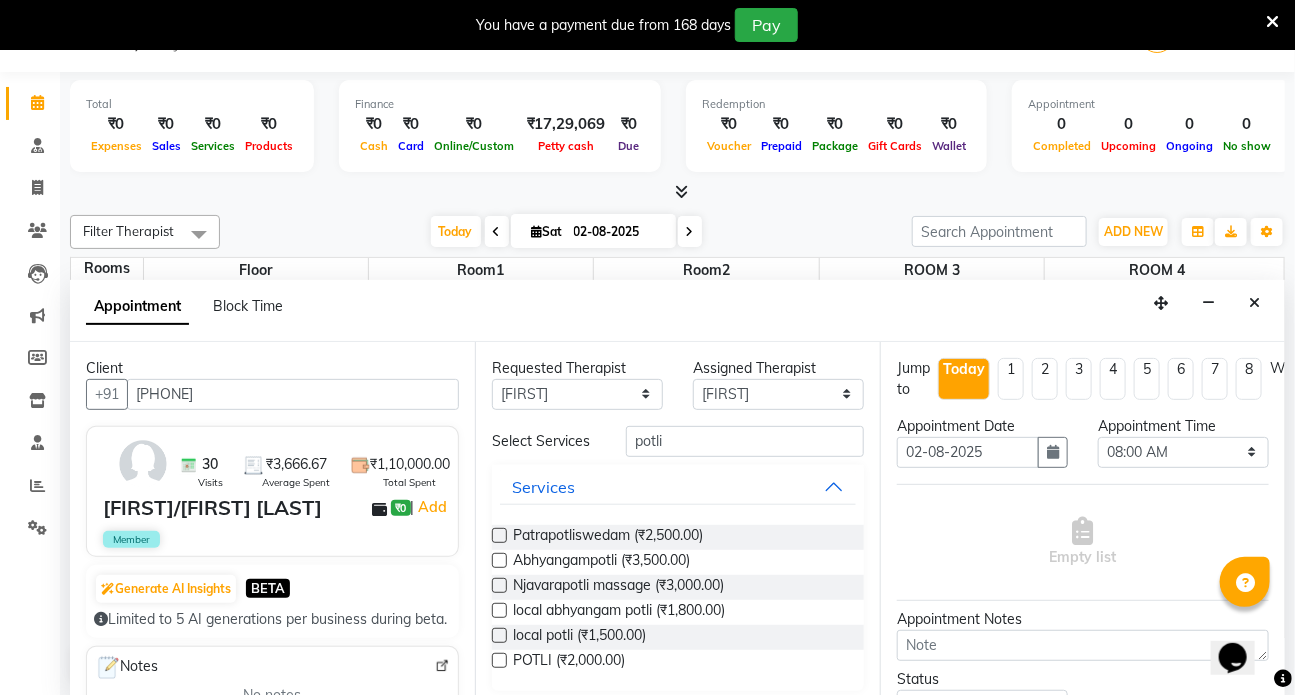 click at bounding box center (499, 535) 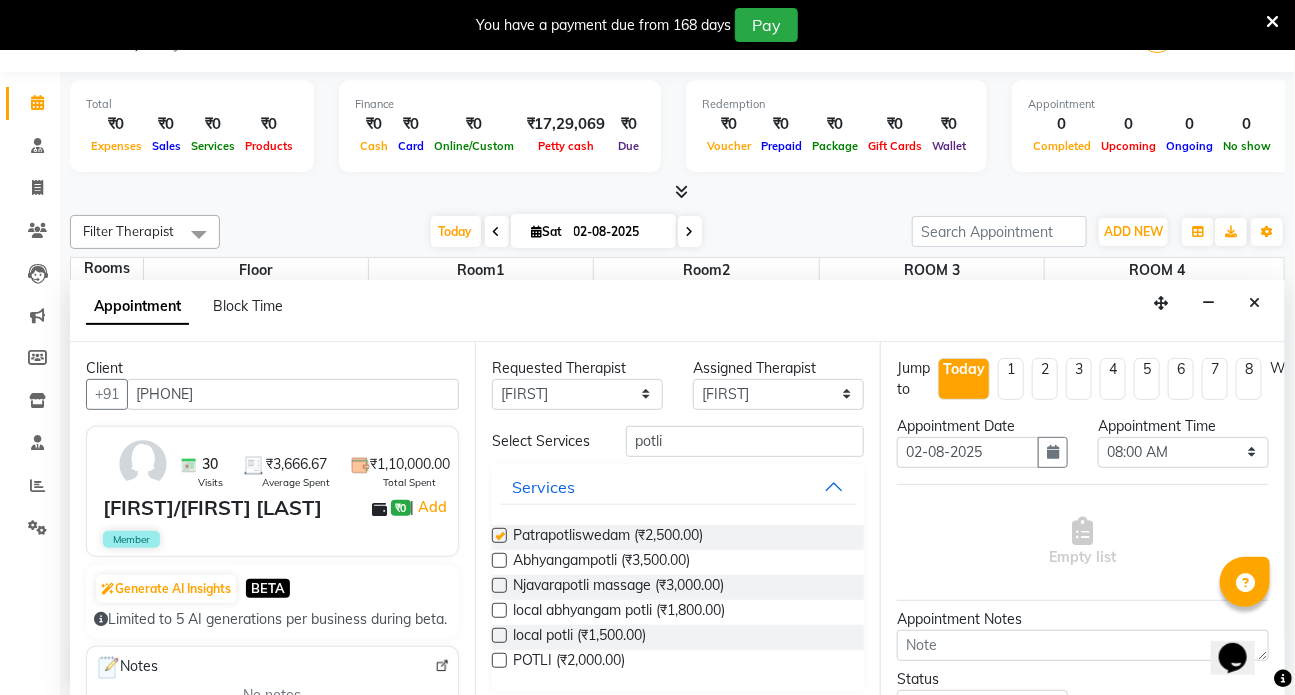 select on "2667" 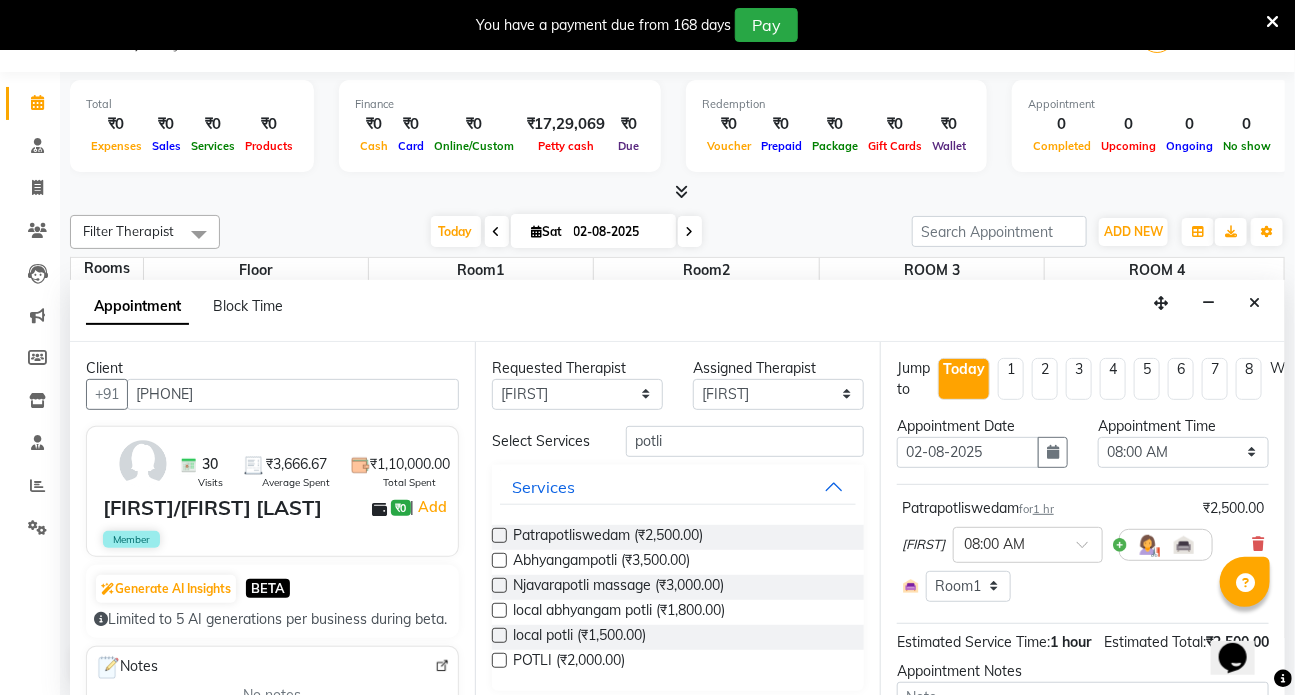 checkbox on "false" 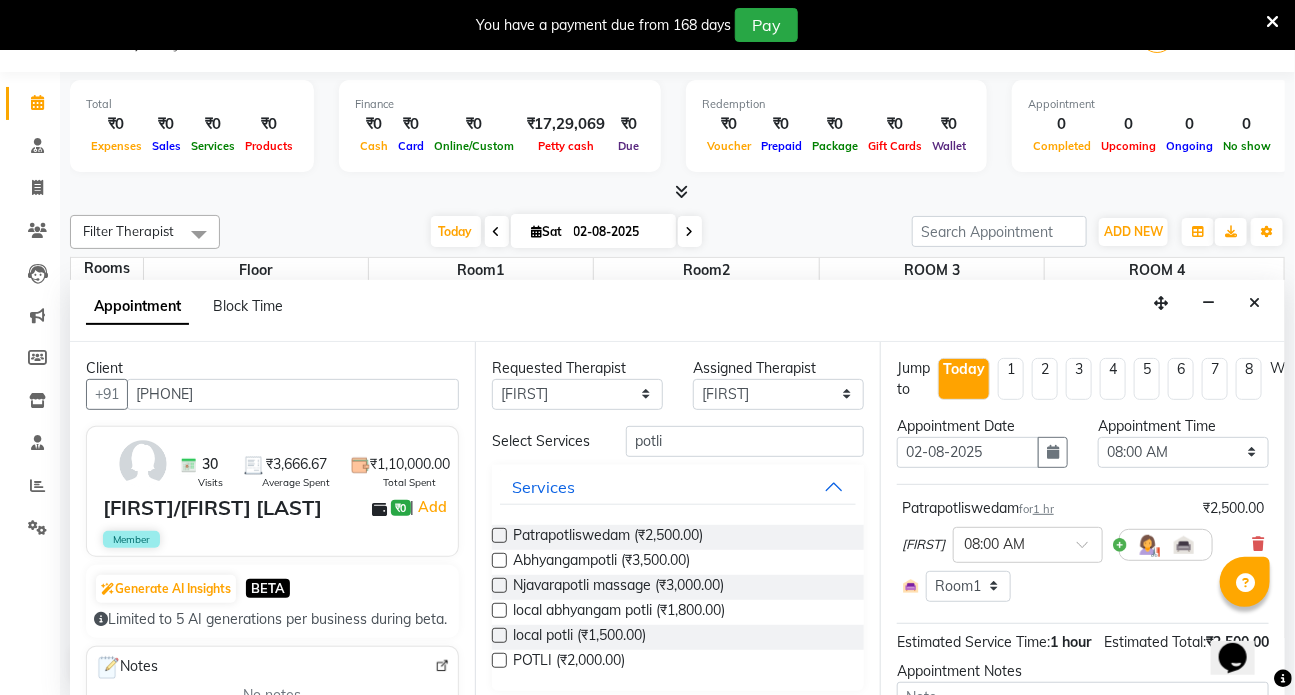 scroll, scrollTop: 235, scrollLeft: 0, axis: vertical 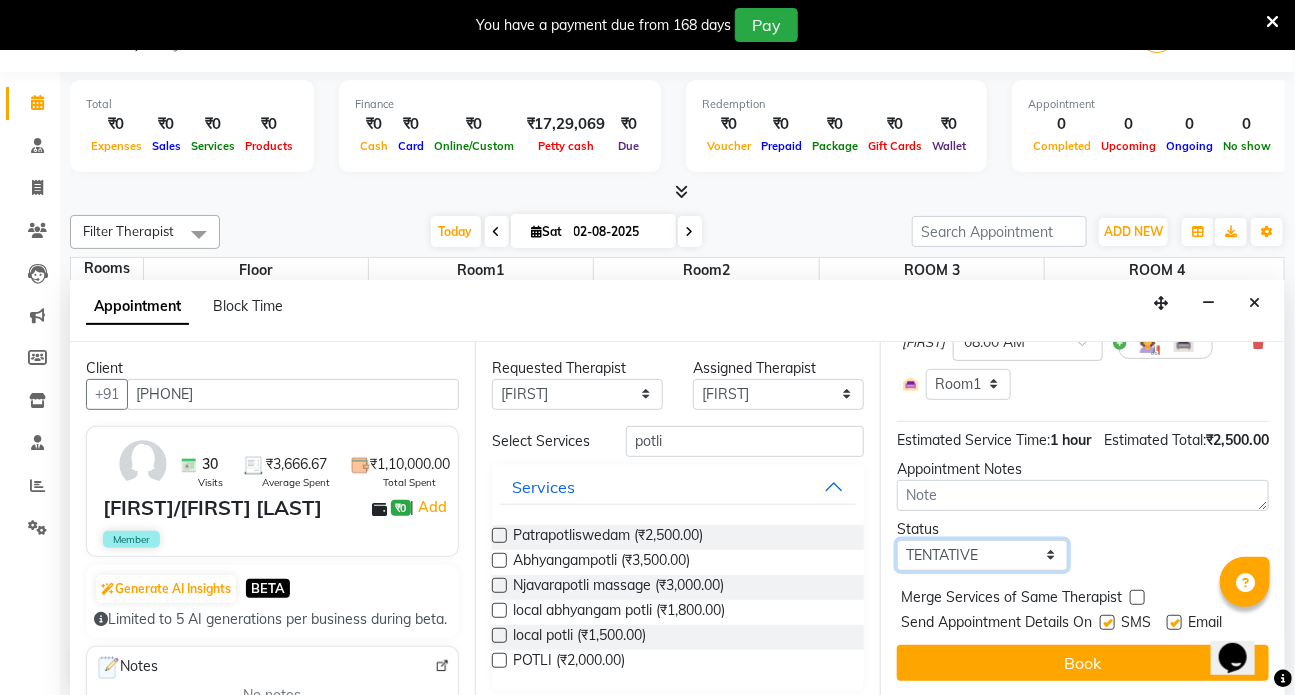 click on "Select TENTATIVE CONFIRM CHECK-IN UPCOMING" at bounding box center (982, 555) 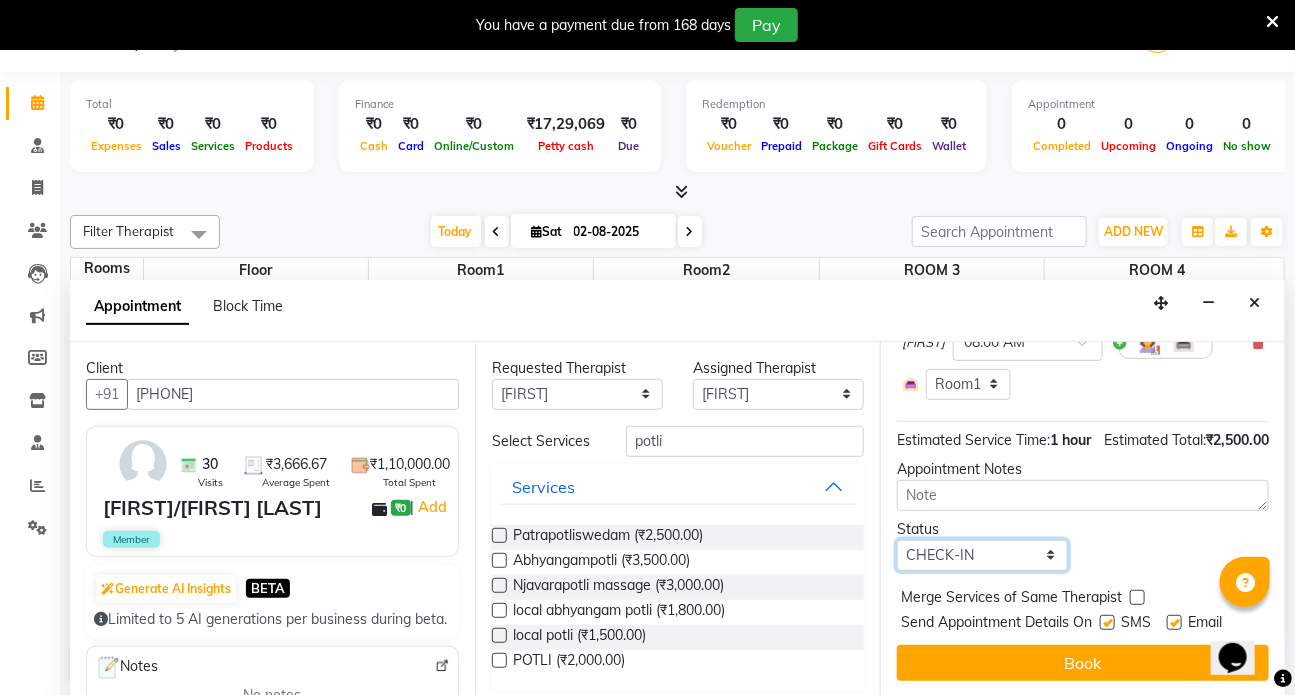 click on "Select TENTATIVE CONFIRM CHECK-IN UPCOMING" at bounding box center [982, 555] 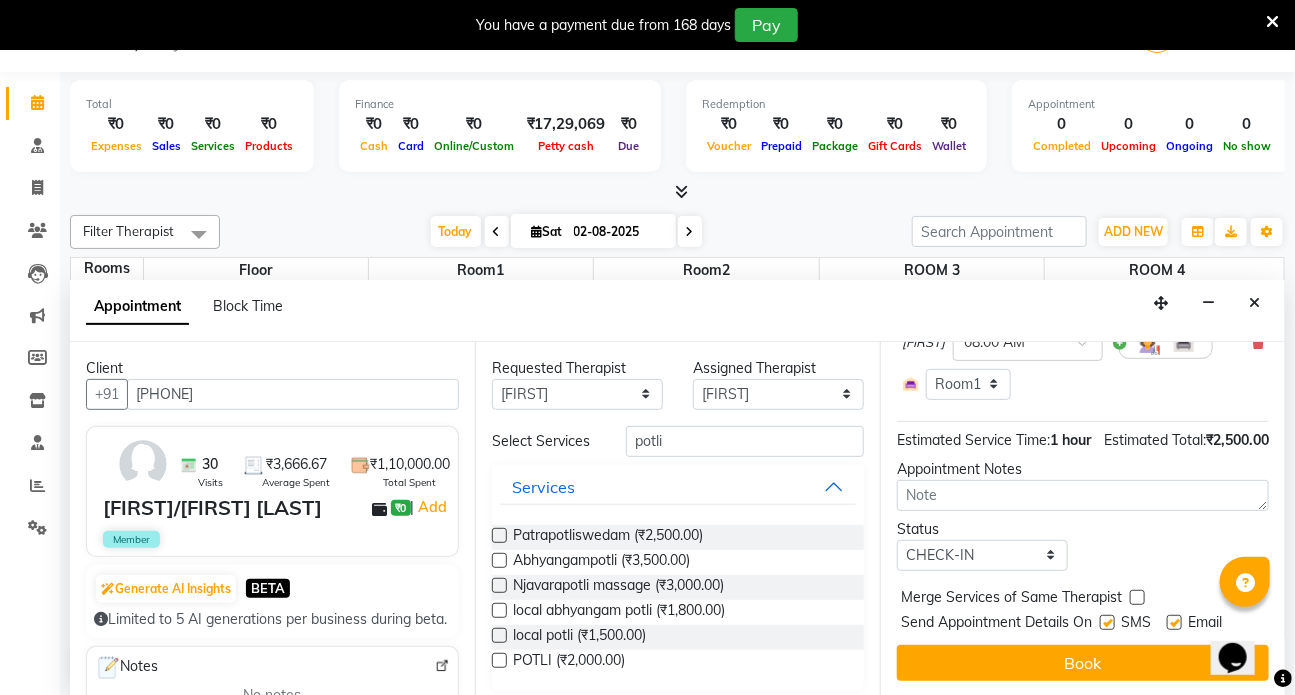 click at bounding box center (1107, 622) 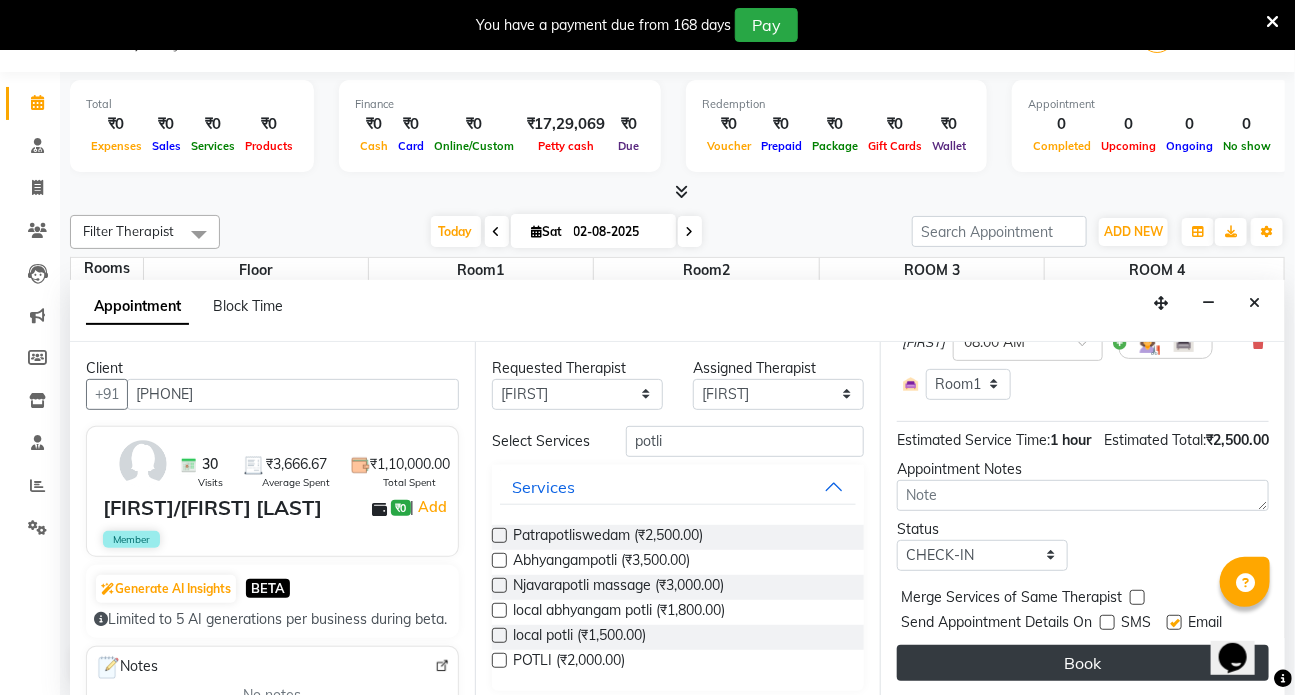 drag, startPoint x: 1175, startPoint y: 609, endPoint x: 1157, endPoint y: 637, distance: 33.286633 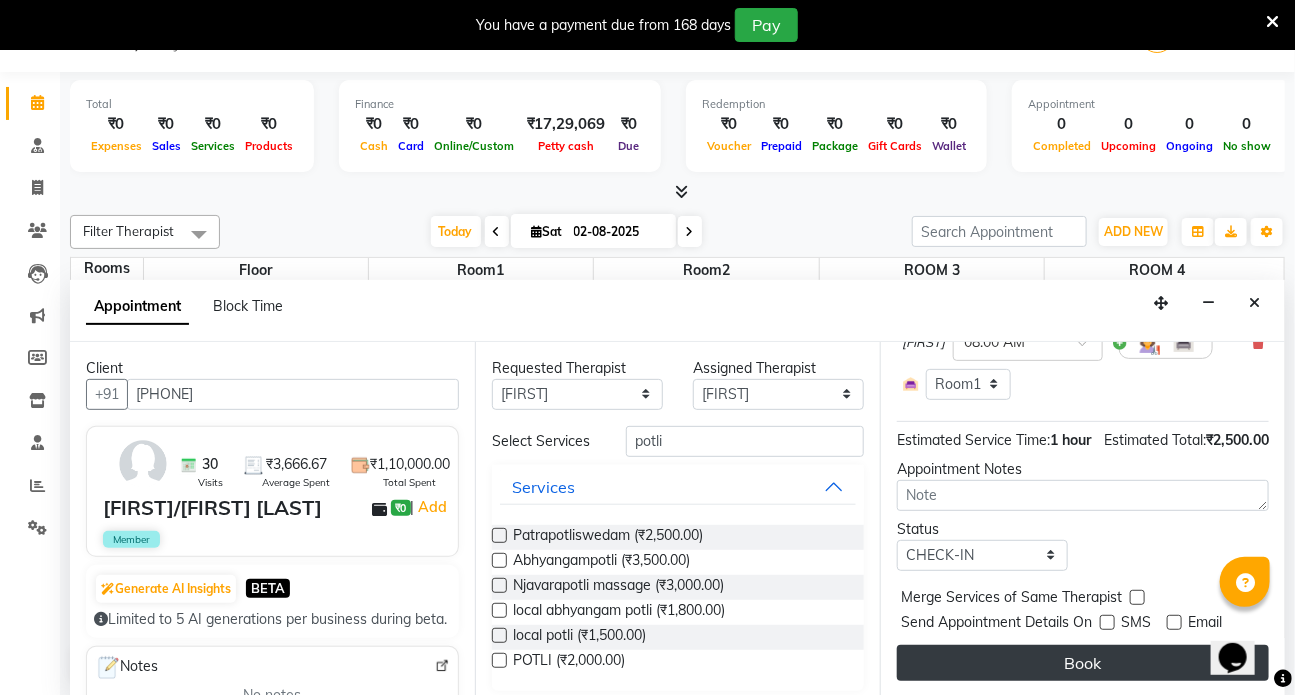click on "Book" at bounding box center (1083, 663) 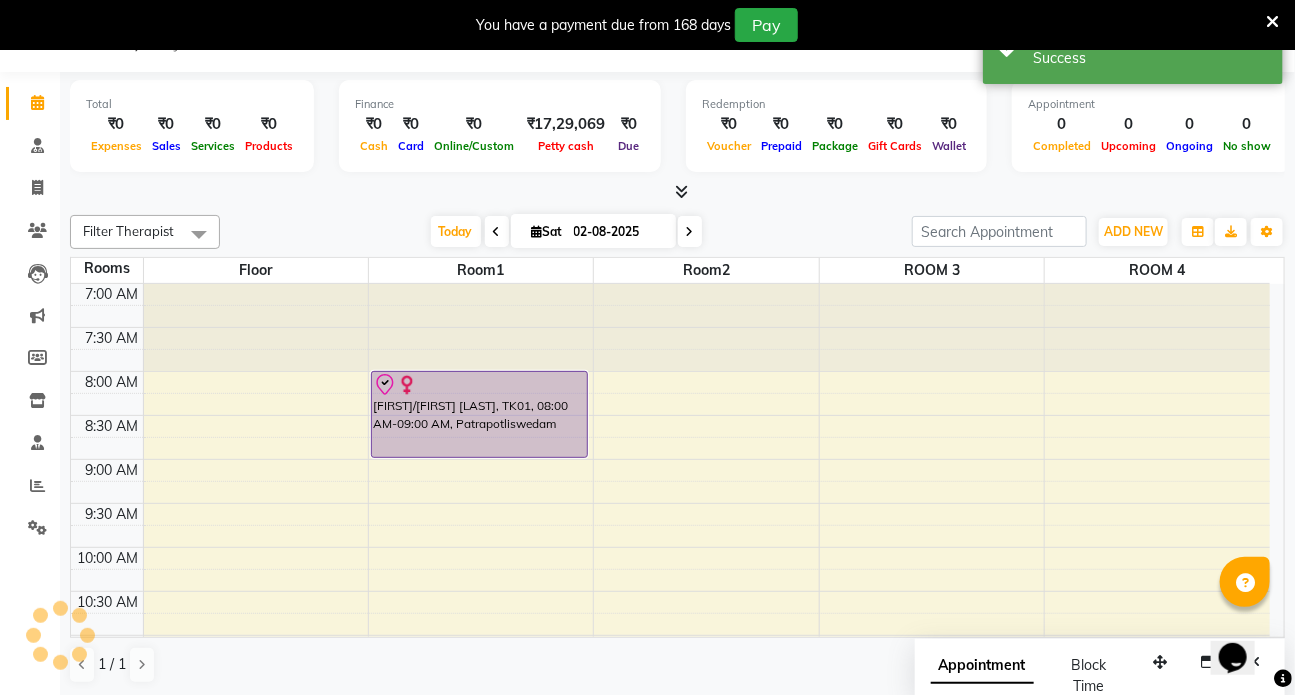 scroll, scrollTop: 0, scrollLeft: 0, axis: both 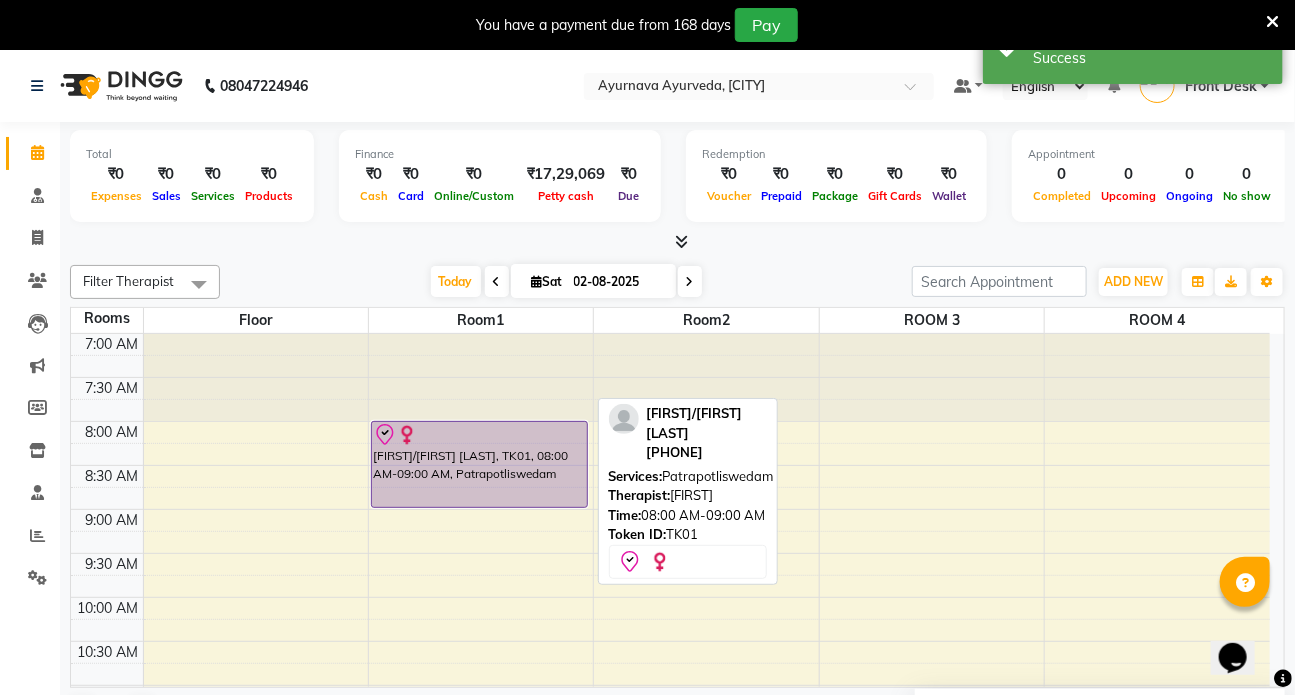 click on "[FIRST]/[FIRST] [LAST], TK01, 08:00 AM-09:00 AM, Patrapotliswedam" at bounding box center (479, 464) 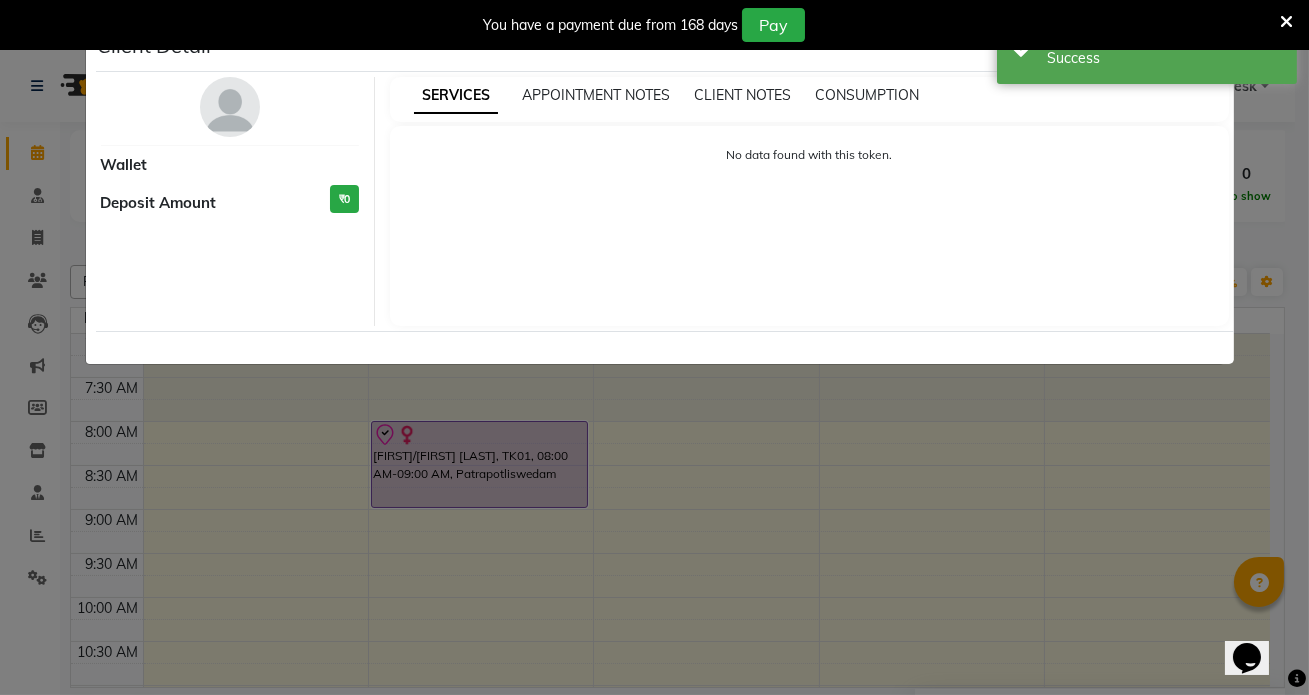 select on "8" 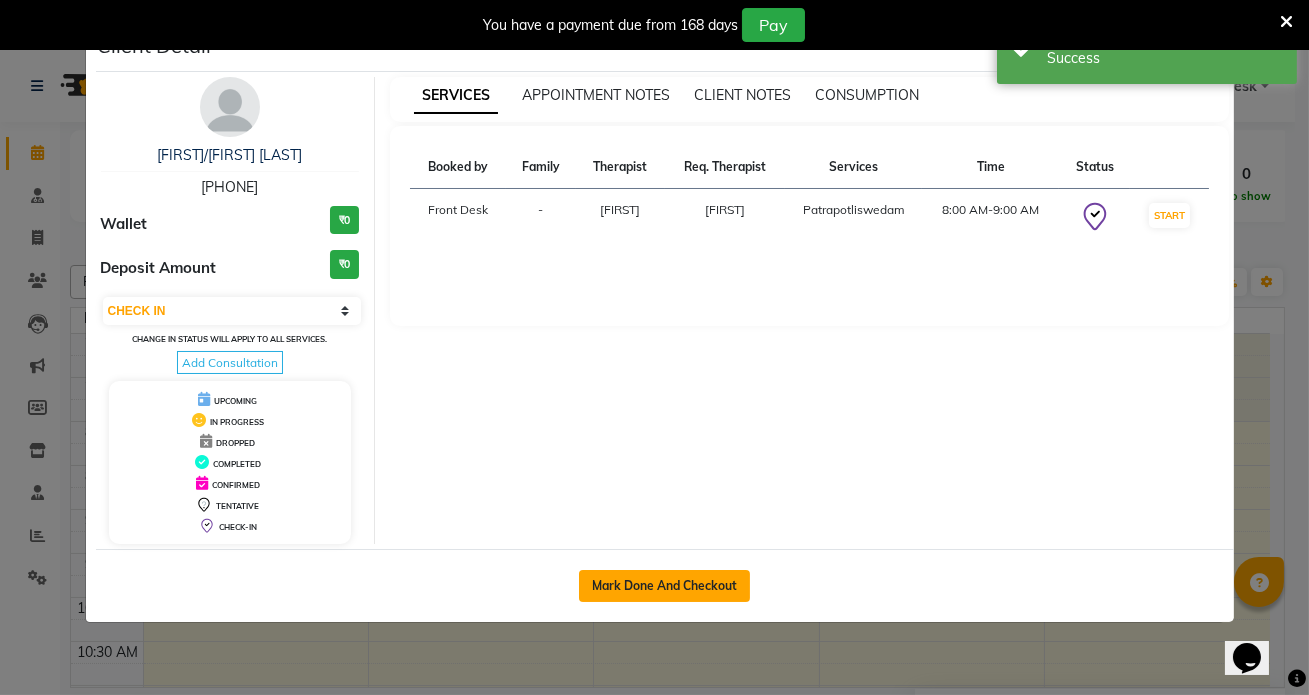 click on "Mark Done And Checkout" 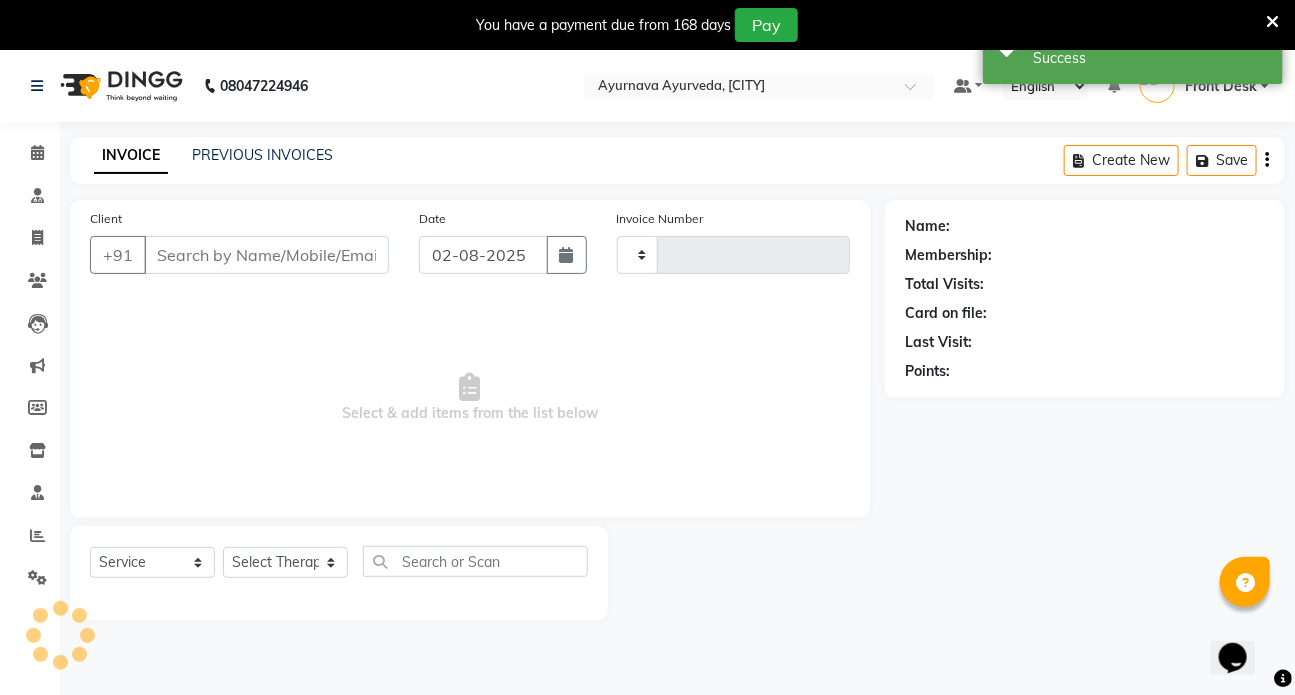 type on "1023" 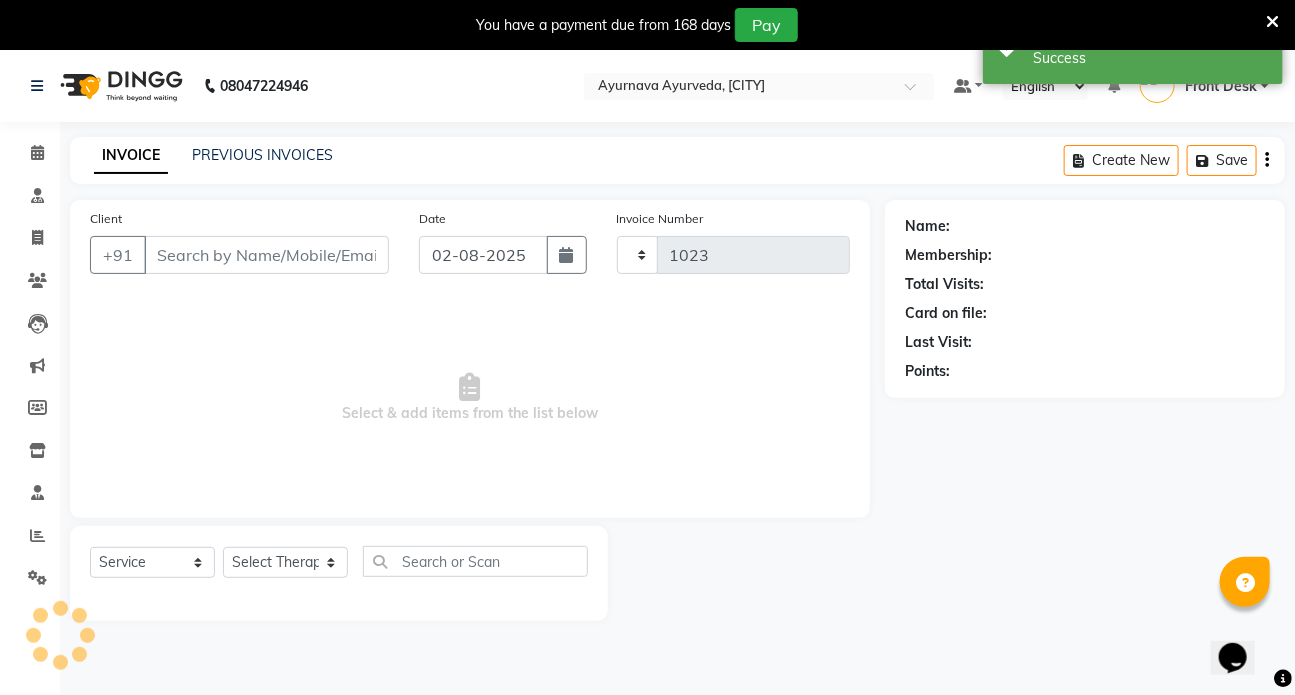 select on "5585" 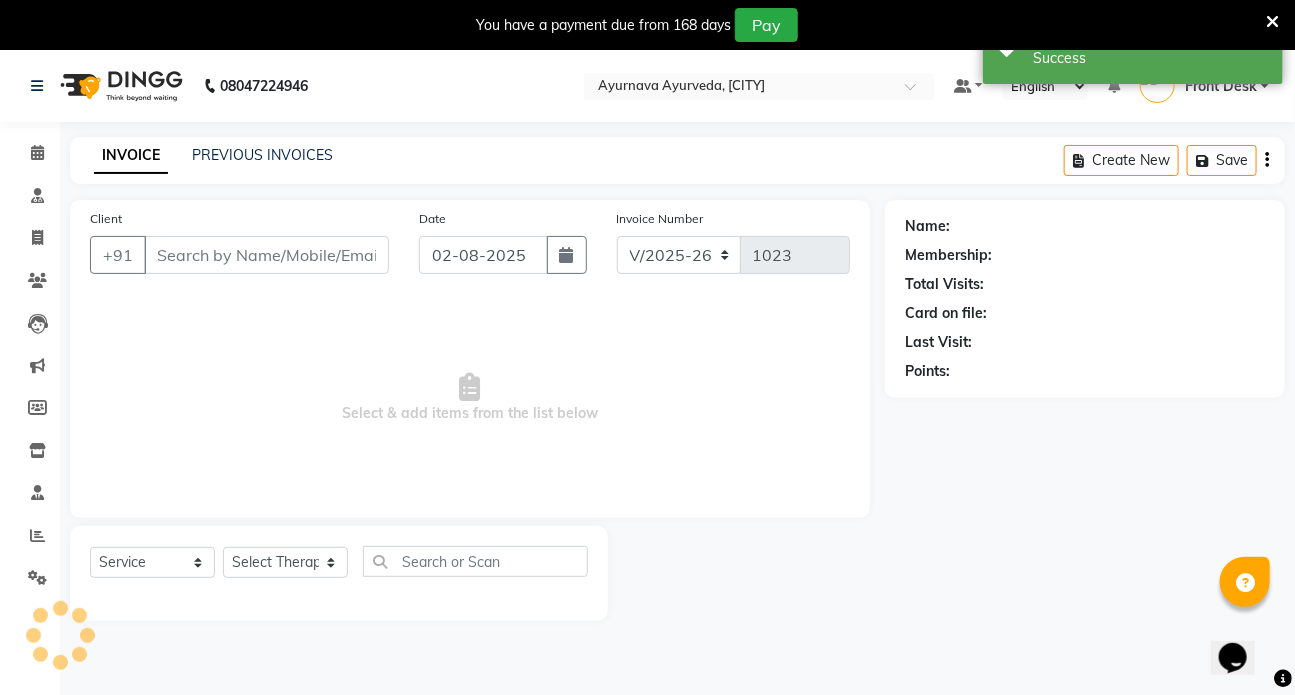 type on "[PHONE]" 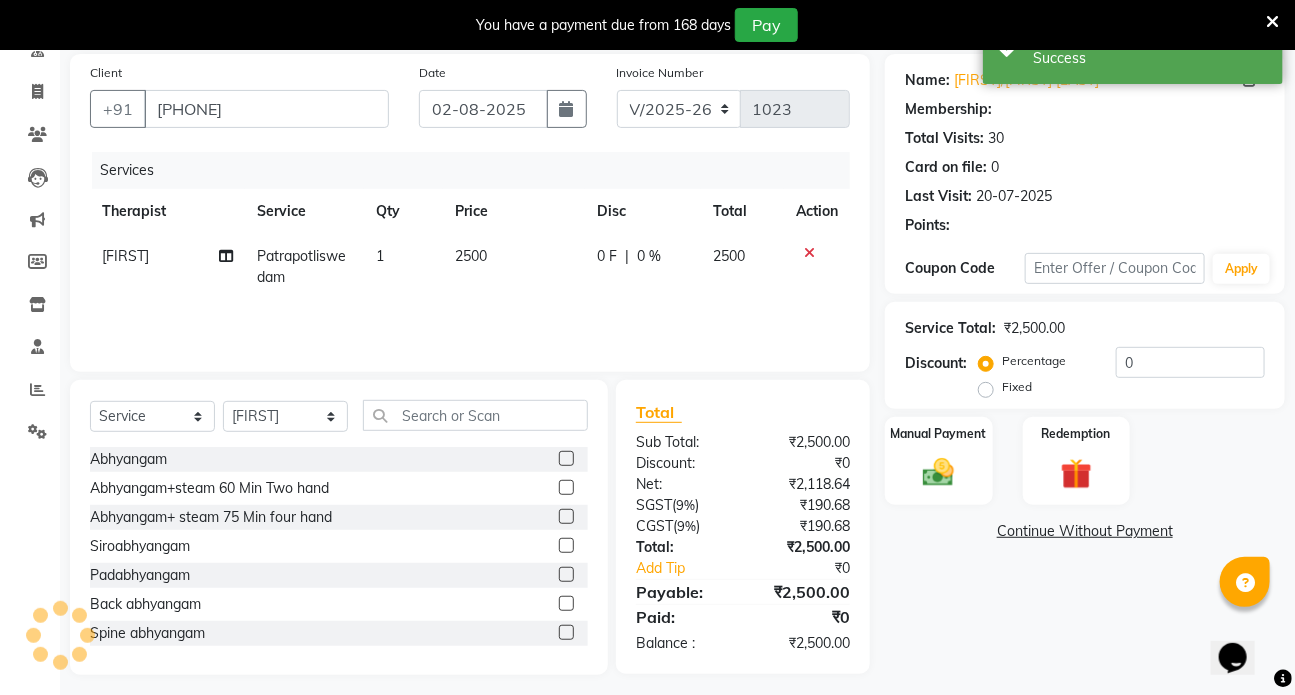 select on "1: Object" 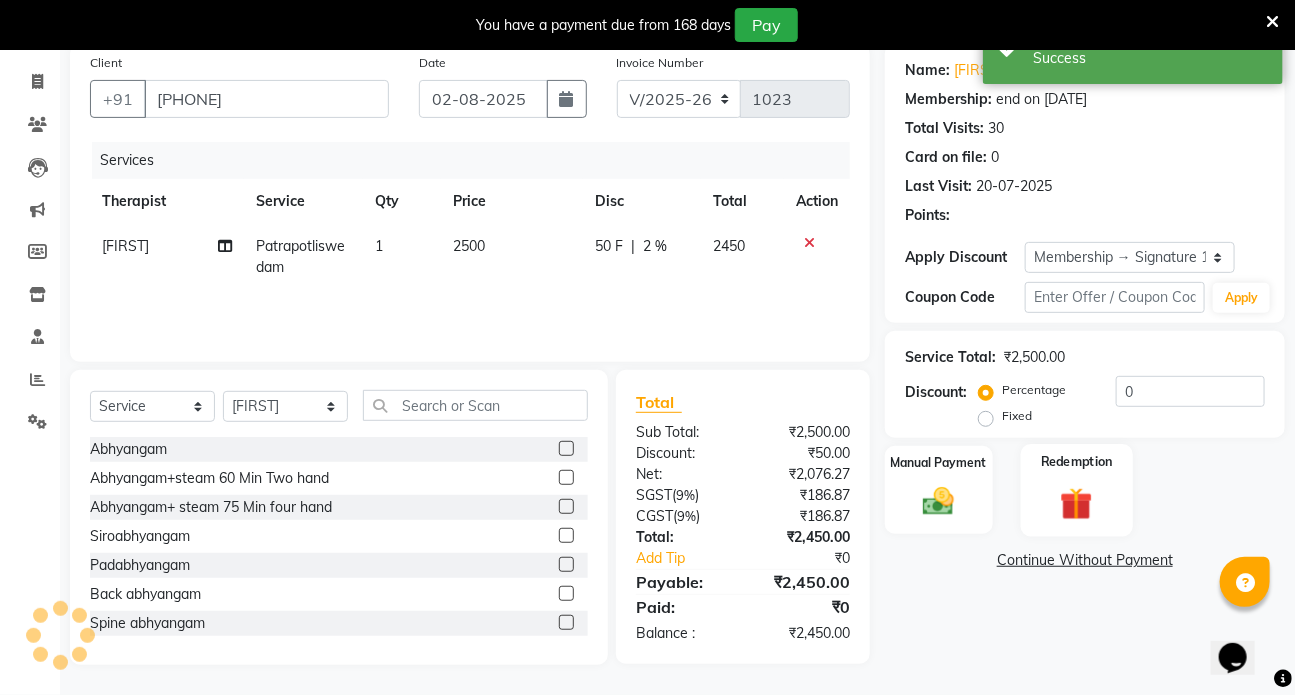 radio on "false" 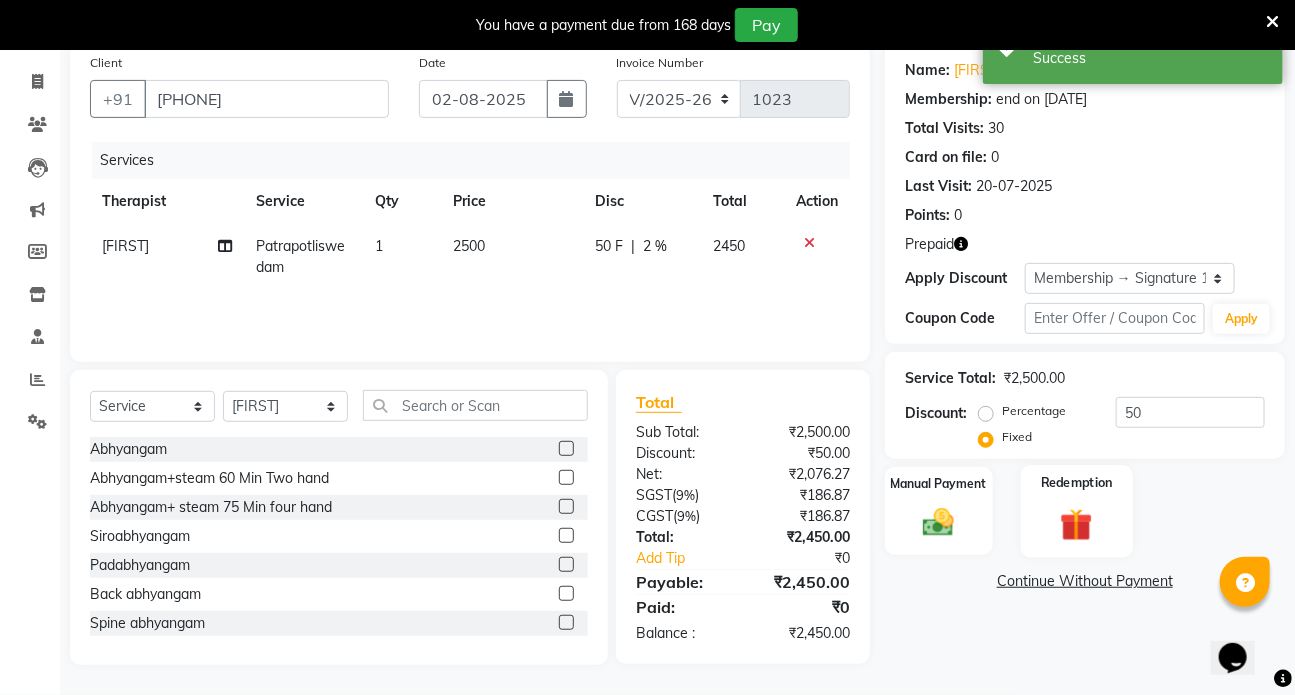 click 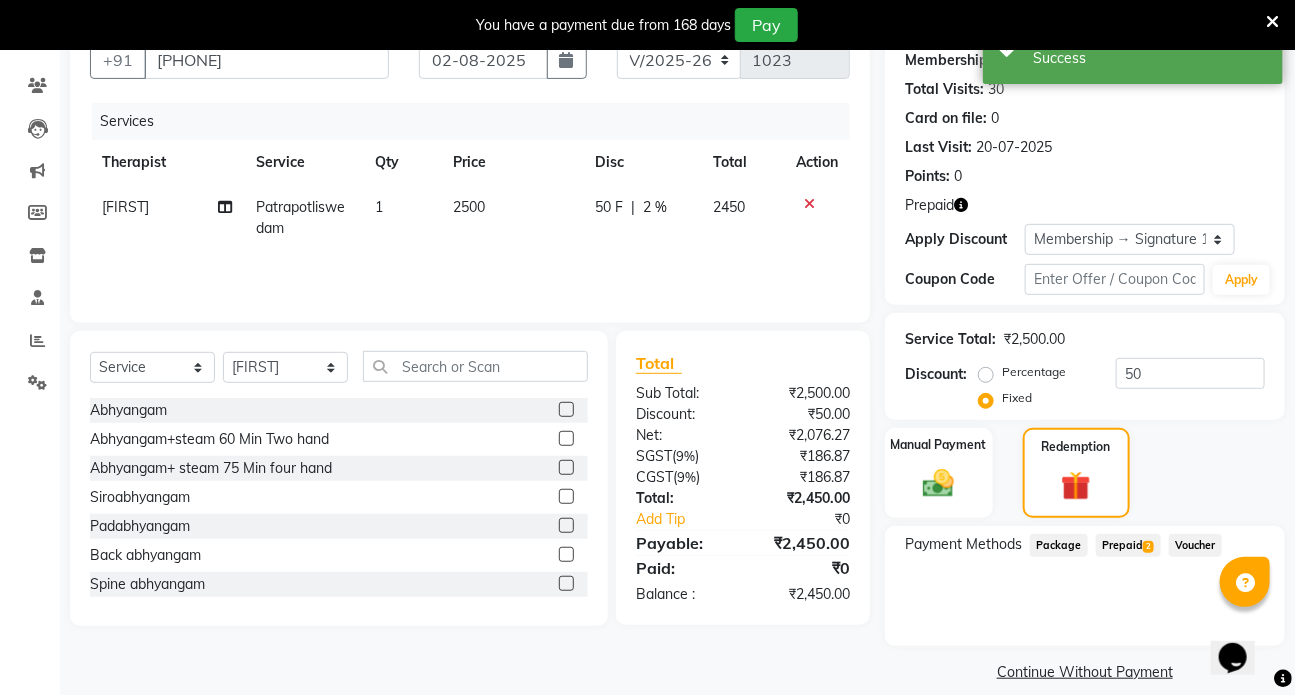 scroll, scrollTop: 216, scrollLeft: 0, axis: vertical 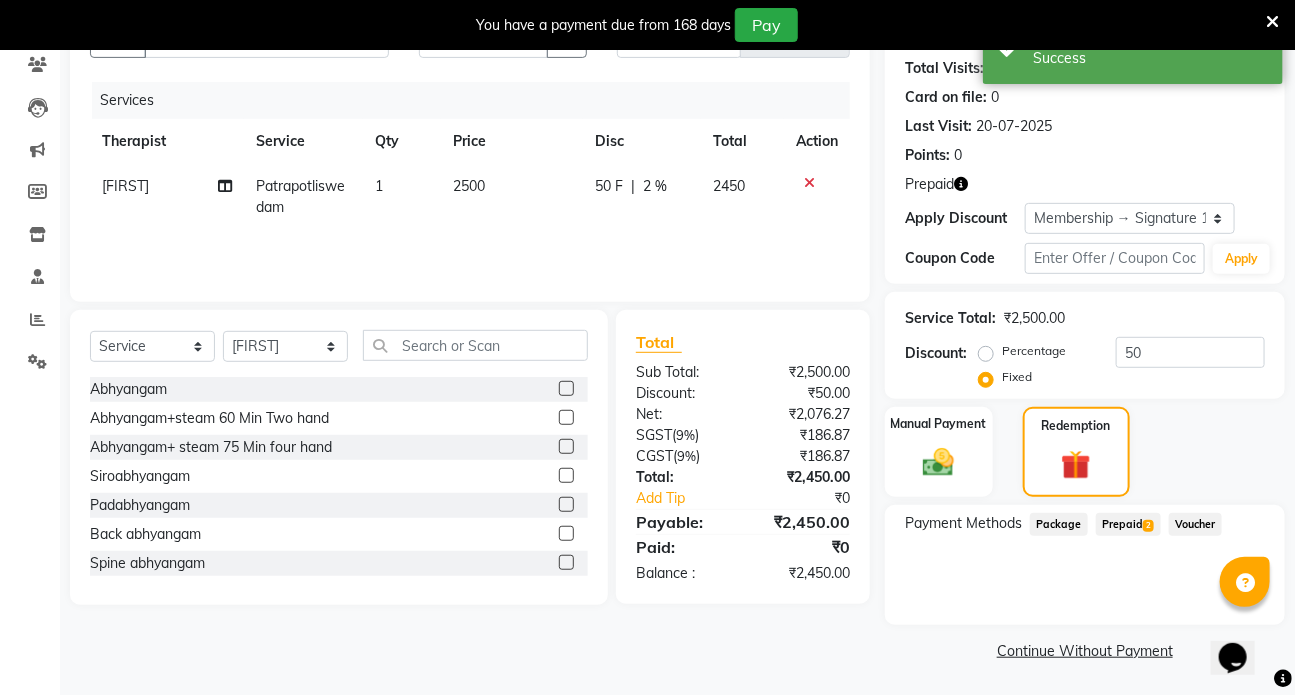 click on "Prepaid  2" 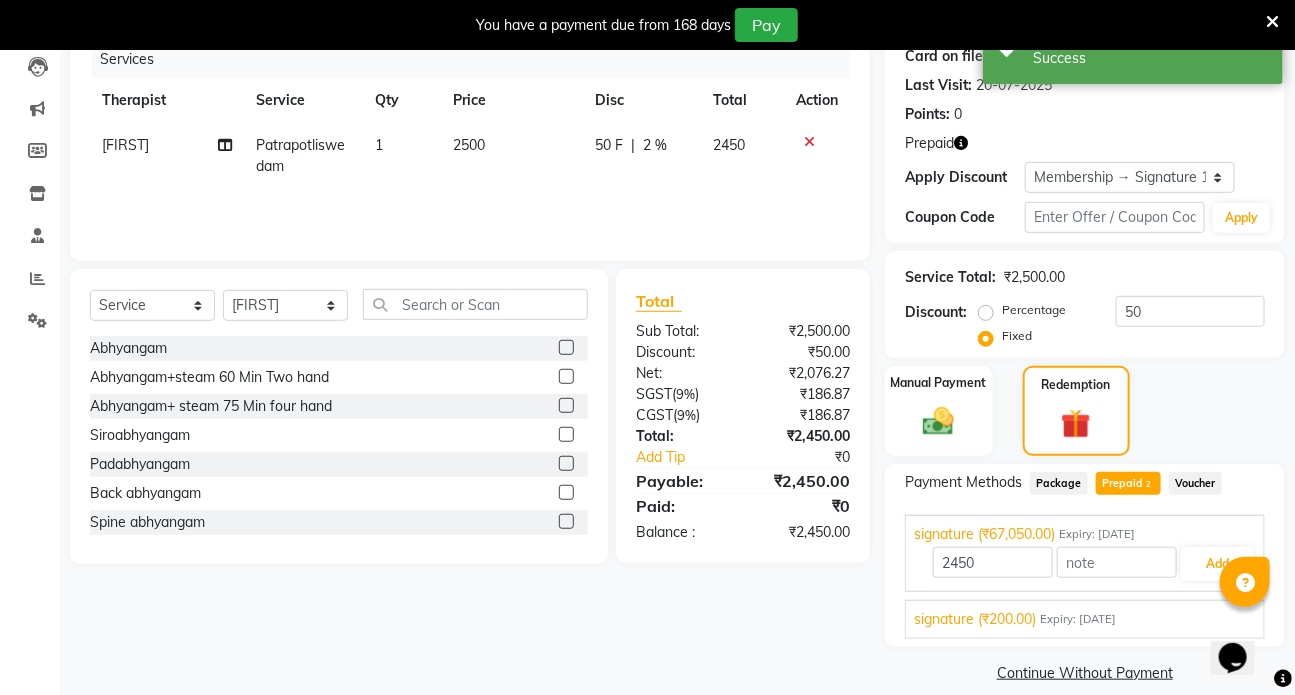 scroll, scrollTop: 278, scrollLeft: 0, axis: vertical 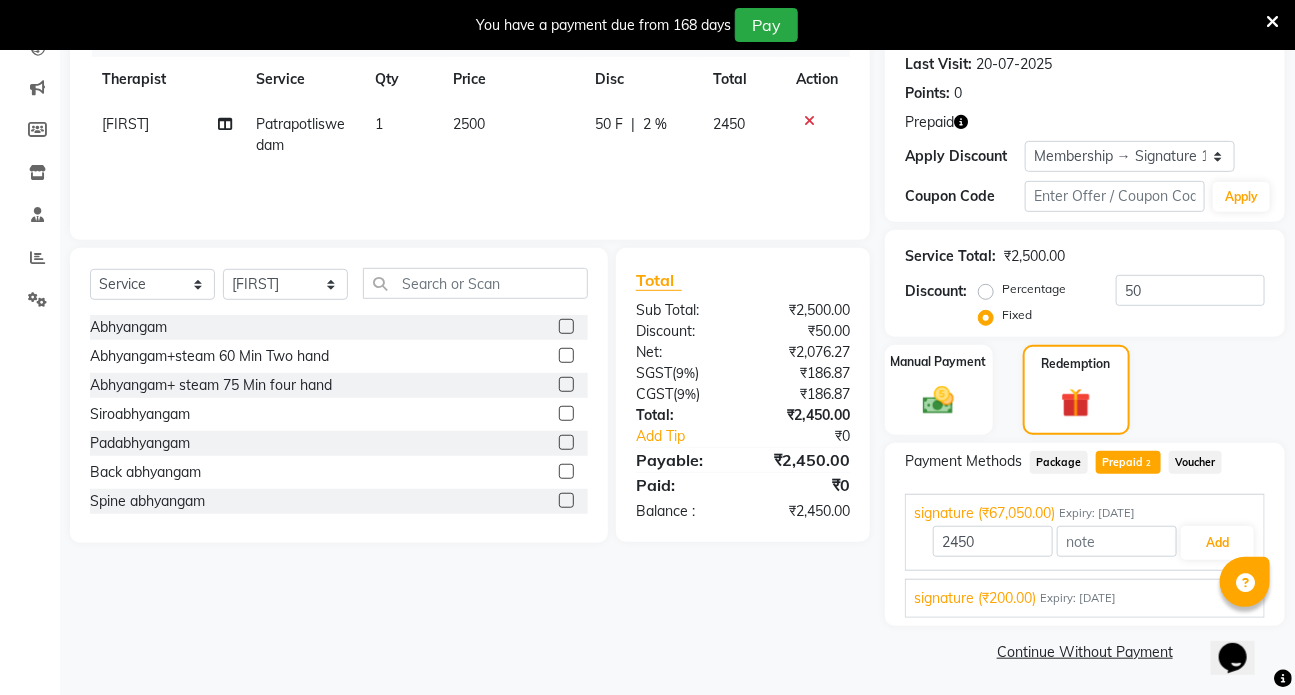 click on "Percentage" 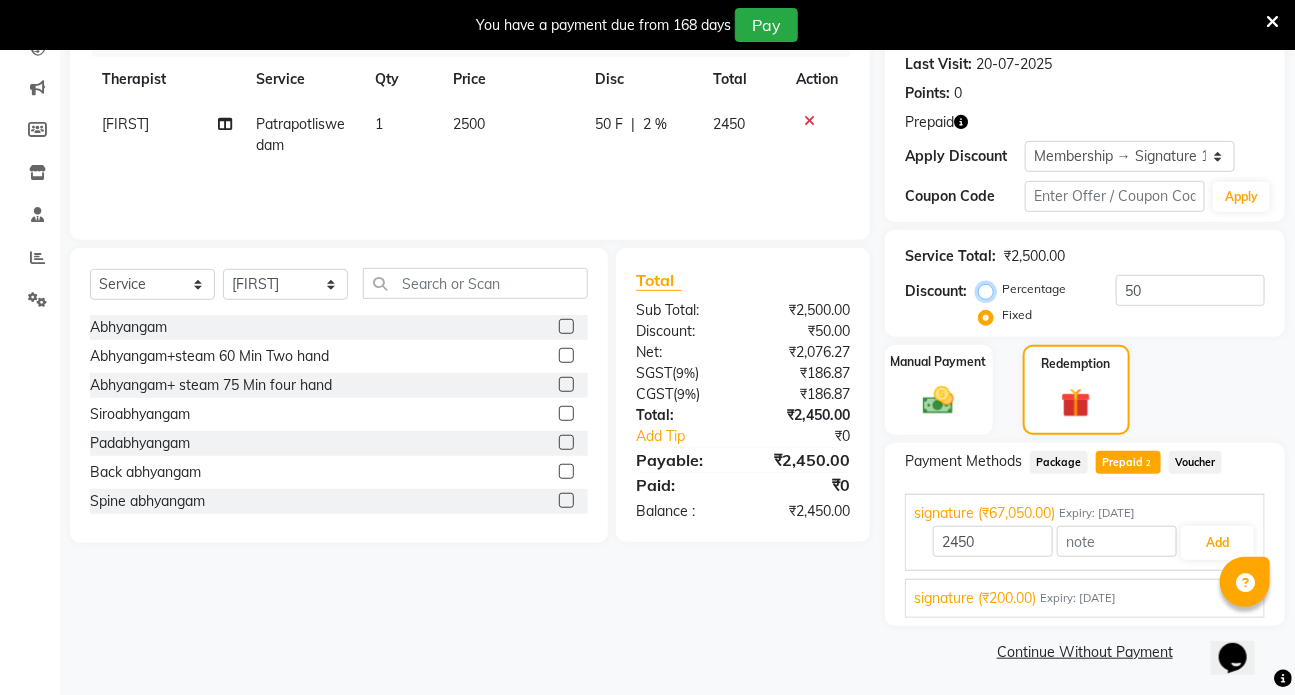 click on "Percentage" at bounding box center (990, 289) 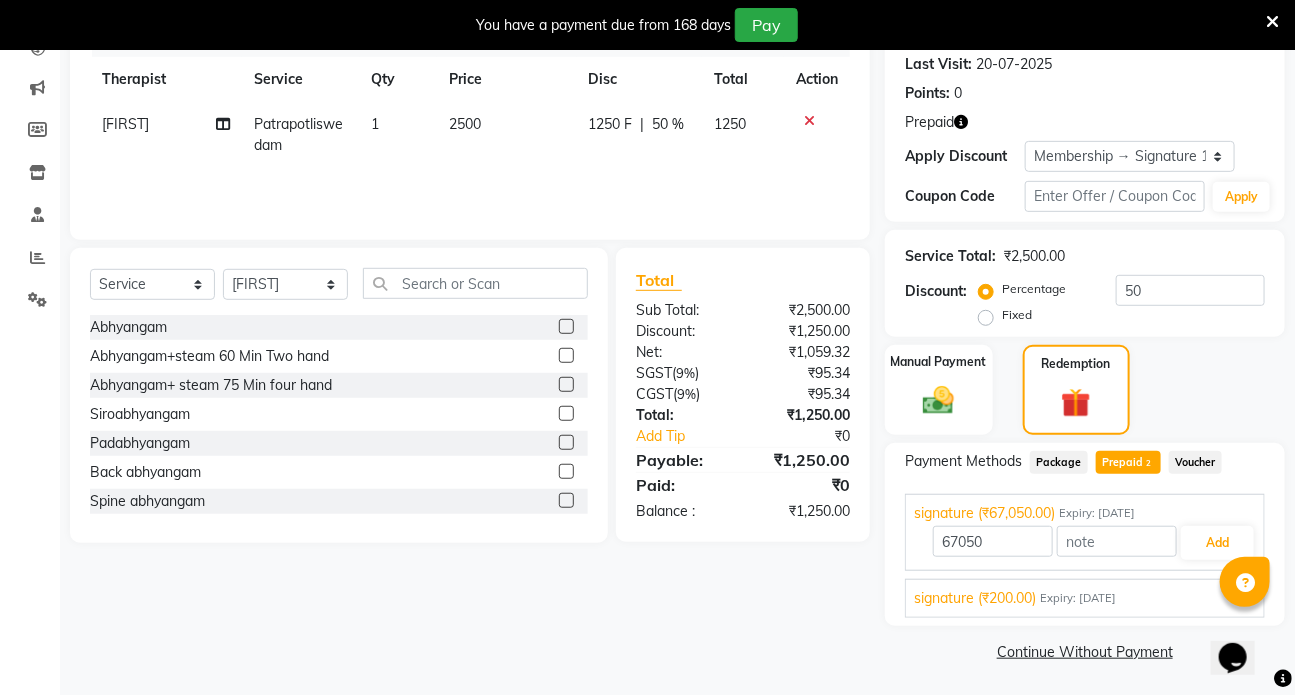 click on "Prepaid  2" 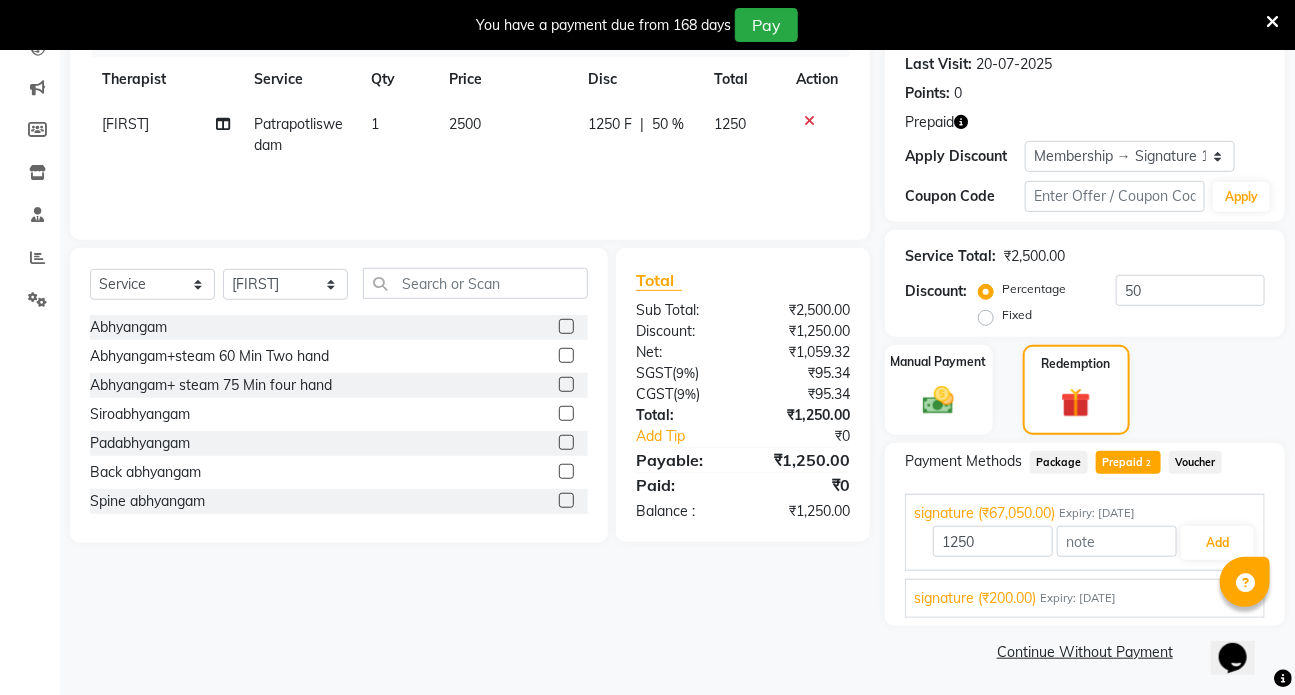 click on "Prepaid  2" 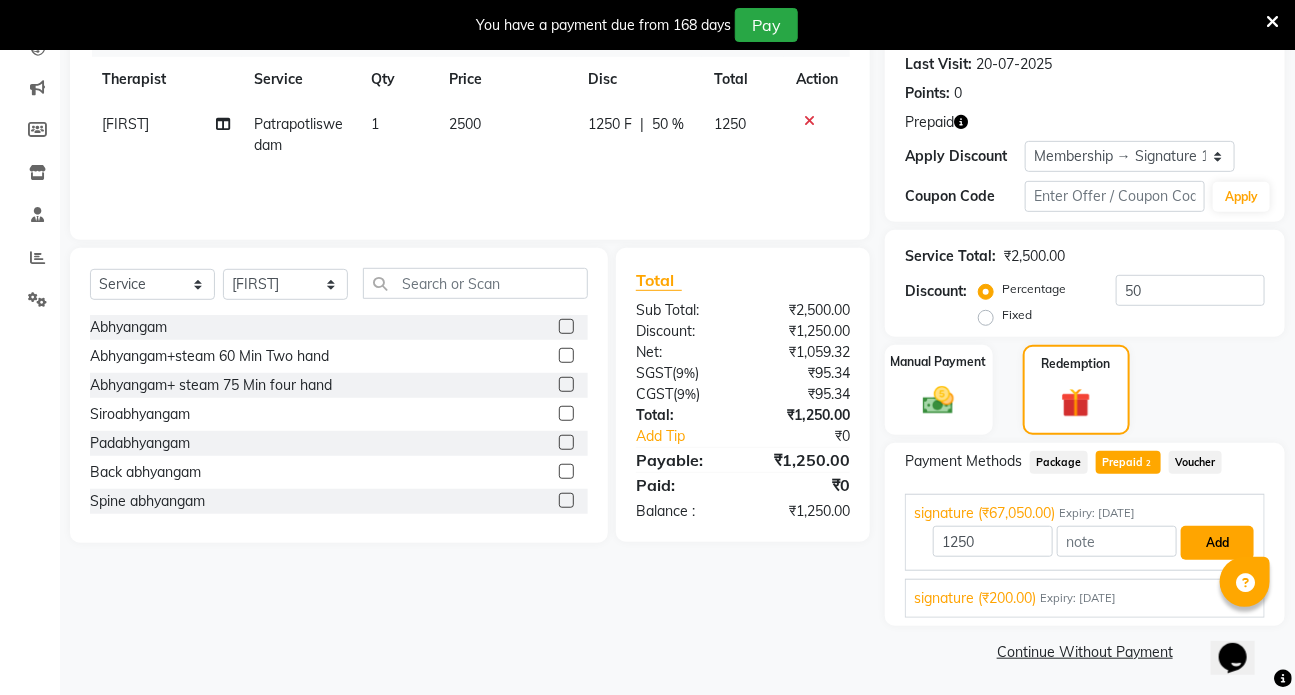 click on "Add" at bounding box center (1217, 543) 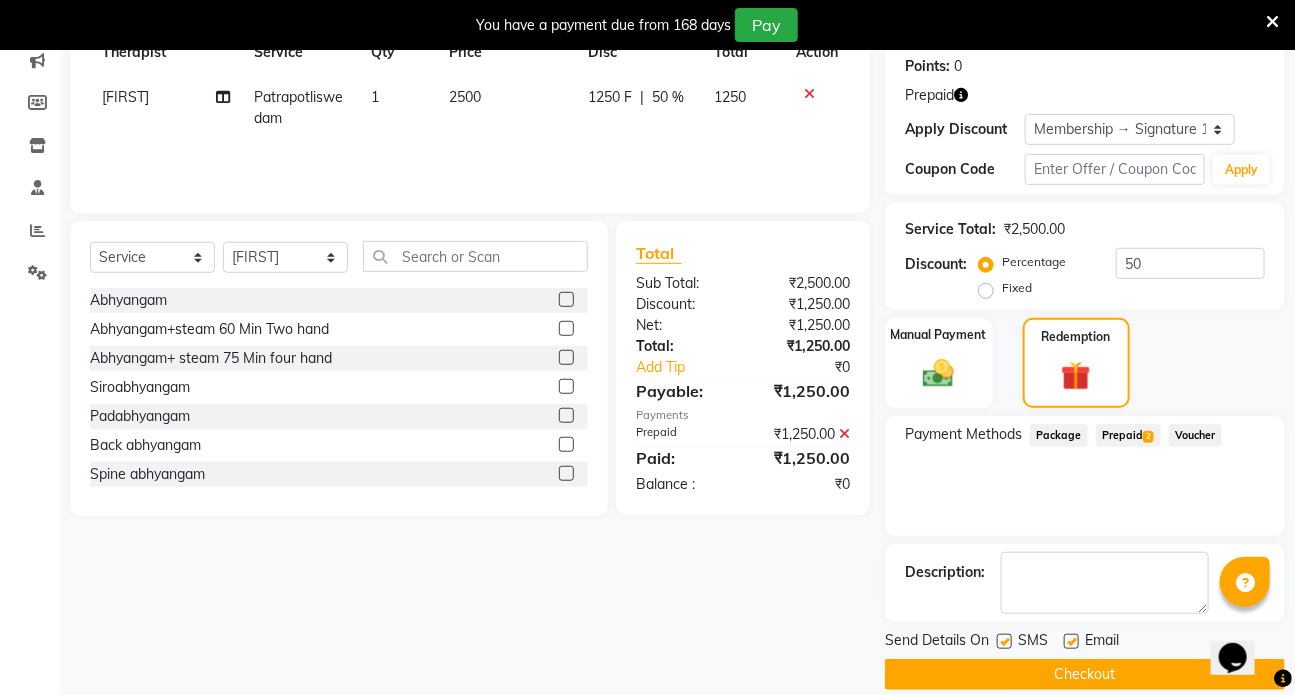 scroll, scrollTop: 328, scrollLeft: 0, axis: vertical 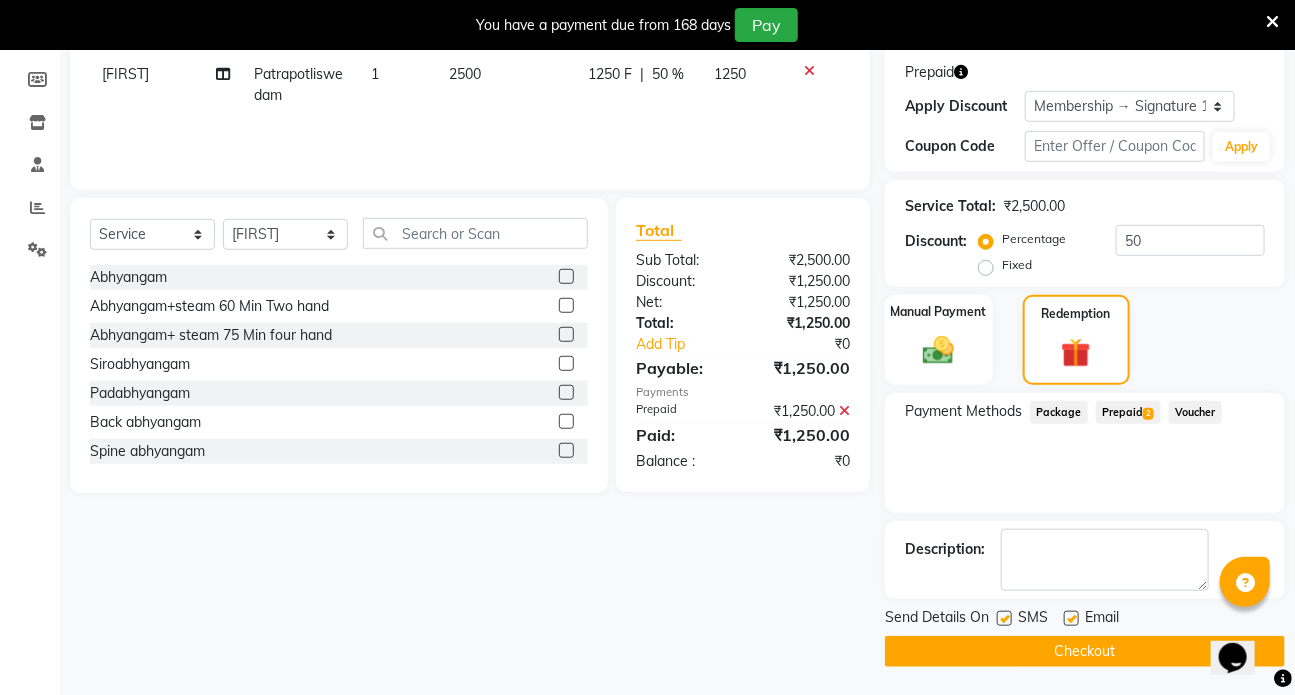 drag, startPoint x: 1074, startPoint y: 619, endPoint x: 978, endPoint y: 628, distance: 96.42095 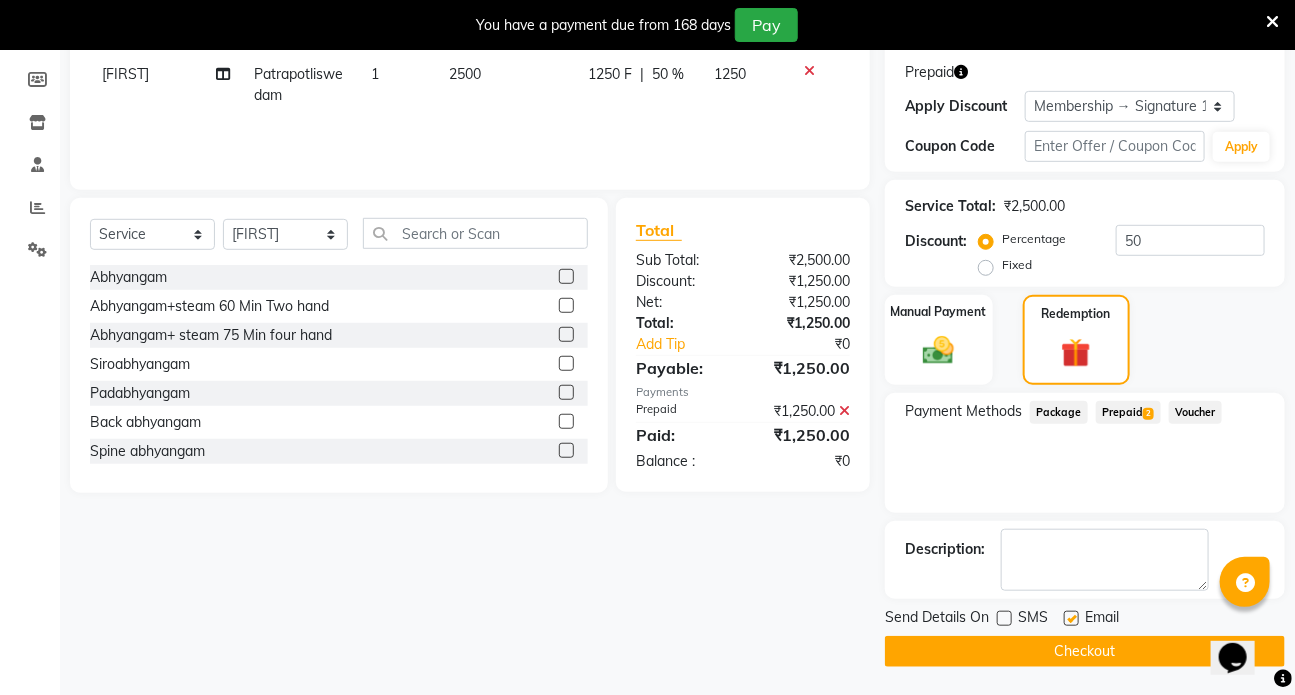 click on "Checkout" 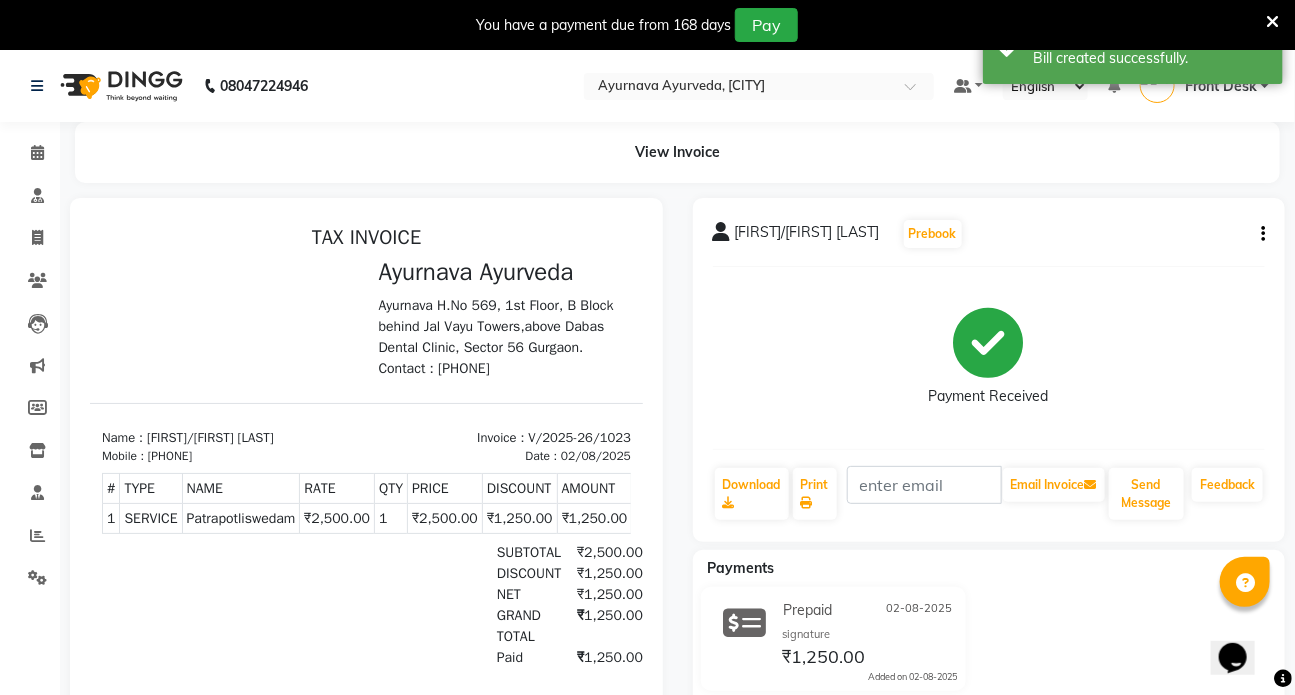 scroll, scrollTop: 0, scrollLeft: 0, axis: both 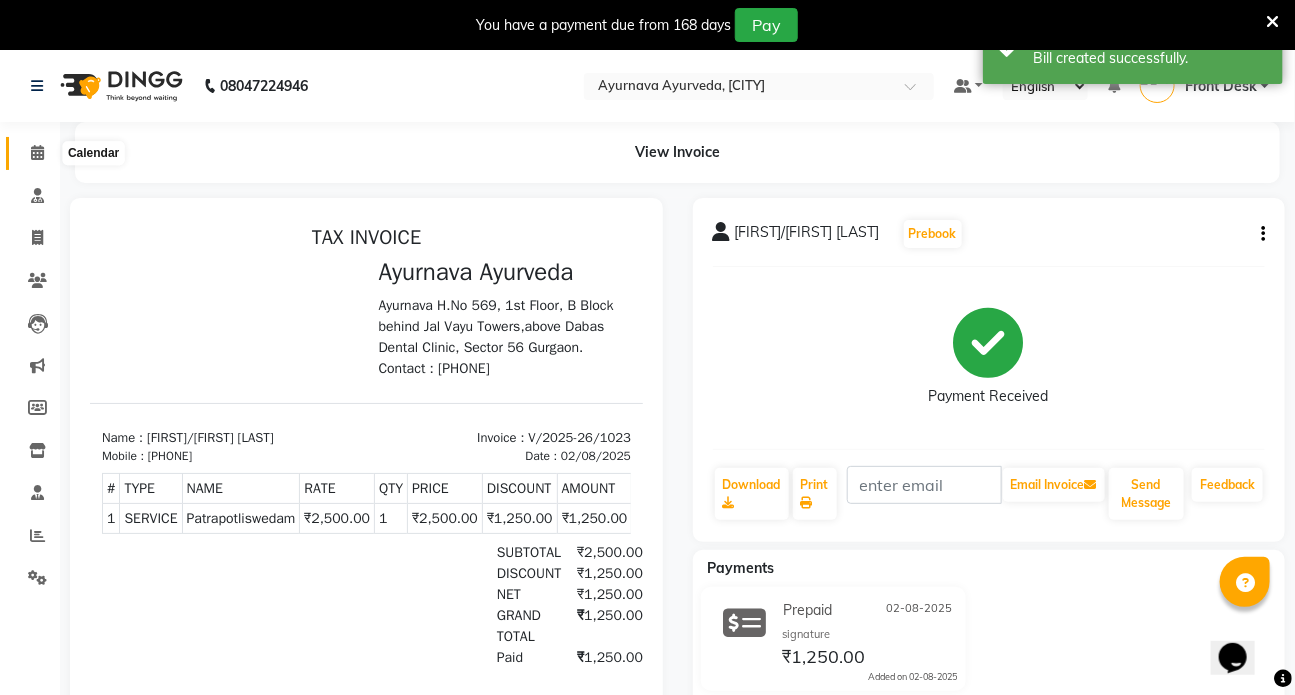 click 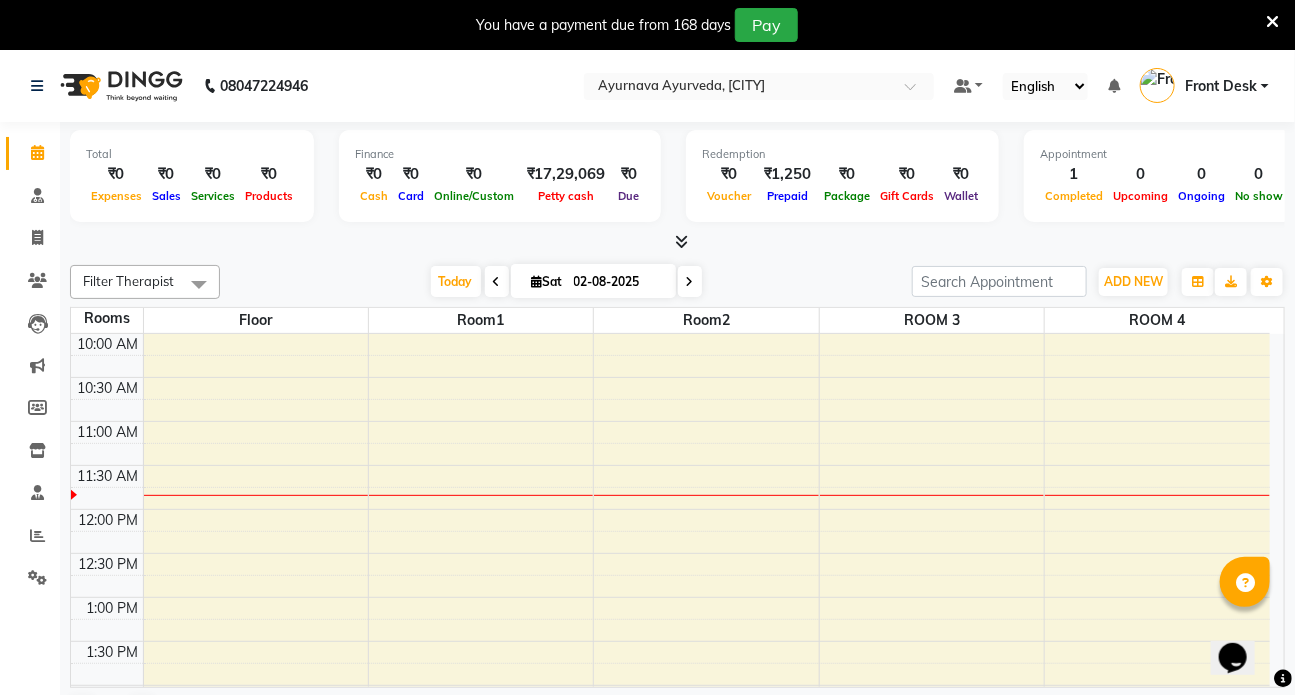 scroll, scrollTop: 272, scrollLeft: 0, axis: vertical 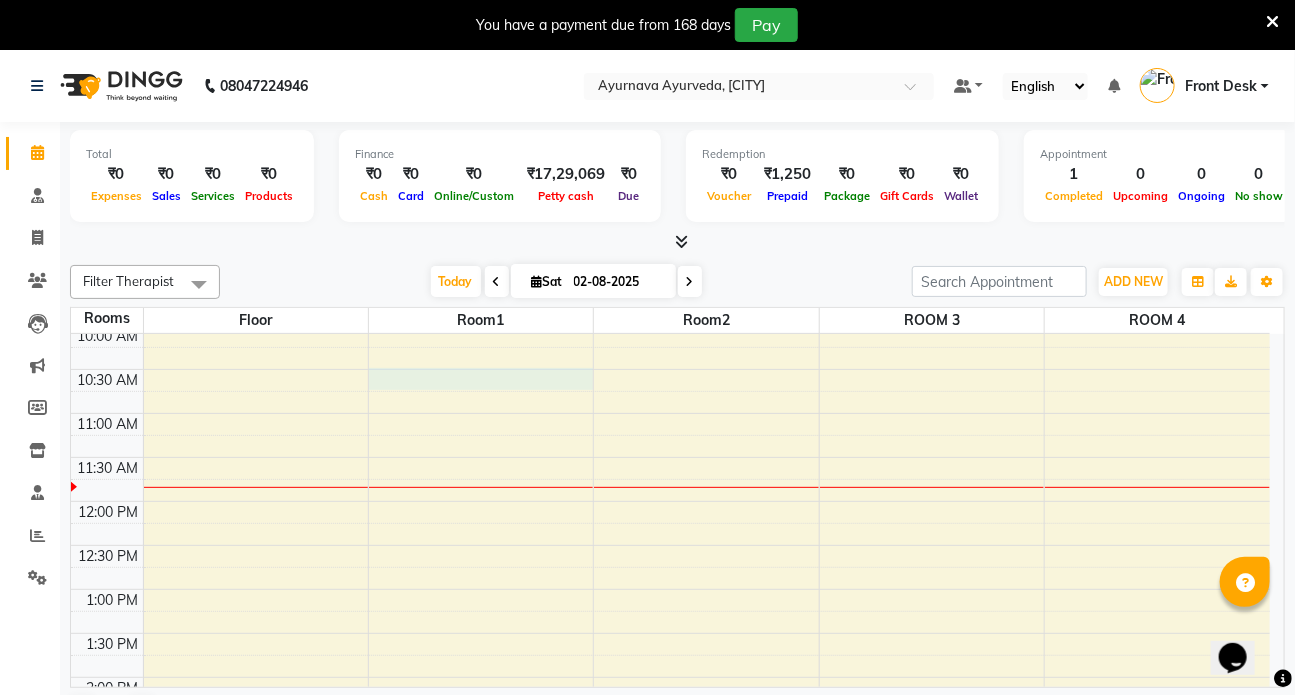click on "7:00 AM 7:30 AM 8:00 AM 8:30 AM 9:00 AM 9:30 AM 10:00 AM 10:30 AM 11:00 AM 11:30 AM 12:00 PM 12:30 PM 1:00 PM 1:30 PM 2:00 PM 2:30 PM 3:00 PM 3:30 PM 4:00 PM 4:30 PM 5:00 PM 5:30 PM 6:00 PM 6:30 PM 7:00 PM 7:30 PM 8:00 PM 8:30 PM     [FIRST]/[FIRST] [LAST], TK01, 08:00 AM-09:00 AM, Patrapotliswedam" at bounding box center (670, 677) 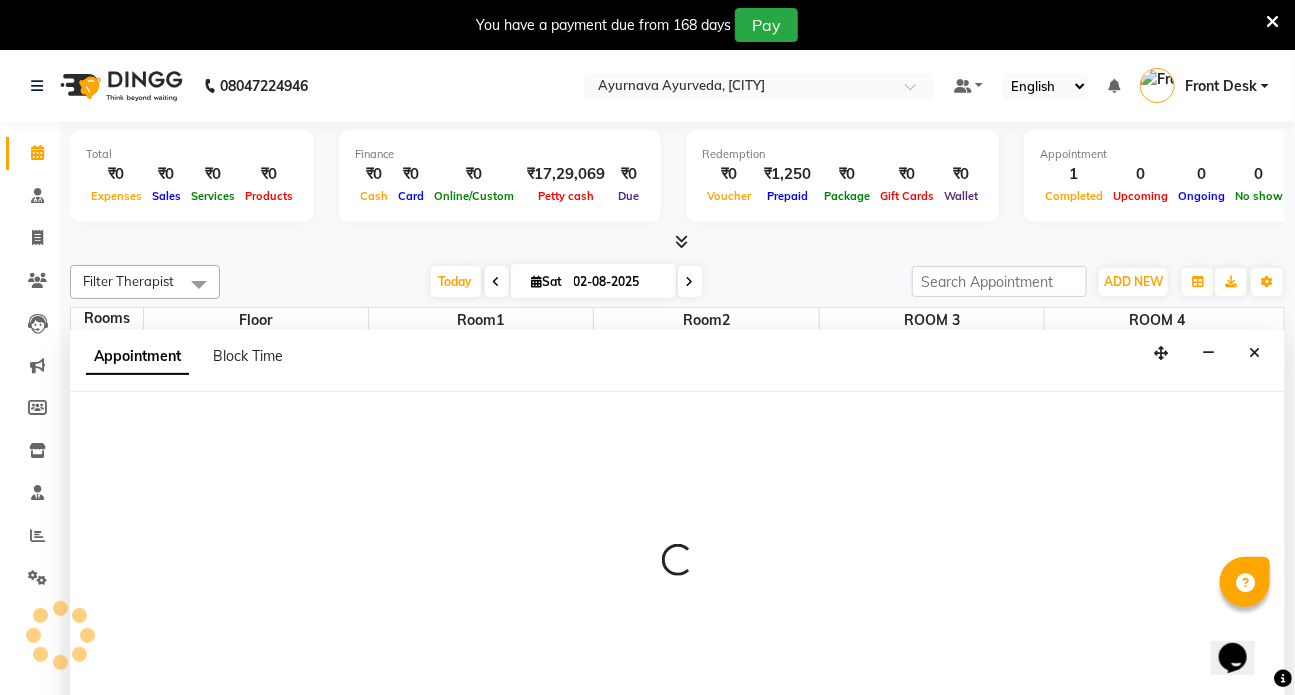 scroll, scrollTop: 50, scrollLeft: 0, axis: vertical 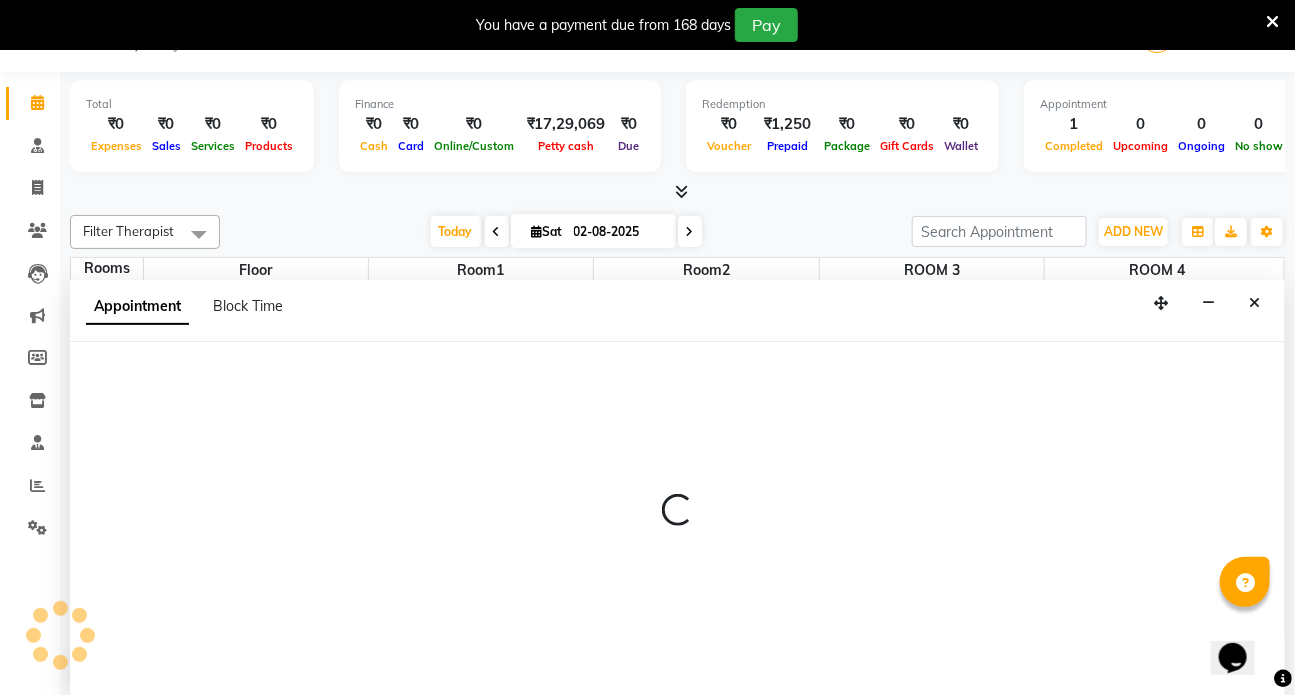 select on "tentative" 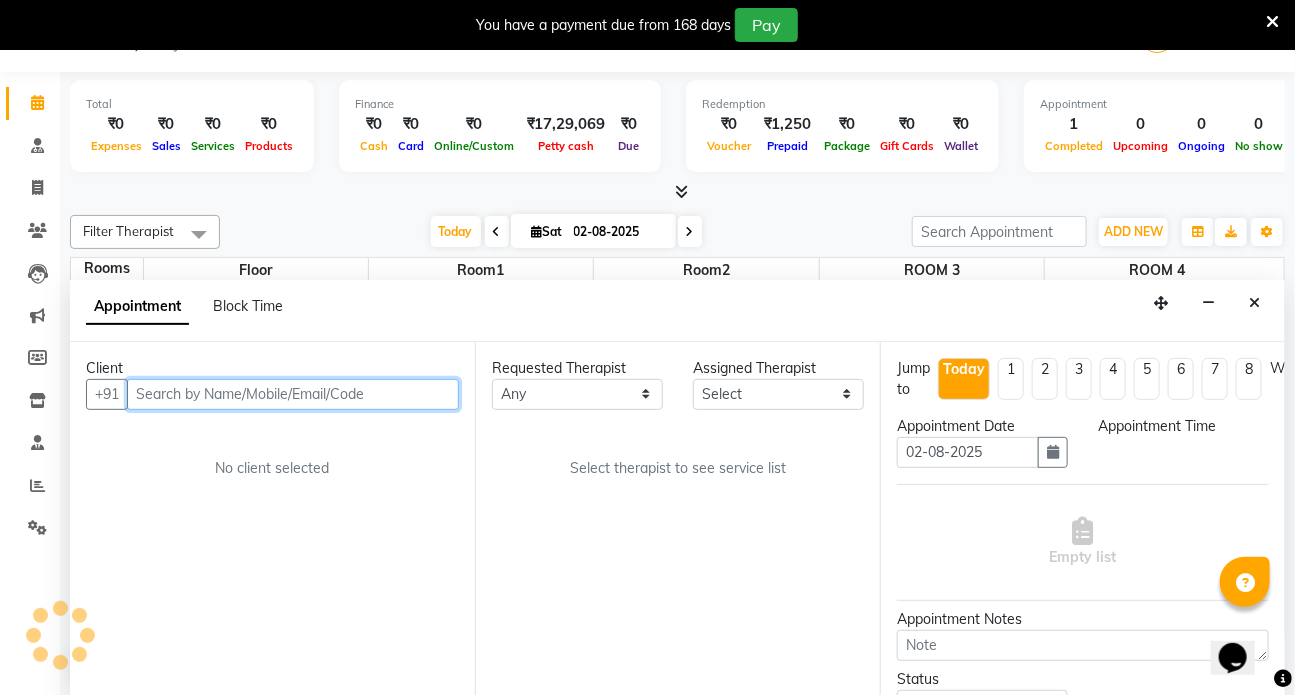 select on "630" 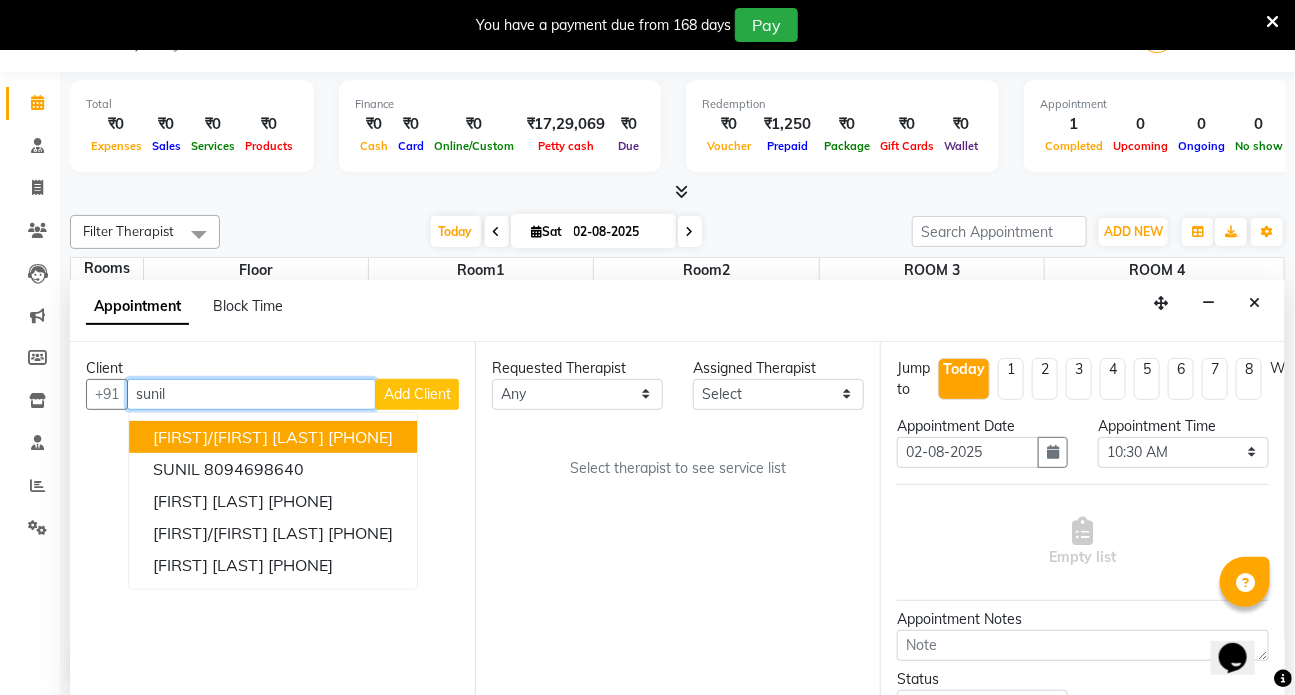 click on "[FIRST]/[FIRST] [LAST]" at bounding box center (238, 437) 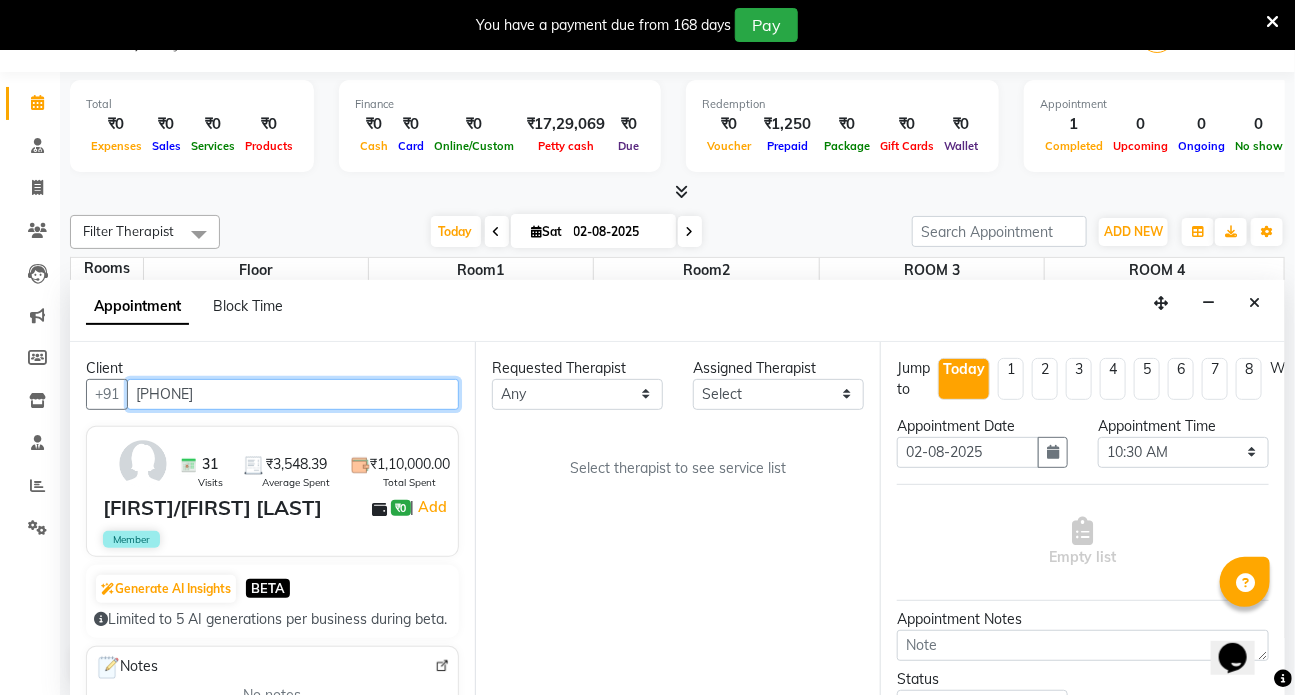 type on "[PHONE]" 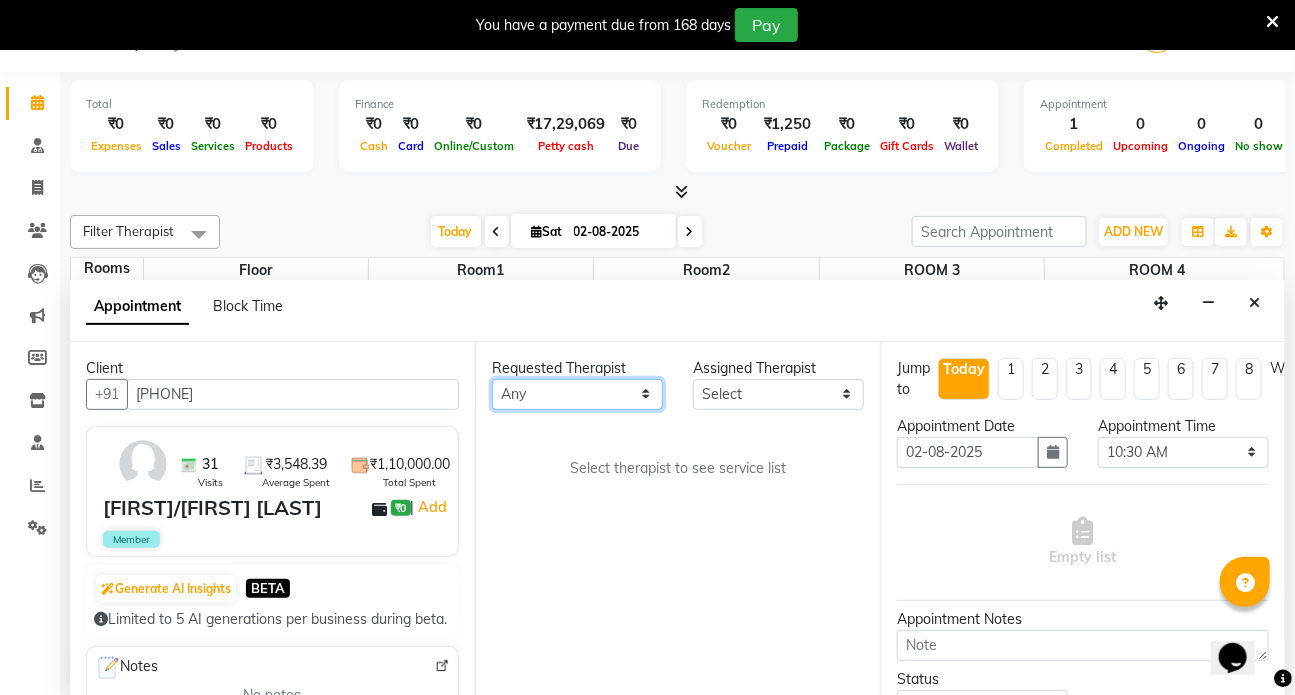 click on "Any [FIRST] [FIRST] [FIRST] DR [LAST] Dr [LAST] Front Desk [FIRST] [FIRST] [FIRST] [FIRST] [FIRST]" at bounding box center (577, 394) 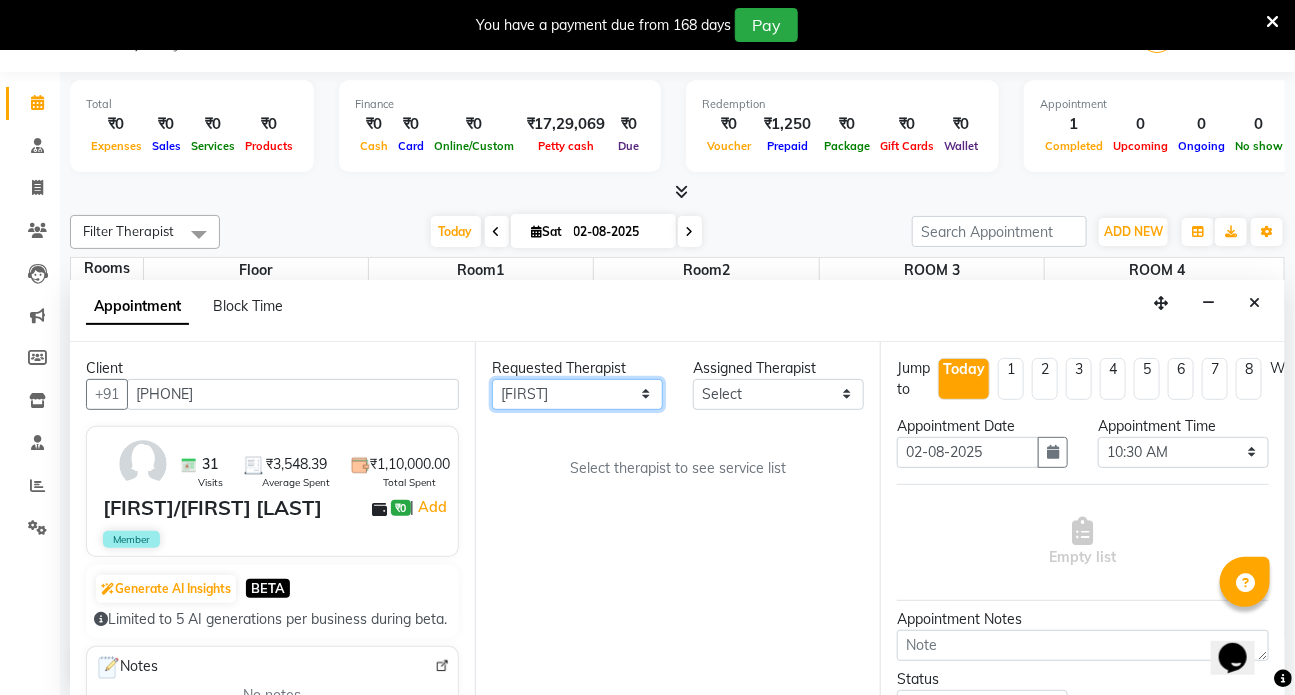 click on "Any [FIRST] [FIRST] [FIRST] DR [LAST] Dr [LAST] Front Desk [FIRST] [FIRST] [FIRST] [FIRST] [FIRST]" at bounding box center [577, 394] 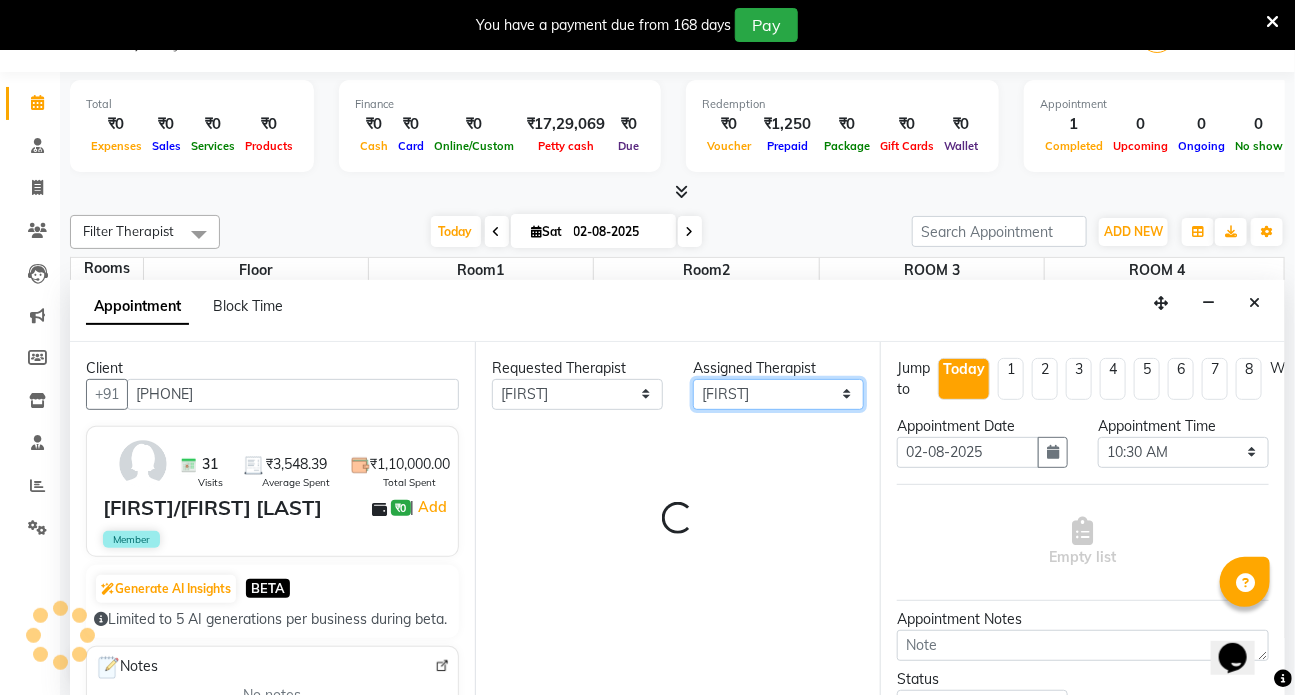 drag, startPoint x: 719, startPoint y: 391, endPoint x: 720, endPoint y: 380, distance: 11.045361 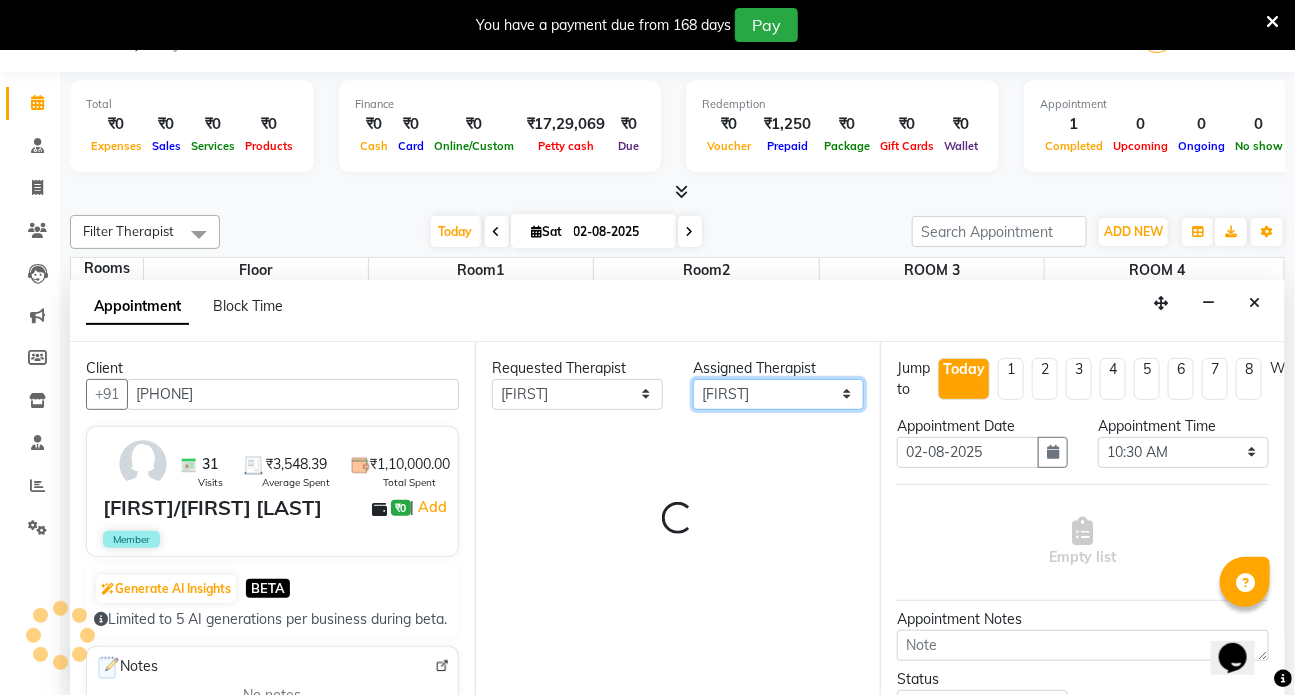 click on "Select [FIRST] [FIRST] [FIRST] DR [LAST] Dr [LAST] Front Desk [FIRST] [FIRST] [FIRST] [FIRST] [FIRST]" at bounding box center (778, 394) 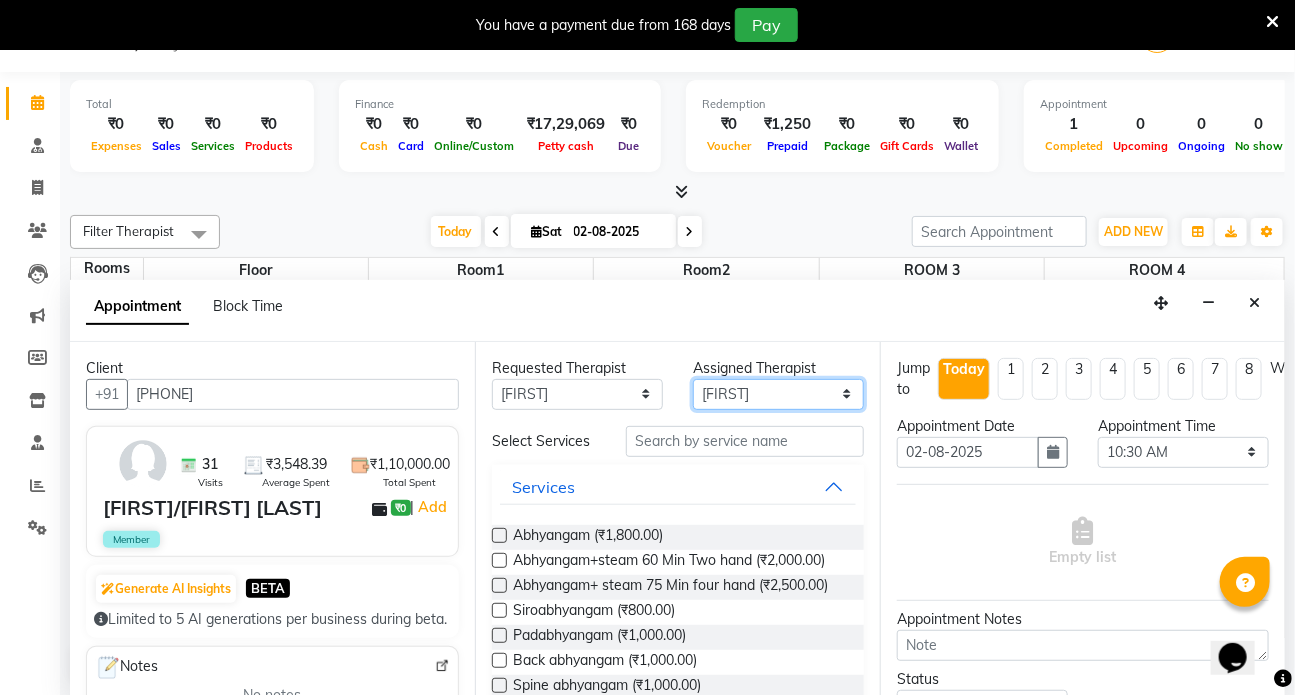 select on "64482" 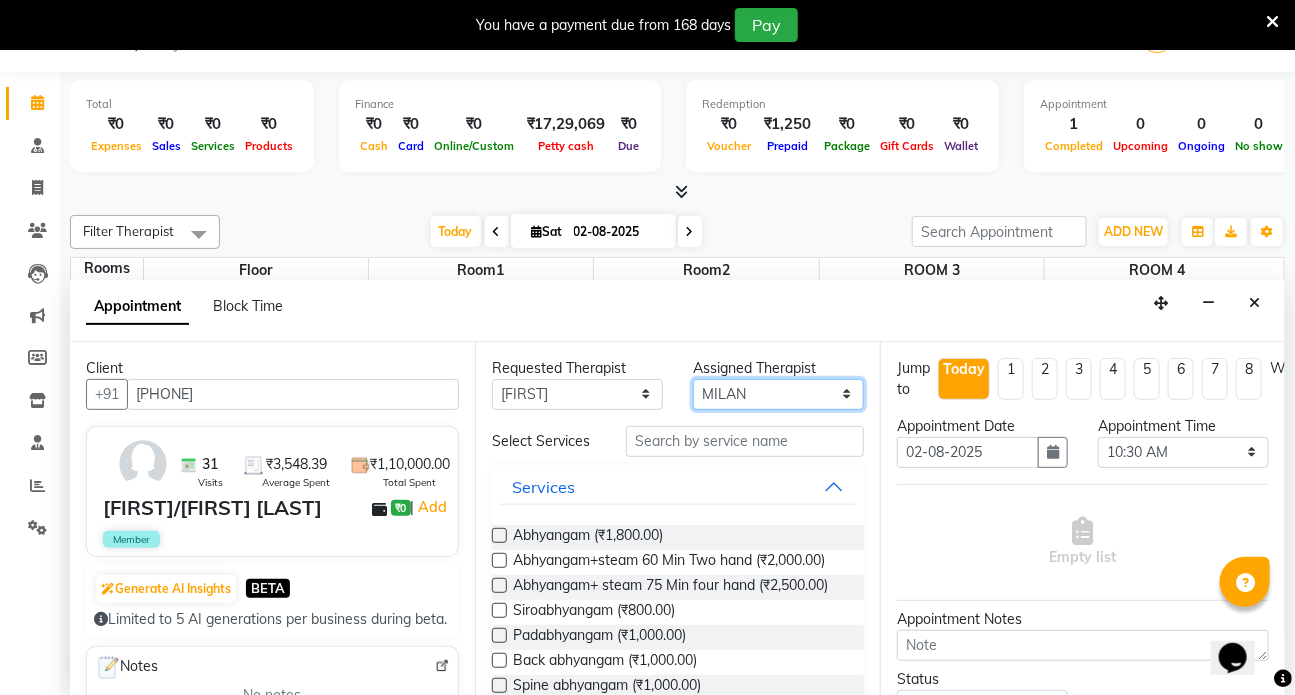 click on "Select [FIRST] [FIRST] [FIRST] DR [LAST] Dr [LAST] Front Desk [FIRST] [FIRST] [FIRST] [FIRST] [FIRST]" at bounding box center [778, 394] 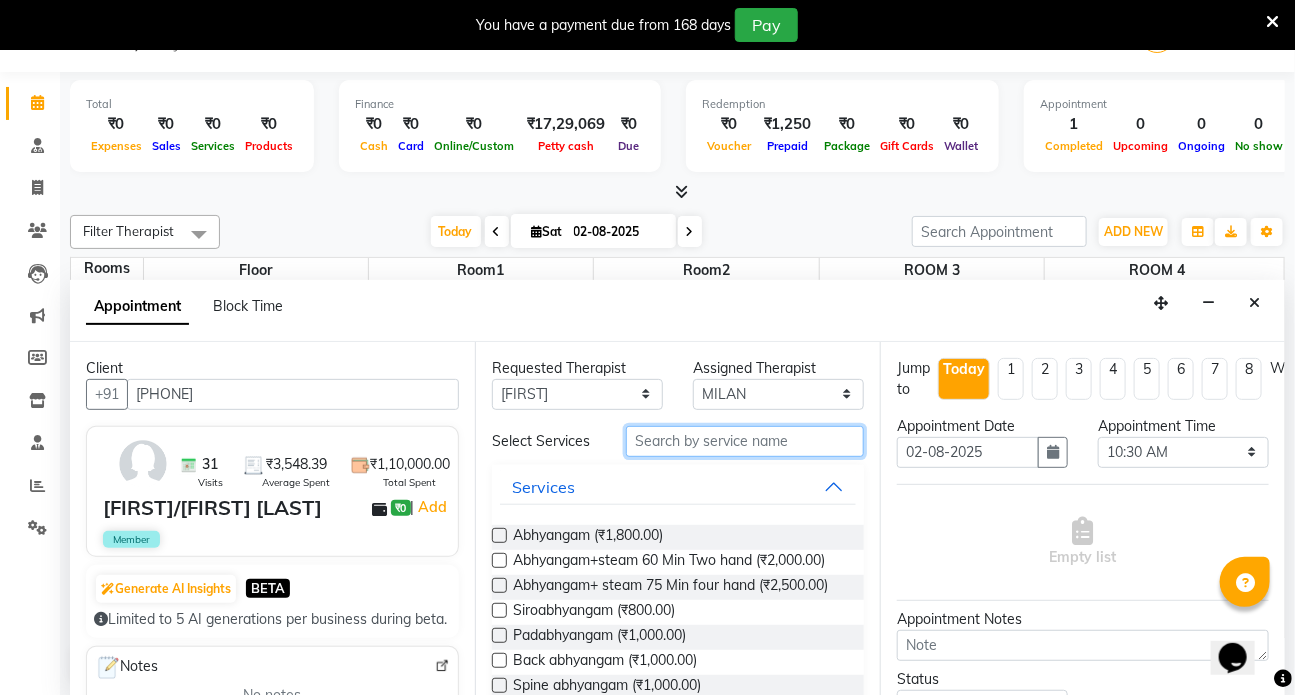 click at bounding box center [745, 441] 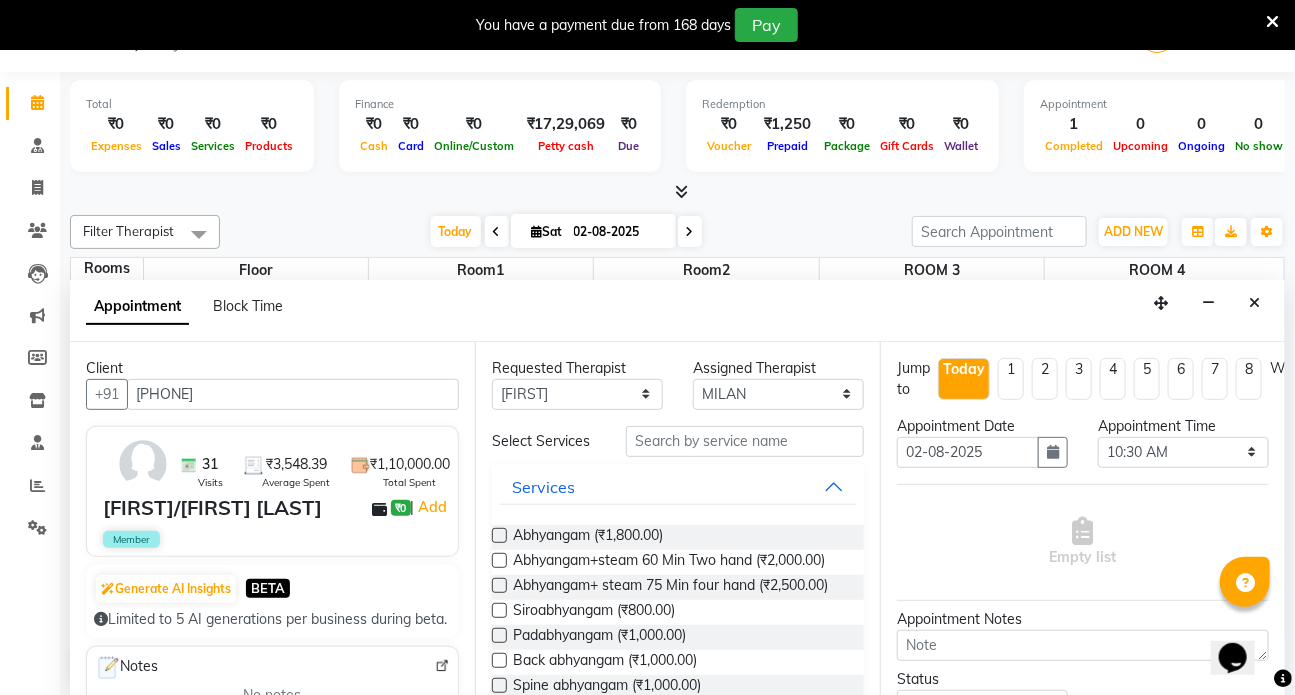 click at bounding box center (499, 585) 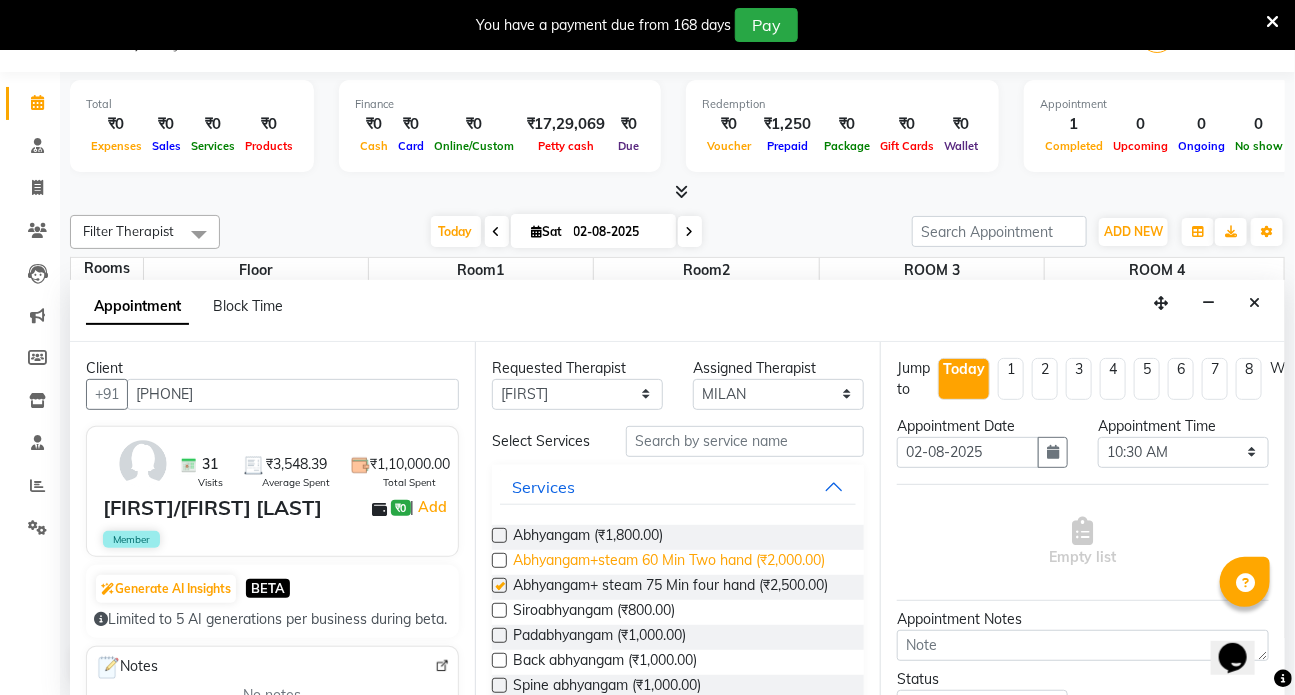 select on "2667" 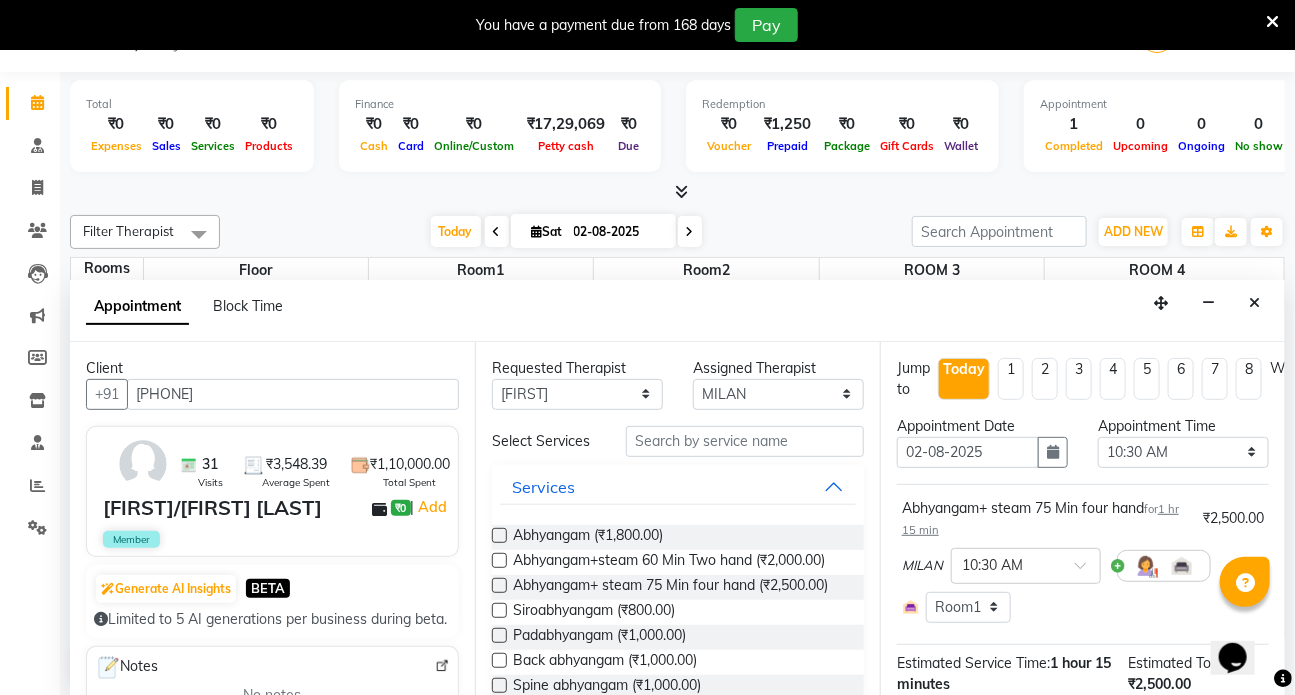 checkbox on "false" 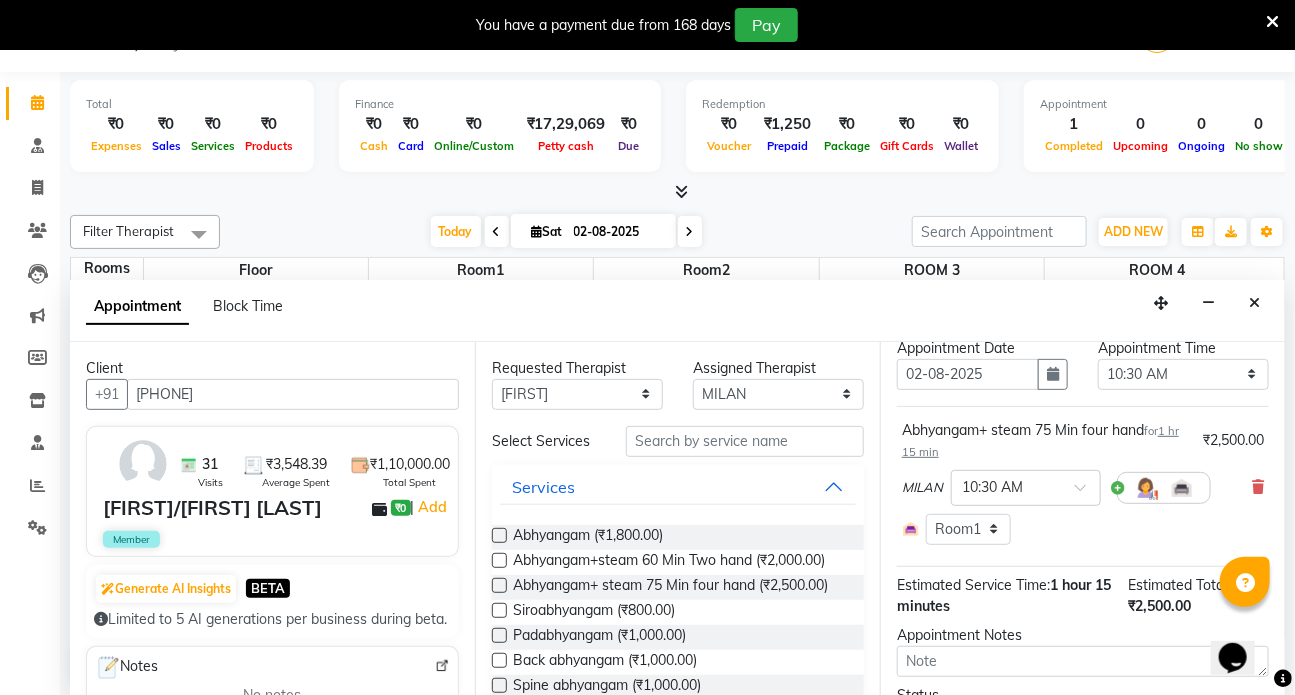 scroll, scrollTop: 181, scrollLeft: 0, axis: vertical 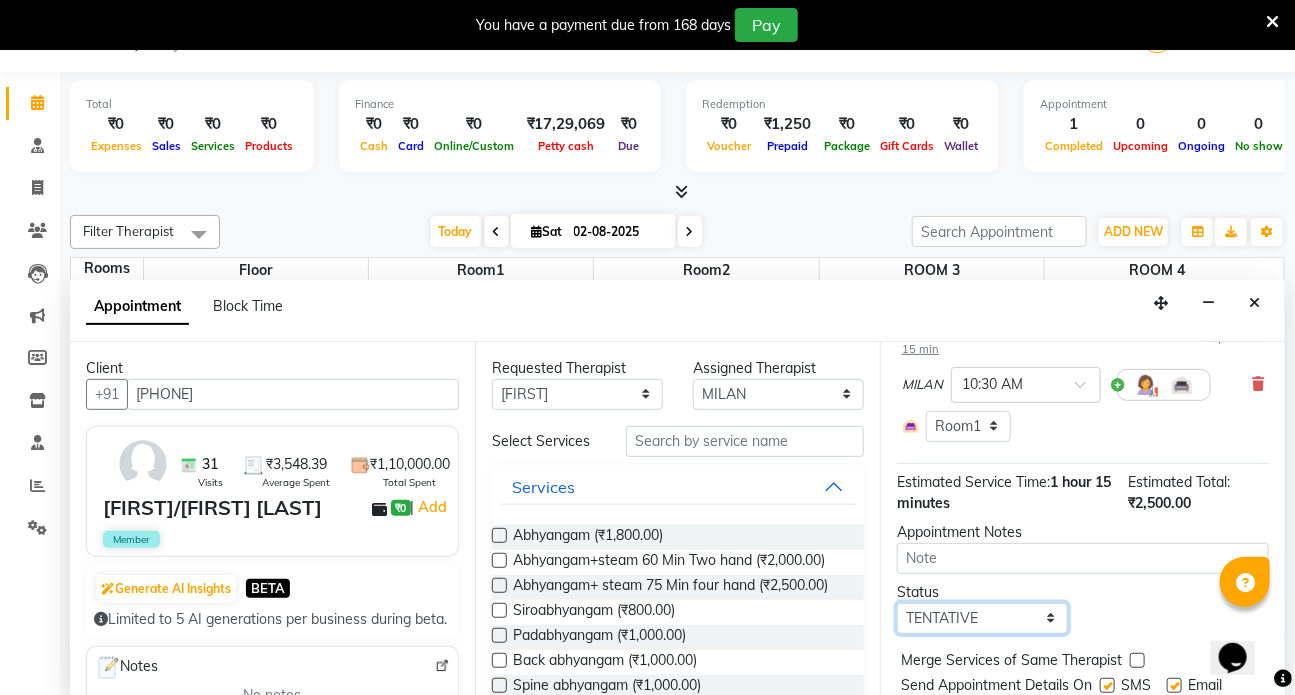 click on "Select TENTATIVE CONFIRM CHECK-IN UPCOMING" at bounding box center (982, 618) 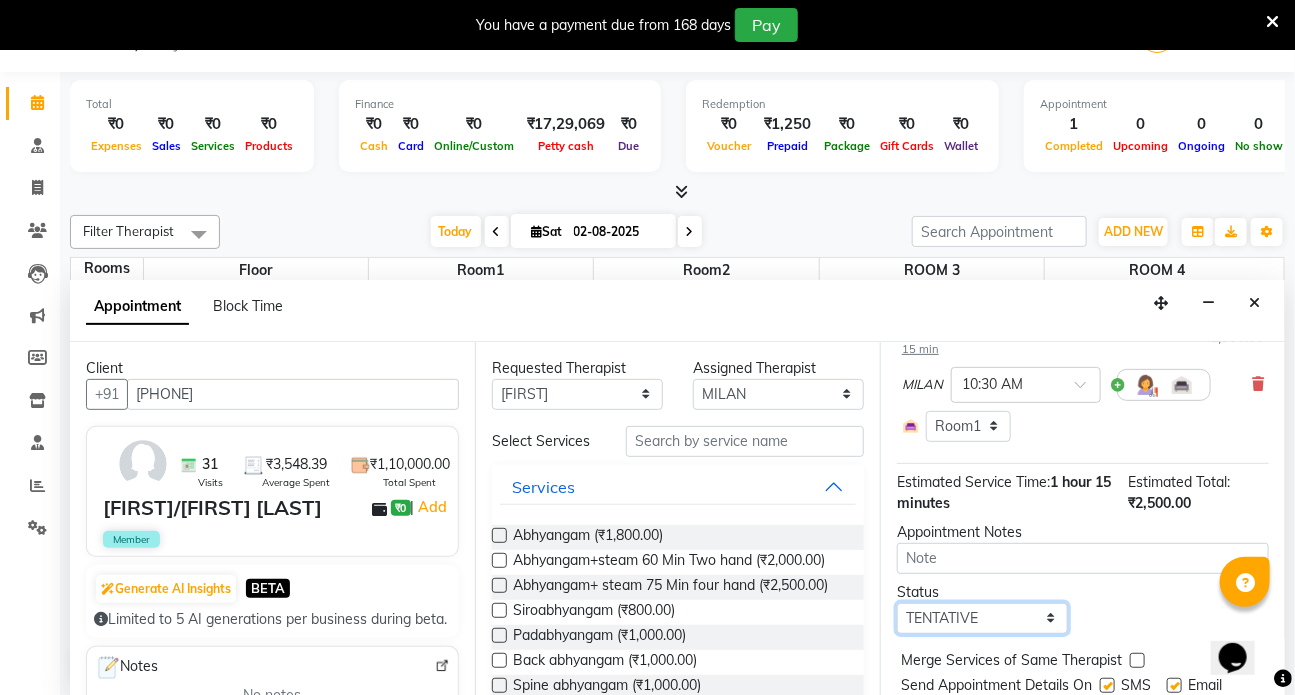 select on "check-in" 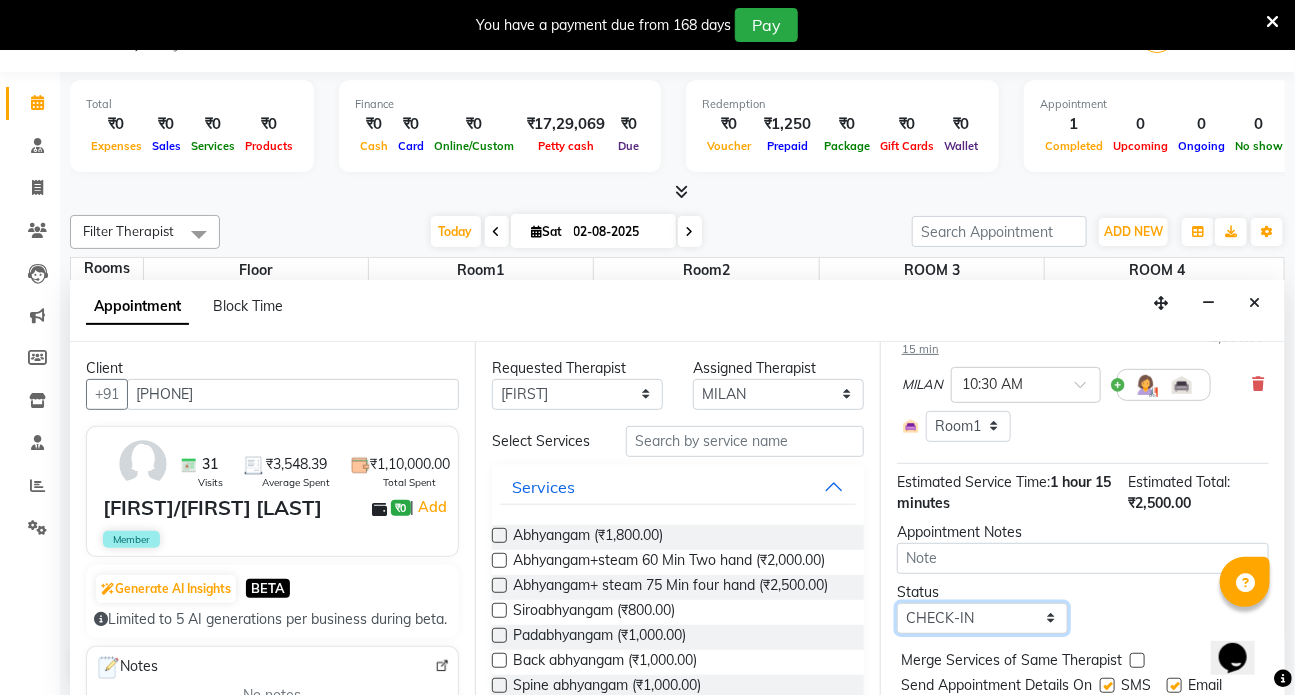 click on "Select TENTATIVE CONFIRM CHECK-IN UPCOMING" at bounding box center (982, 618) 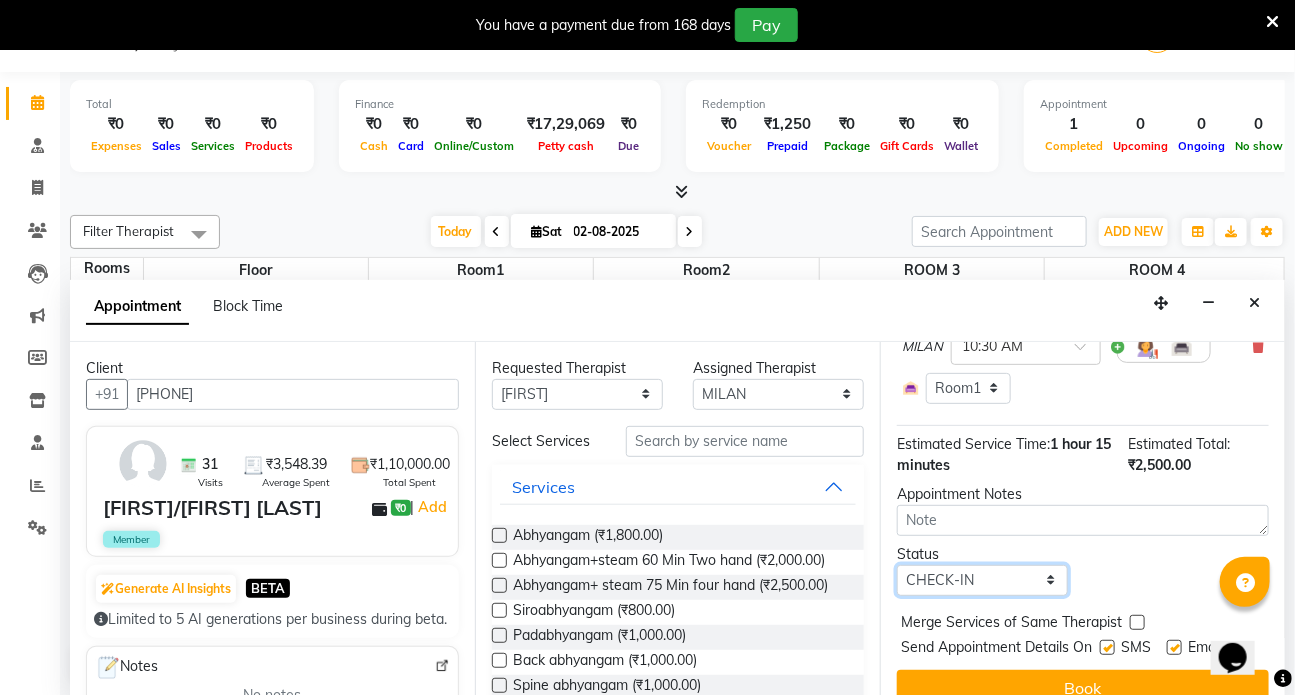 scroll, scrollTop: 256, scrollLeft: 0, axis: vertical 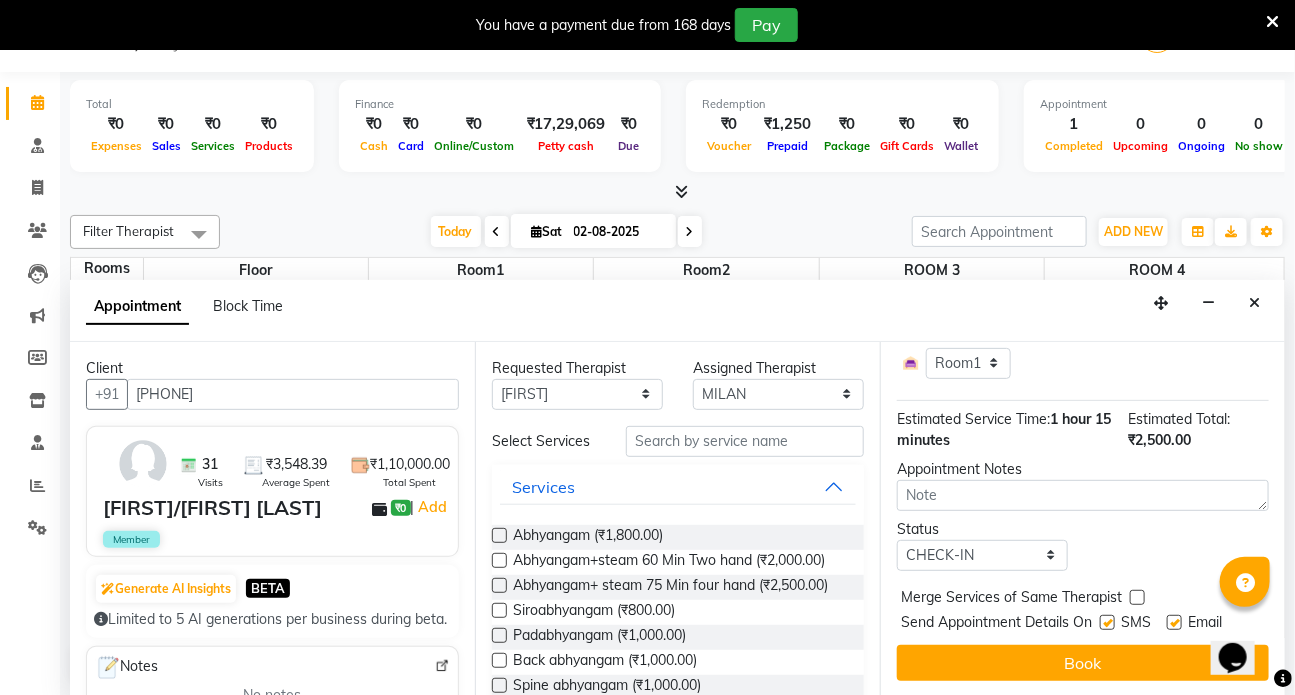 click at bounding box center [1107, 622] 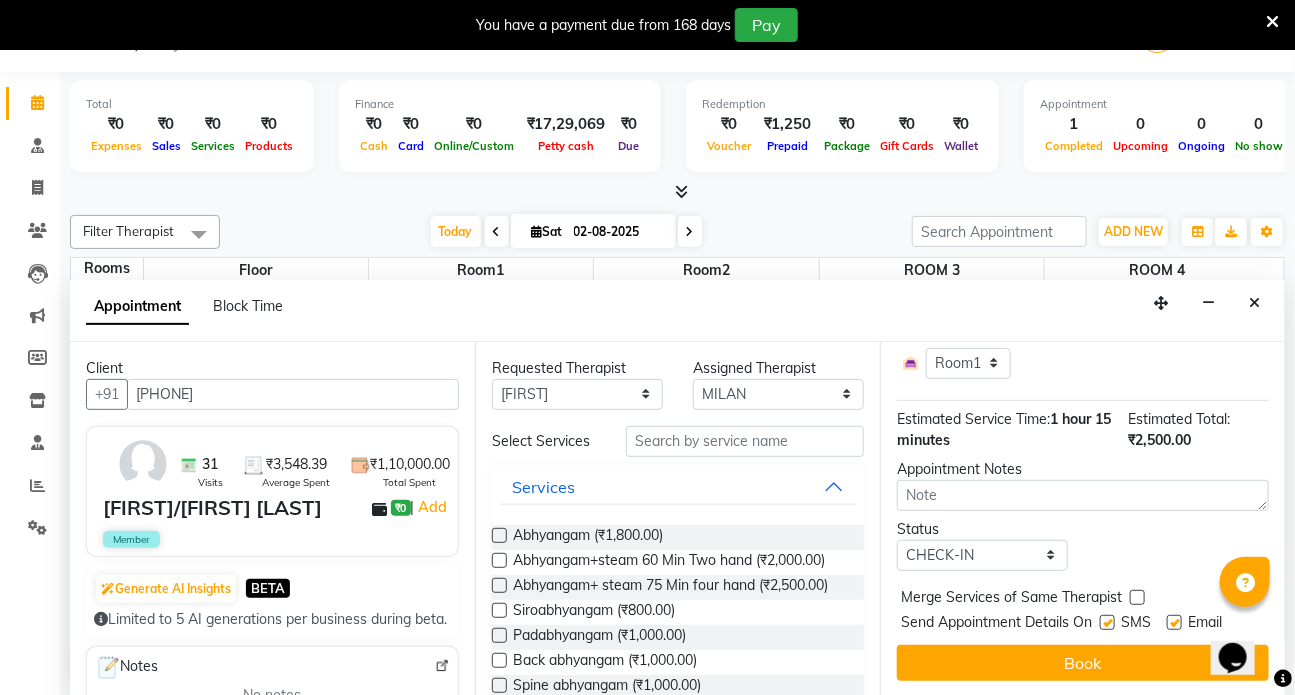 click at bounding box center (1106, 624) 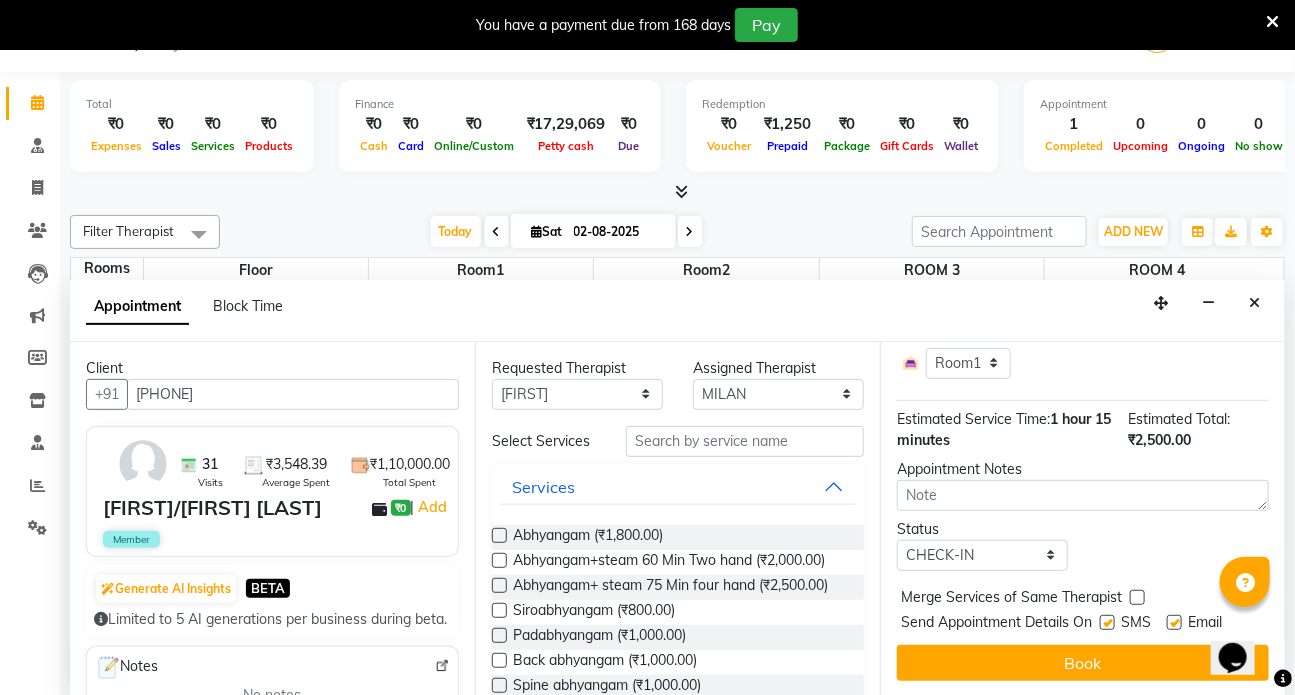 checkbox on "false" 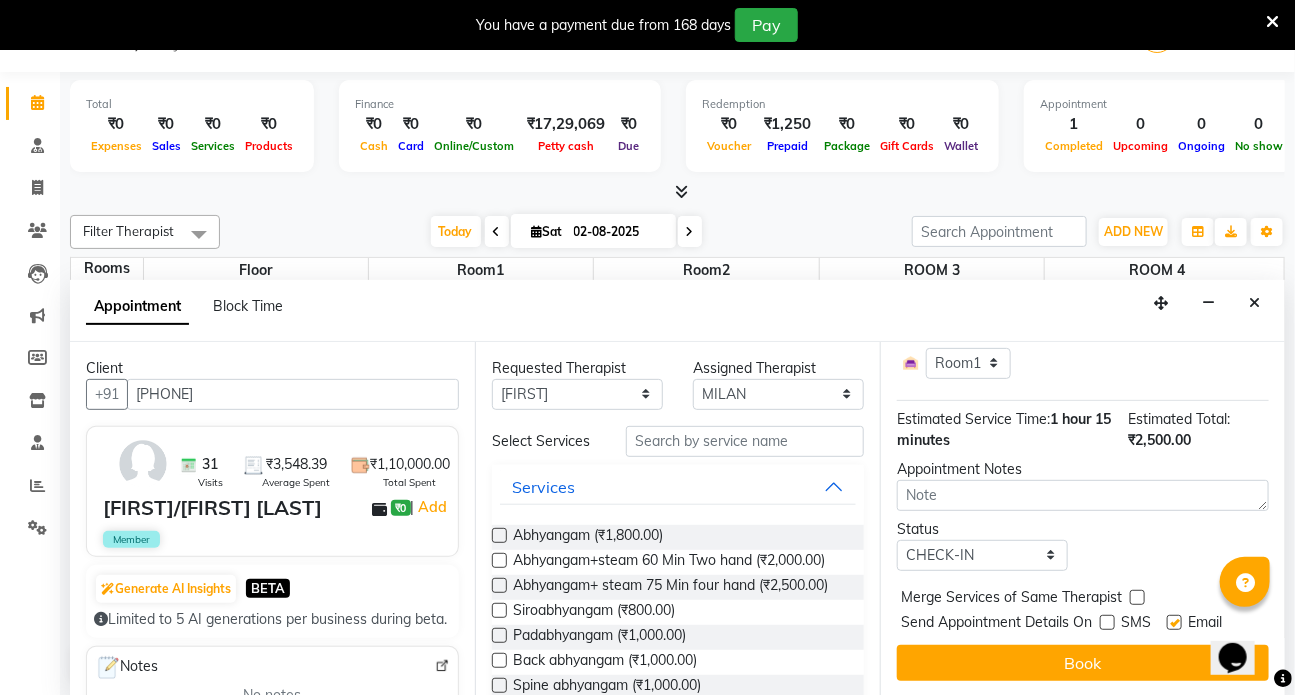 drag, startPoint x: 1175, startPoint y: 609, endPoint x: 1171, endPoint y: 623, distance: 14.56022 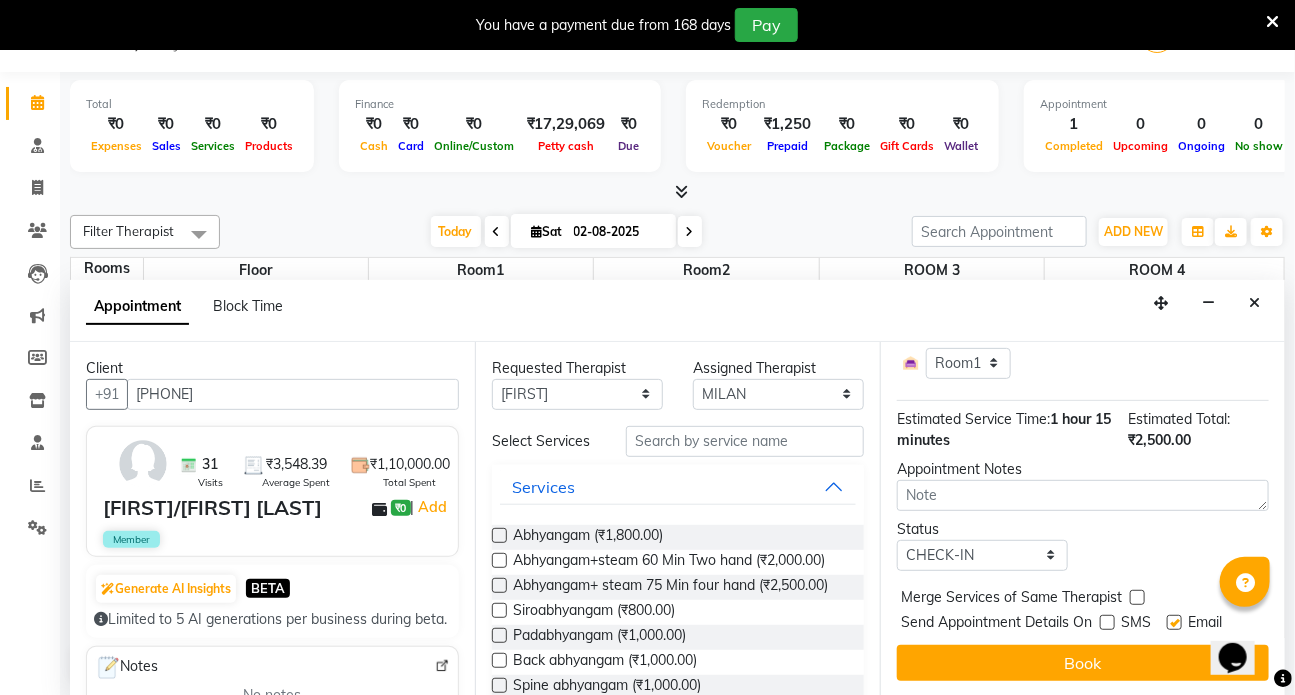 click at bounding box center [1174, 622] 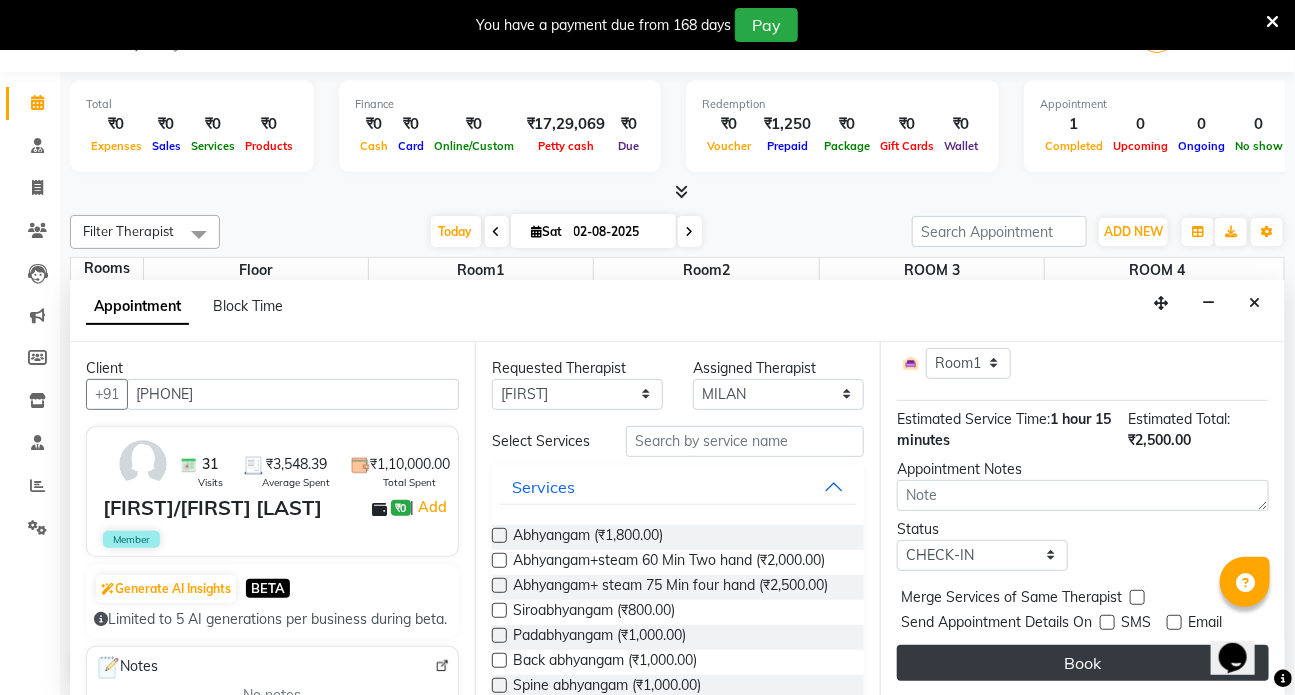 click on "Book" at bounding box center [1083, 663] 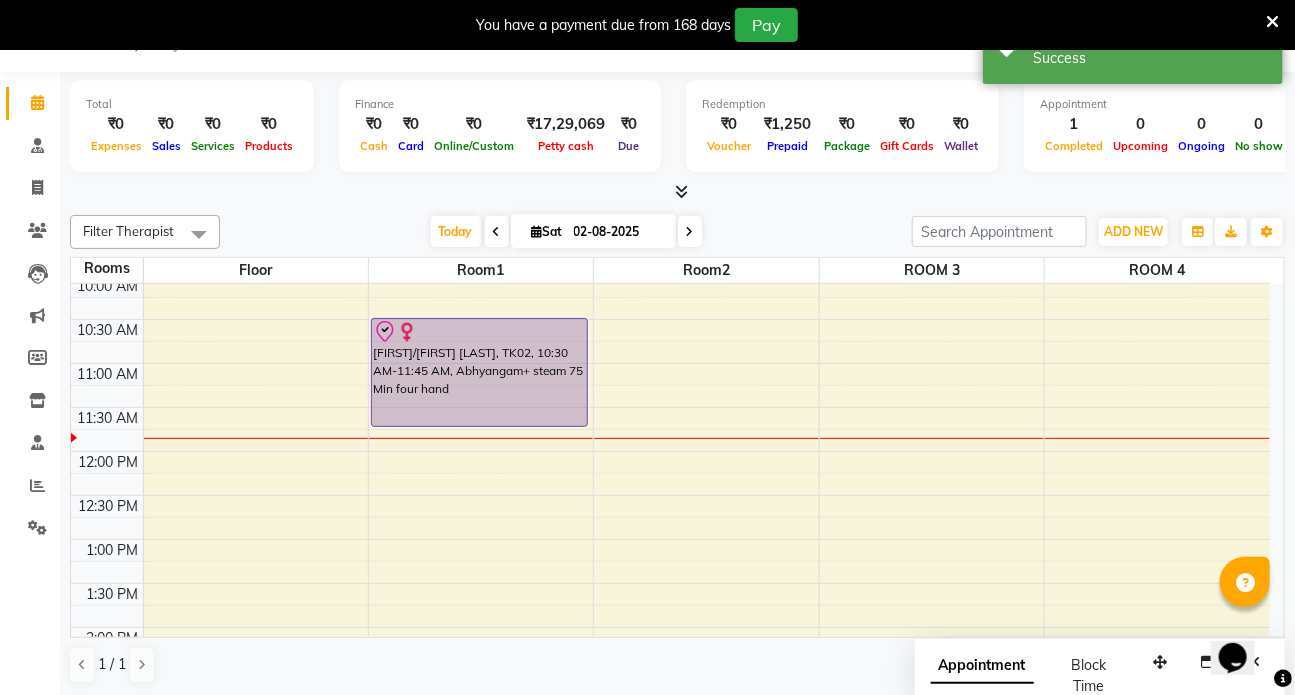 scroll, scrollTop: 0, scrollLeft: 0, axis: both 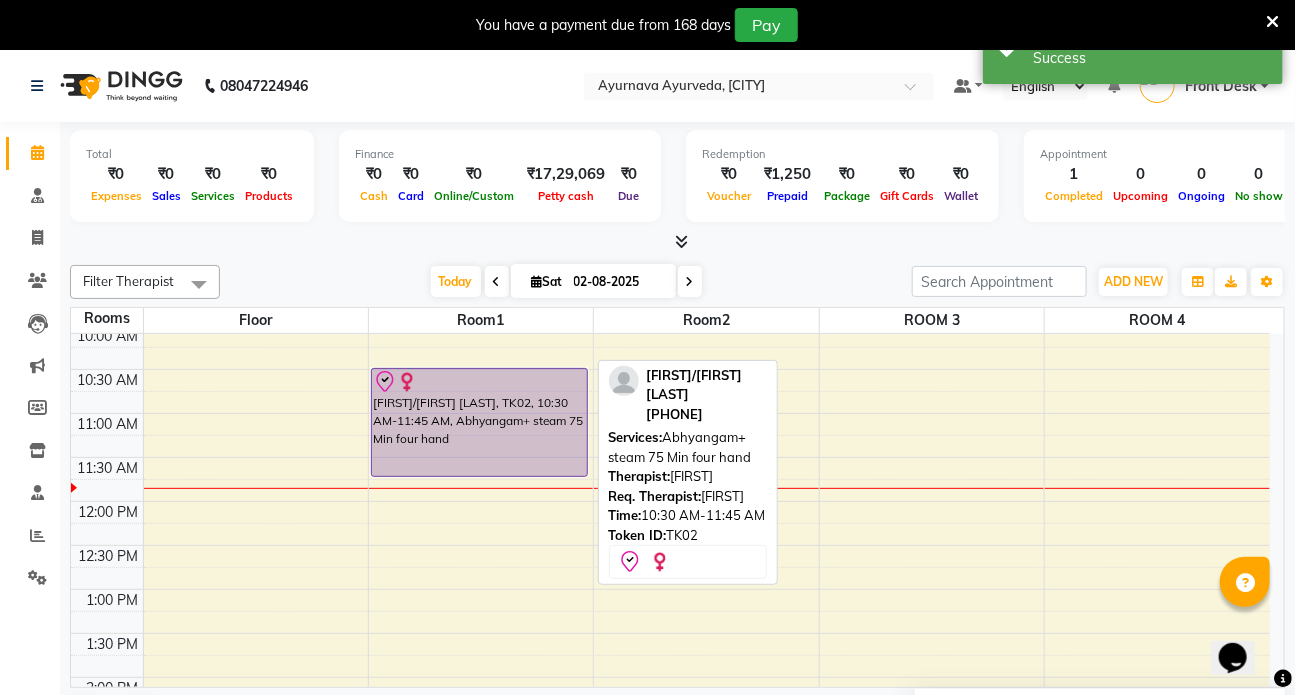 click at bounding box center (479, 382) 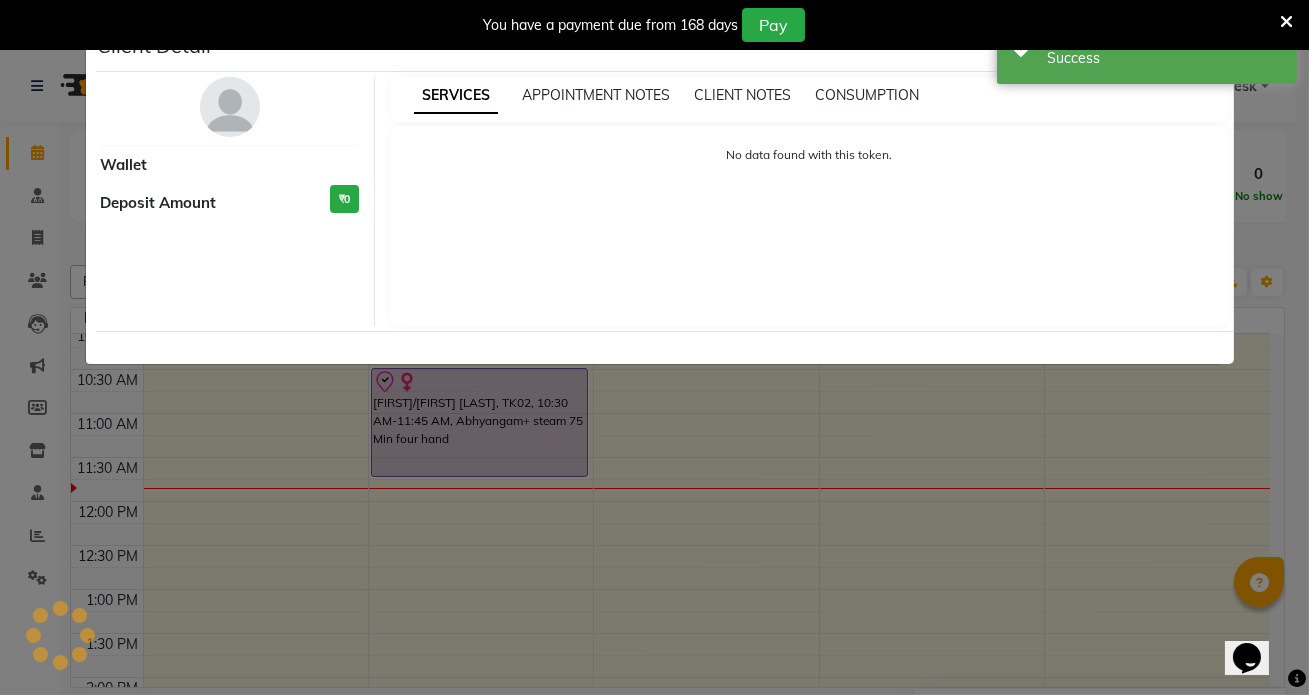 select on "8" 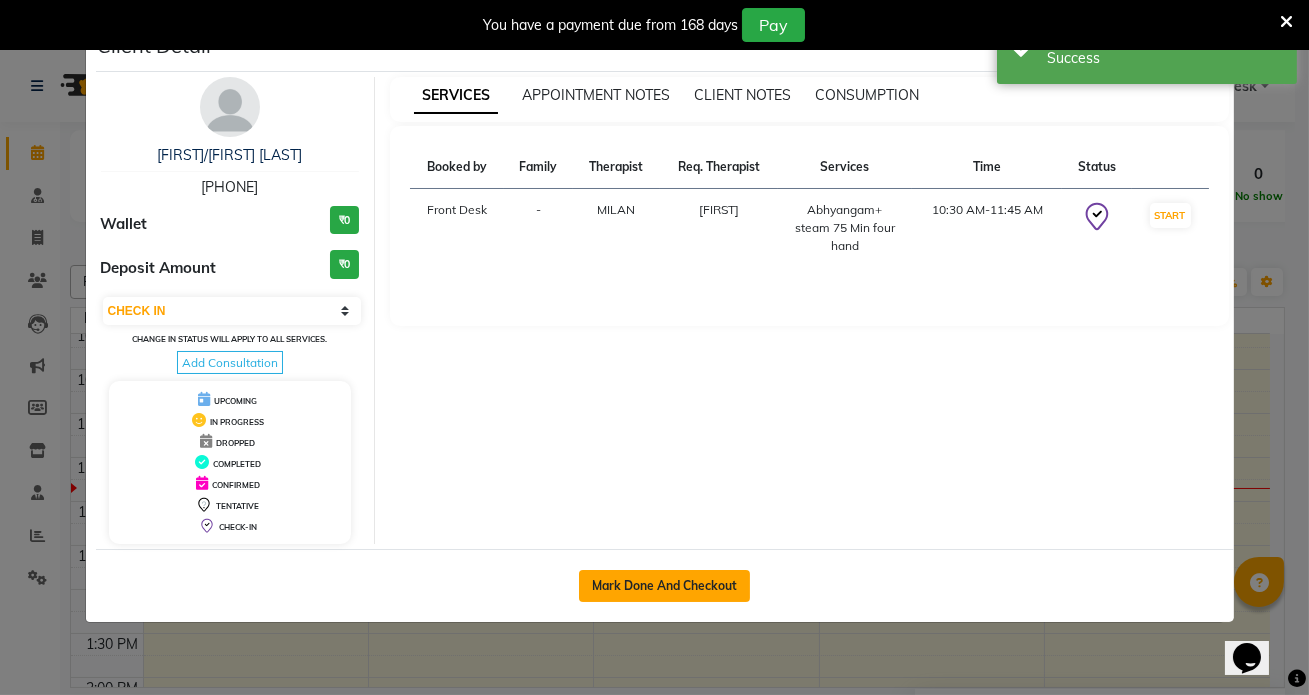 click on "Mark Done And Checkout" 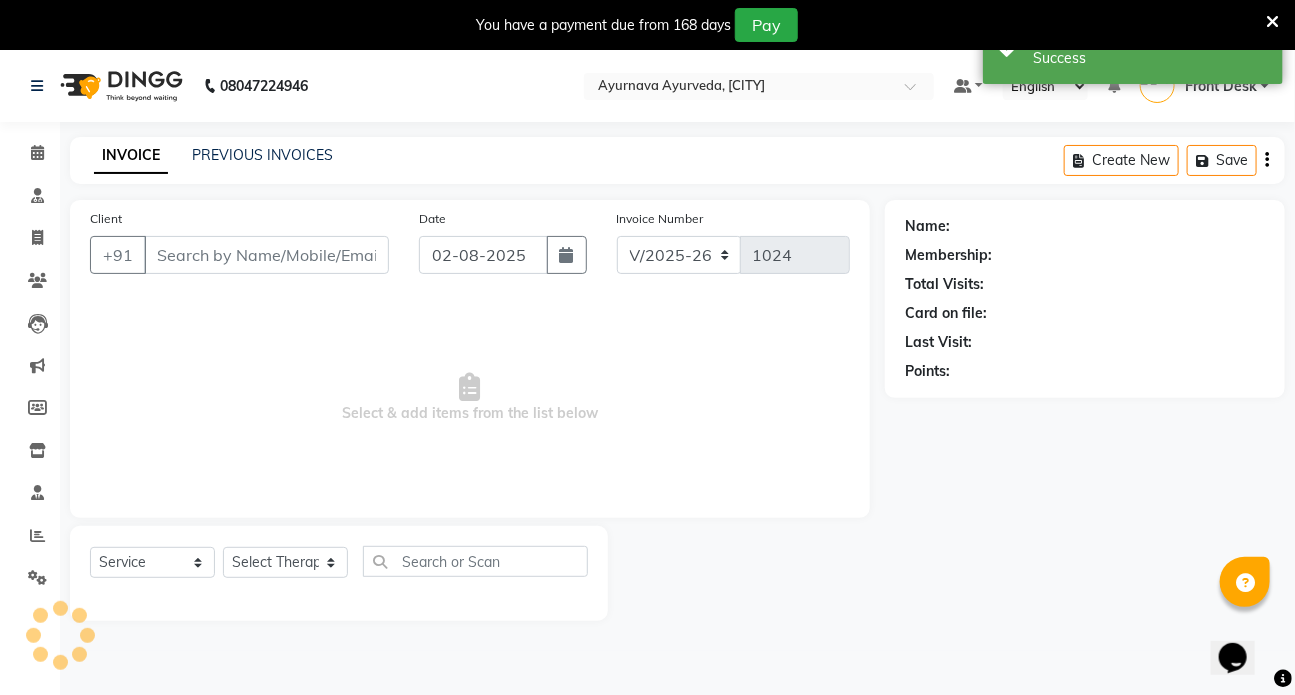 type on "[PHONE]" 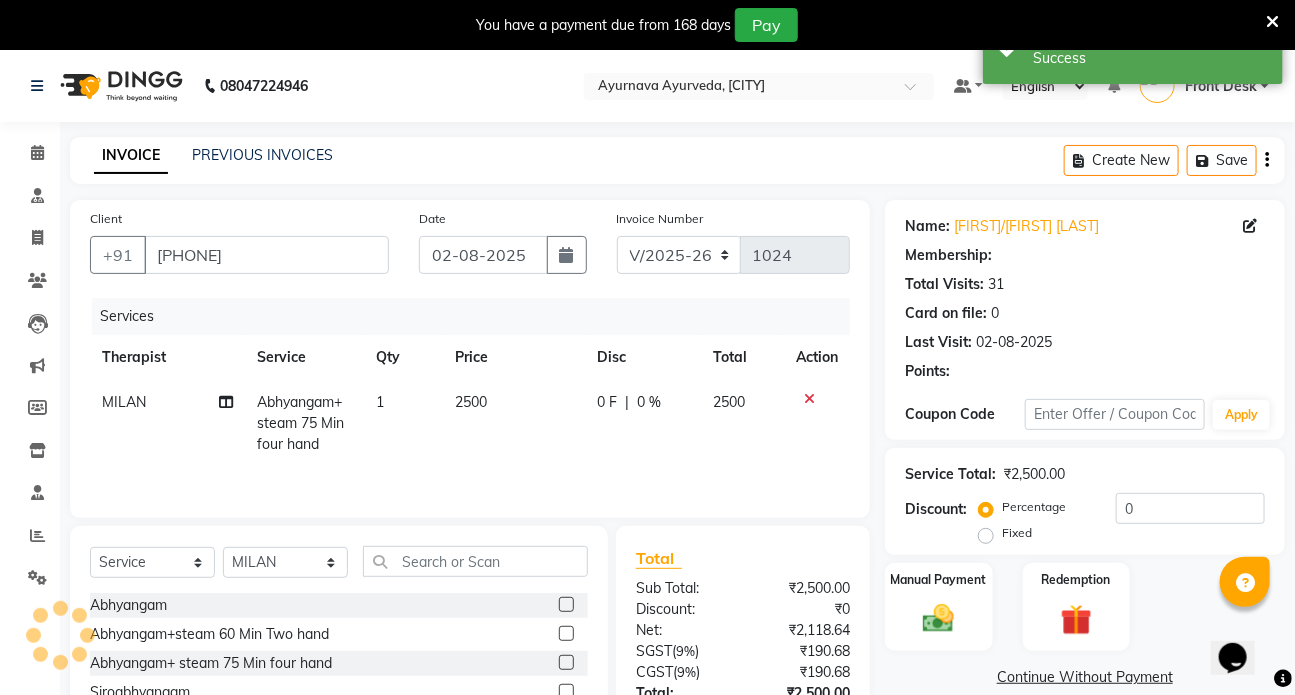select on "1: Object" 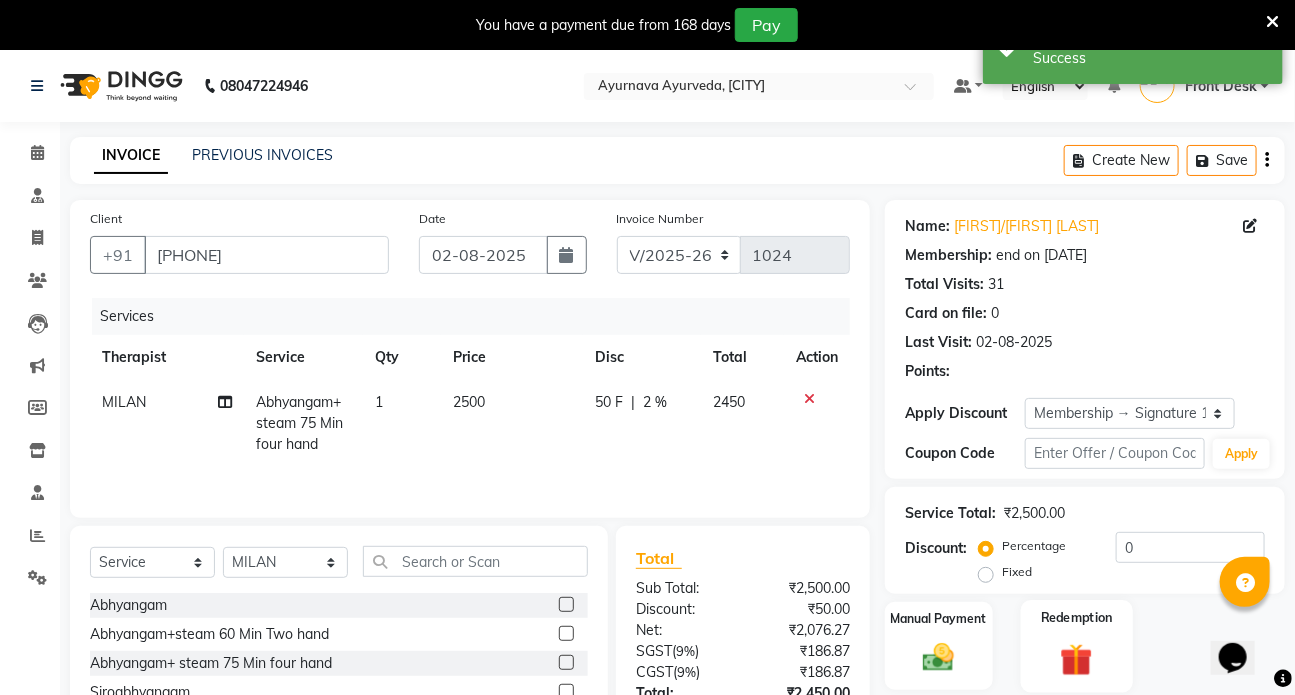 radio on "false" 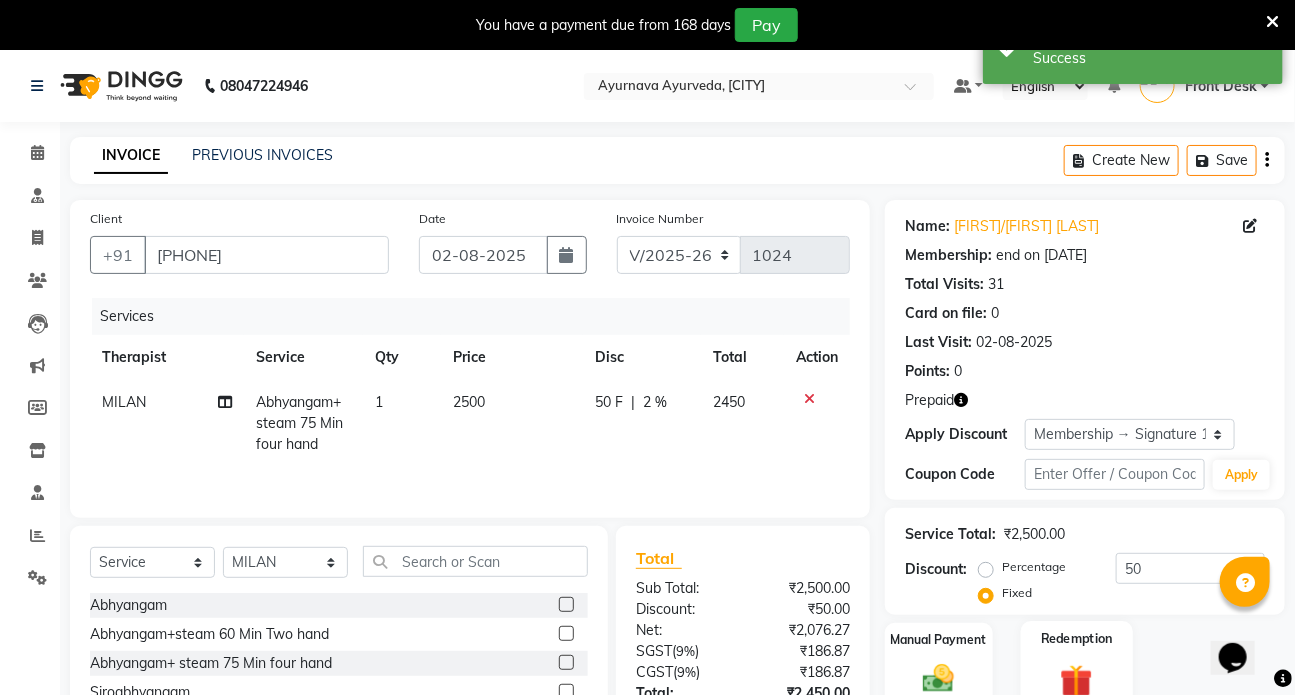 click on "Redemption" 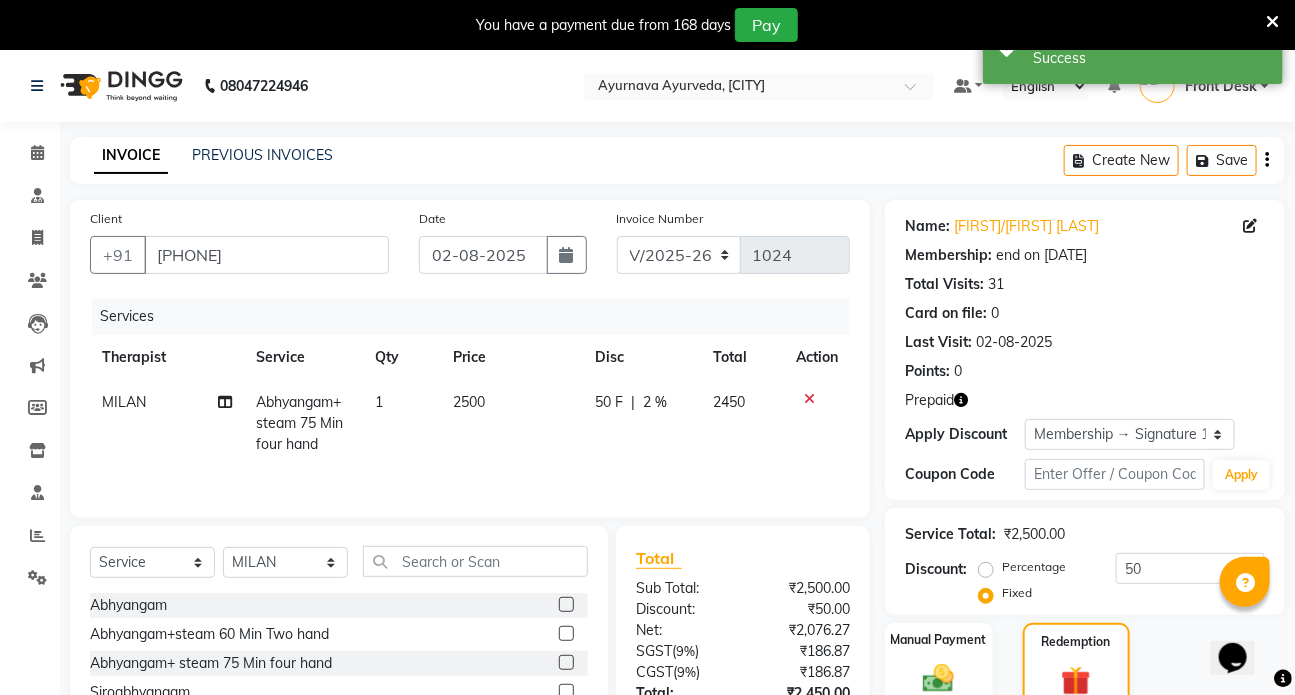 click on "Percentage" 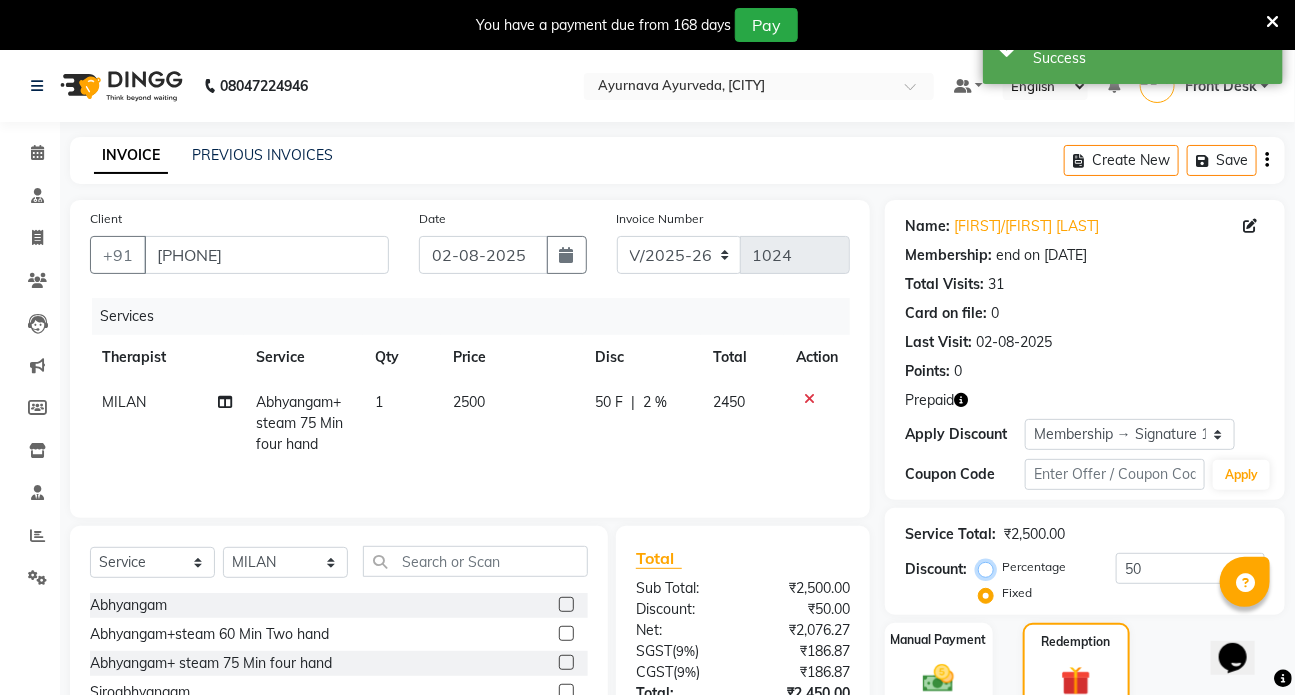 click on "Percentage" at bounding box center (990, 567) 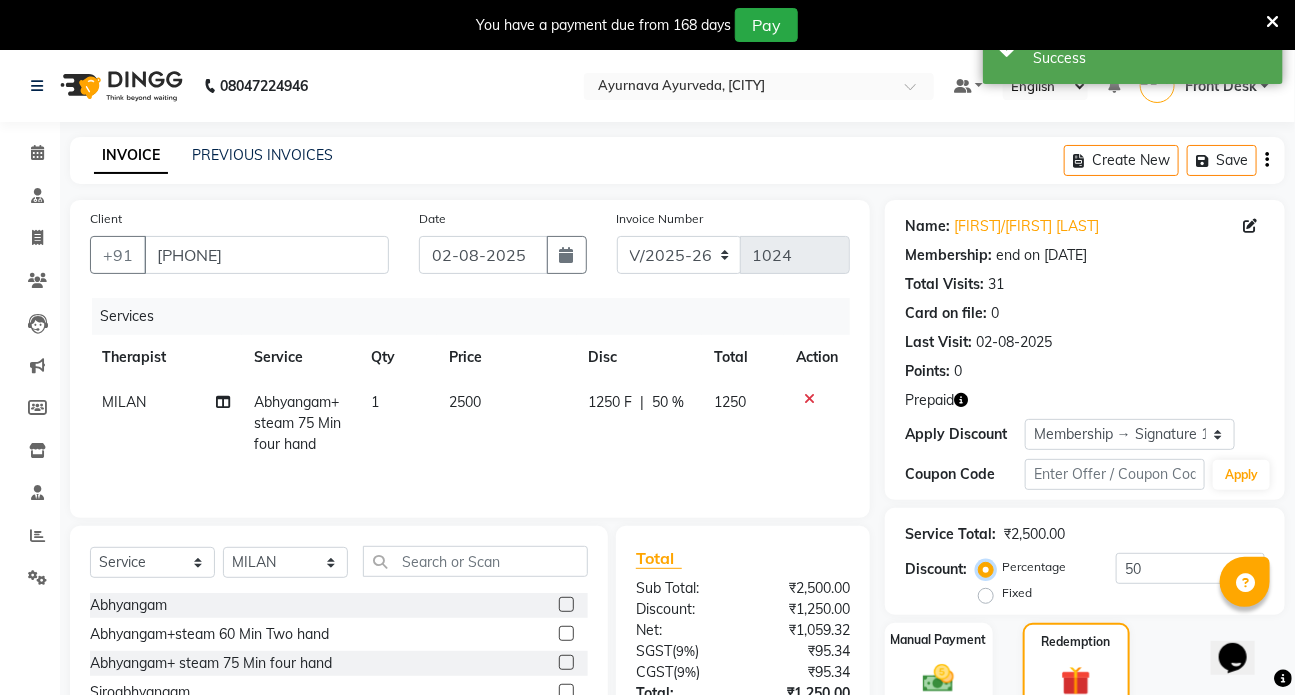 scroll, scrollTop: 216, scrollLeft: 0, axis: vertical 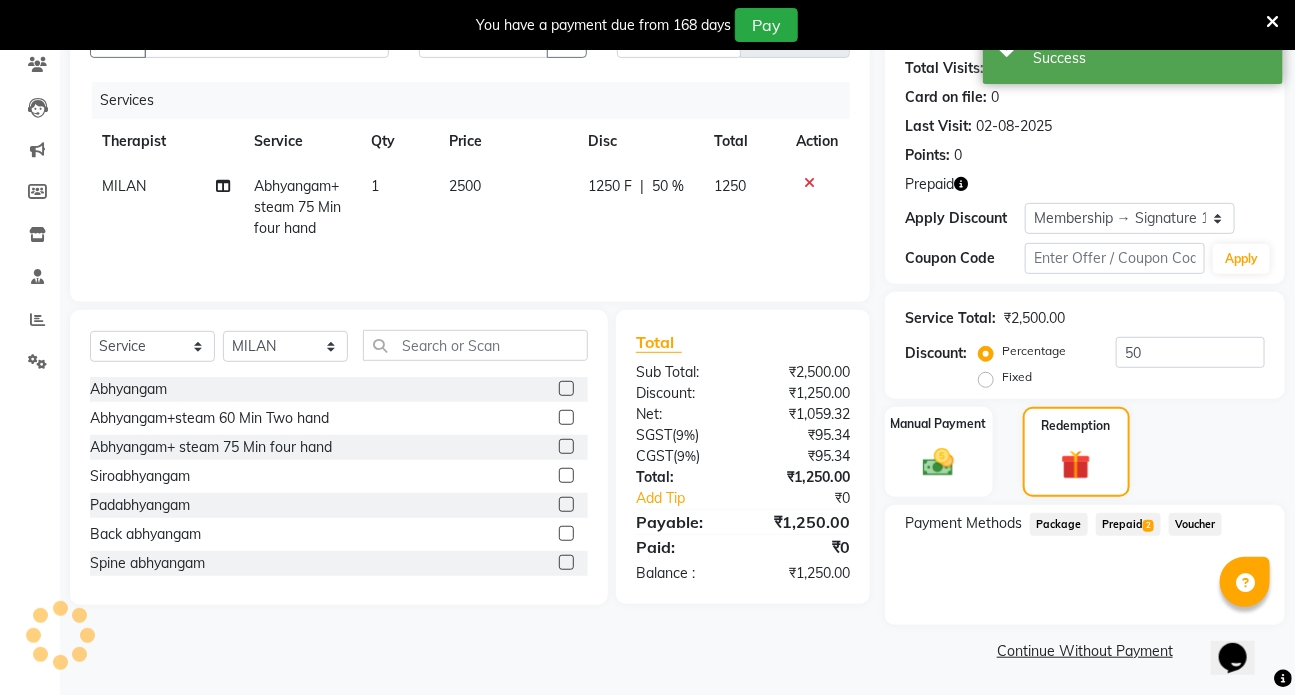 click on "Prepaid  2" 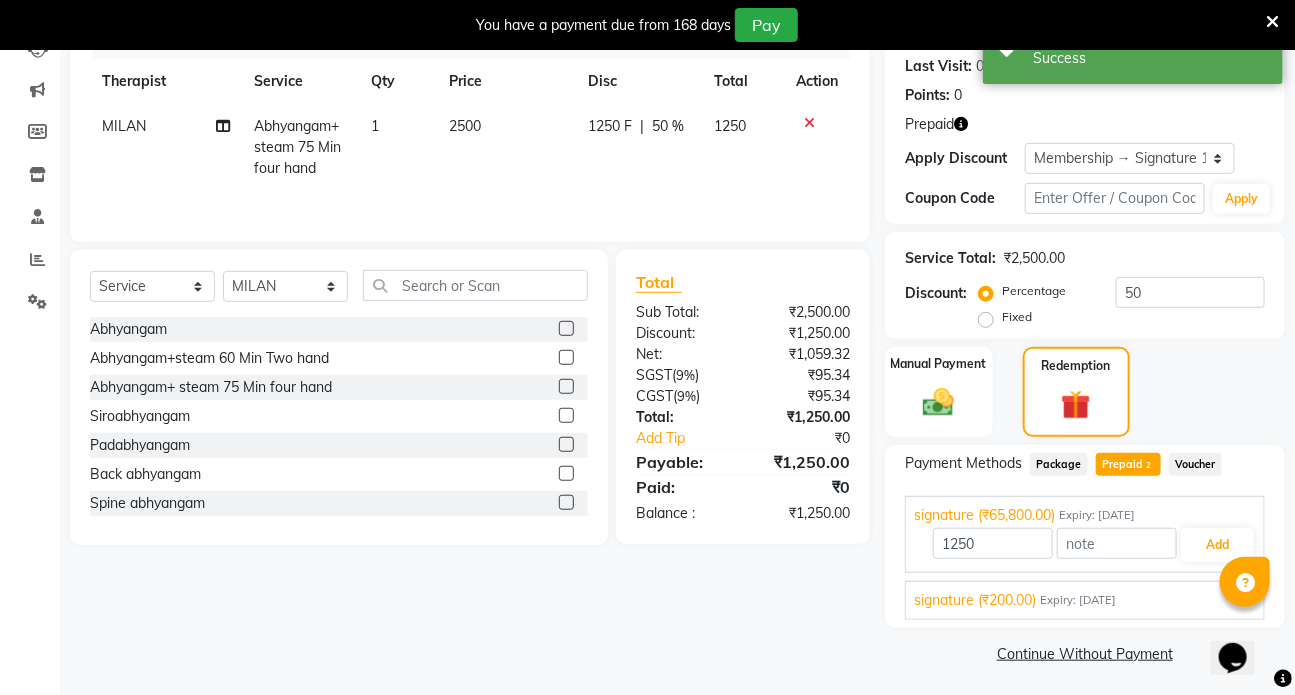 scroll, scrollTop: 278, scrollLeft: 0, axis: vertical 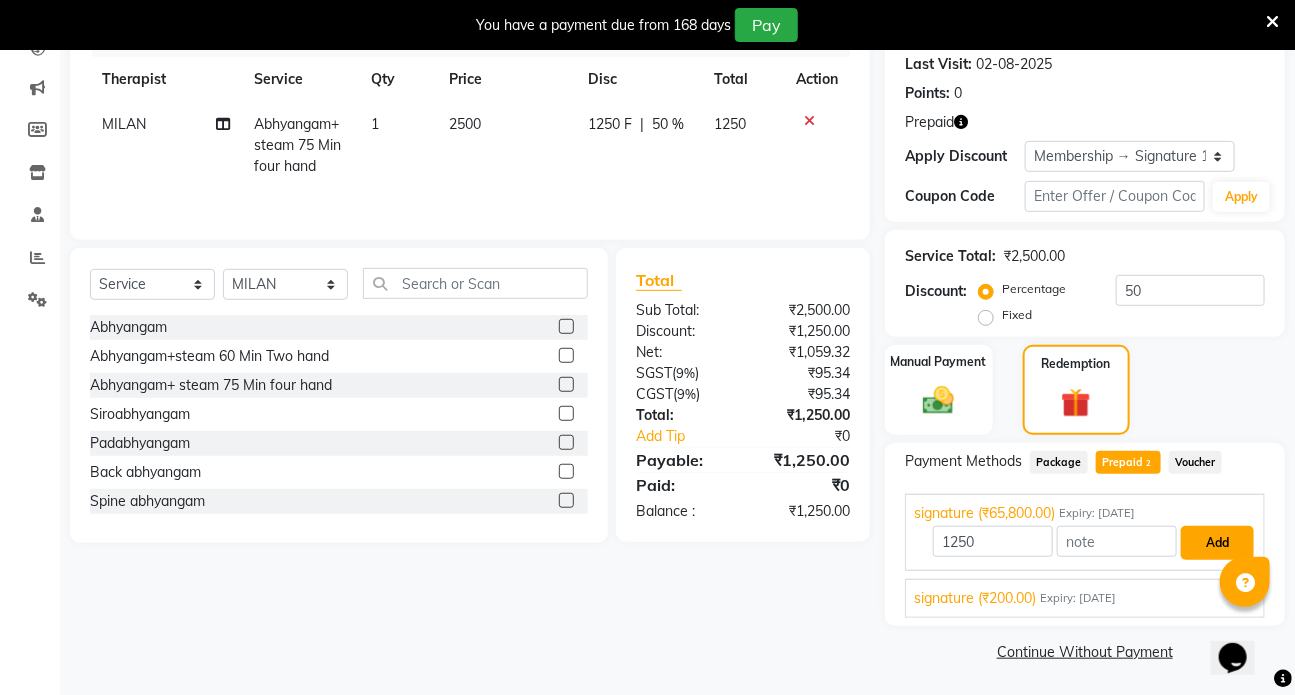 click on "Add" at bounding box center [1217, 543] 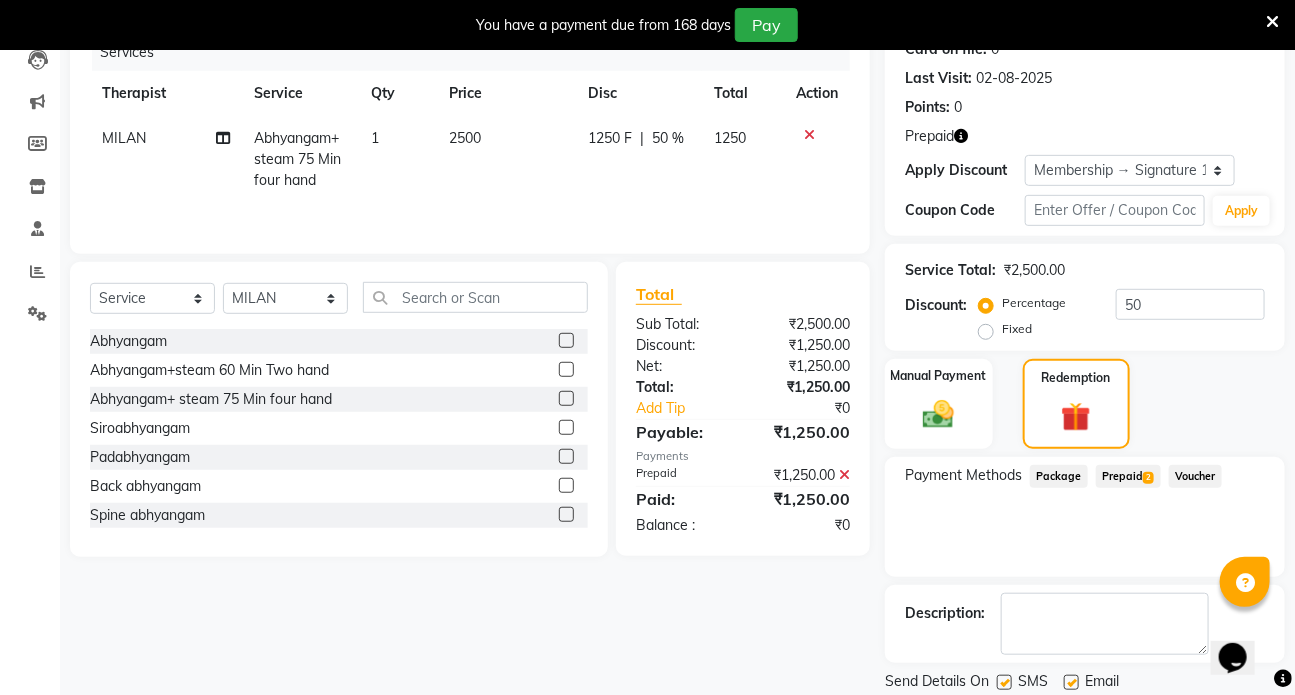 scroll, scrollTop: 328, scrollLeft: 0, axis: vertical 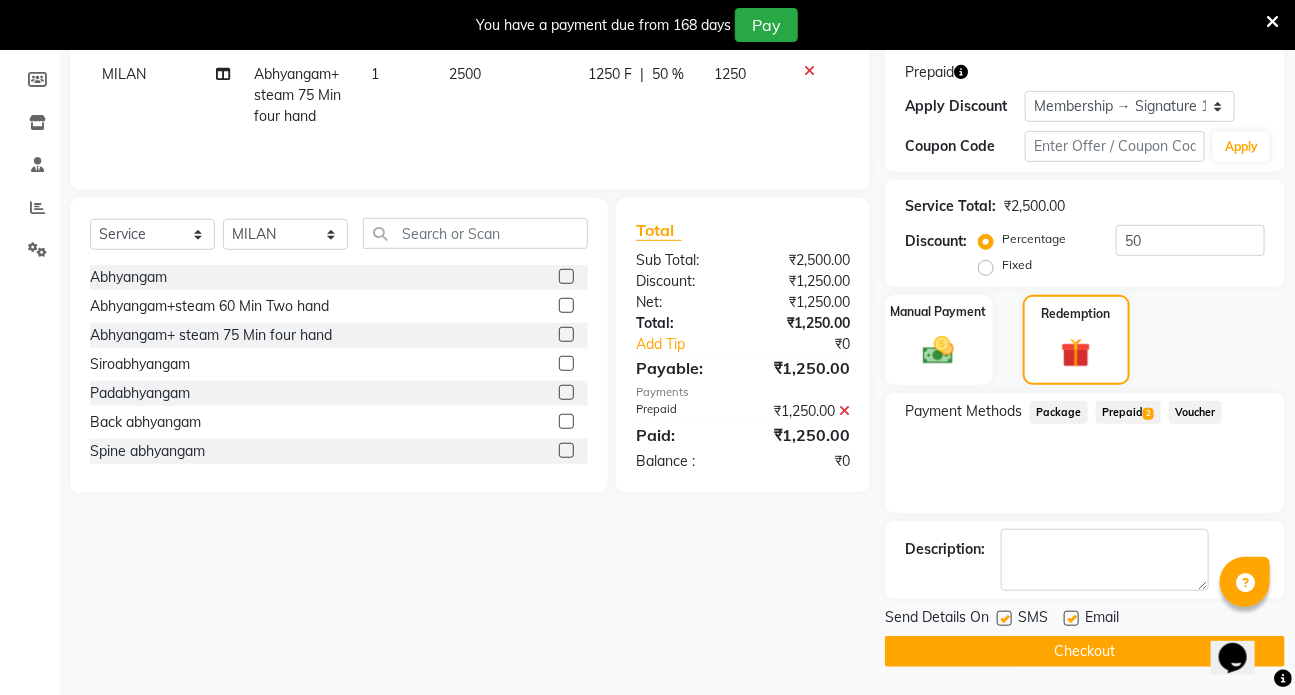 click 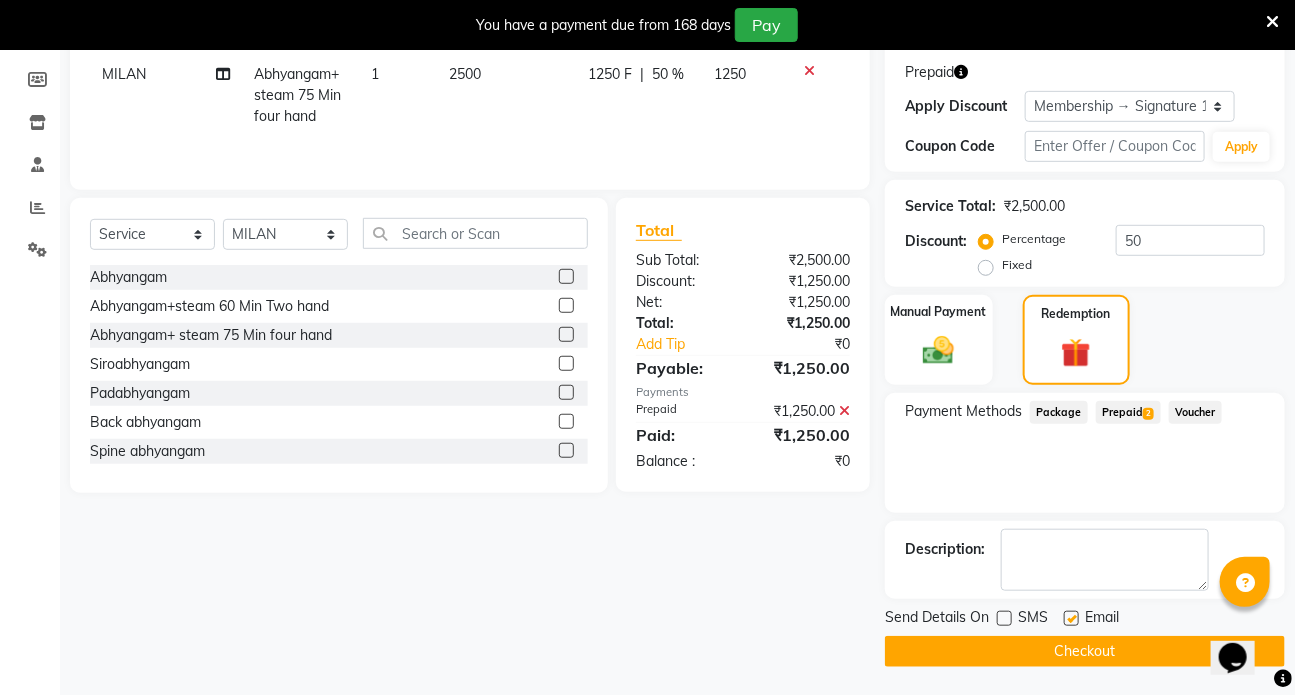 click 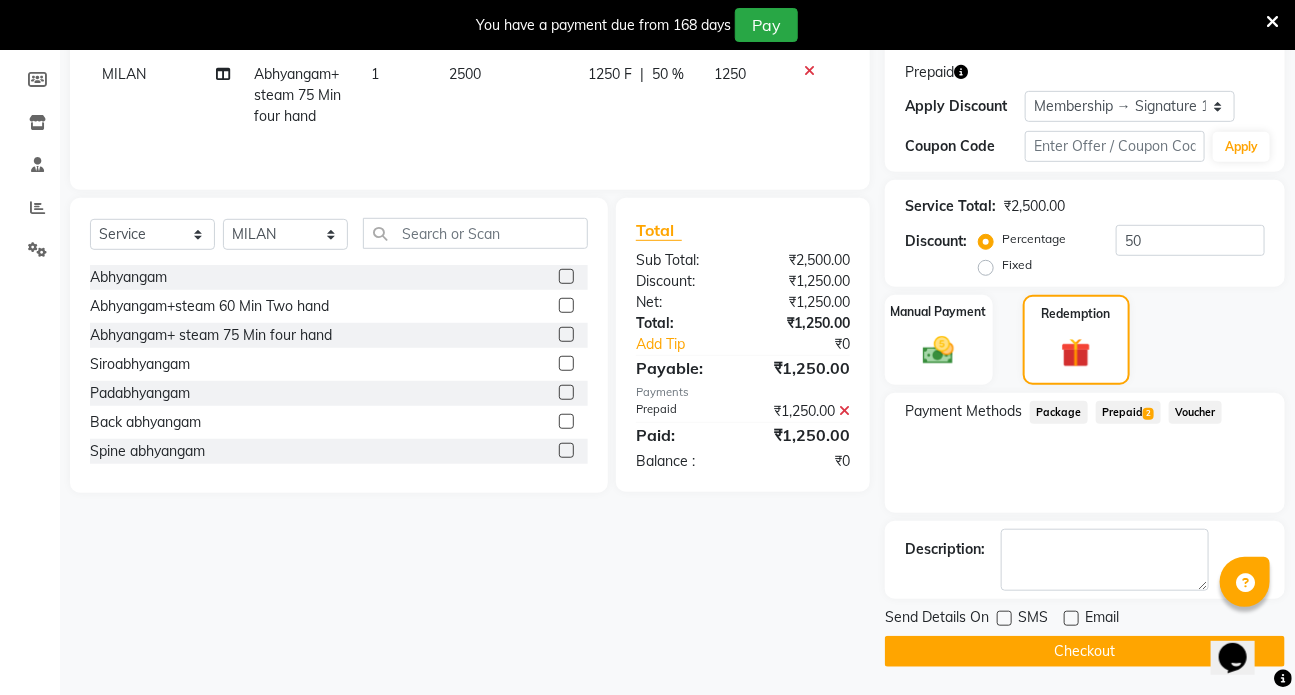 click on "Checkout" 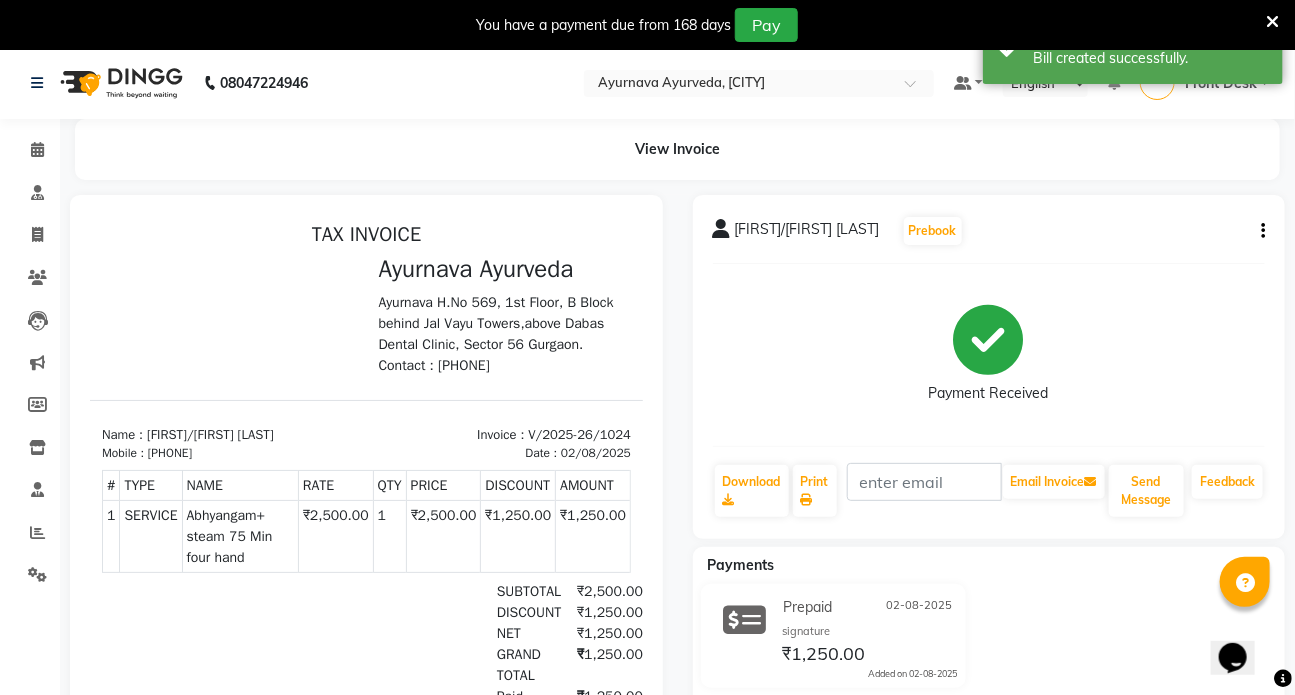 scroll, scrollTop: 0, scrollLeft: 0, axis: both 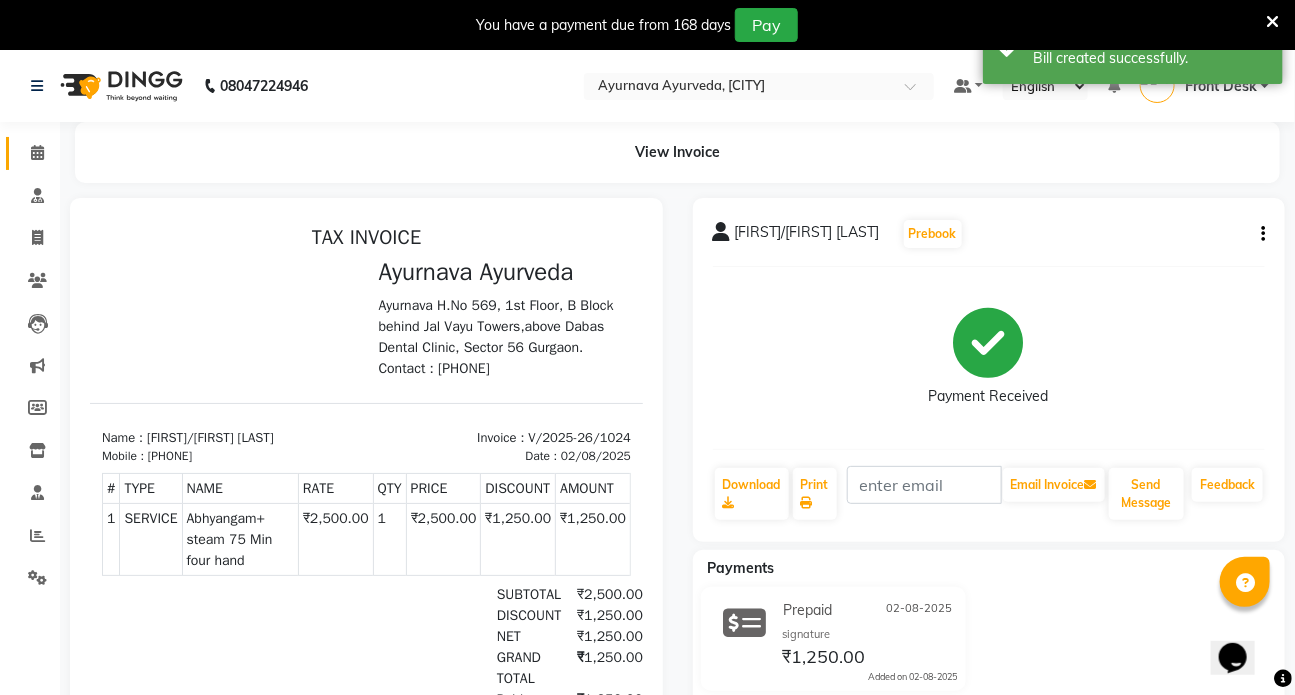 click 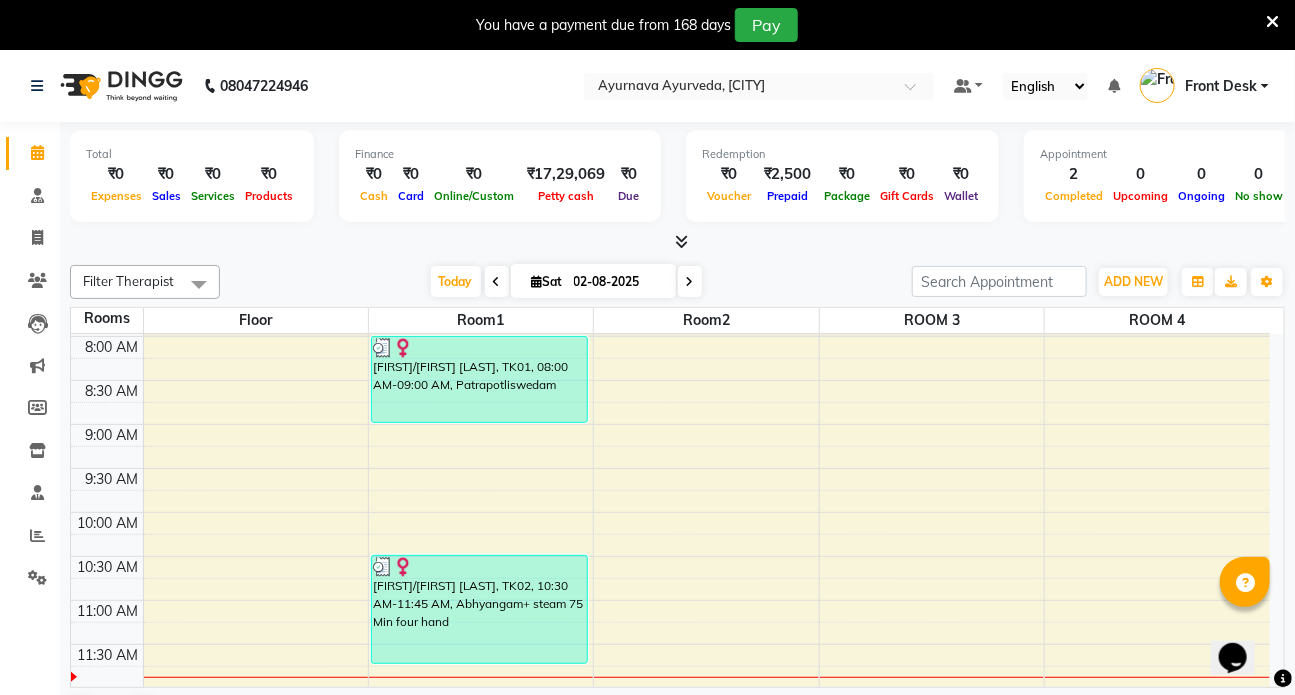 scroll, scrollTop: 181, scrollLeft: 0, axis: vertical 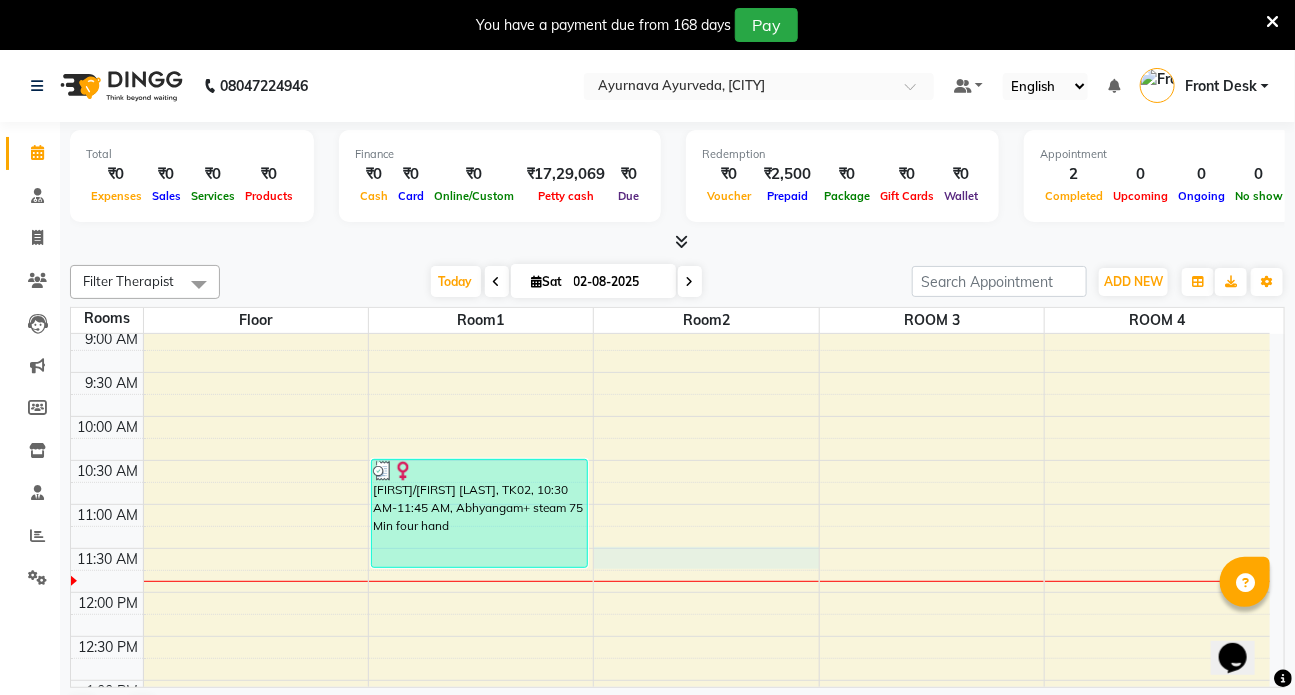 click on "7:00 AM 7:30 AM 8:00 AM 8:30 AM 9:00 AM 9:30 AM 10:00 AM 10:30 AM 11:00 AM 11:30 AM 12:00 PM 12:30 PM 1:00 PM 1:30 PM 2:00 PM 2:30 PM 3:00 PM 3:30 PM 4:00 PM 4:30 PM 5:00 PM 5:30 PM 6:00 PM 6:30 PM 7:00 PM 7:30 PM 8:00 PM 8:30 PM     [FIRST]/[FIRST] [LAST], TK01, 08:00 AM-09:00 AM, Patrapotliswedam     [FIRST]/[FIRST] [LAST], TK02, 10:30 AM-11:45 AM, Abhyangam+ steam 75 Min four hand" at bounding box center (670, 768) 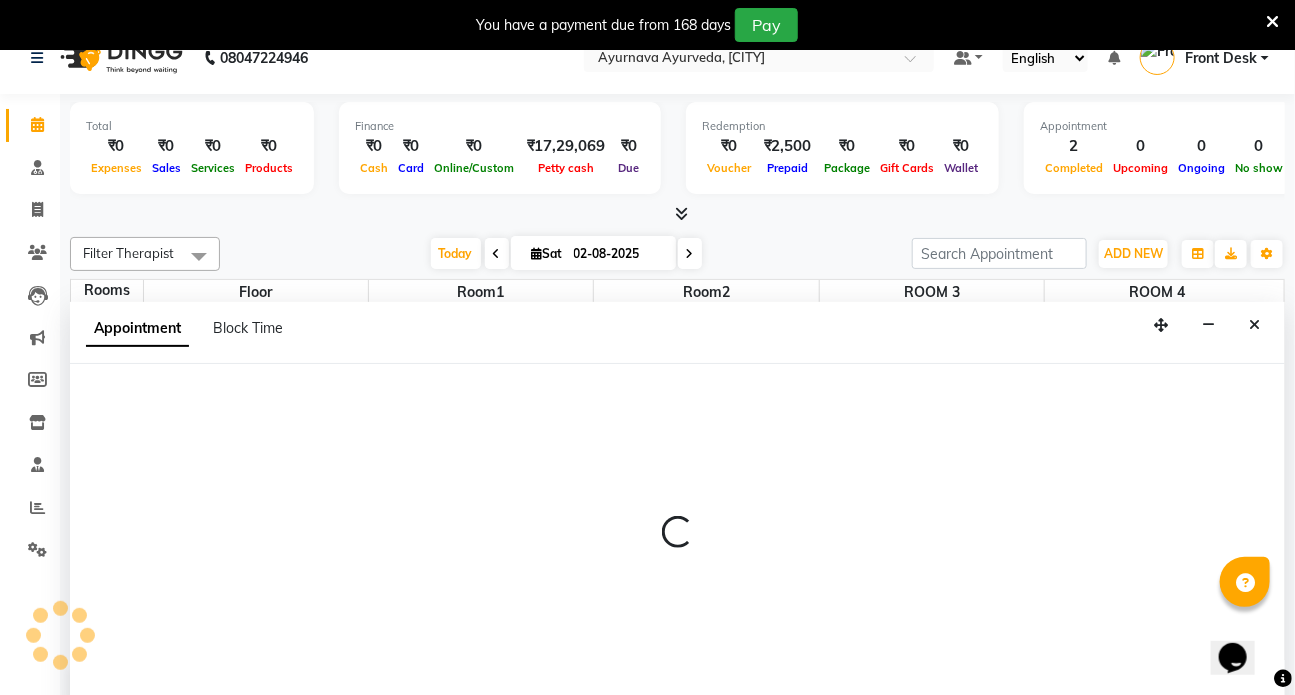 select on "690" 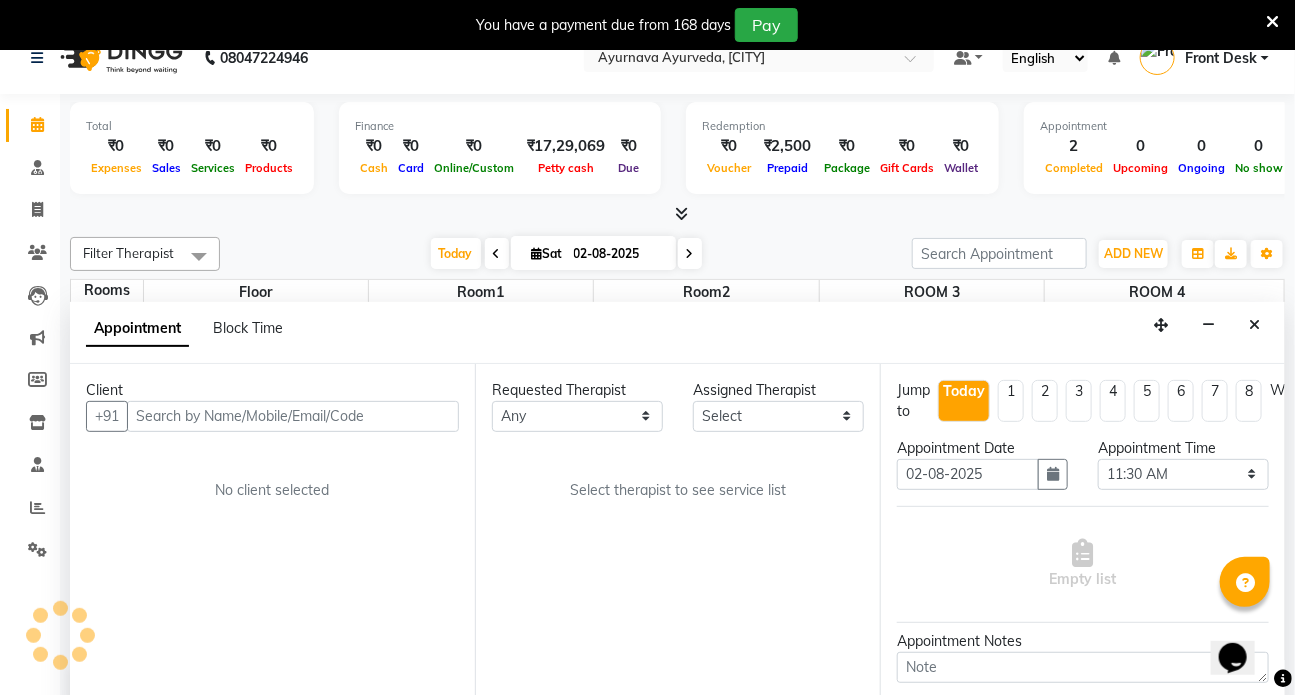 scroll, scrollTop: 50, scrollLeft: 0, axis: vertical 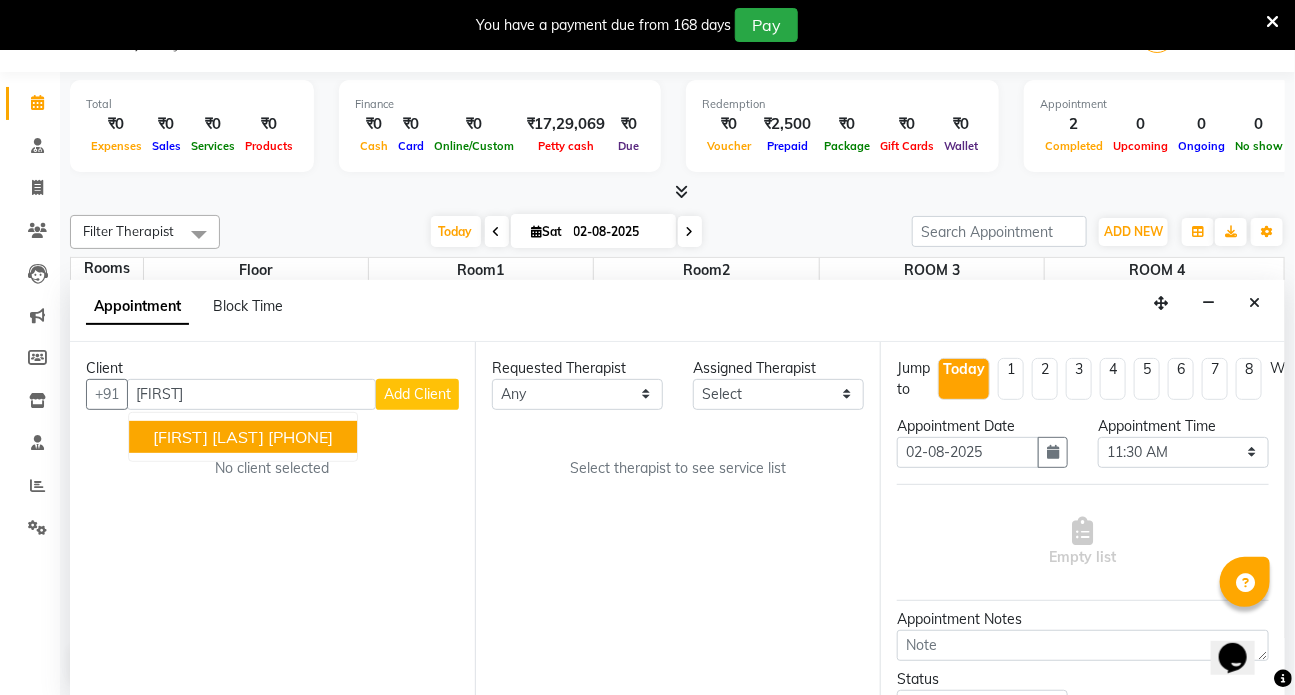 click on "[PHONE]" at bounding box center (300, 437) 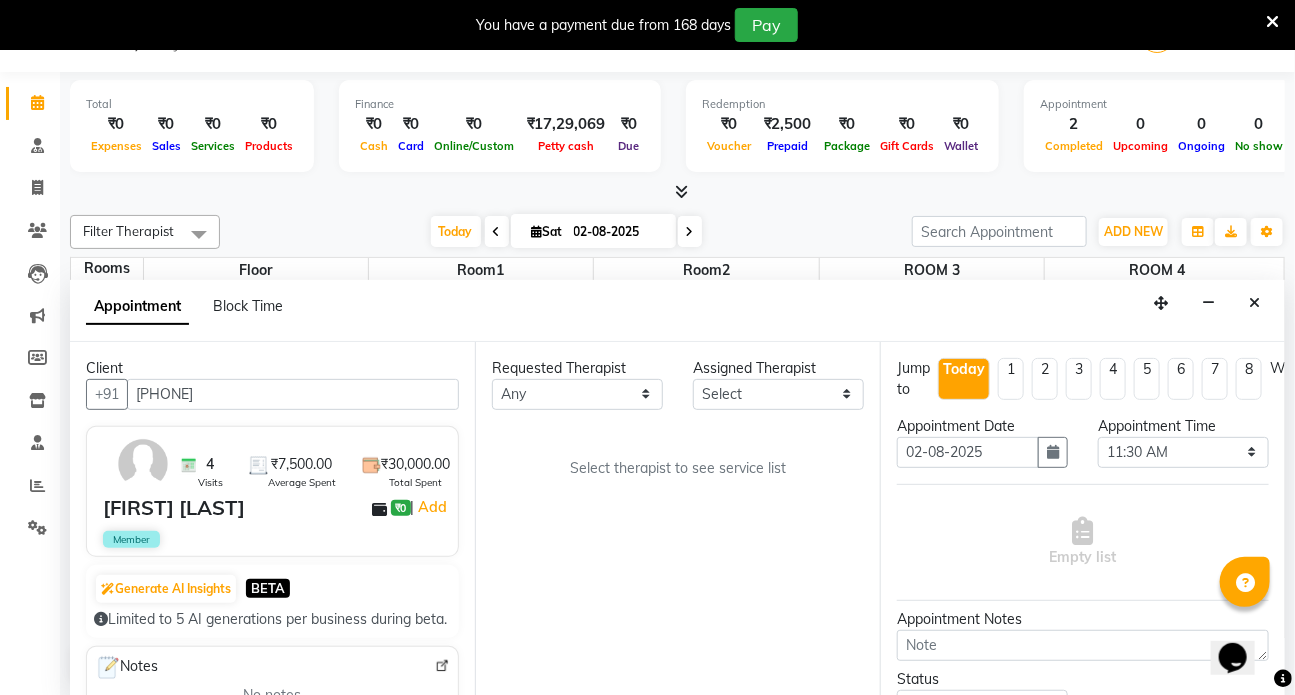 type on "[PHONE]" 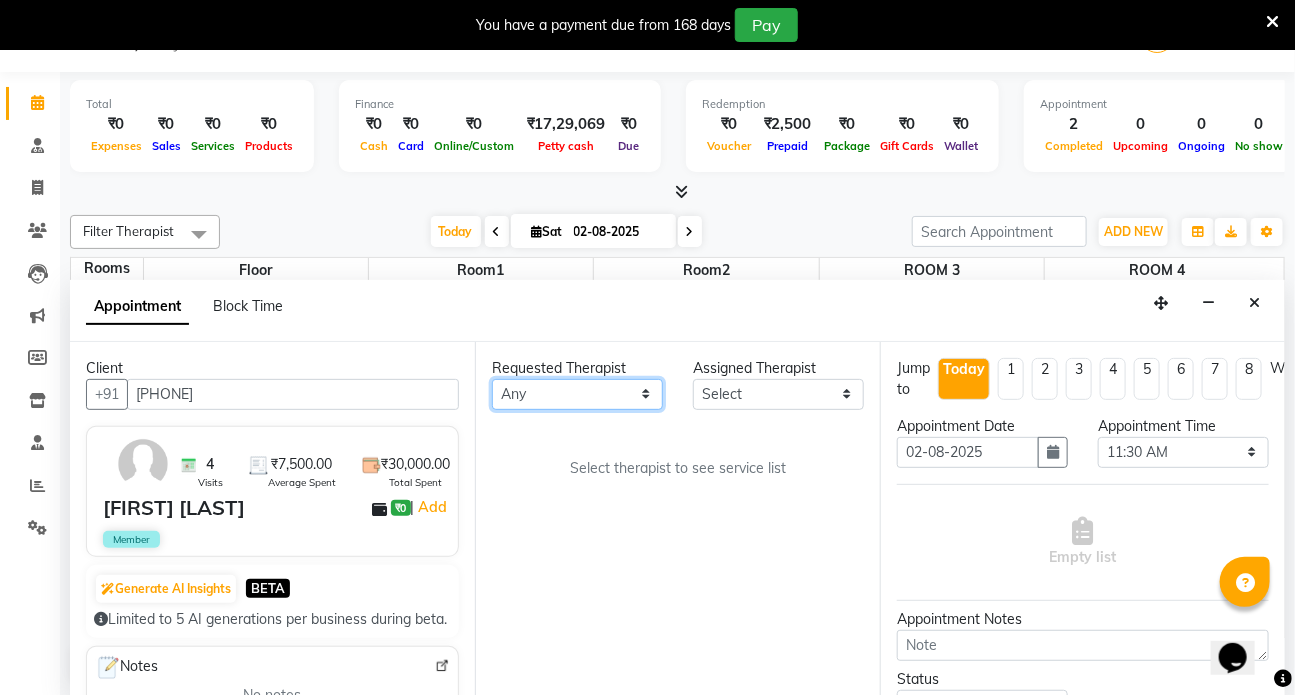 click on "Any [FIRST] [FIRST] [FIRST] DR [LAST] Dr [LAST] Front Desk [FIRST] [FIRST] [FIRST] [FIRST] [FIRST]" at bounding box center [577, 394] 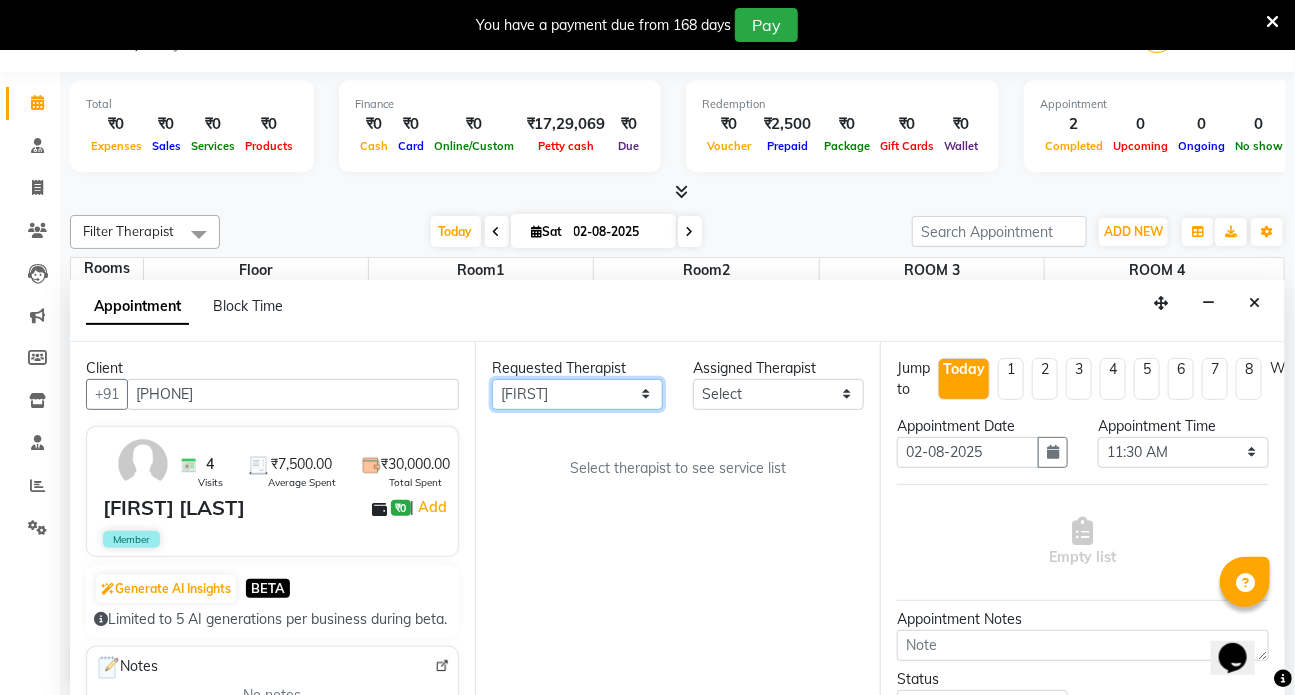 click on "Any [FIRST] [FIRST] [FIRST] DR [LAST] Dr [LAST] Front Desk [FIRST] [FIRST] [FIRST] [FIRST] [FIRST]" at bounding box center [577, 394] 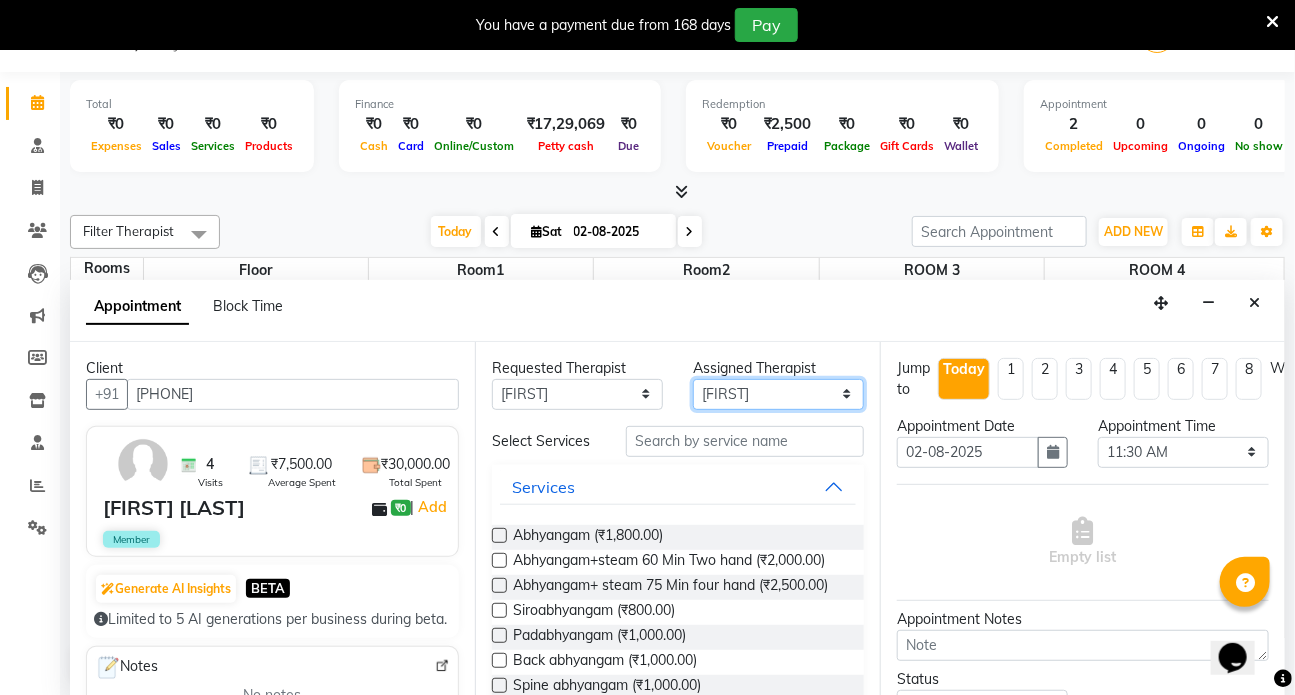 click on "Select [FIRST] [FIRST] [FIRST] DR [LAST] Dr [LAST] Front Desk [FIRST] [FIRST] [FIRST] [FIRST] [FIRST]" at bounding box center (778, 394) 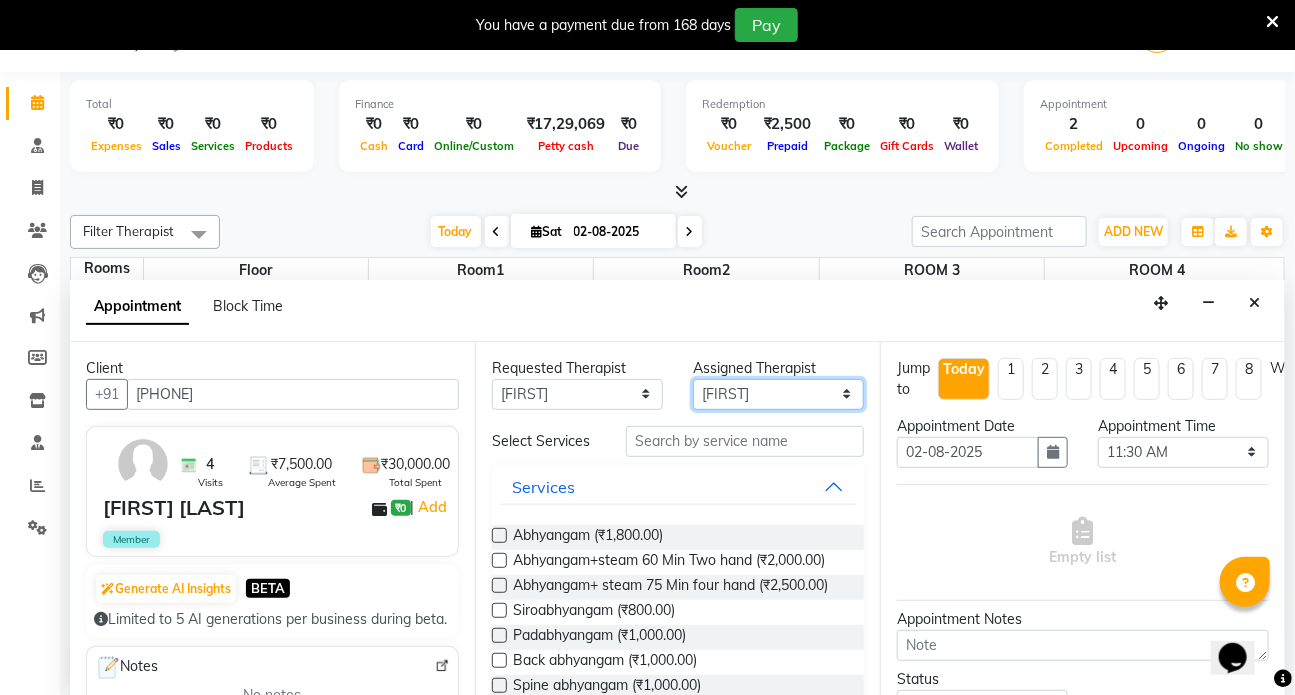 select on "64482" 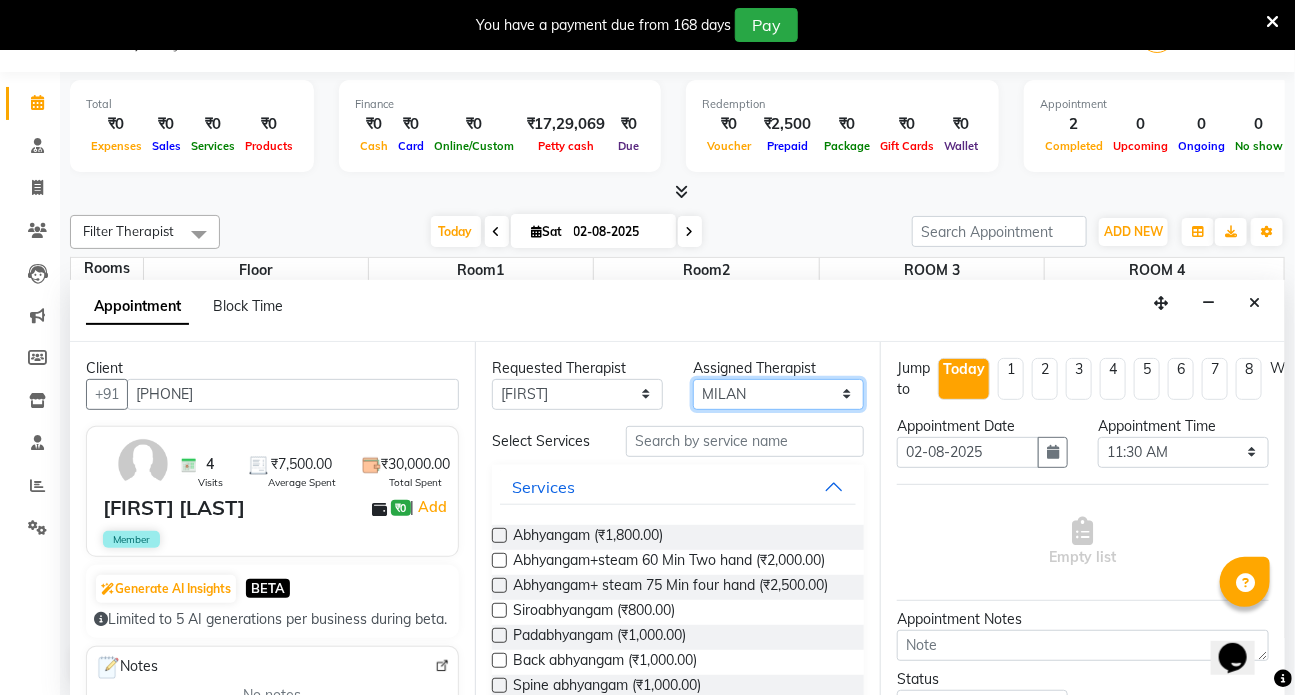 click on "Select [FIRST] [FIRST] [FIRST] DR [LAST] Dr [LAST] Front Desk [FIRST] [FIRST] [FIRST] [FIRST] [FIRST]" at bounding box center [778, 394] 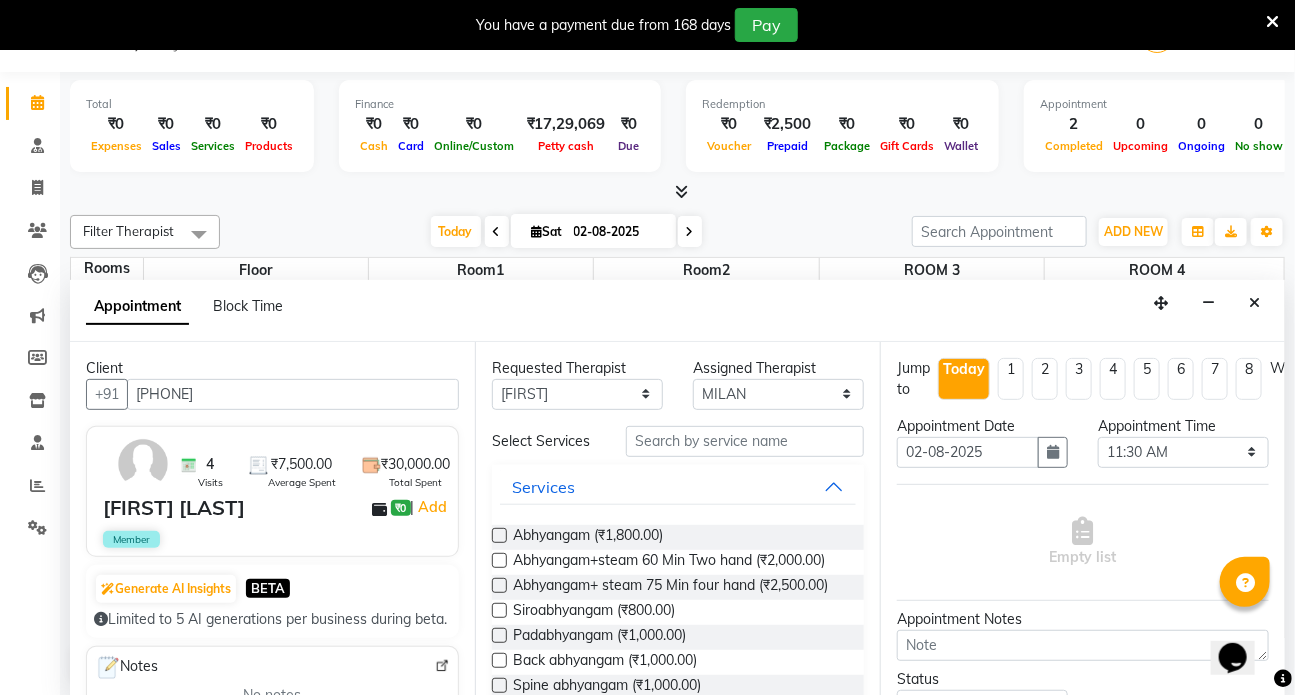 click at bounding box center (499, 585) 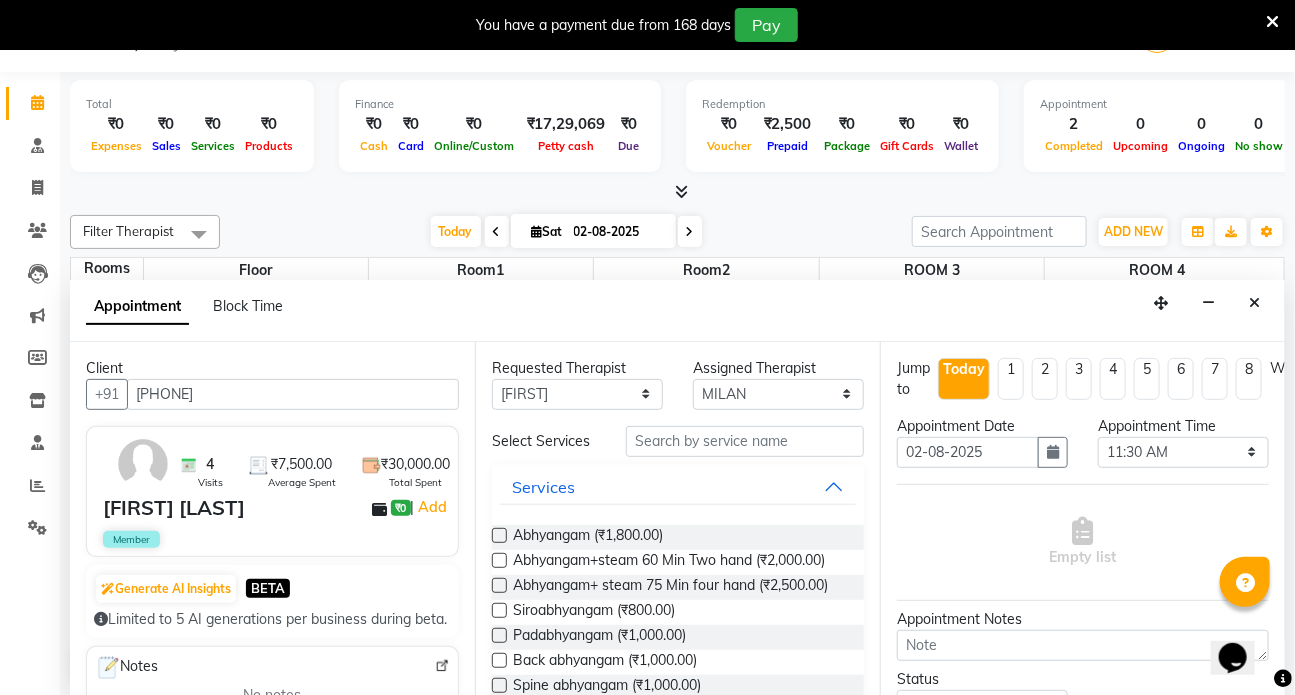 click at bounding box center [498, 587] 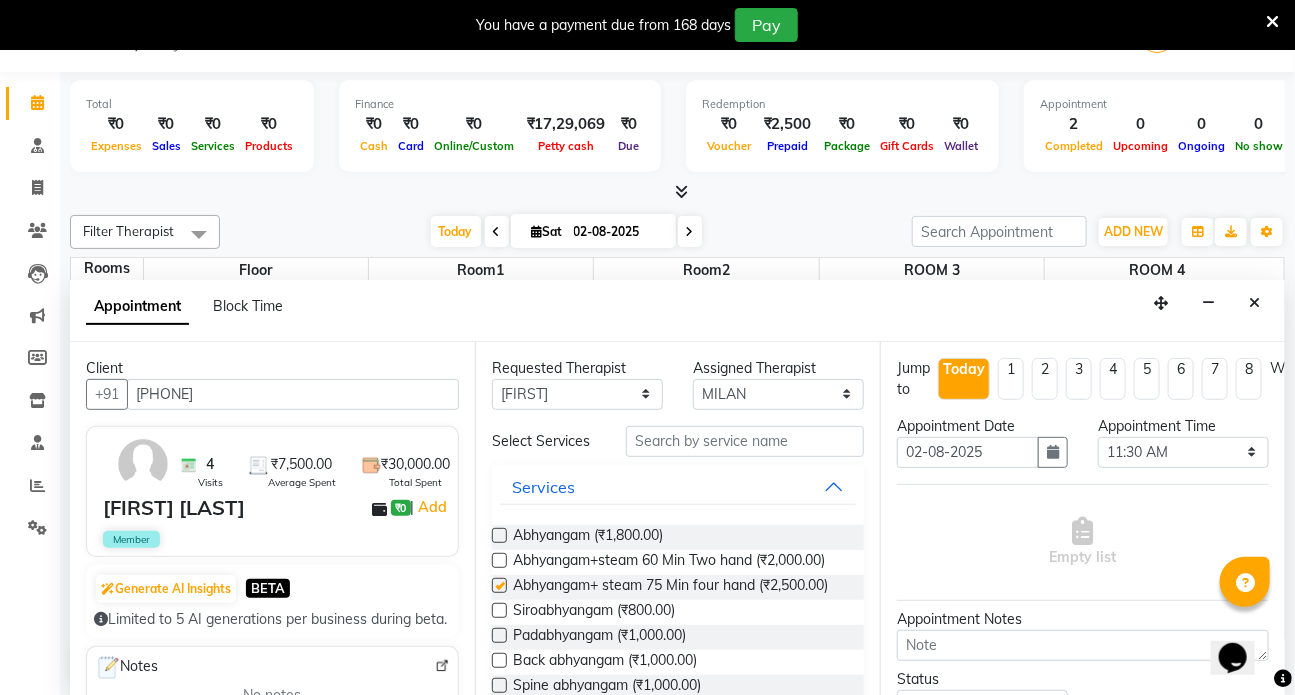 select on "2668" 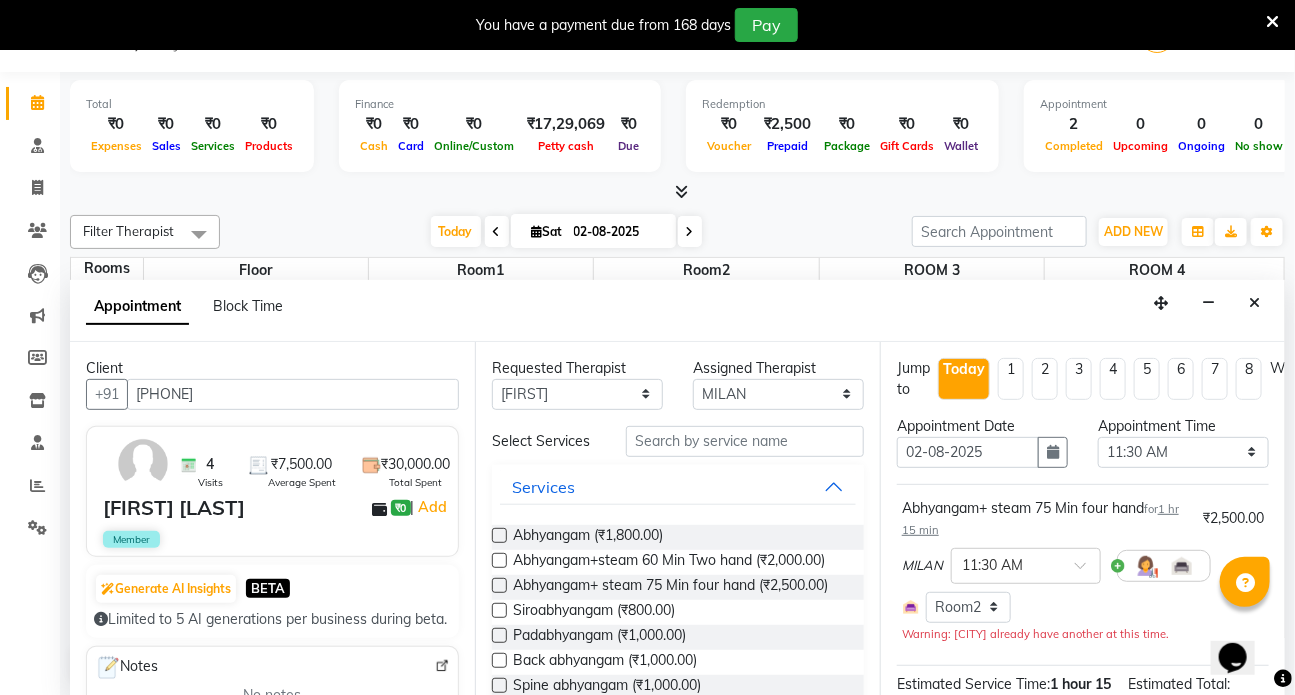 checkbox on "false" 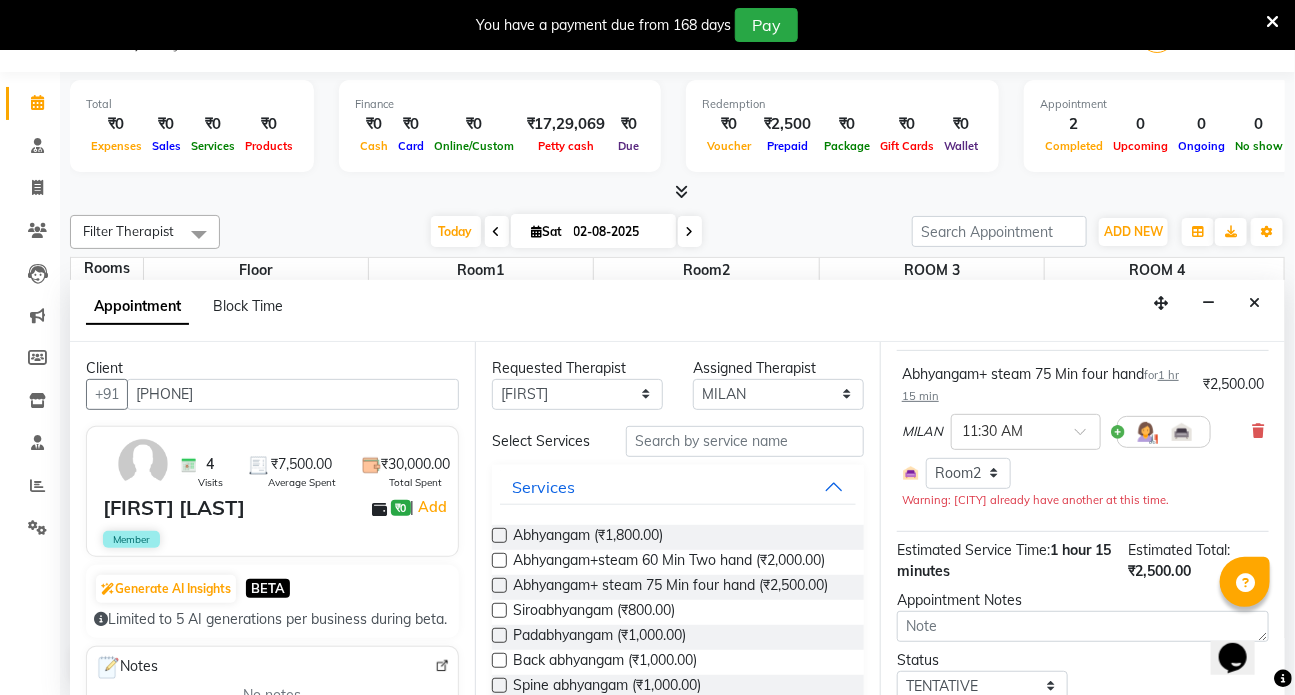 scroll, scrollTop: 277, scrollLeft: 0, axis: vertical 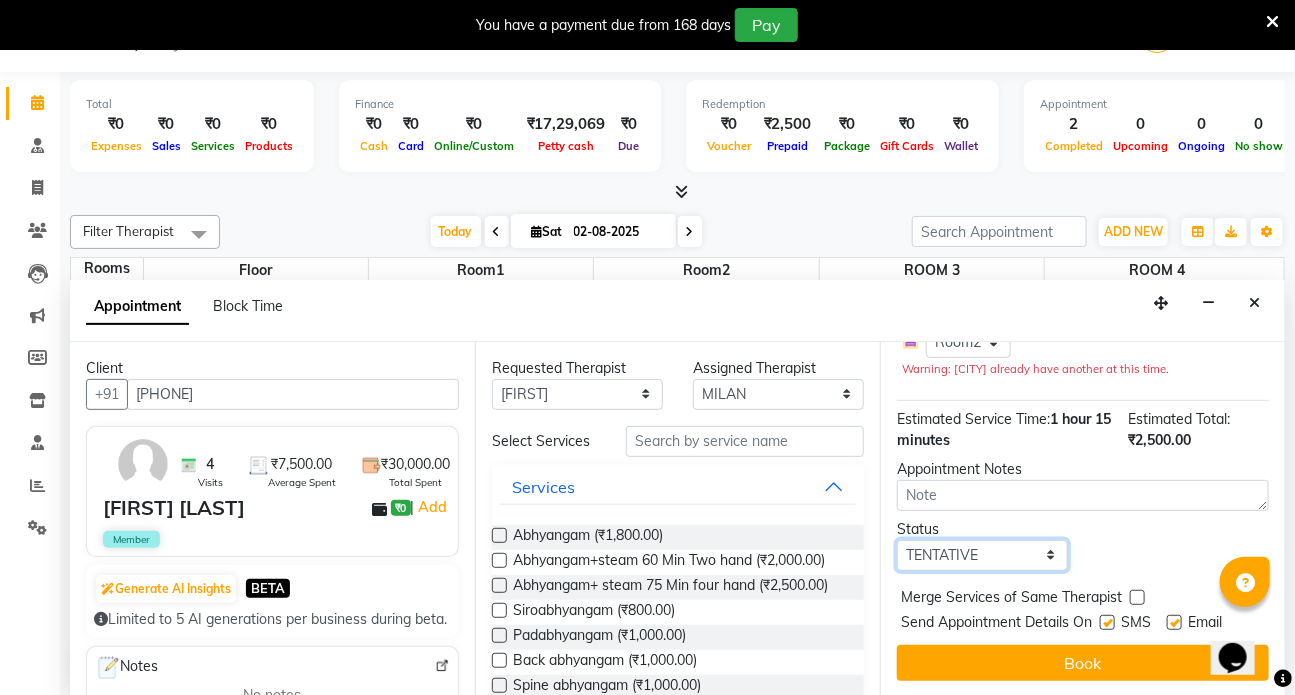 click on "Select TENTATIVE CONFIRM CHECK-IN UPCOMING" at bounding box center (982, 555) 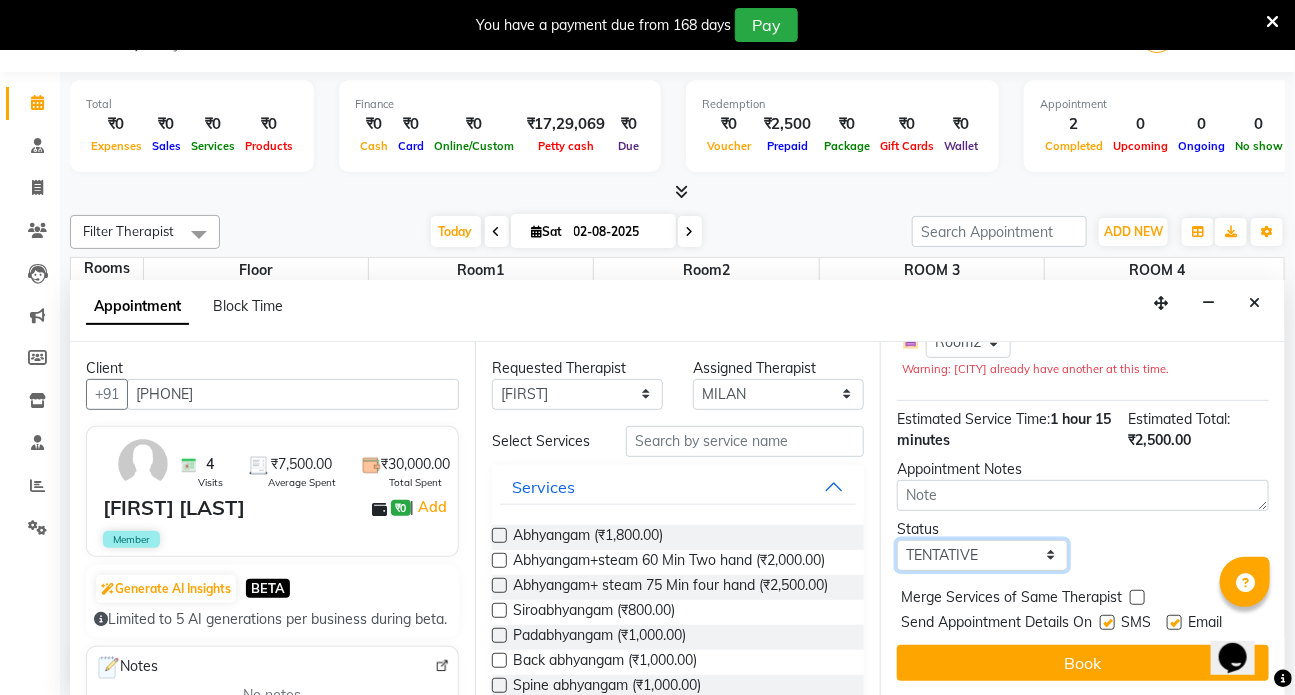 select on "check-in" 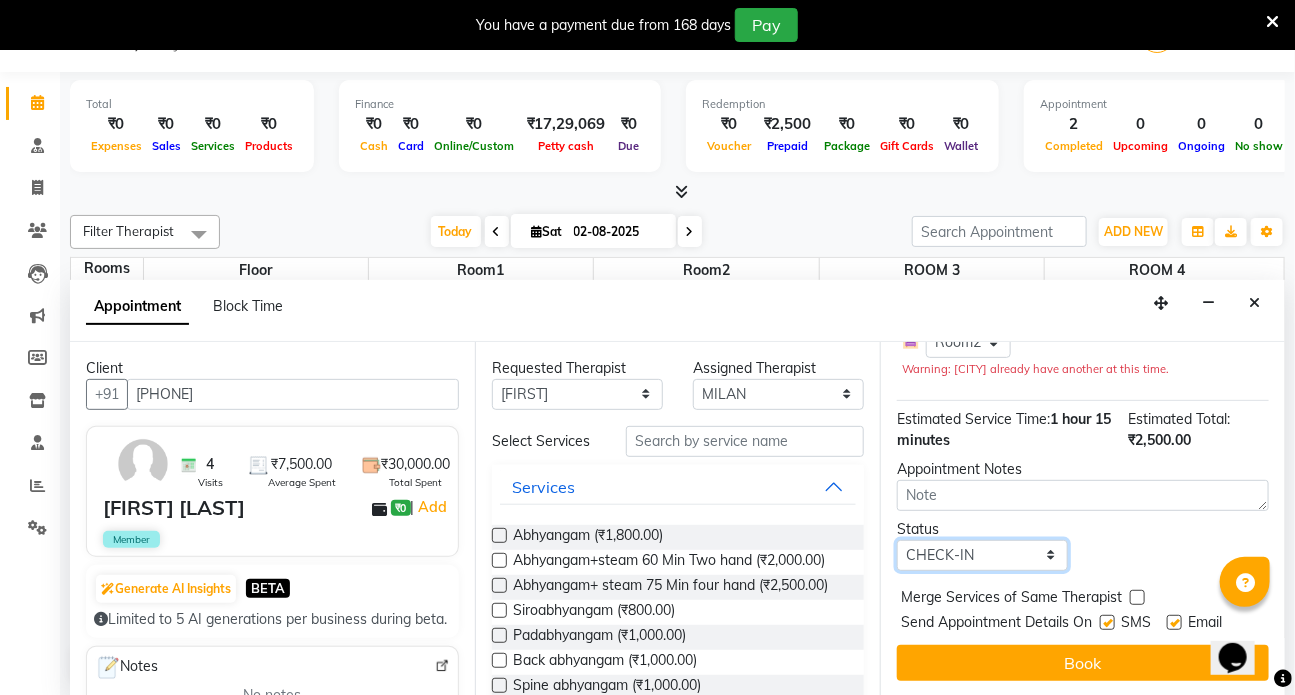 click on "Select TENTATIVE CONFIRM CHECK-IN UPCOMING" at bounding box center (982, 555) 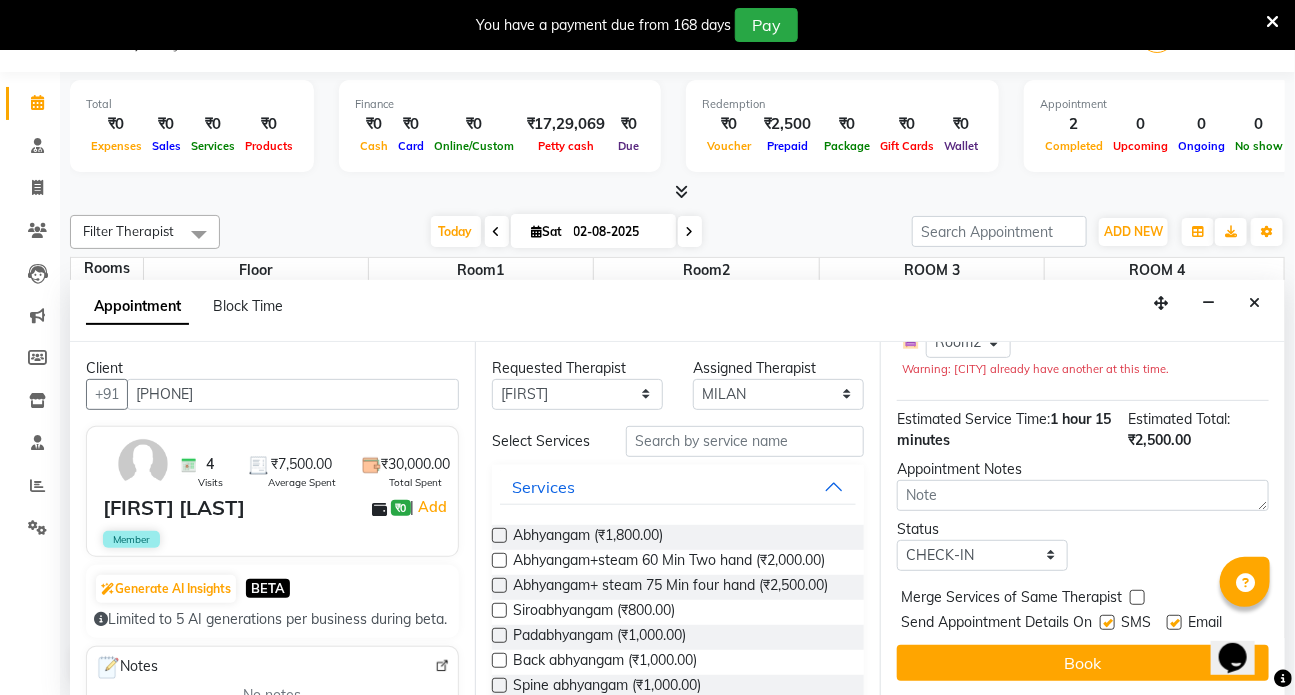 click at bounding box center (1107, 622) 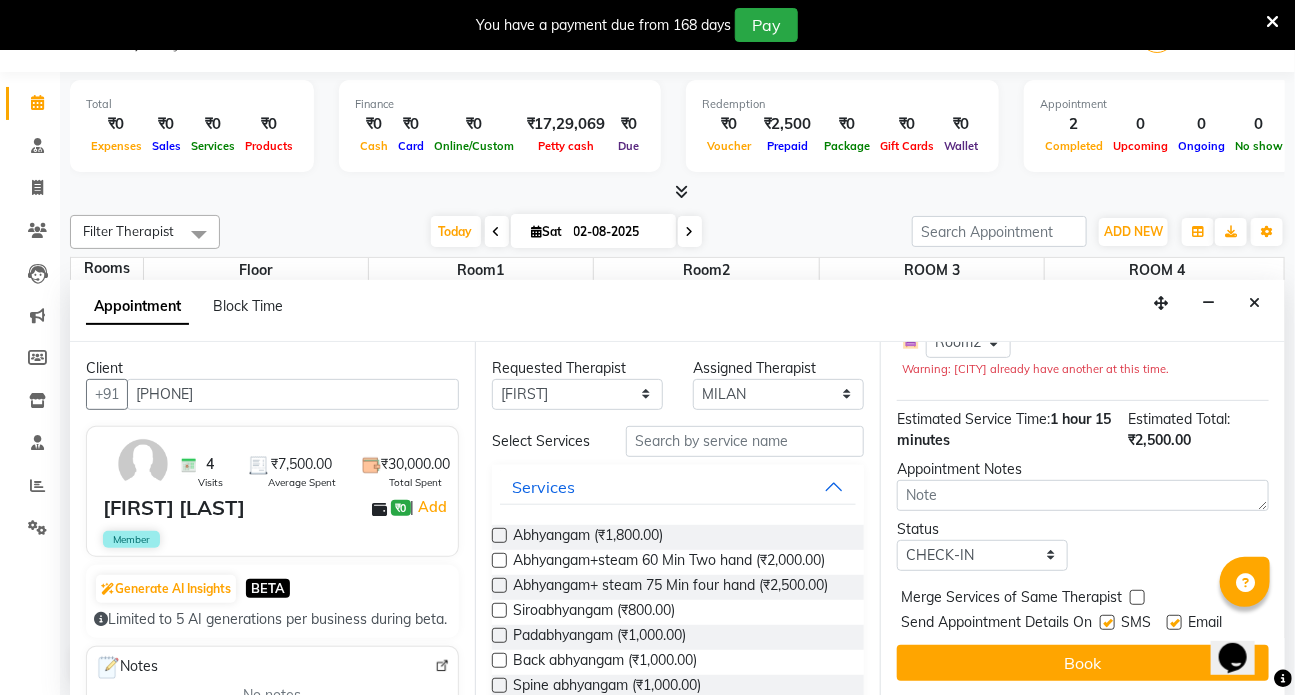 click at bounding box center (1106, 624) 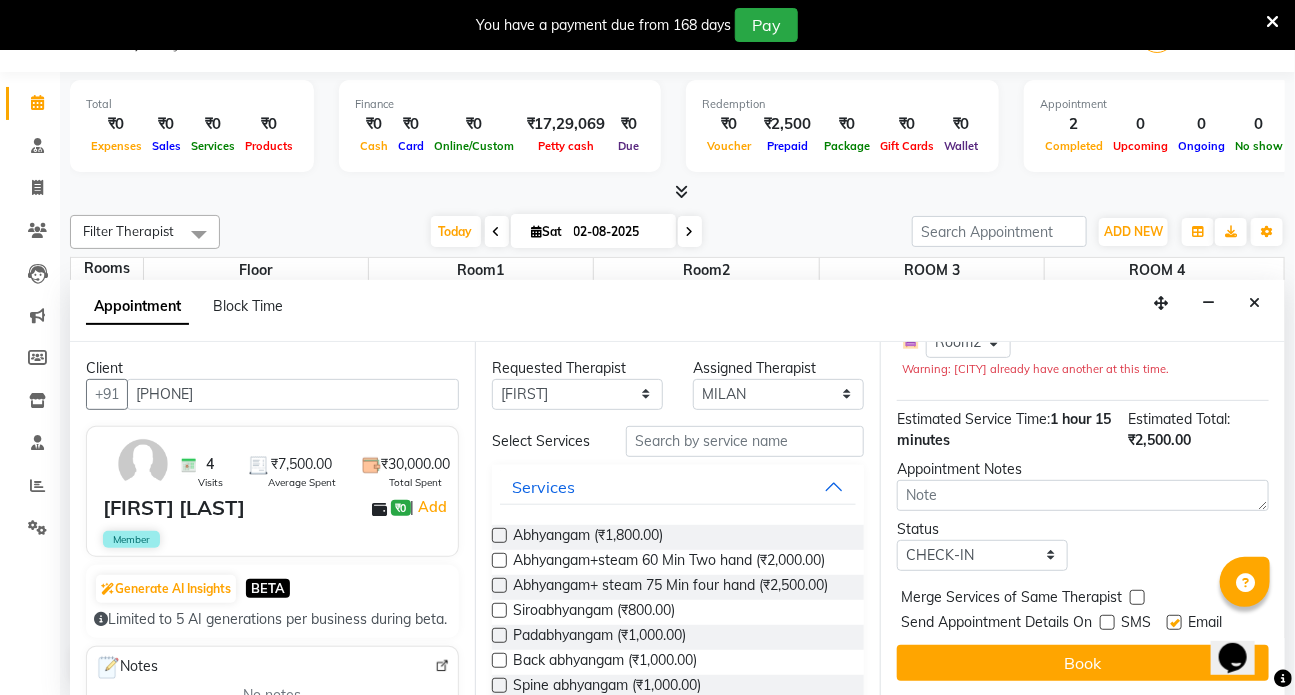 click at bounding box center [1174, 622] 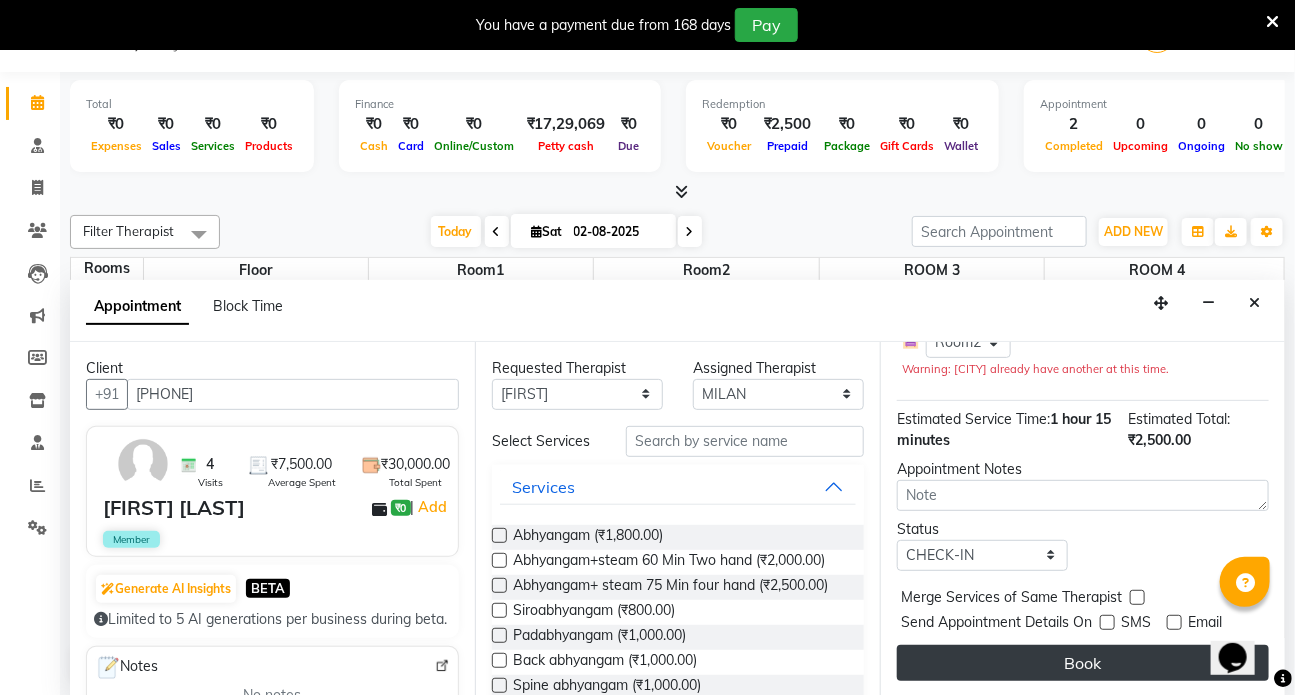 click on "Book" at bounding box center (1083, 663) 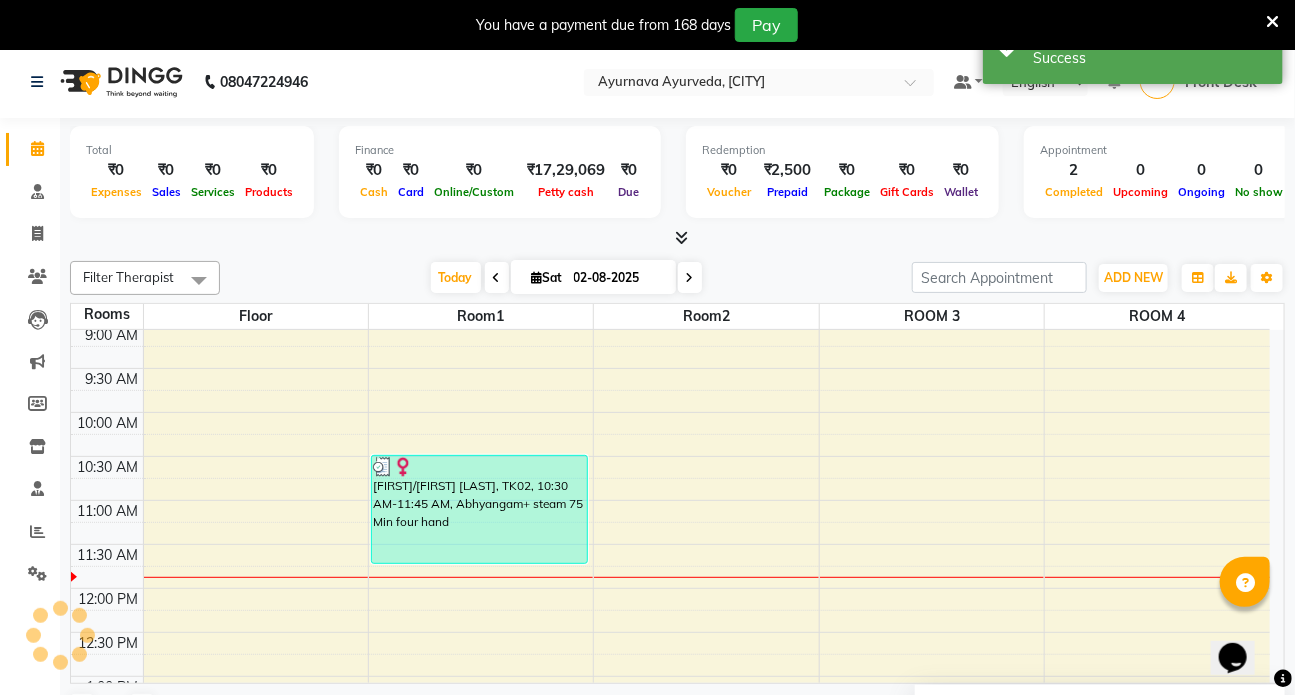 scroll, scrollTop: 0, scrollLeft: 0, axis: both 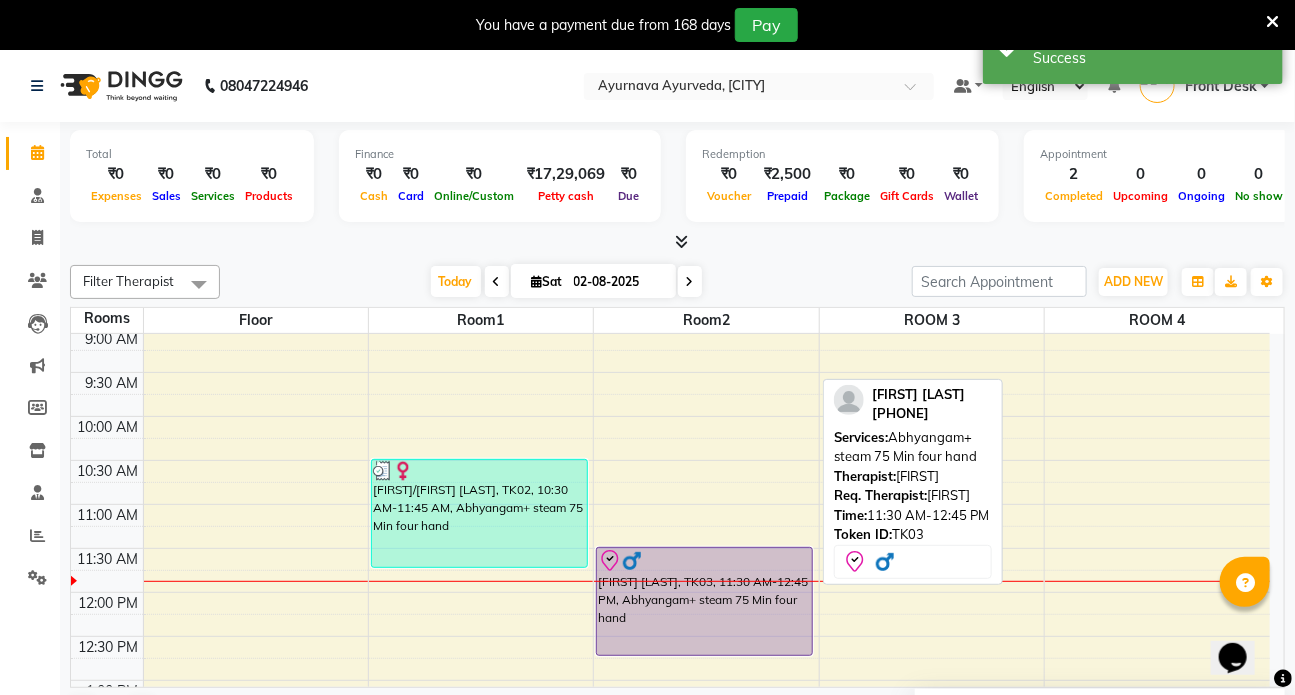 click on "[FIRST] [LAST], TK03, 11:30 AM-12:45 PM, Abhyangam+ steam 75 Min four hand" at bounding box center [704, 601] 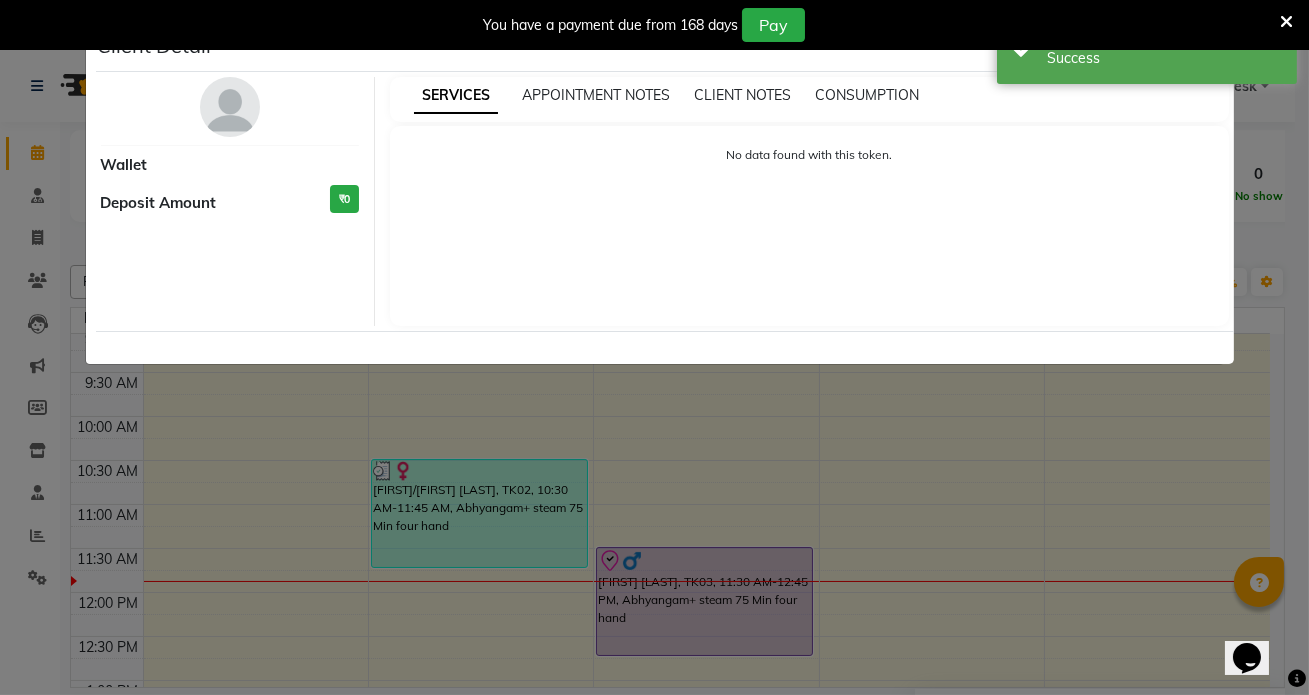 select on "8" 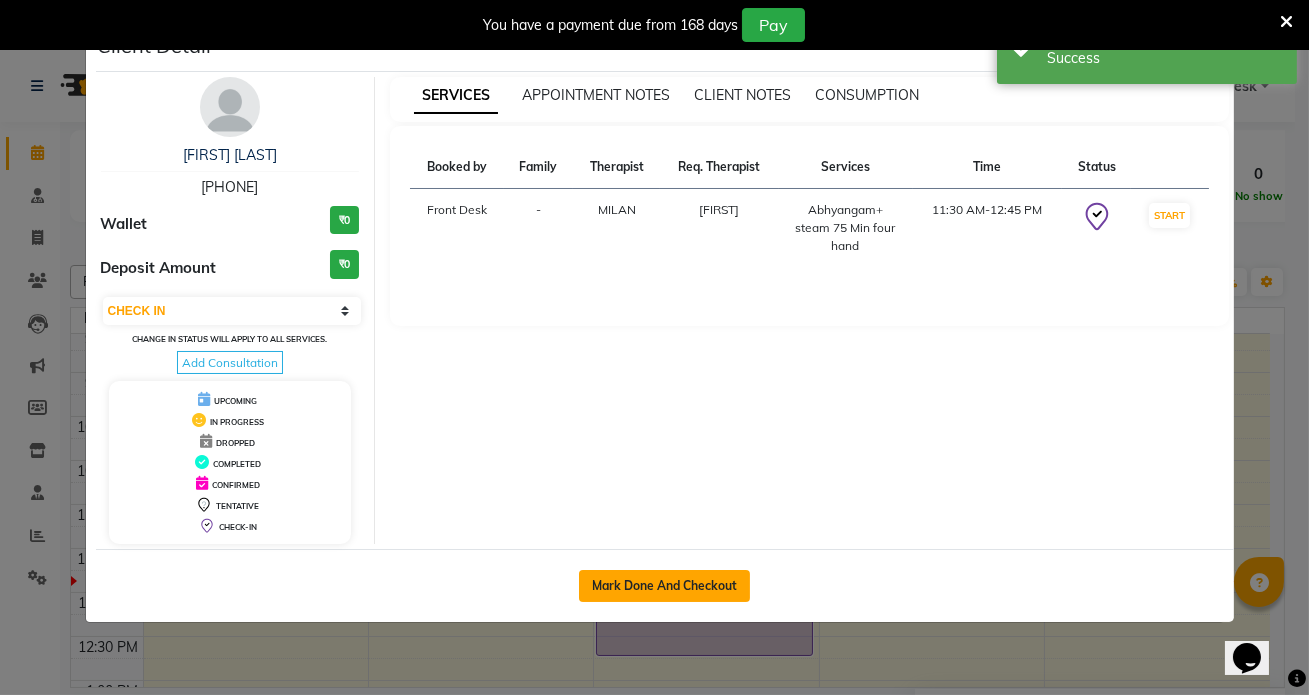click on "Mark Done And Checkout" 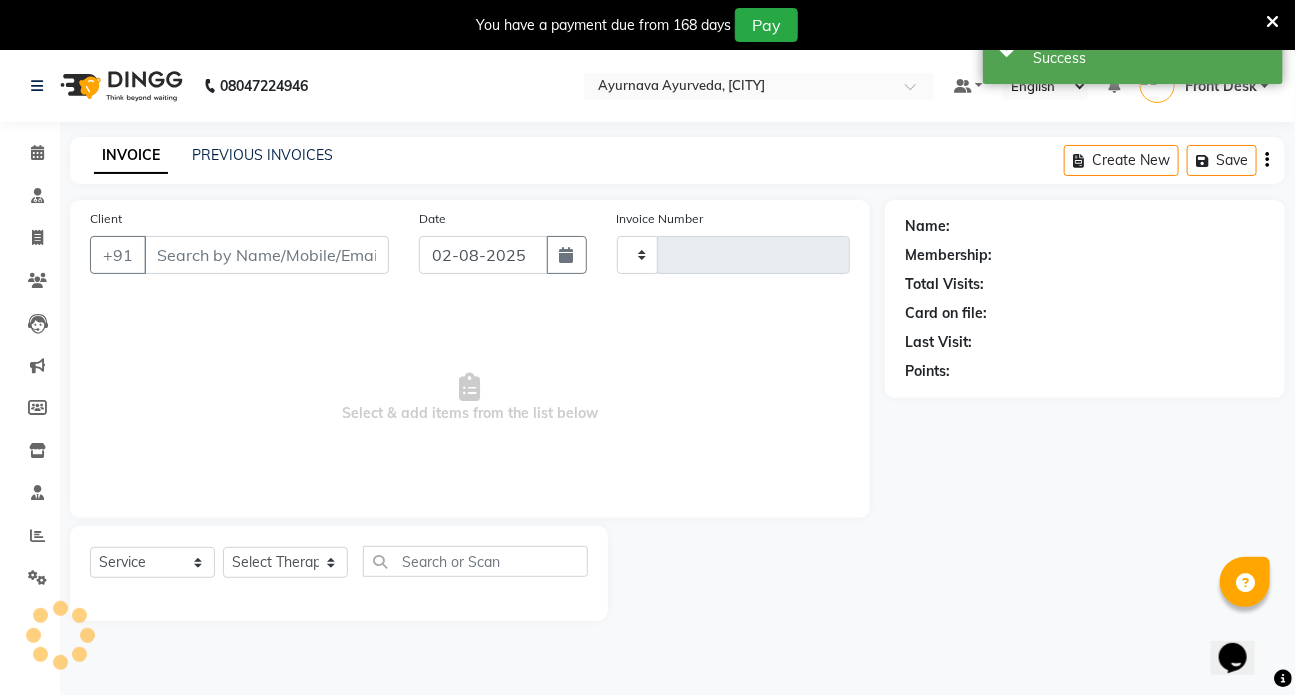 scroll, scrollTop: 50, scrollLeft: 0, axis: vertical 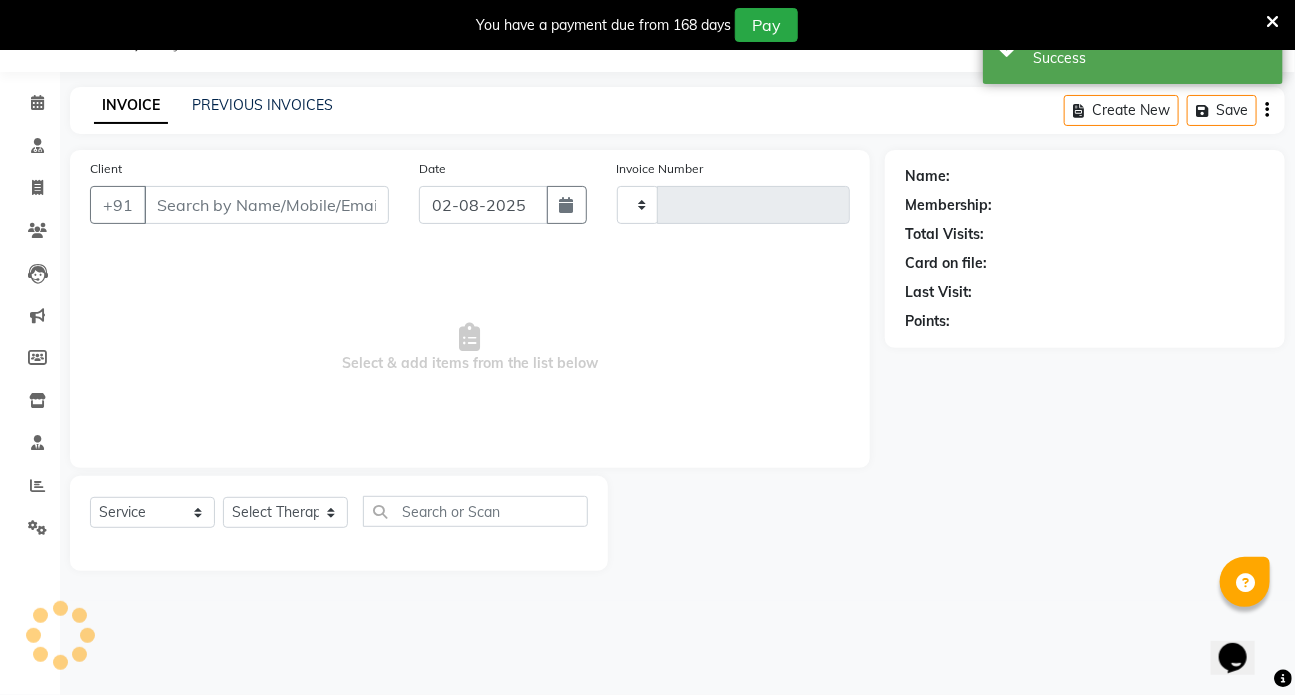 type on "1025" 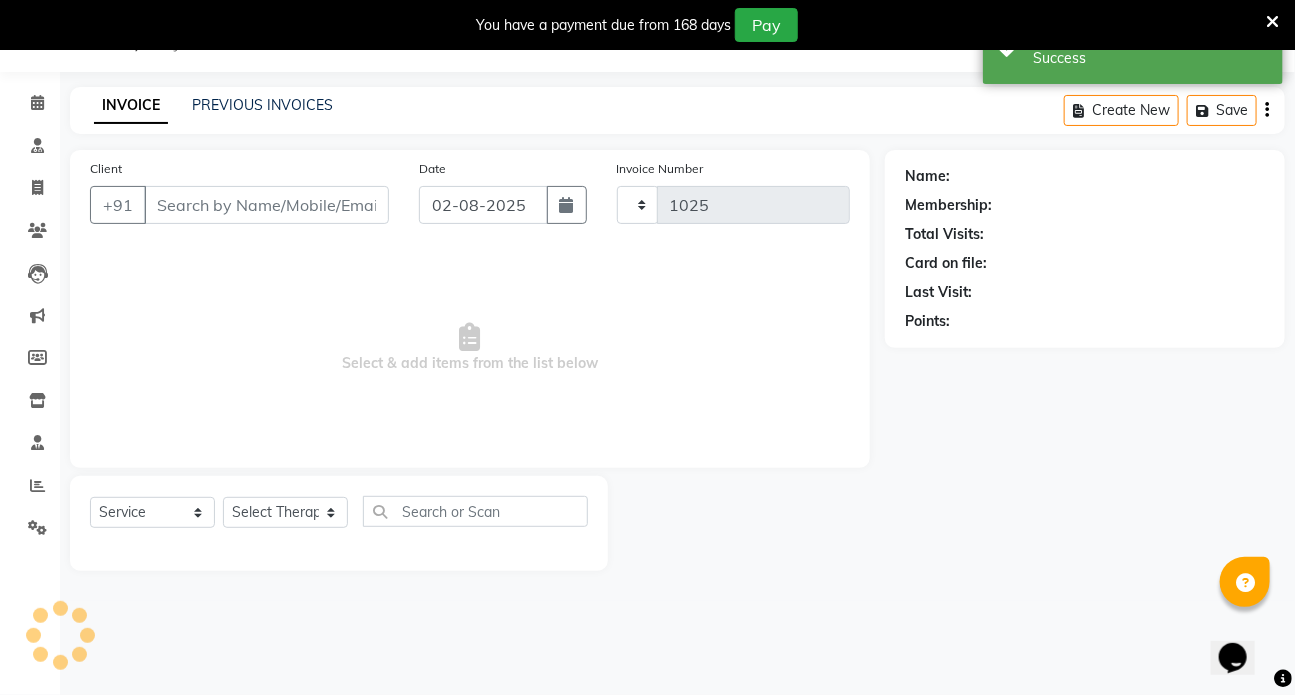 select on "5585" 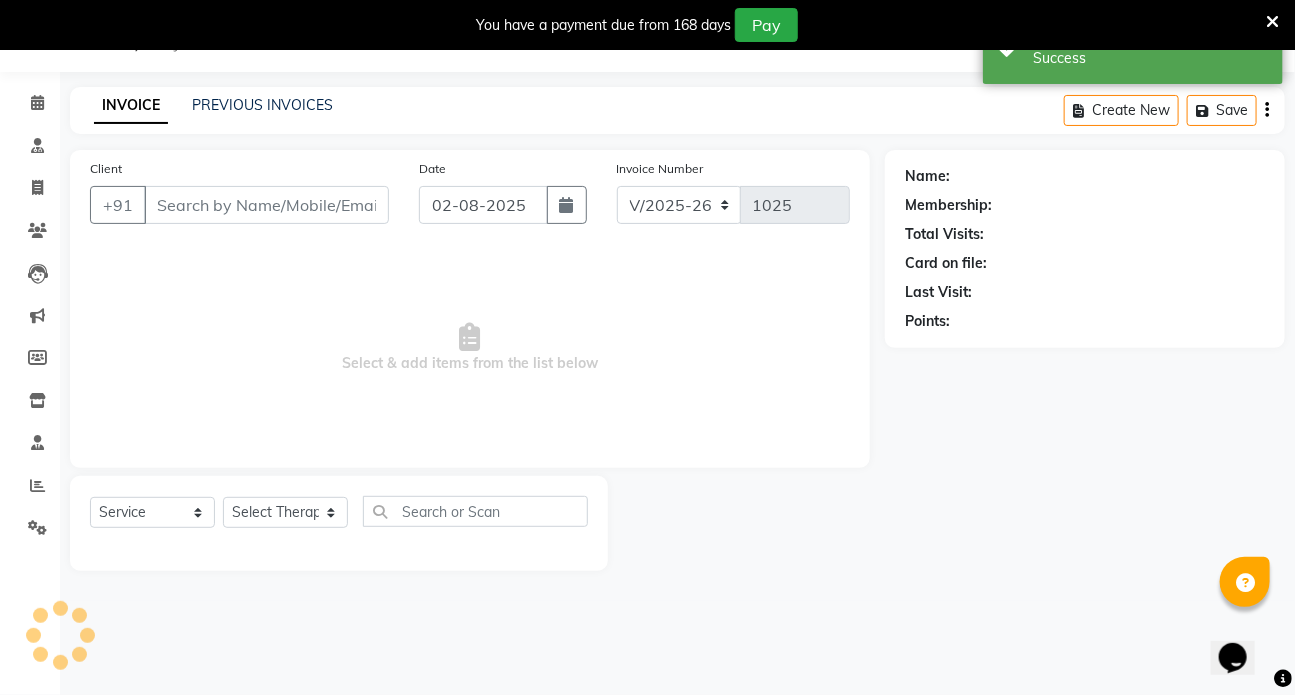 type on "[PHONE]" 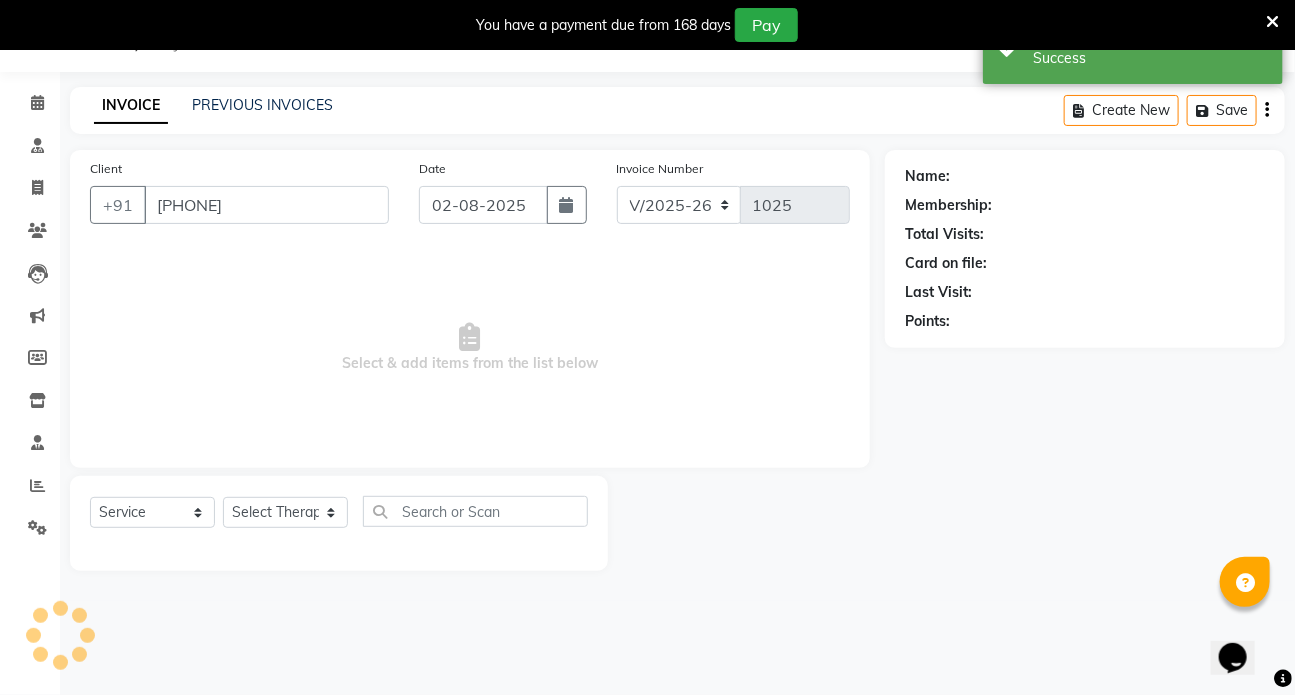 select on "64482" 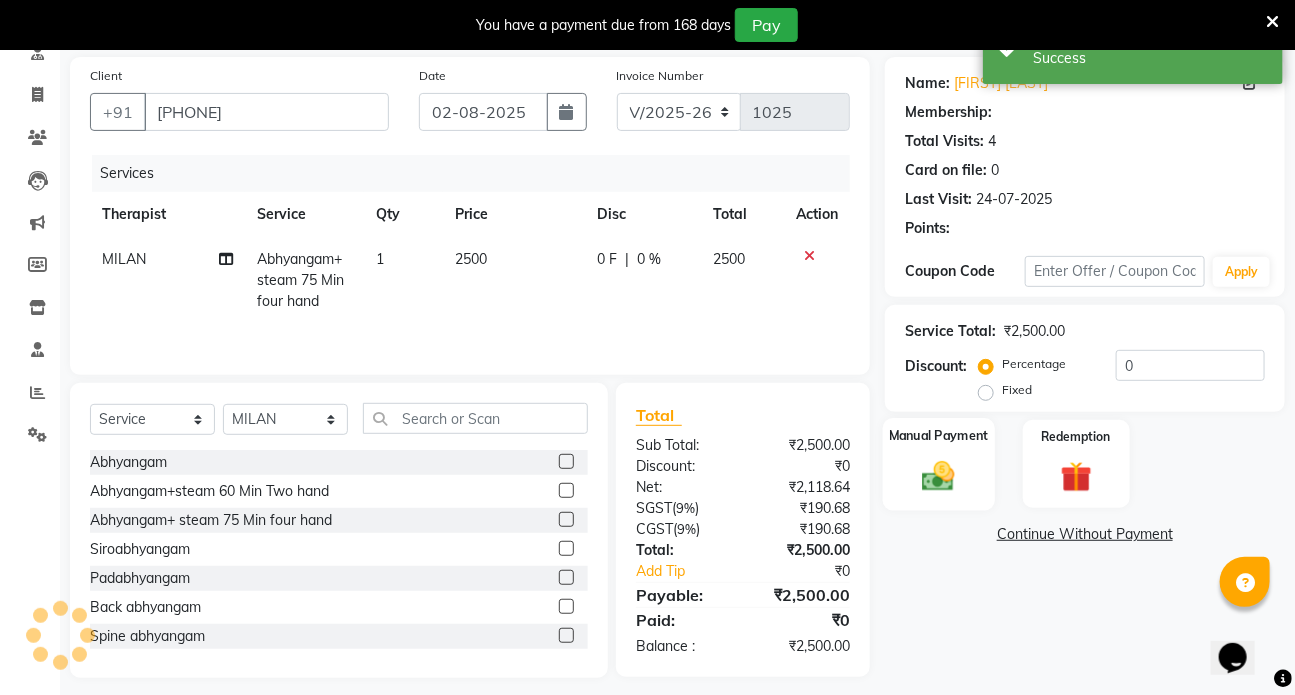 select on "1: Object" 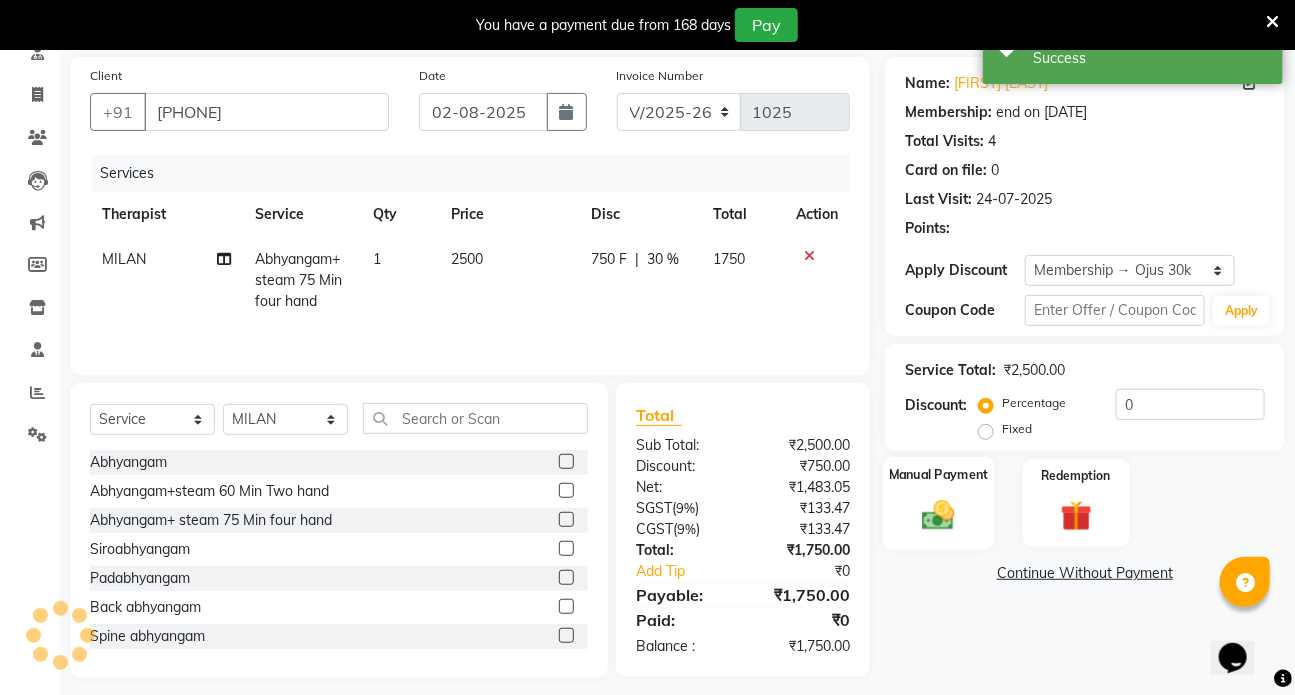 scroll, scrollTop: 156, scrollLeft: 0, axis: vertical 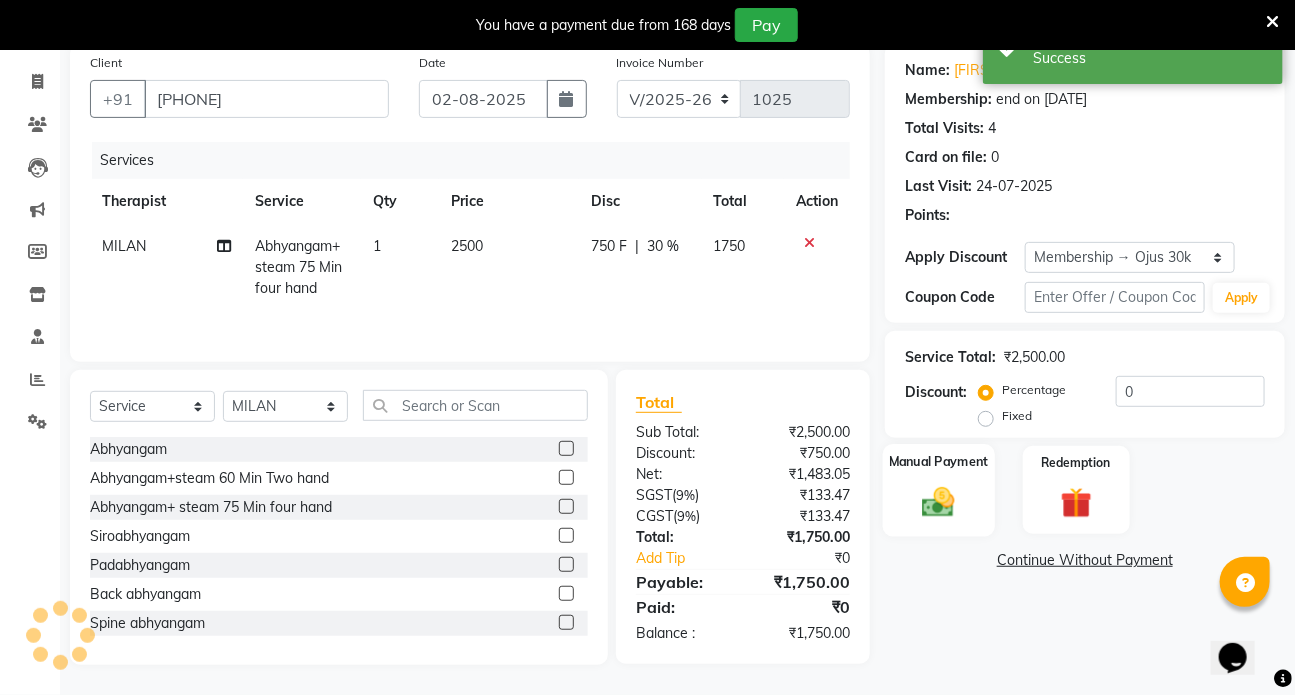 type on "30" 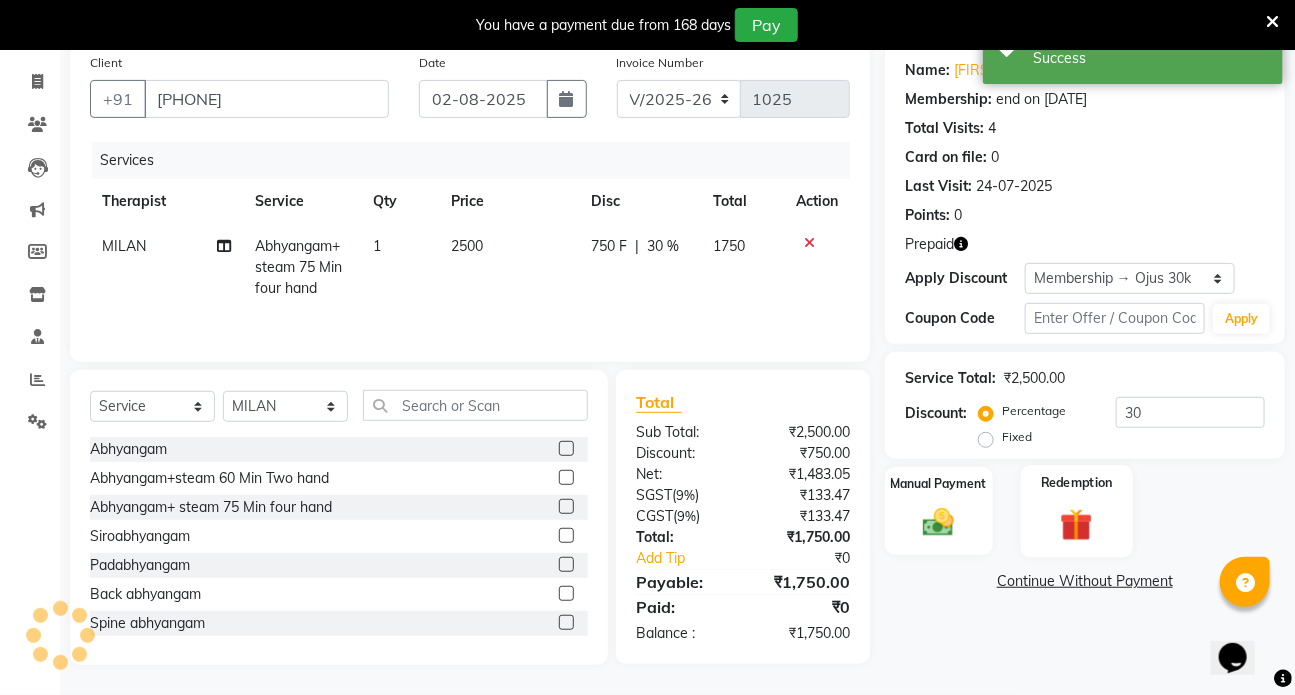 click 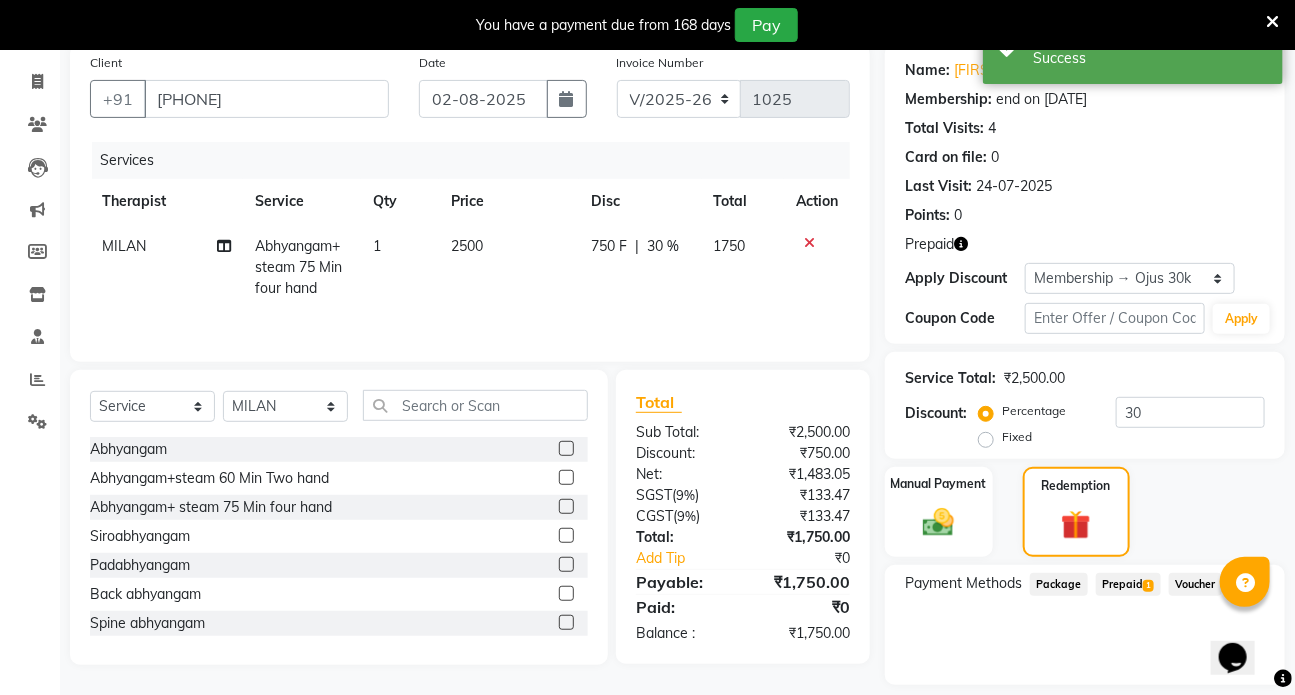 click on "Prepaid  1" 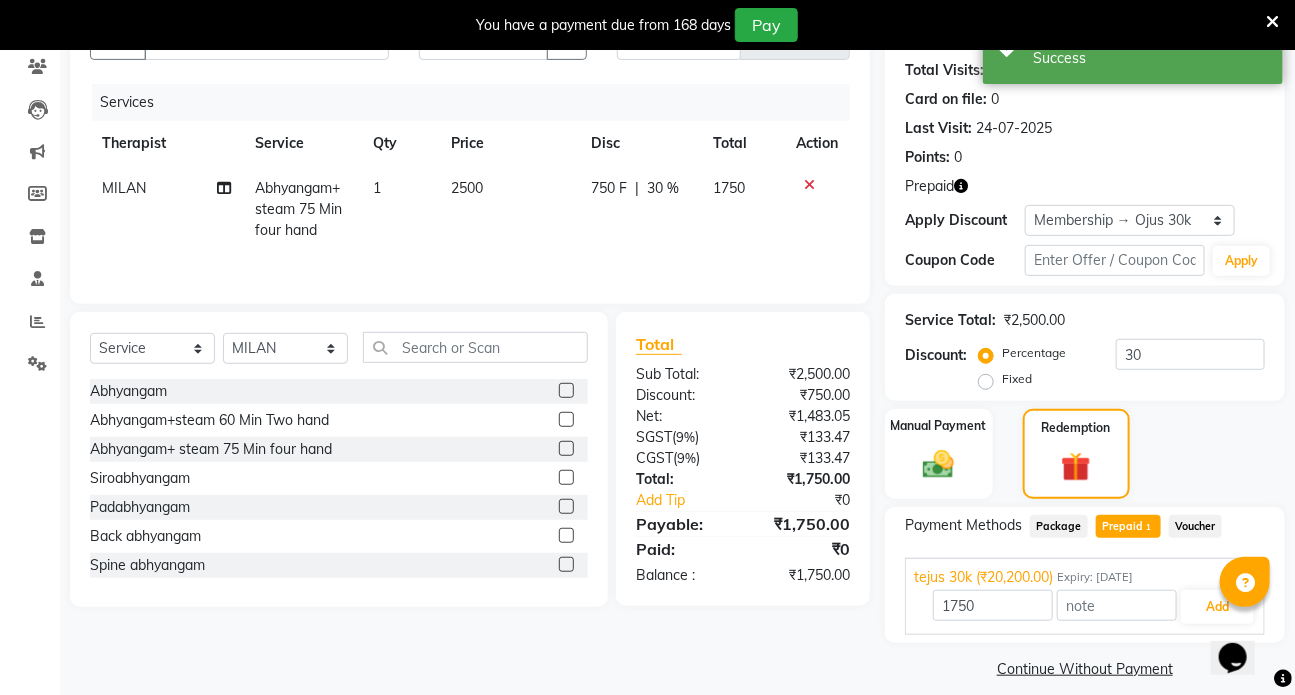 scroll, scrollTop: 231, scrollLeft: 0, axis: vertical 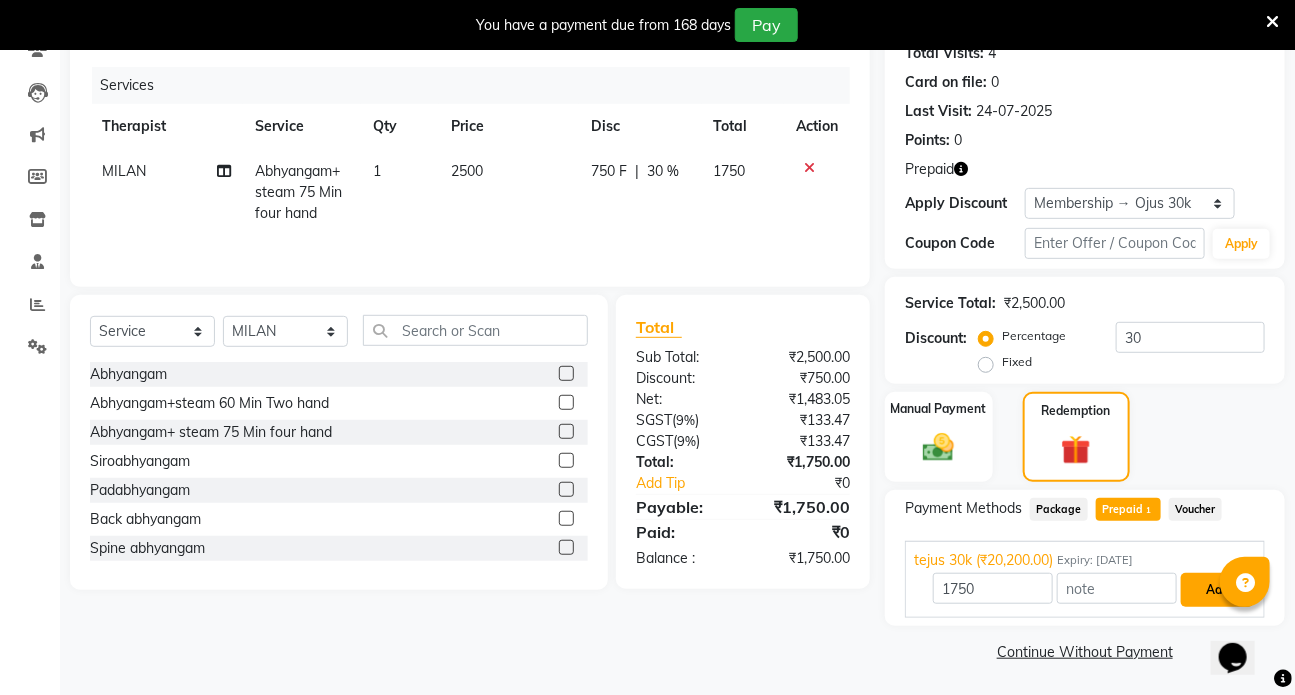 click on "Add" at bounding box center [1217, 590] 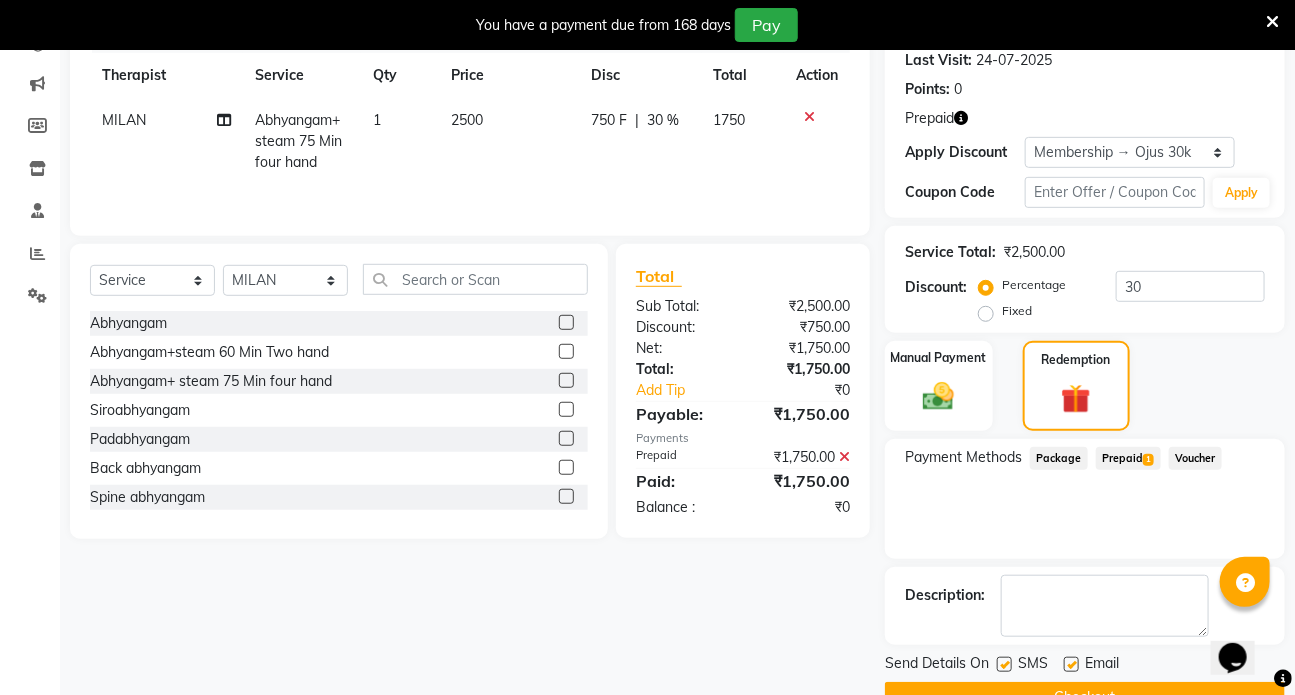 scroll, scrollTop: 328, scrollLeft: 0, axis: vertical 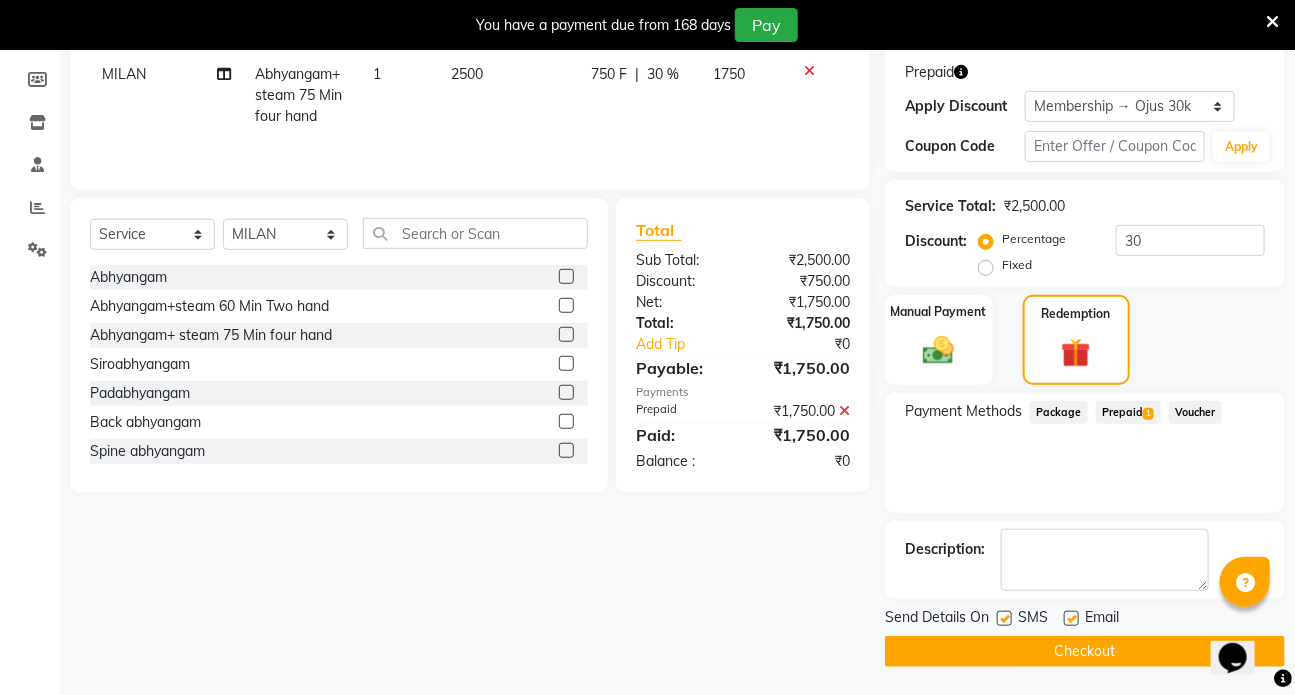 click 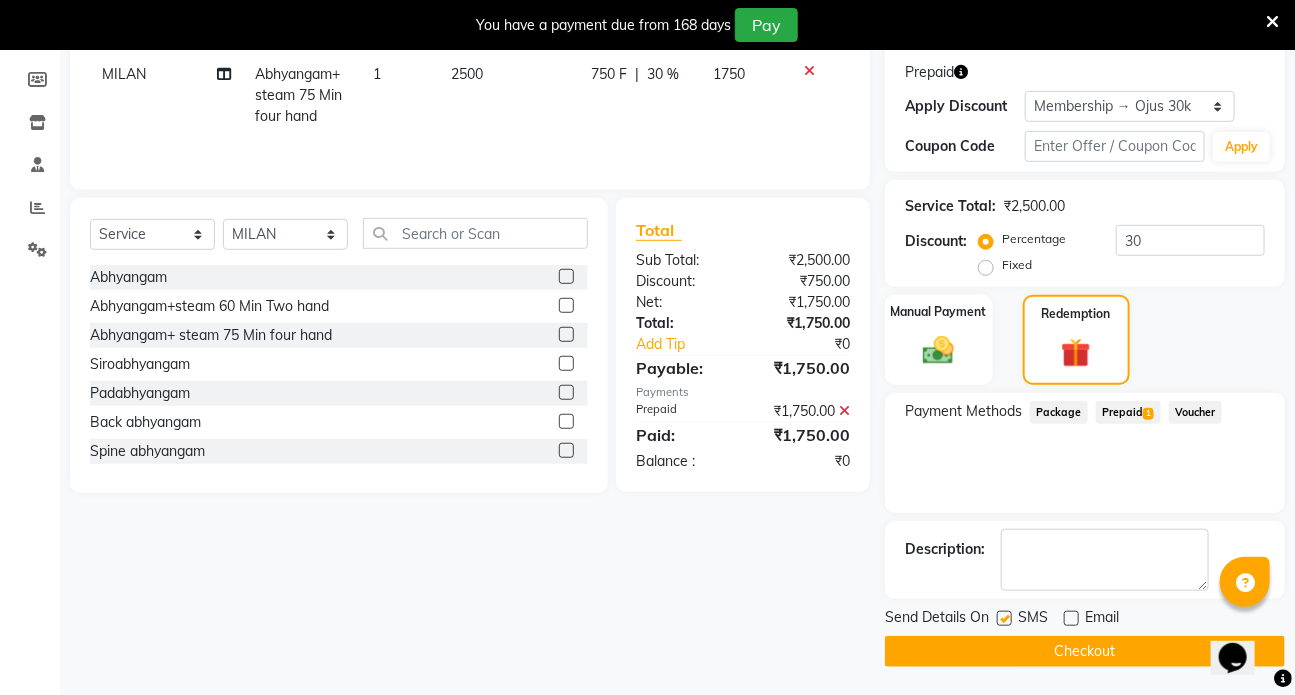 click 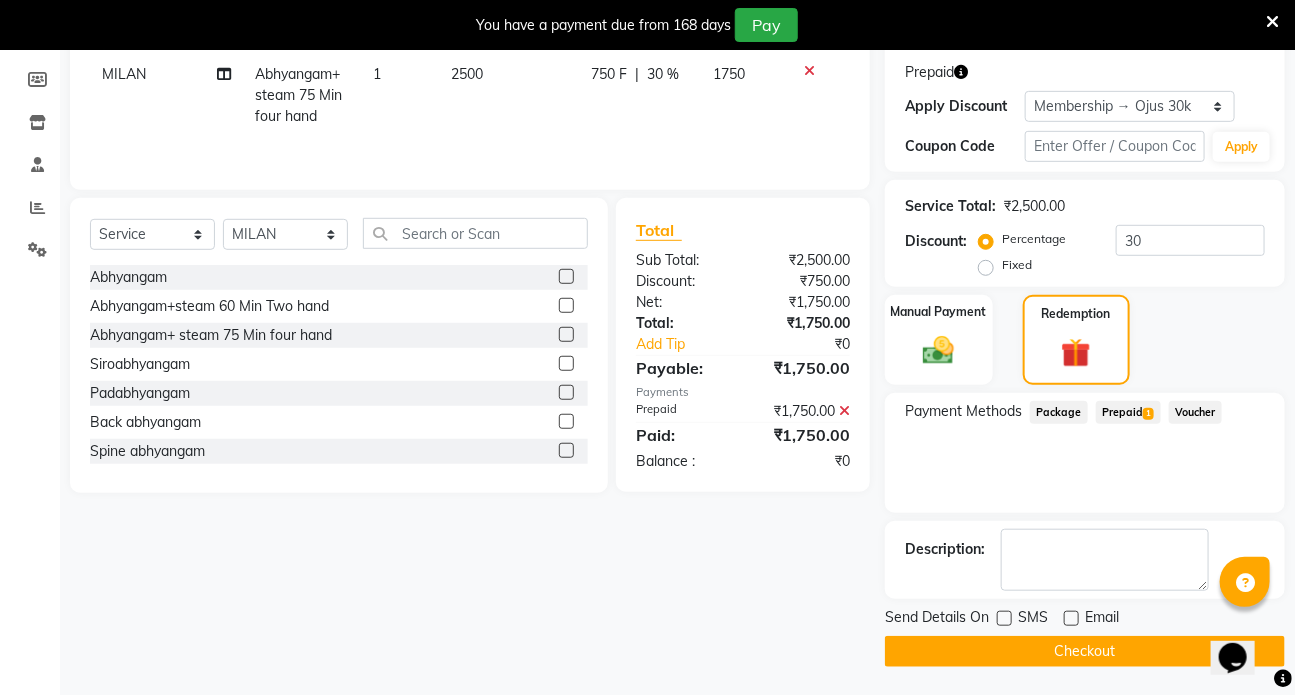 click on "Checkout" 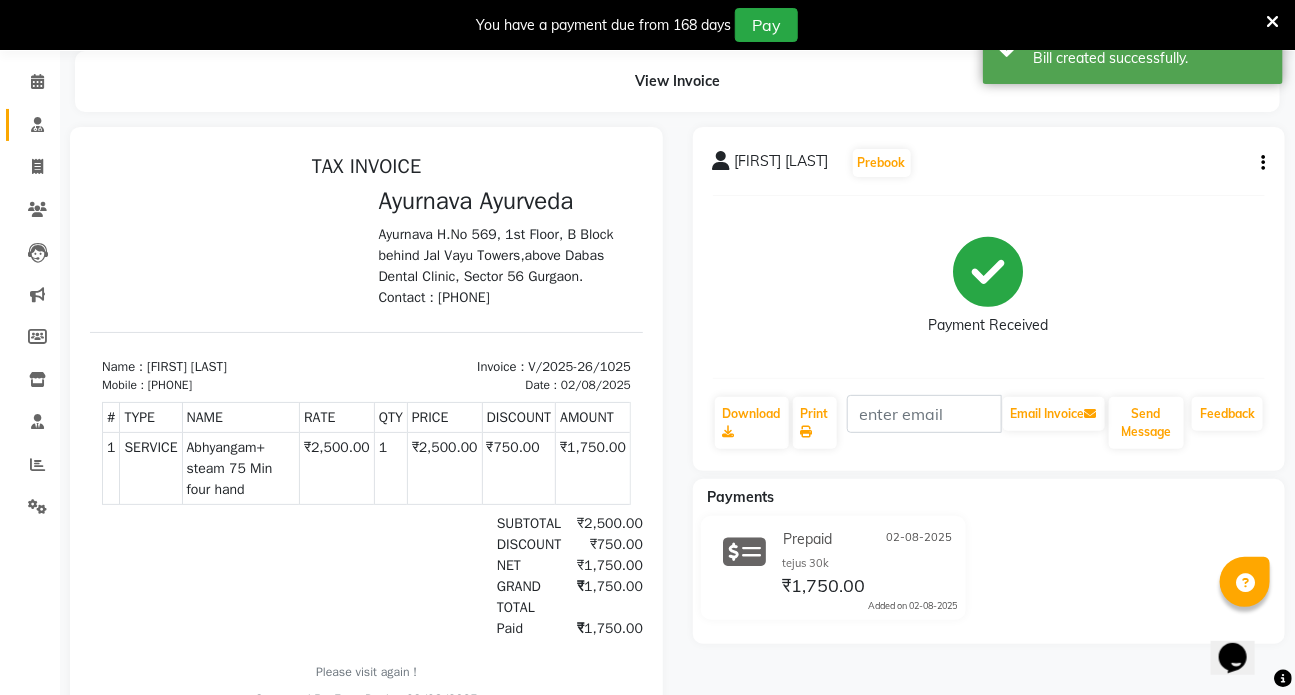 scroll, scrollTop: 53, scrollLeft: 0, axis: vertical 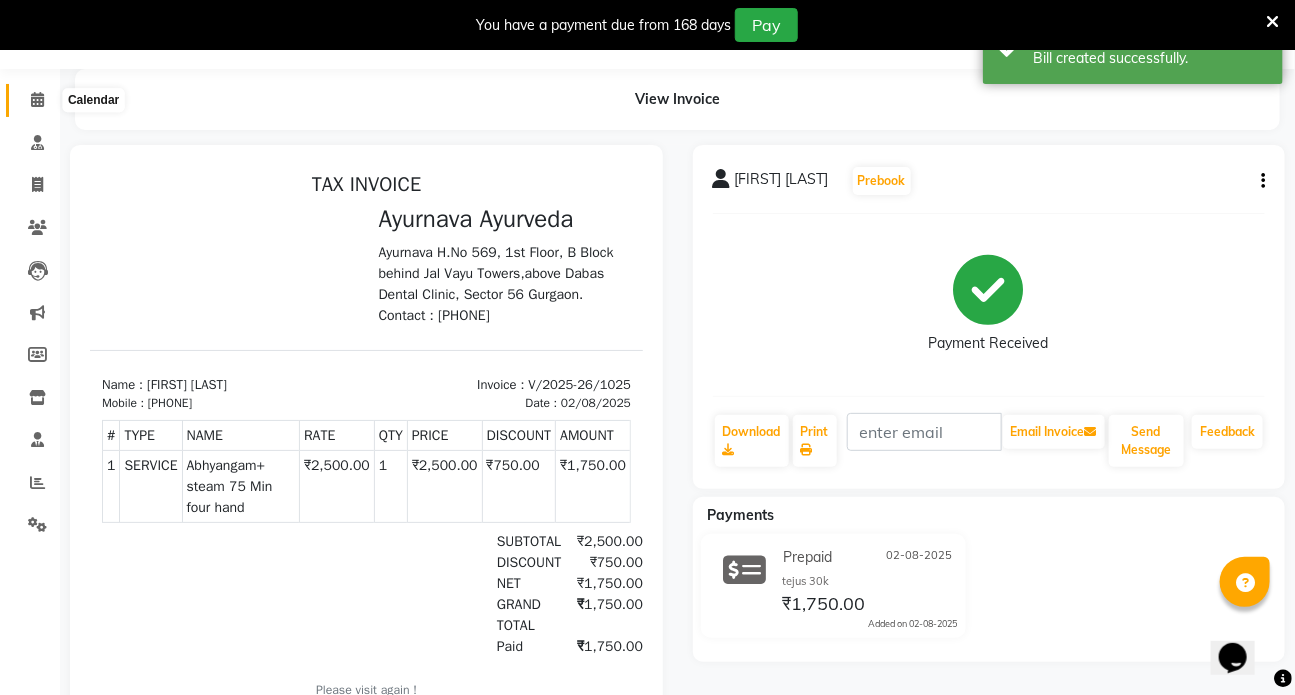 click 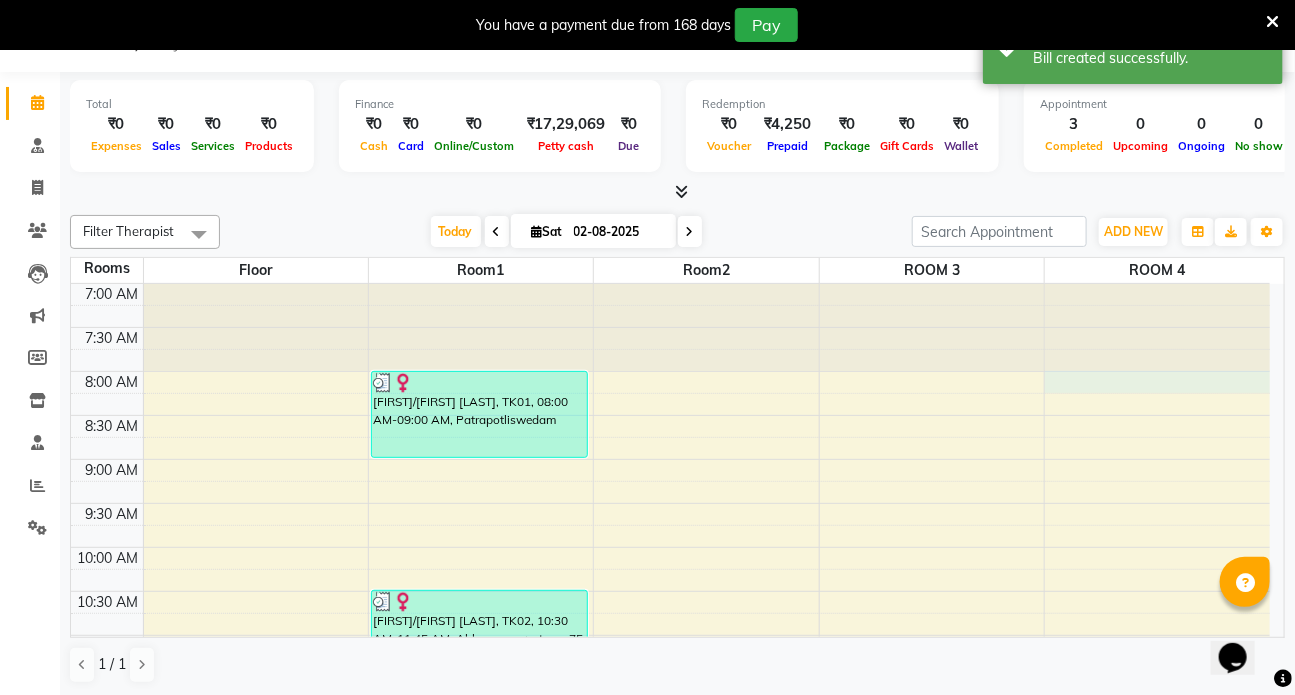 click on "7:00 AM 7:30 AM 8:00 AM 8:30 AM 9:00 AM 9:30 AM 10:00 AM 10:30 AM 11:00 AM 11:30 AM 12:00 PM 12:30 PM 1:00 PM 1:30 PM 2:00 PM 2:30 PM 3:00 PM 3:30 PM 4:00 PM 4:30 PM 5:00 PM 5:30 PM 6:00 PM 6:30 PM 7:00 PM 7:30 PM 8:00 PM 8:30 PM     [FIRST]/[FIRST] [LAST], TK01, 08:00 AM-09:00 AM, Patrapotliswedam     [FIRST]/[FIRST] [LAST], TK02, 10:30 AM-11:45 AM, Abhyangam+ steam 75 Min four hand      [FIRST] [LAST], TK03, 11:30 AM-12:45 PM, Abhyangam+ steam 75 Min four hand" at bounding box center (670, 899) 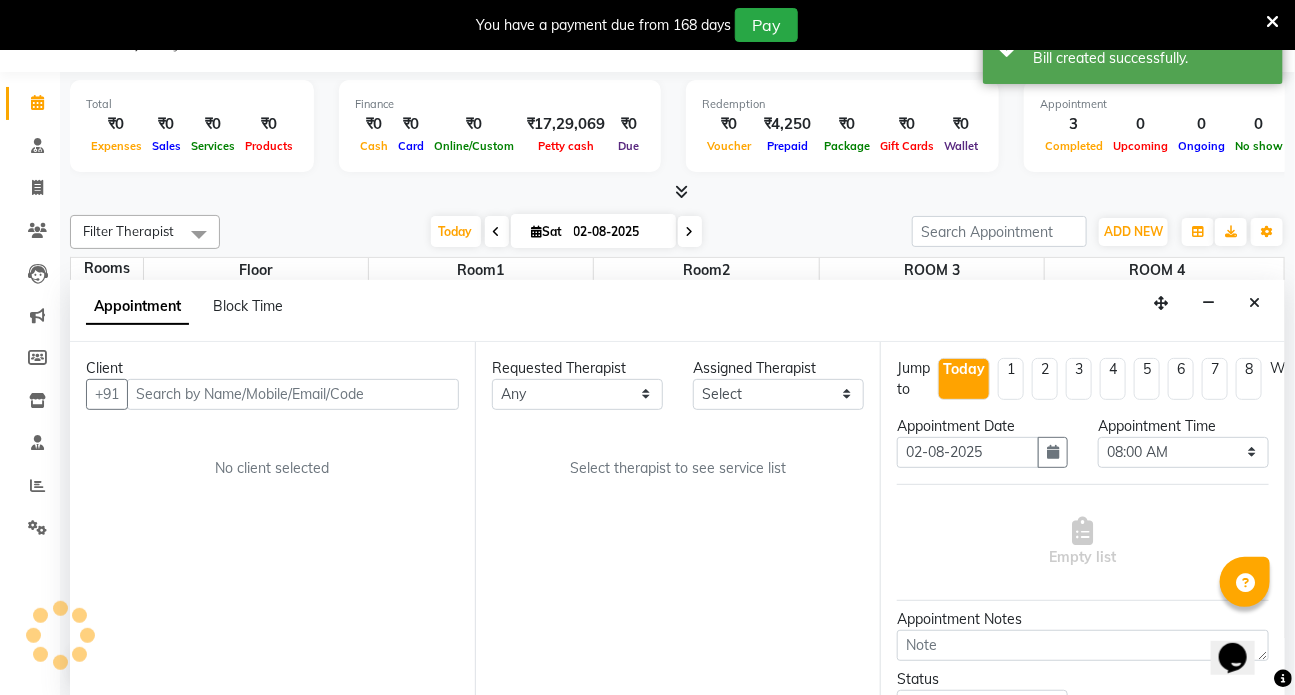 scroll, scrollTop: 50, scrollLeft: 0, axis: vertical 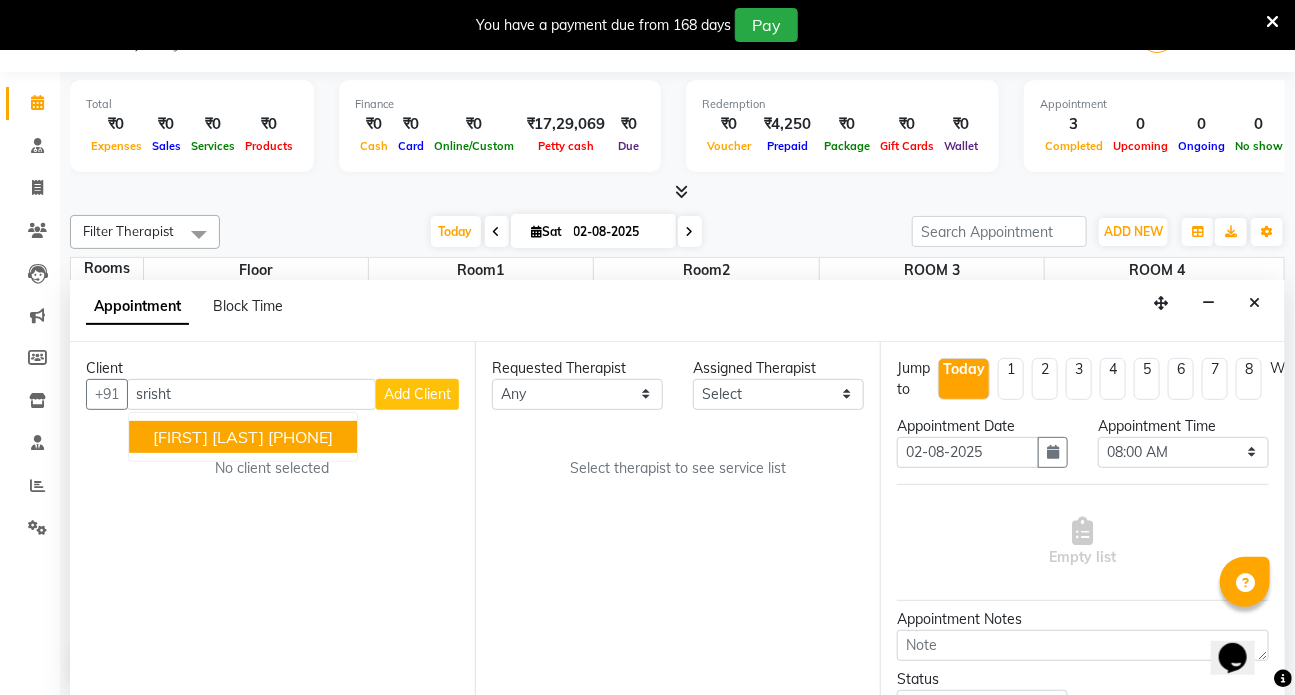 click on "[PHONE]" at bounding box center (300, 437) 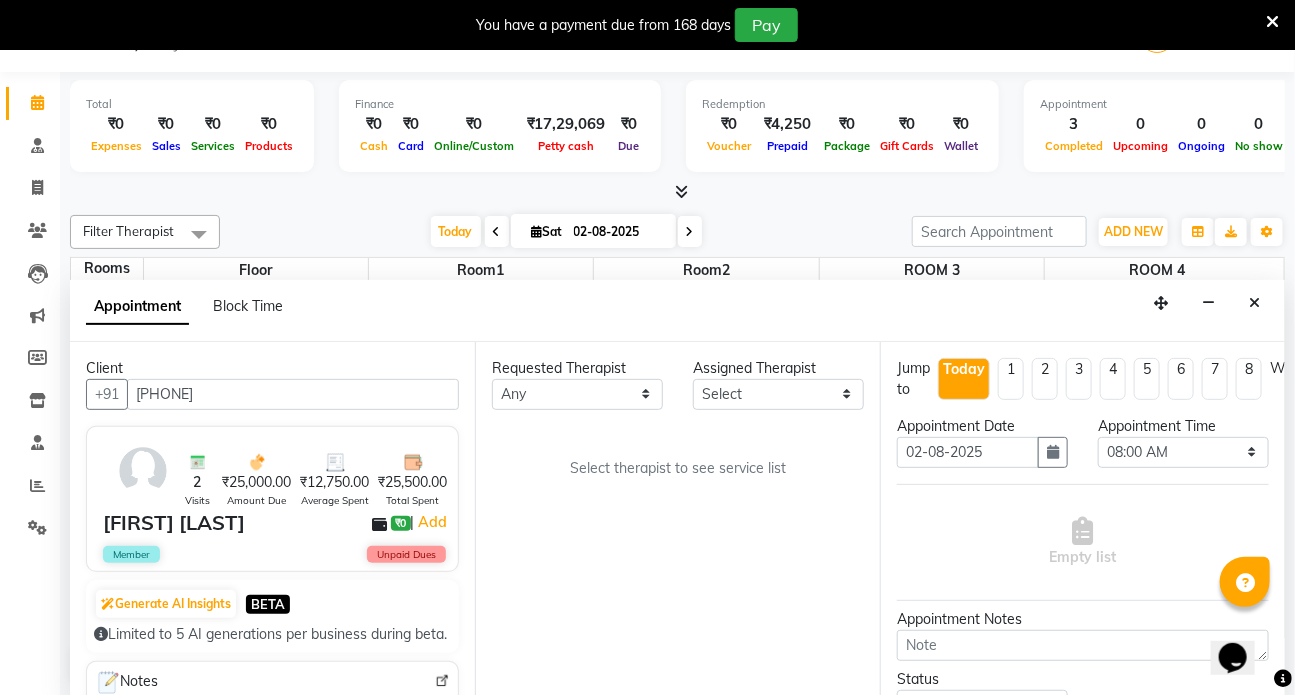 type on "[PHONE]" 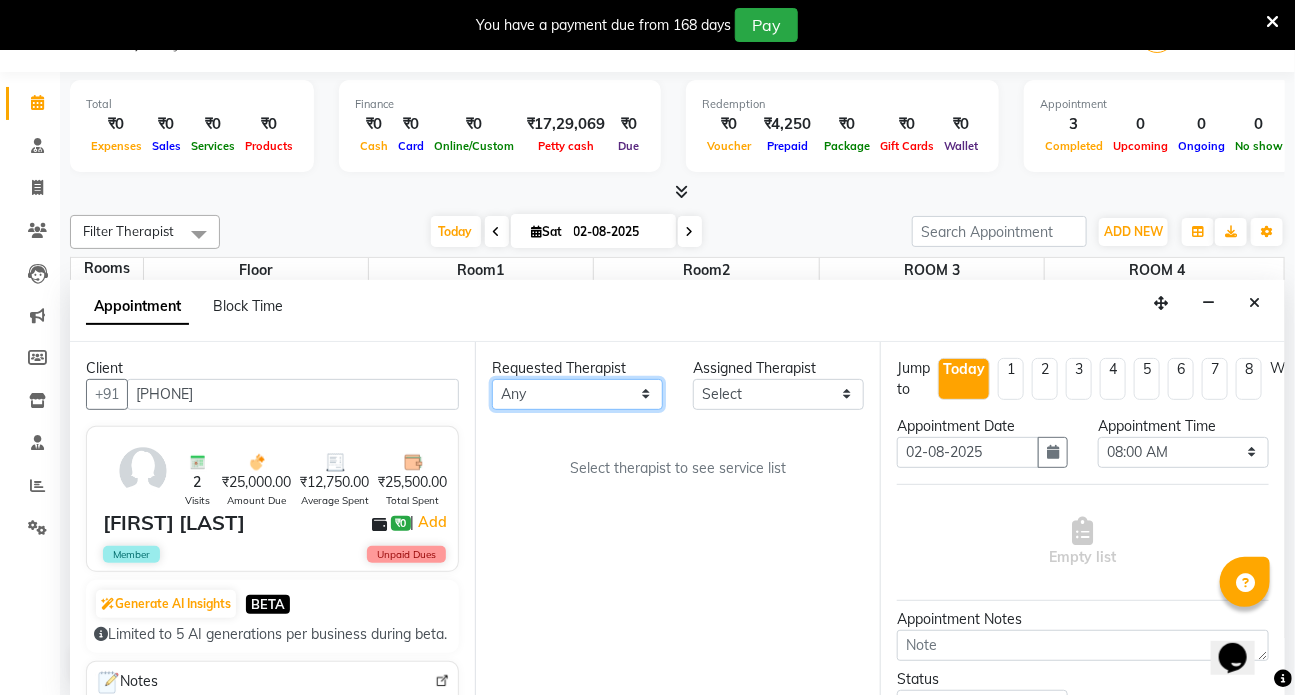 click on "Any [FIRST] [FIRST] [FIRST] DR [LAST] Dr [LAST] Front Desk [FIRST] [FIRST] [FIRST] [FIRST] [FIRST]" at bounding box center (577, 394) 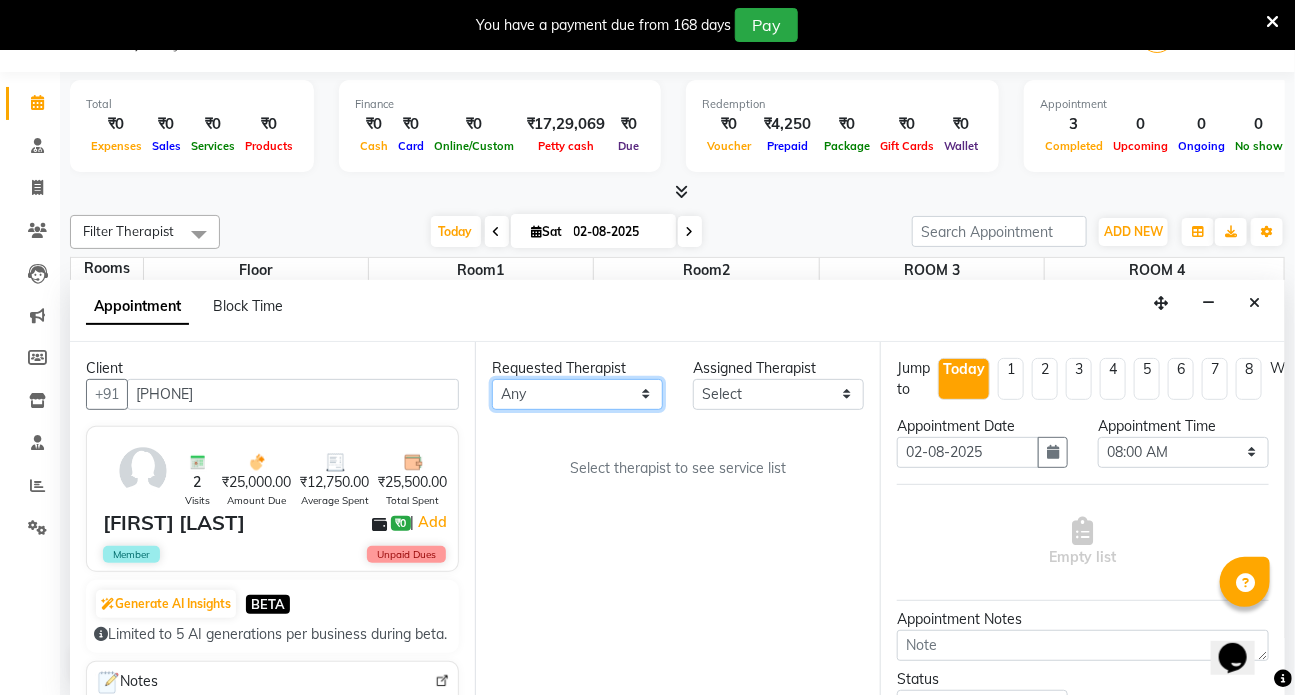 select on "82133" 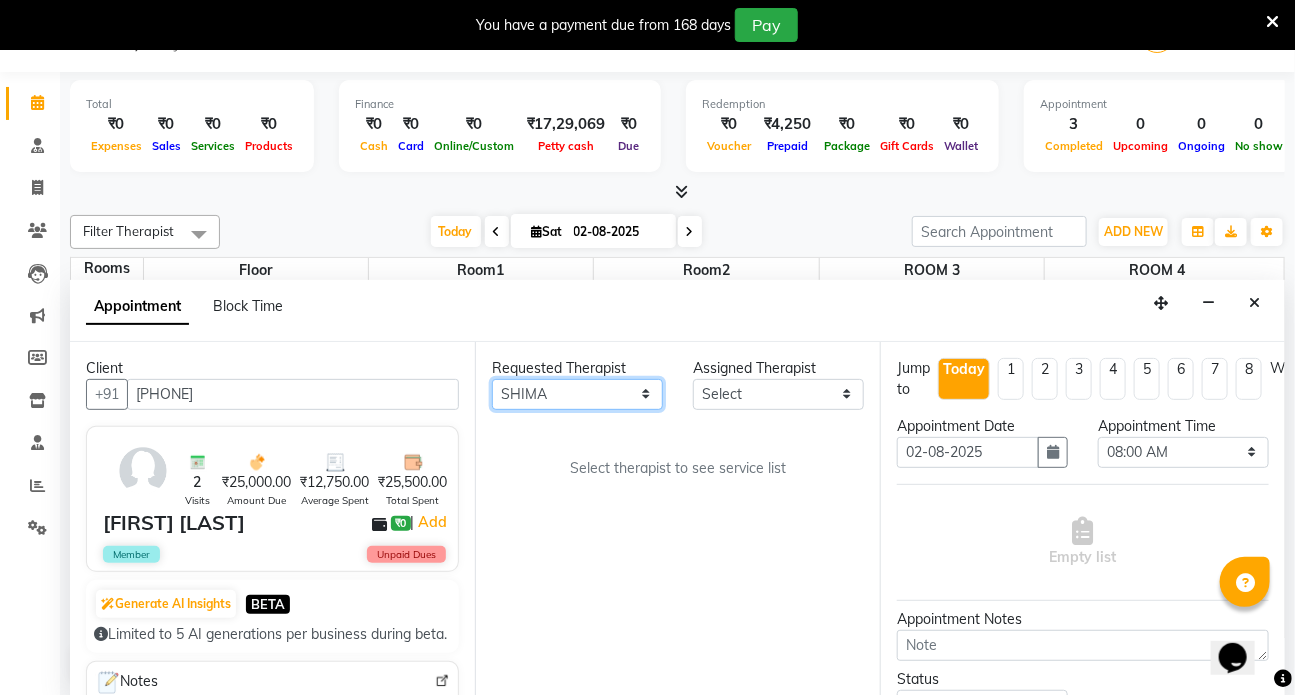 click on "Any [FIRST] [FIRST] [FIRST] DR [LAST] Dr [LAST] Front Desk [FIRST] [FIRST] [FIRST] [FIRST] [FIRST]" at bounding box center (577, 394) 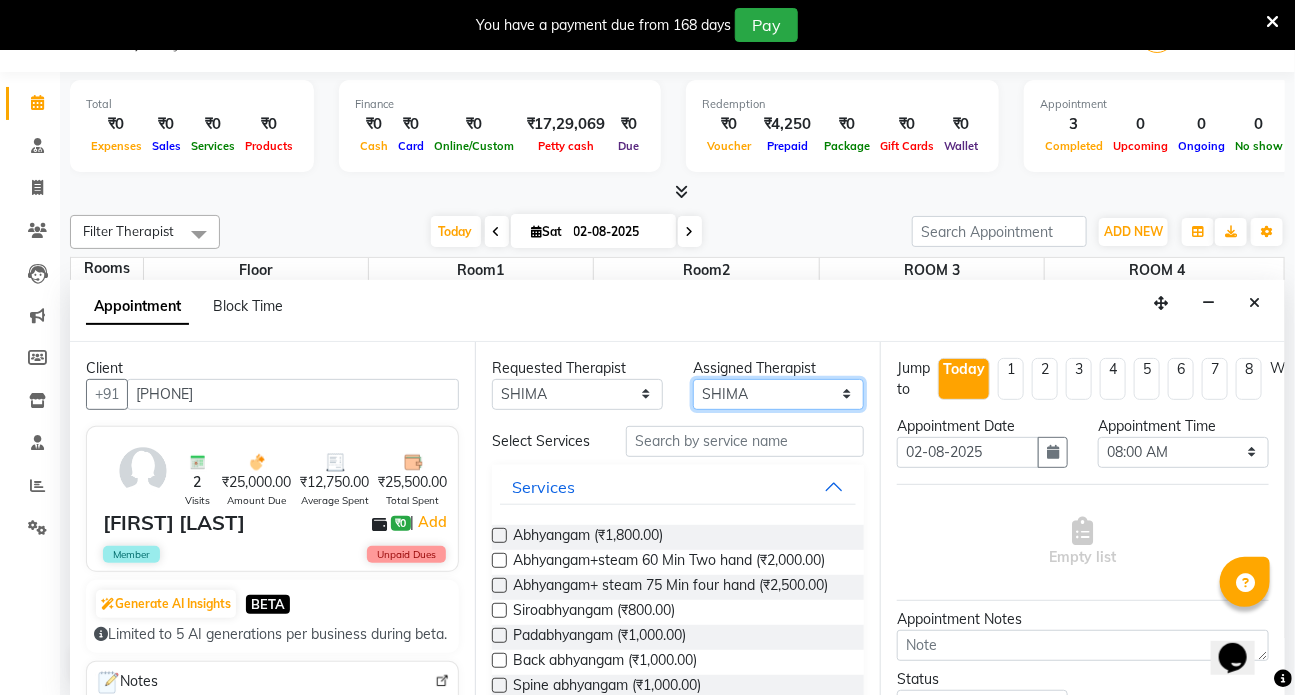 drag, startPoint x: 750, startPoint y: 390, endPoint x: 750, endPoint y: 377, distance: 13 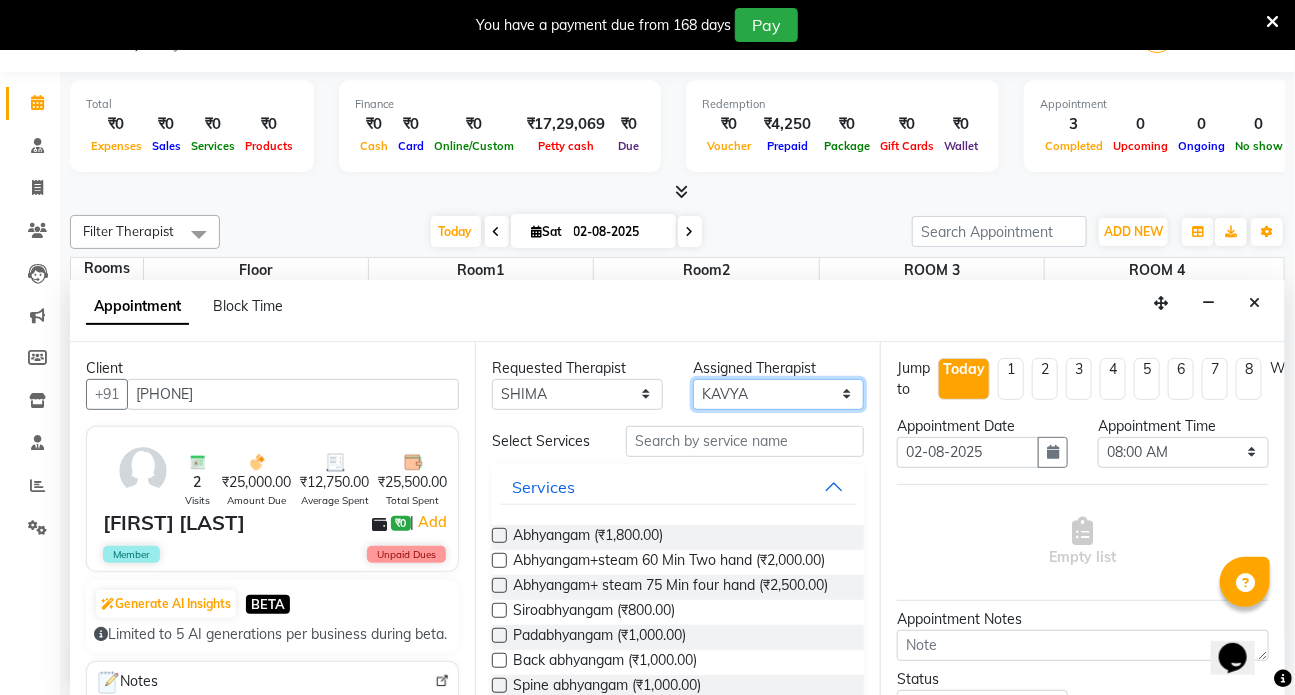 click on "Select [FIRST] [FIRST] [FIRST] DR [LAST] Dr [LAST] Front Desk [FIRST] [FIRST] [FIRST] [FIRST] [FIRST]" at bounding box center (778, 394) 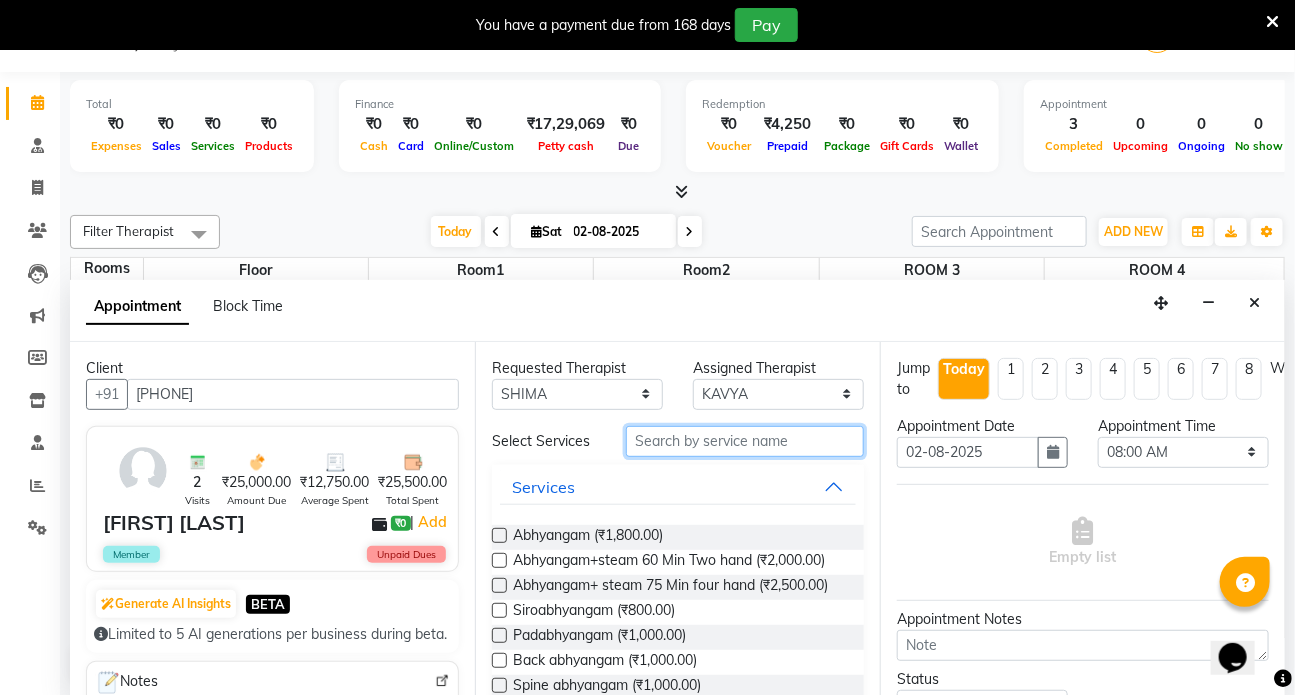click at bounding box center (745, 441) 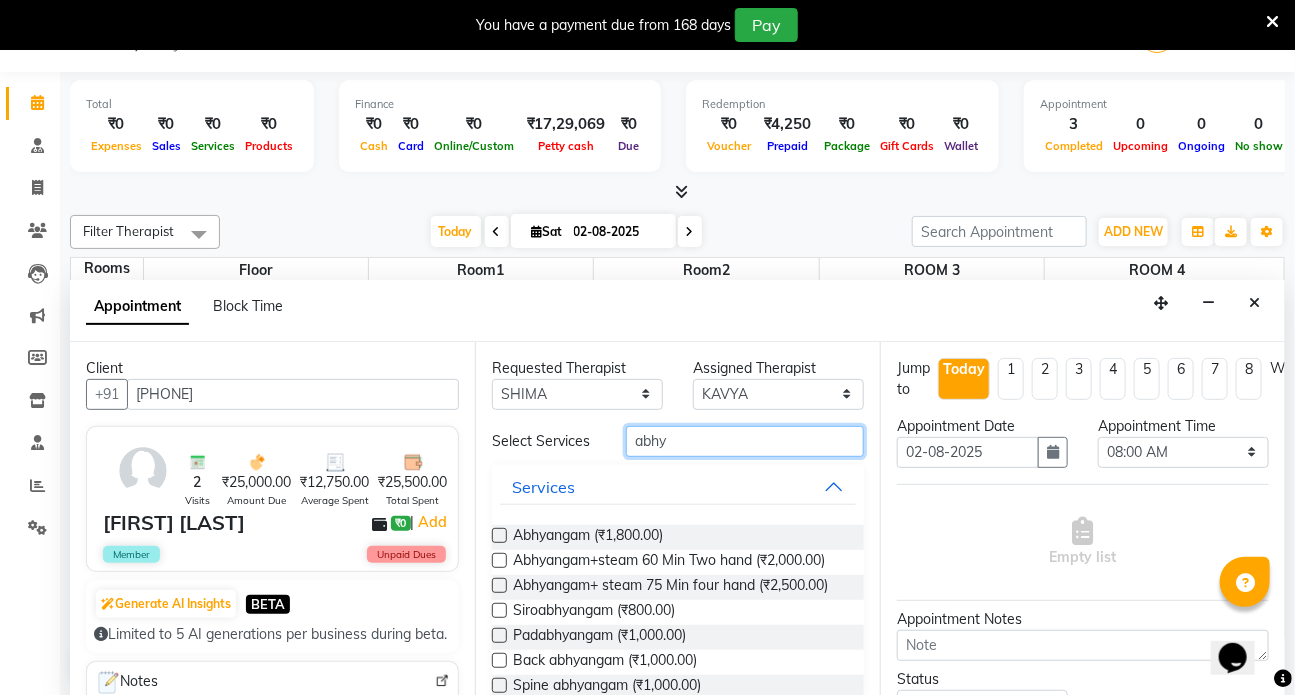 type on "abhy" 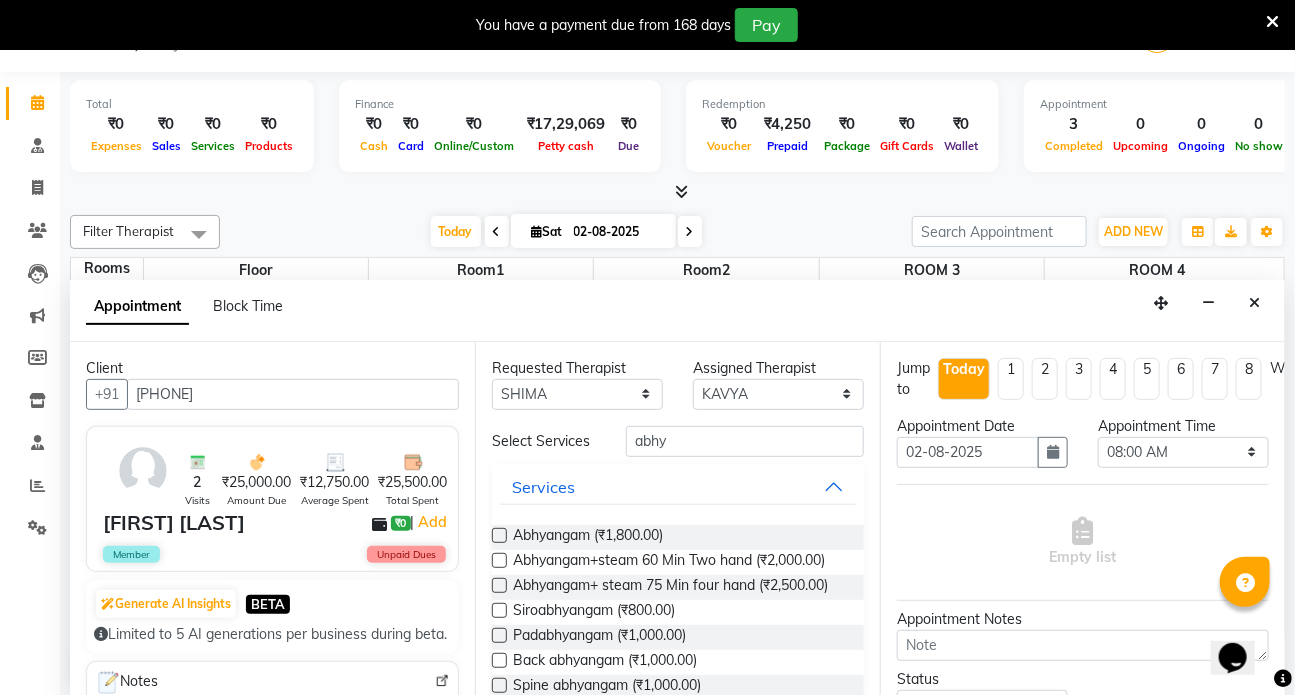 click at bounding box center [499, 585] 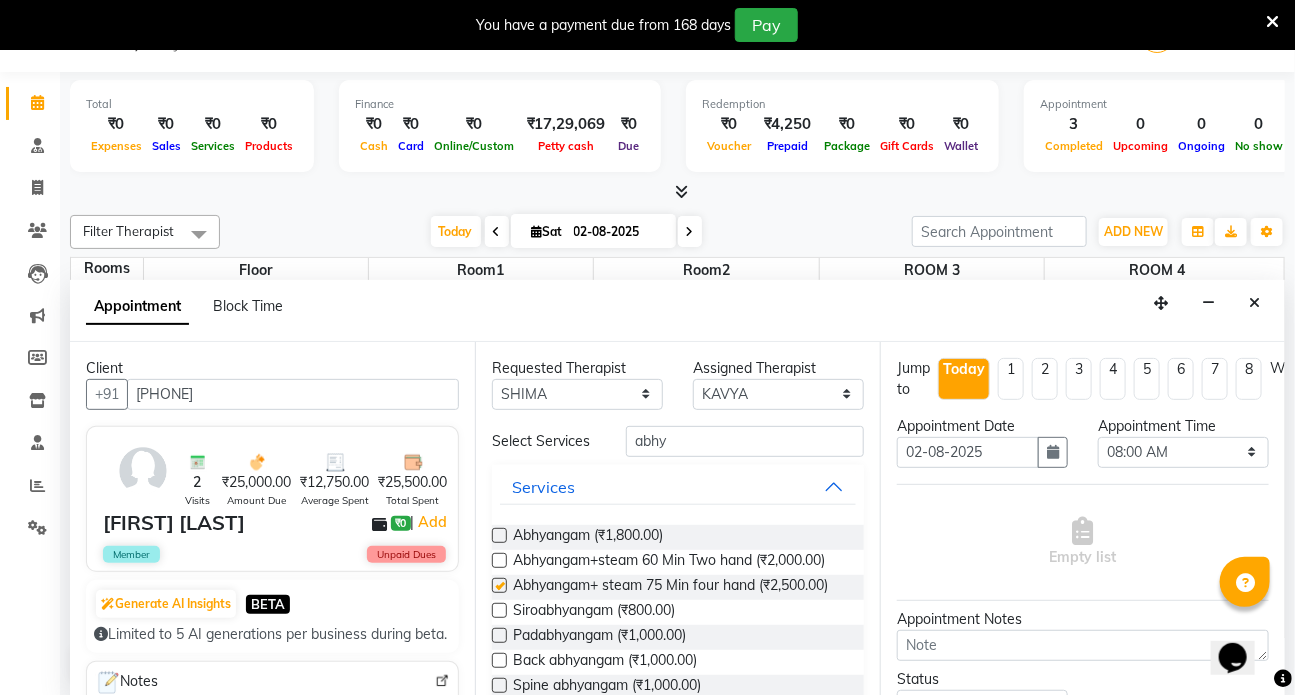 select on "3622" 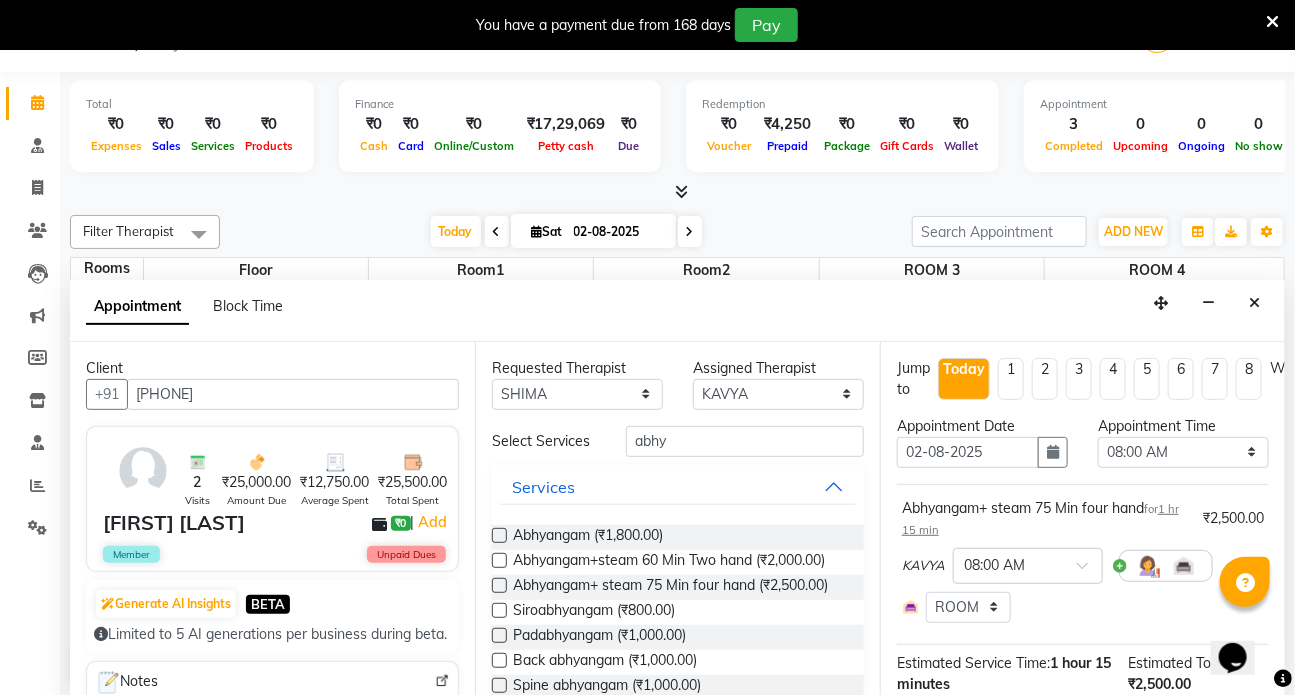 checkbox on "false" 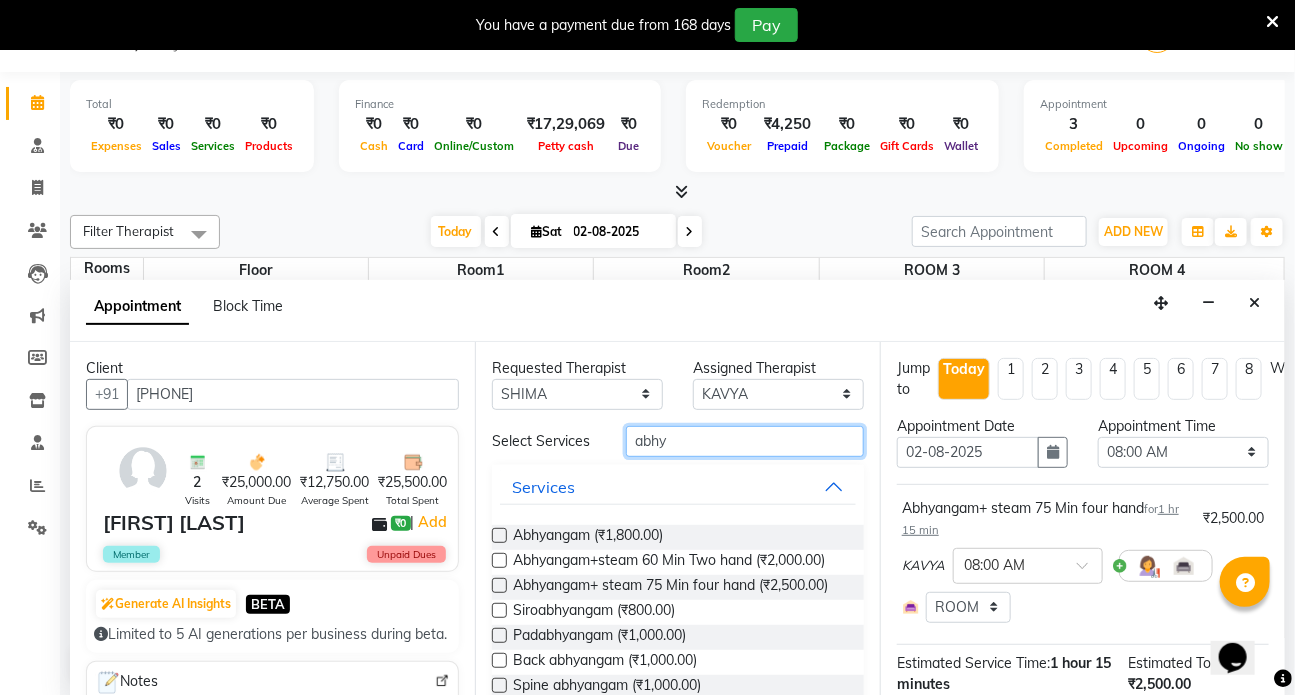 click on "abhy" at bounding box center (745, 441) 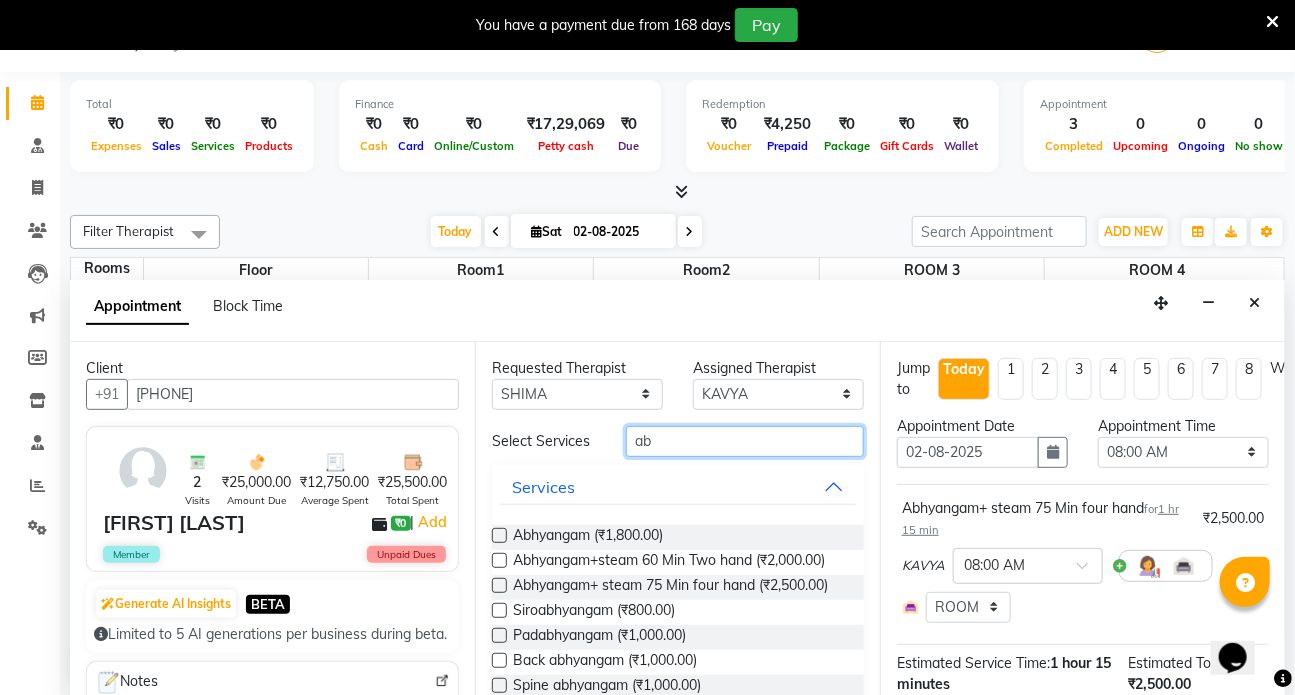 type on "a" 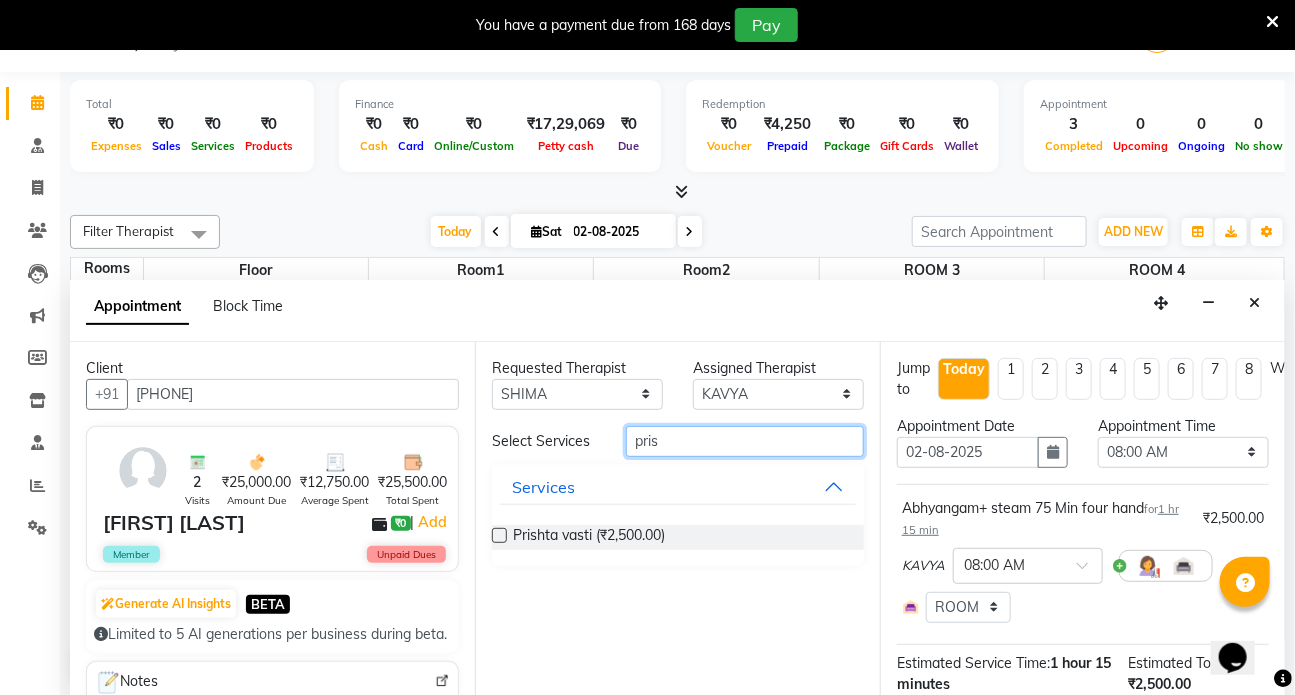 type on "pris" 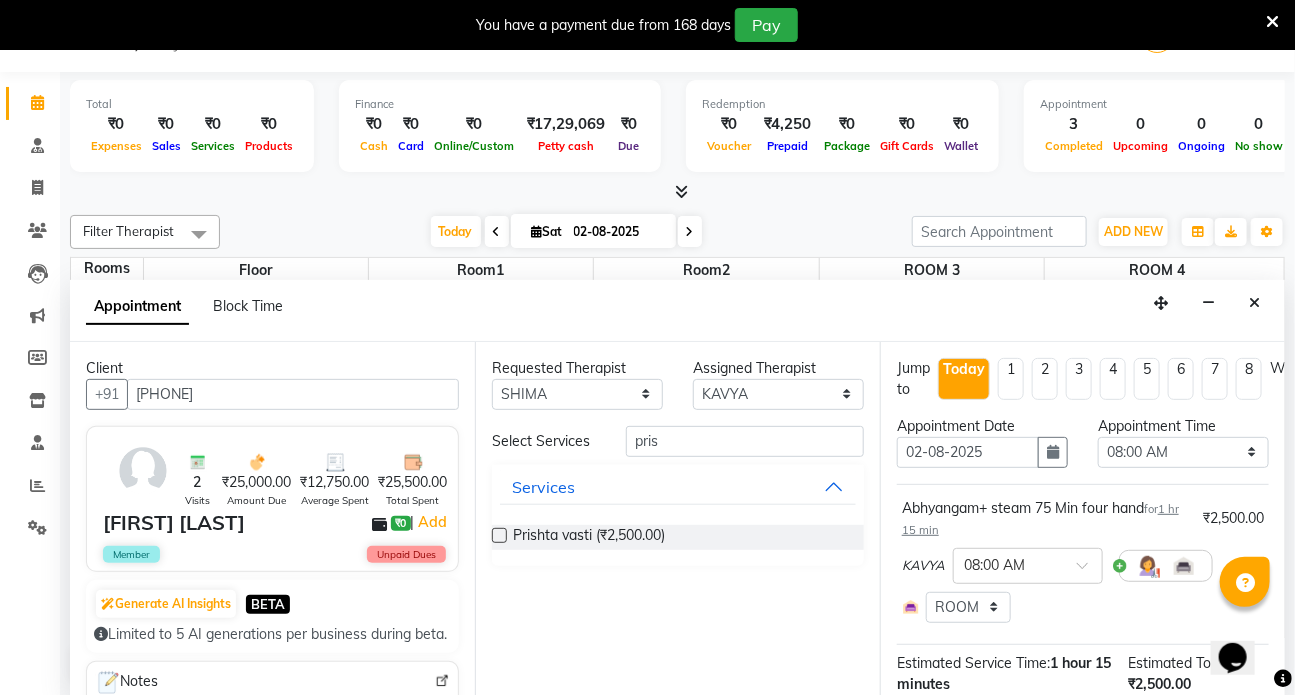 click at bounding box center (499, 535) 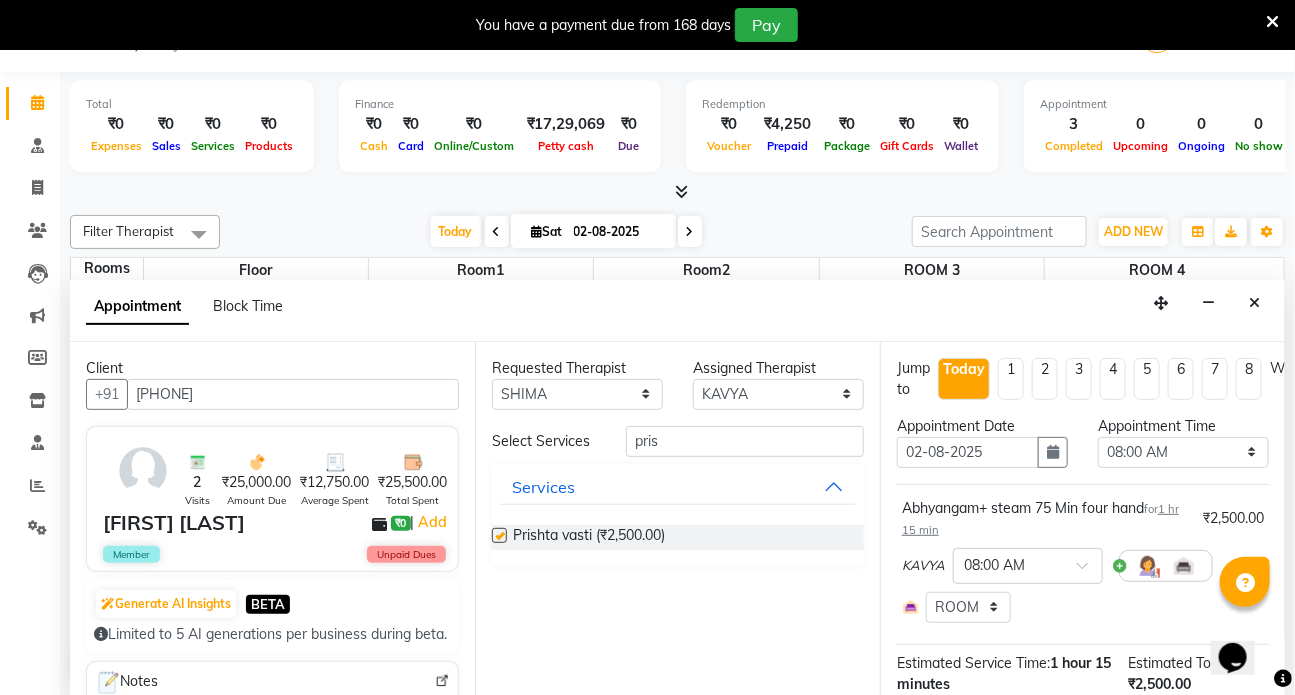 select on "3622" 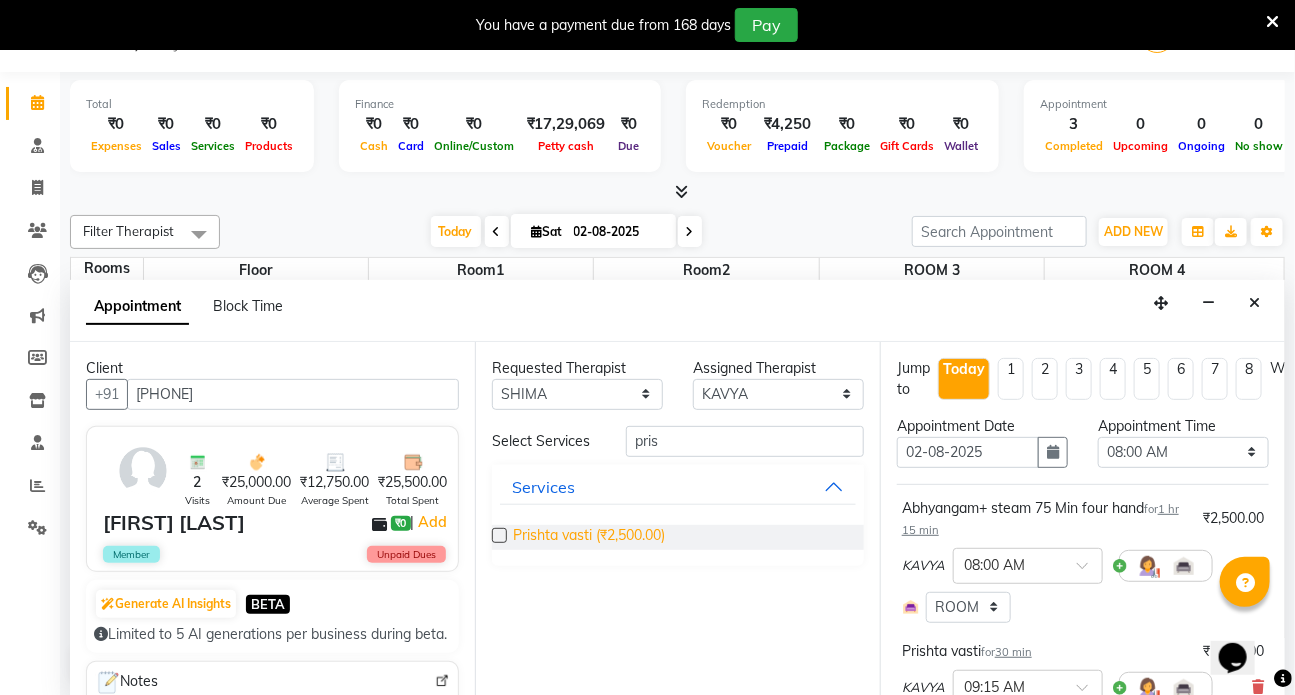checkbox on "false" 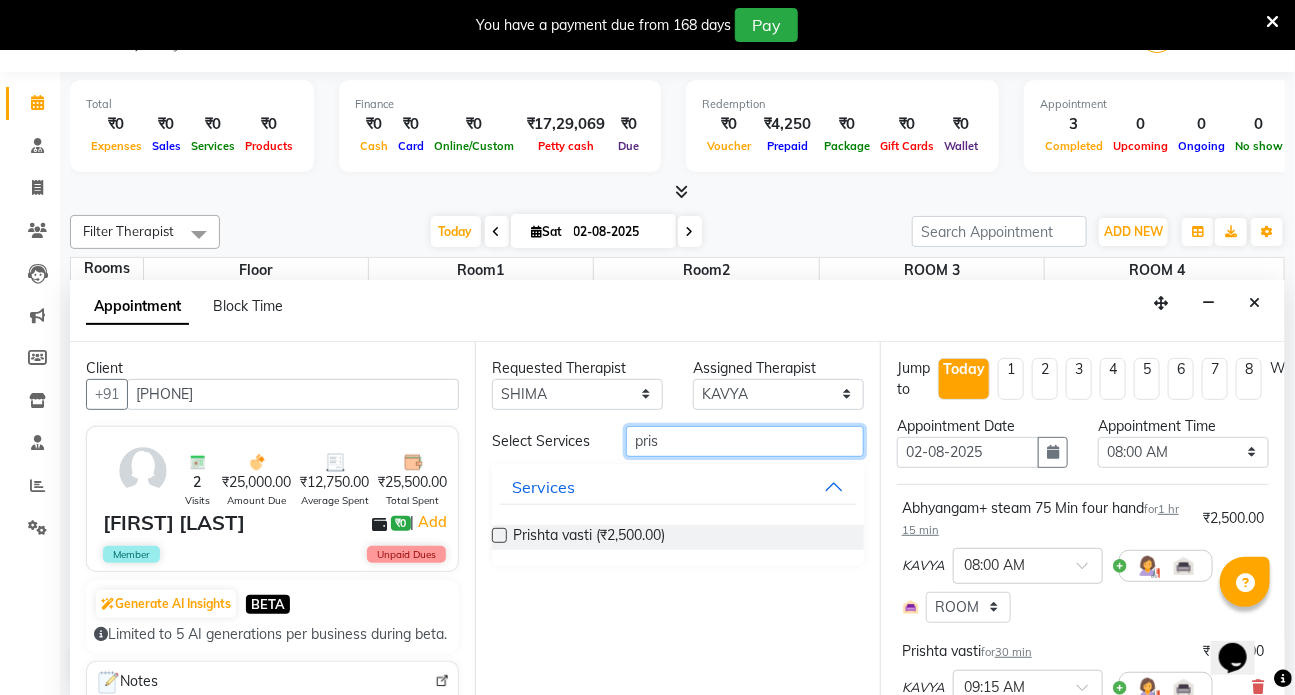 click on "pris" at bounding box center (745, 441) 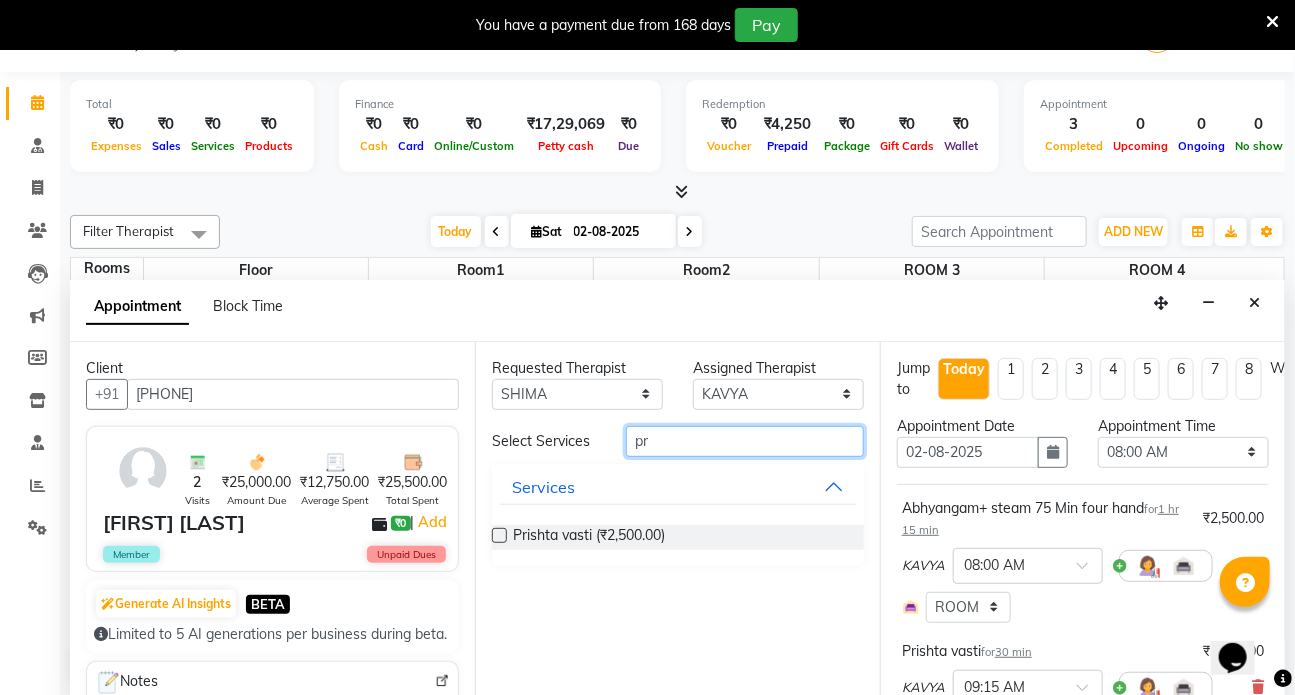 type on "p" 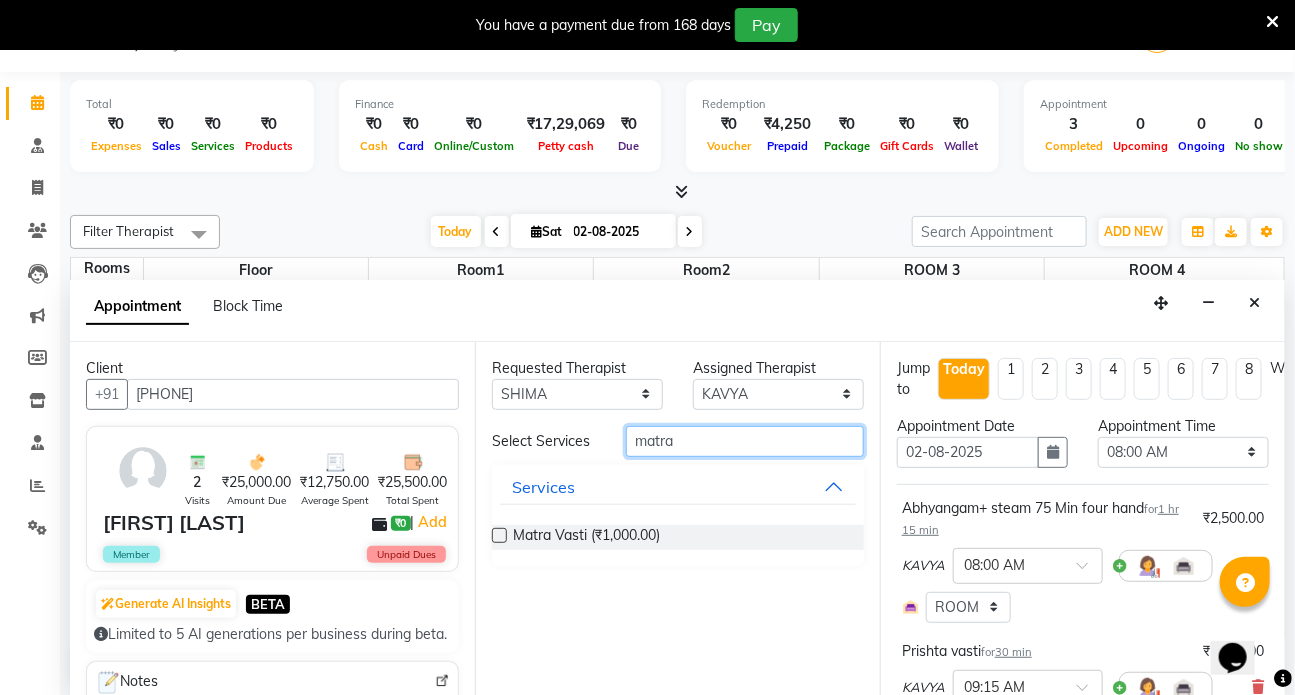 type on "matra" 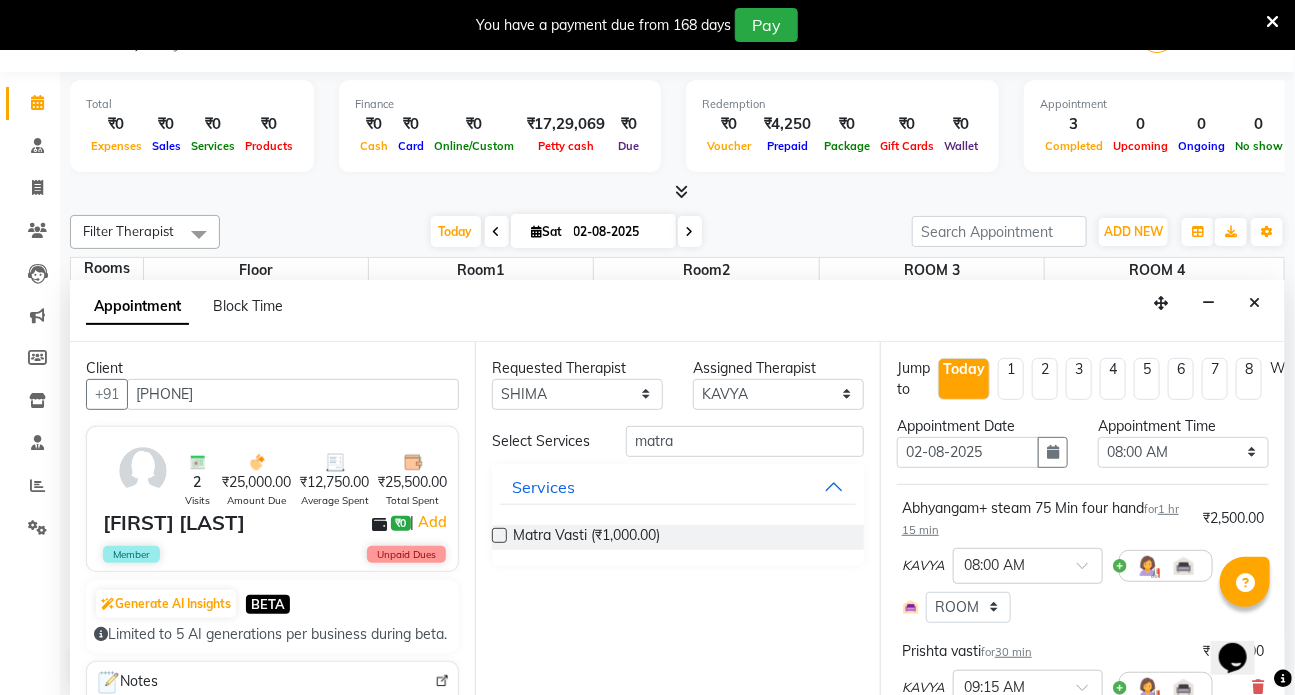 click at bounding box center (499, 535) 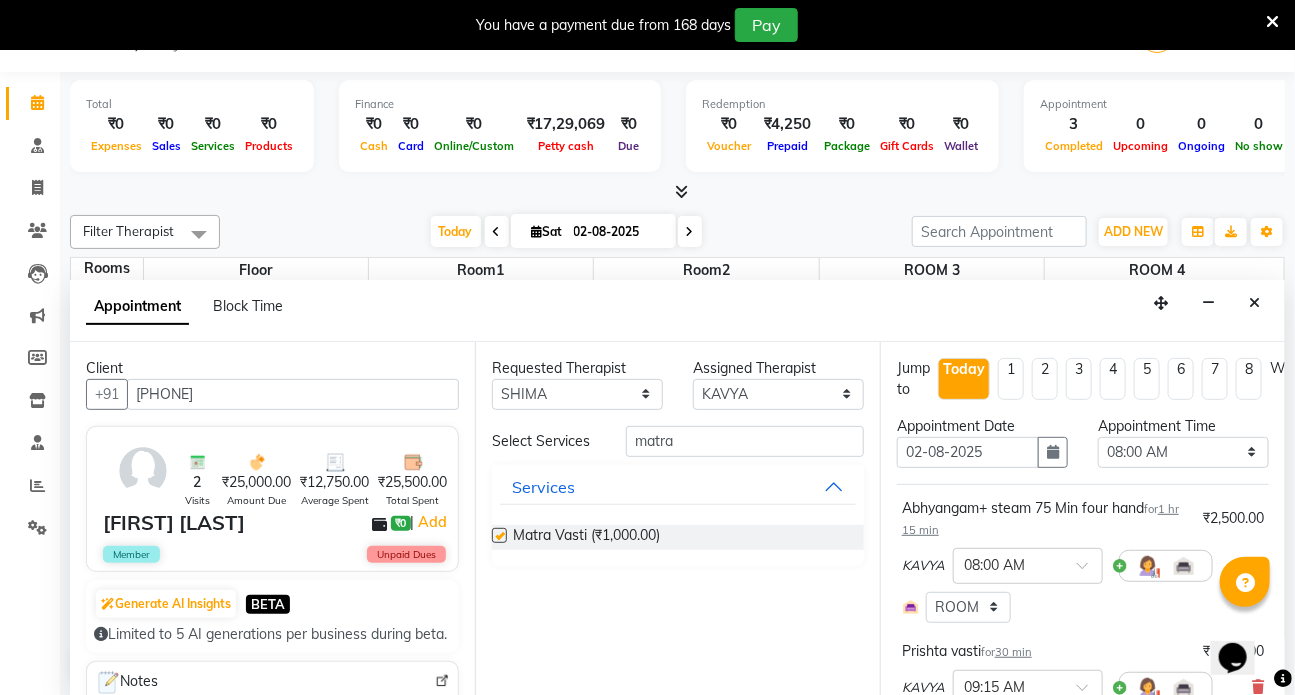 select on "3622" 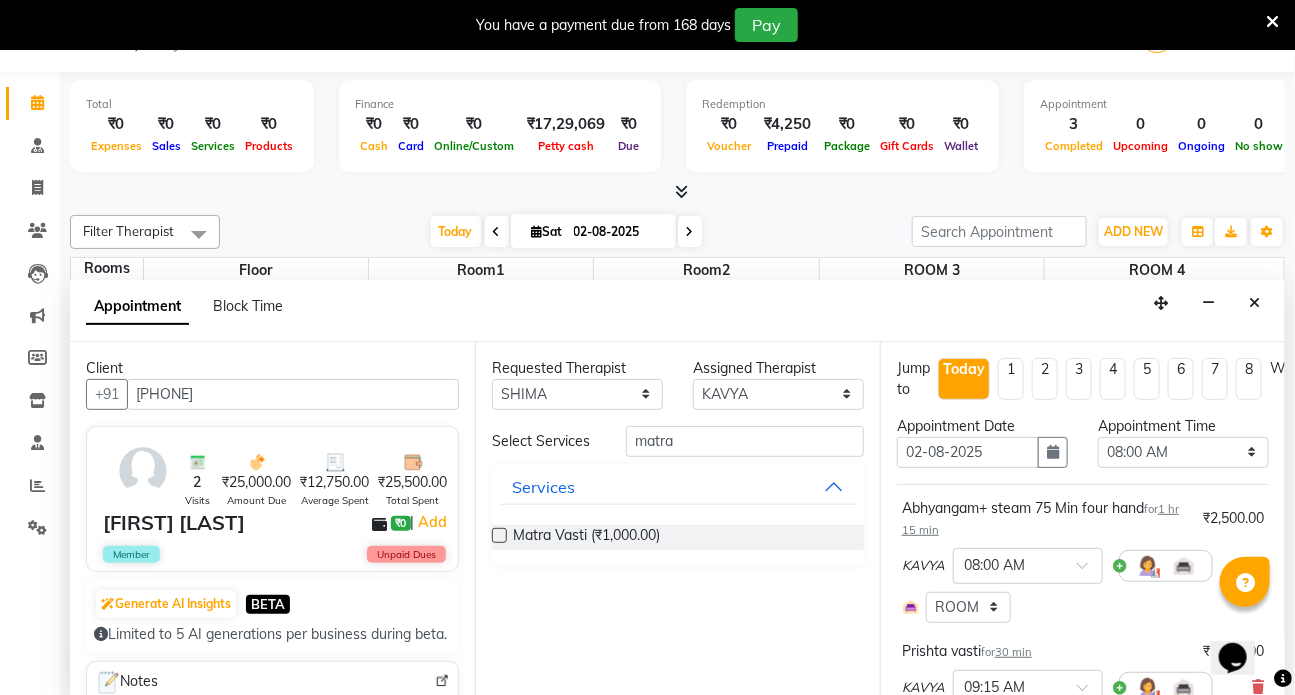 checkbox on "false" 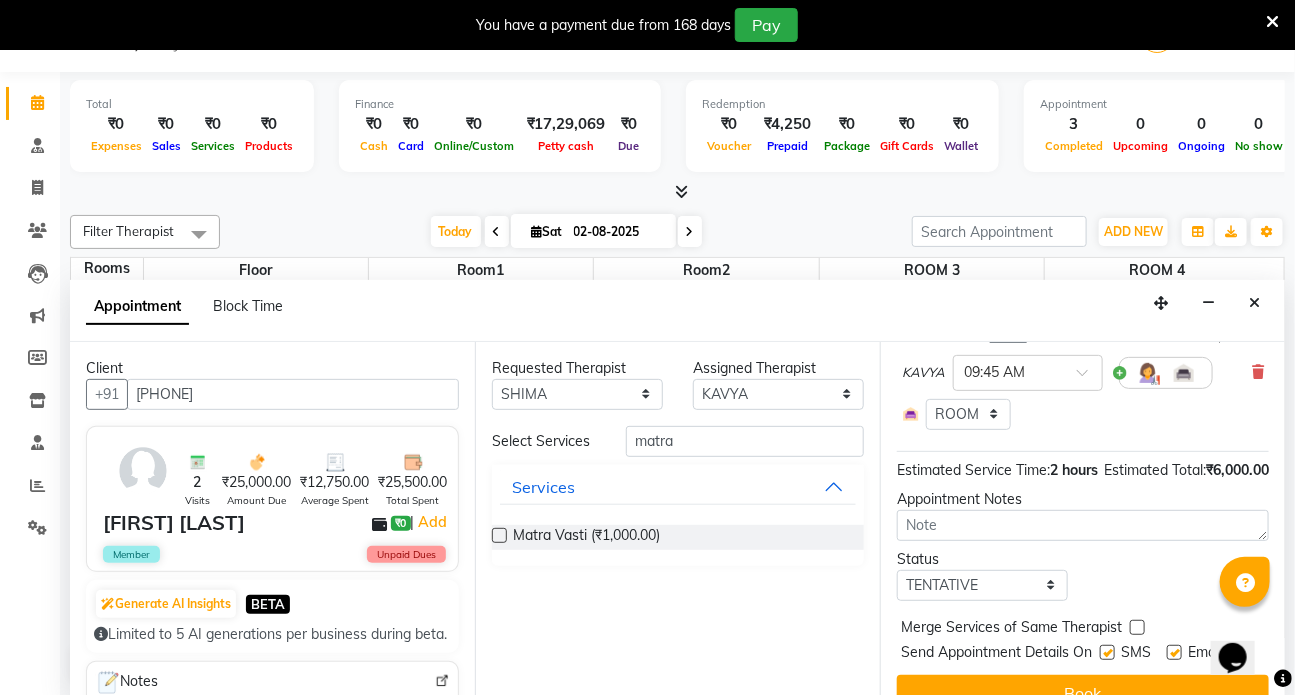 scroll, scrollTop: 500, scrollLeft: 0, axis: vertical 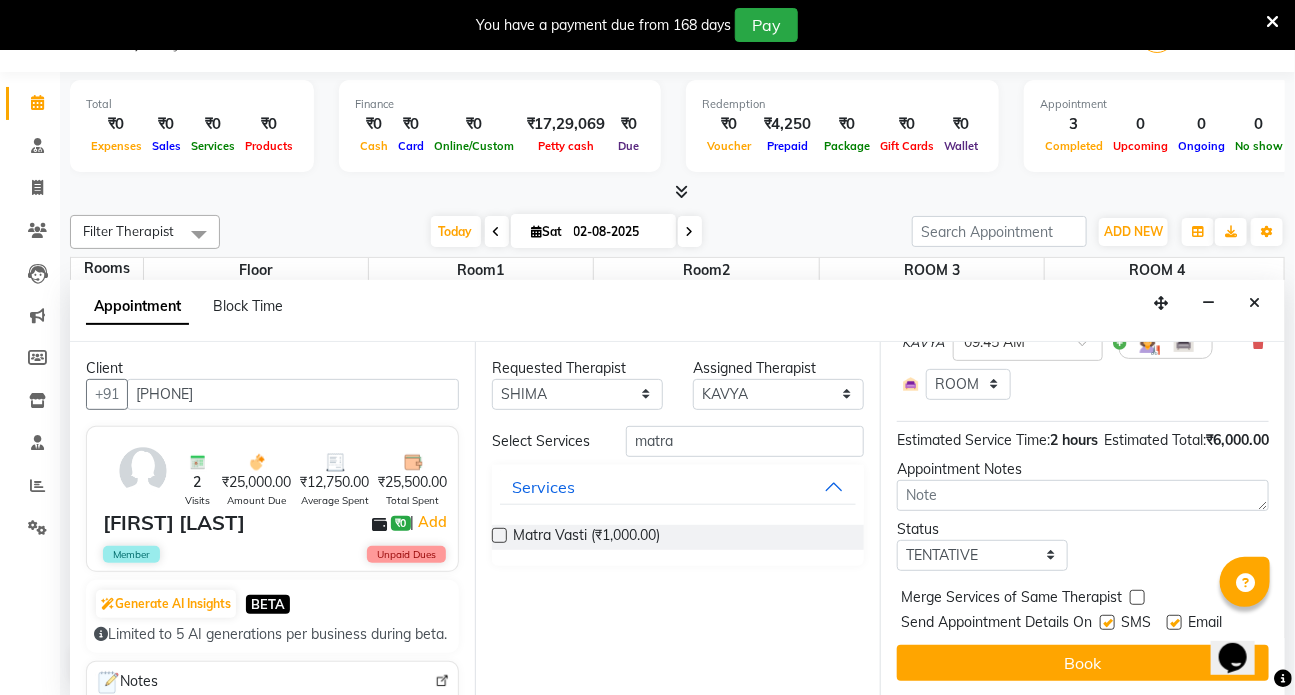 click at bounding box center [1107, 622] 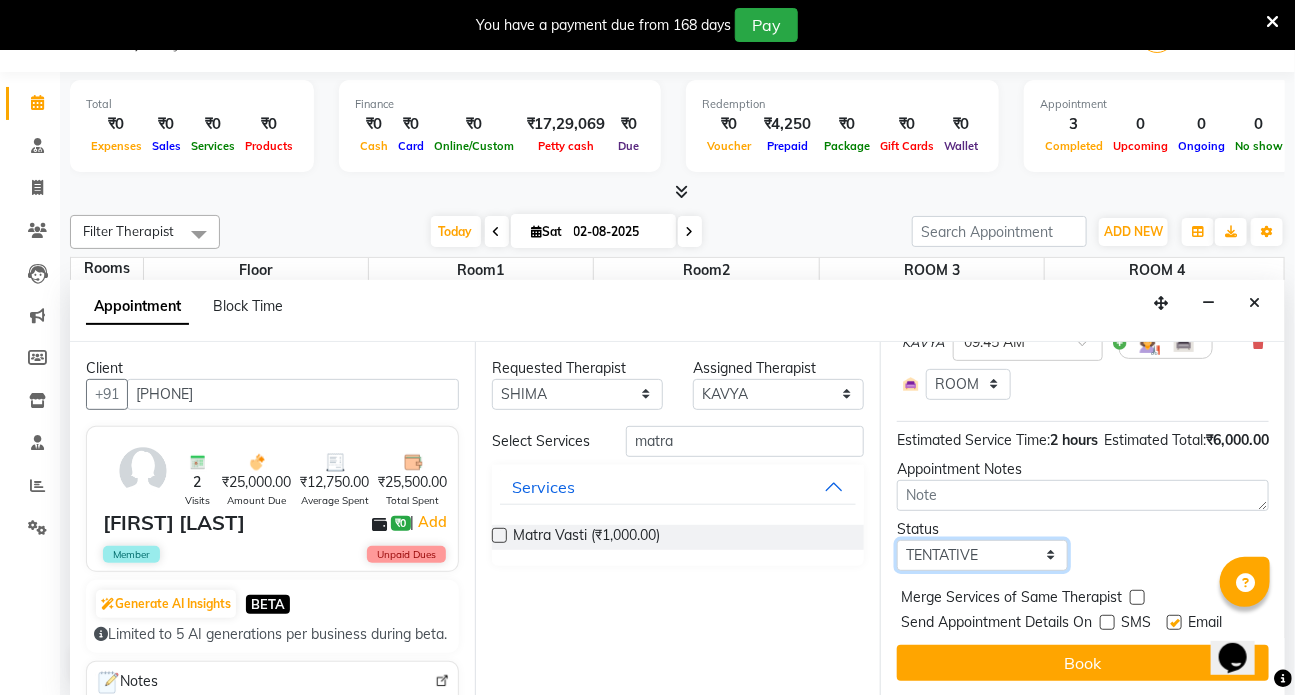 click on "Select TENTATIVE CONFIRM CHECK-IN UPCOMING" at bounding box center [982, 555] 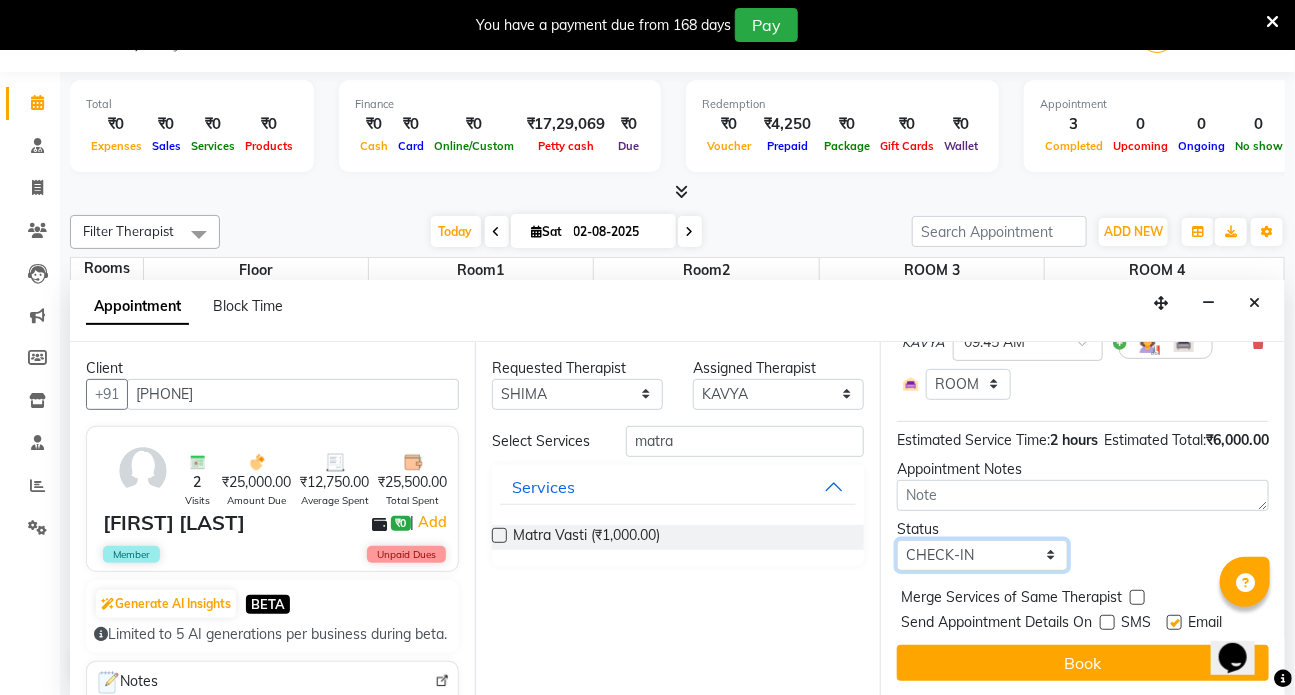click on "Select TENTATIVE CONFIRM CHECK-IN UPCOMING" at bounding box center (982, 555) 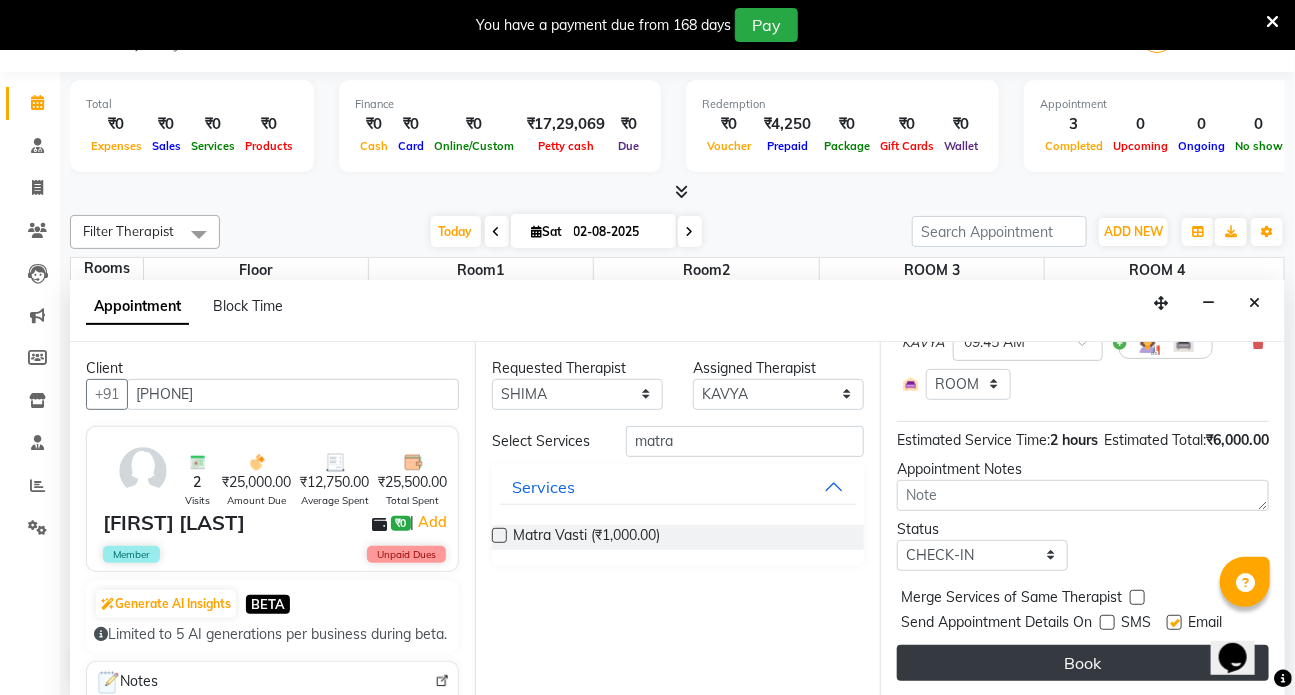 drag, startPoint x: 1177, startPoint y: 602, endPoint x: 1164, endPoint y: 644, distance: 43.965897 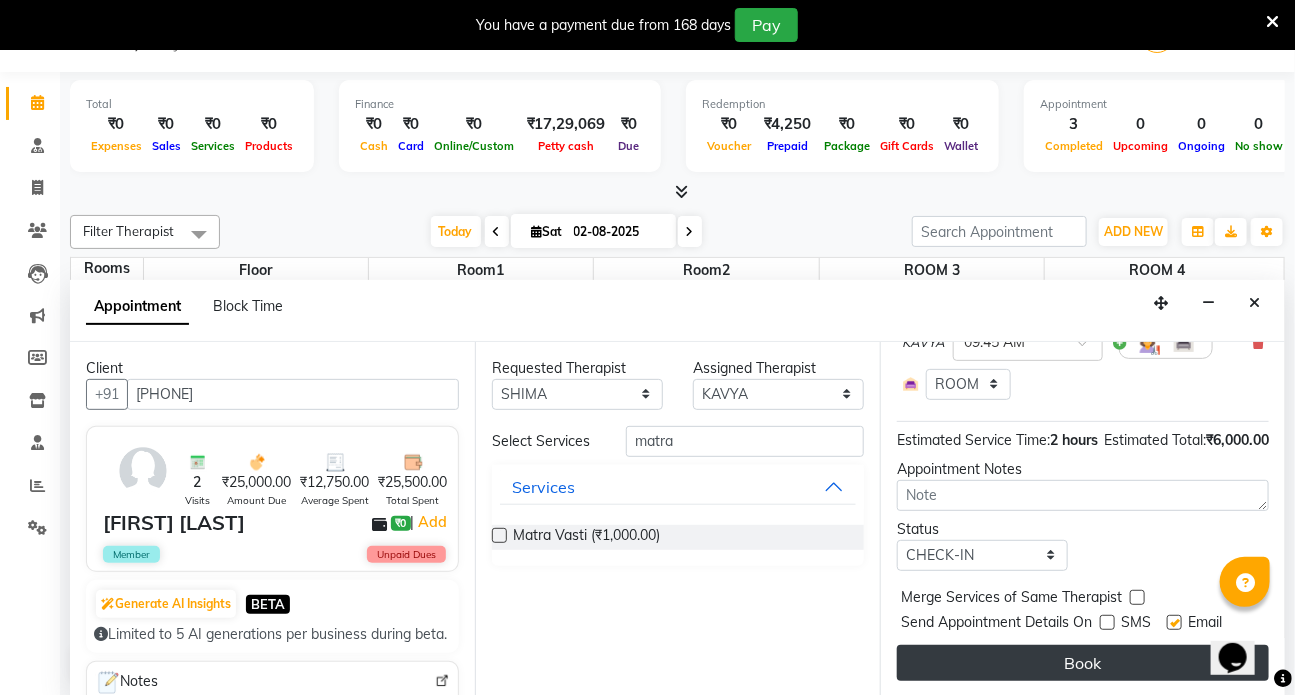 click at bounding box center (1174, 622) 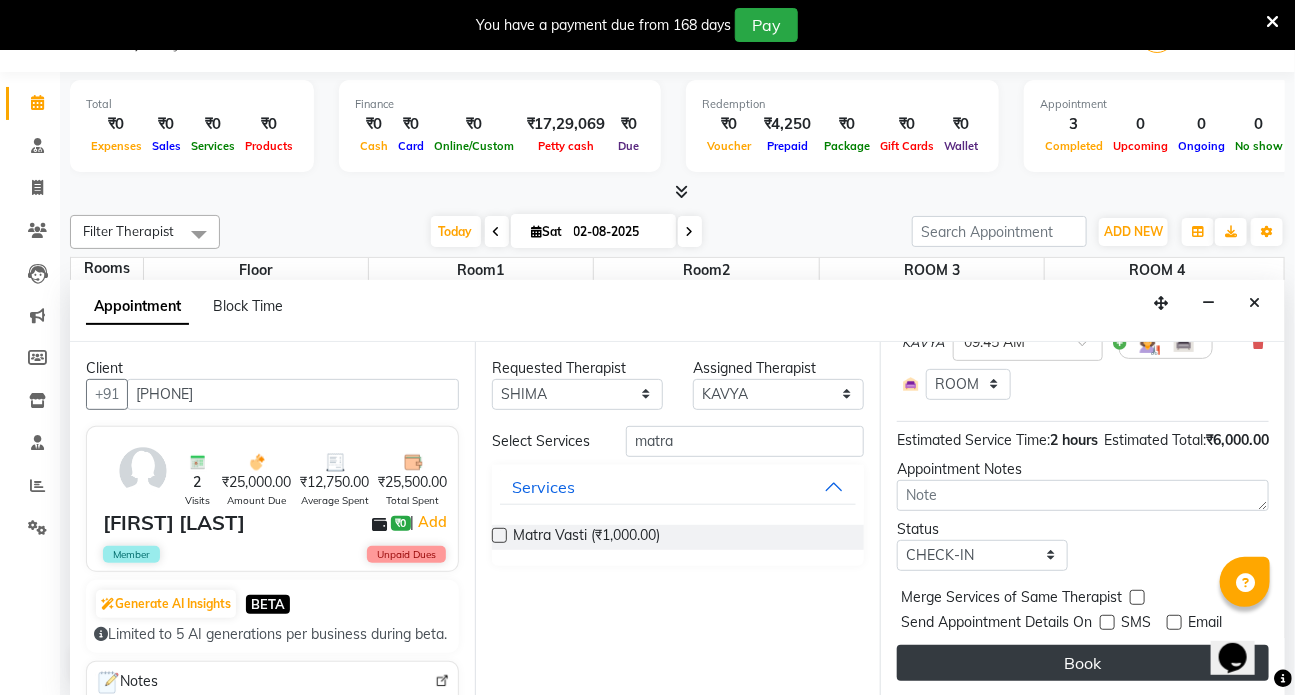 click on "Book" at bounding box center (1083, 663) 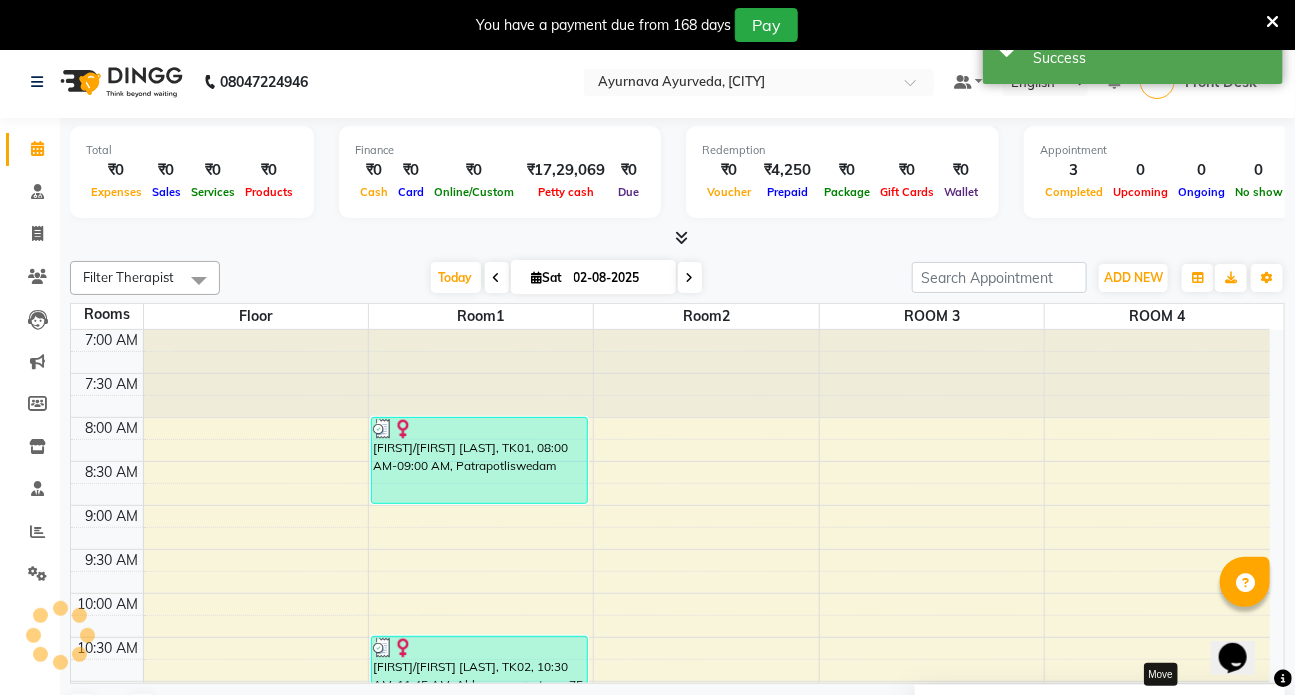 scroll, scrollTop: 0, scrollLeft: 0, axis: both 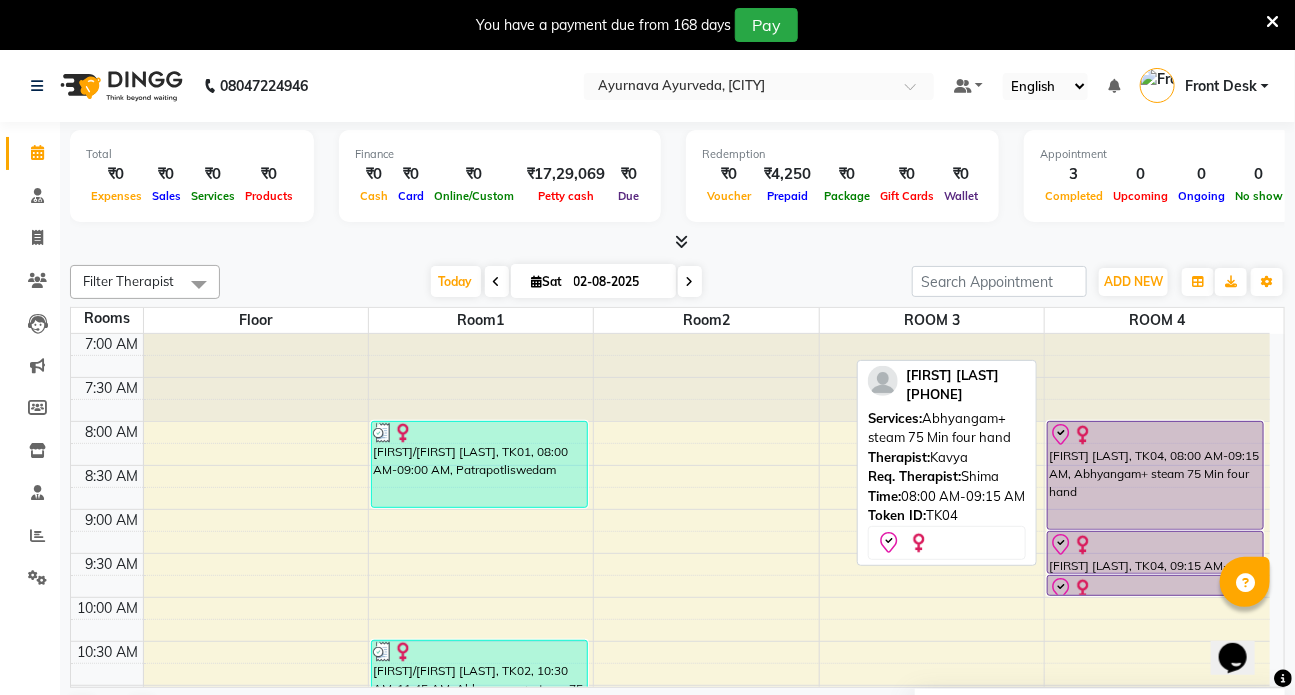 click on "[FIRST] [LAST], TK04, 08:00 AM-09:15 AM, Abhyangam+ steam 75 Min four hand" at bounding box center [1155, 475] 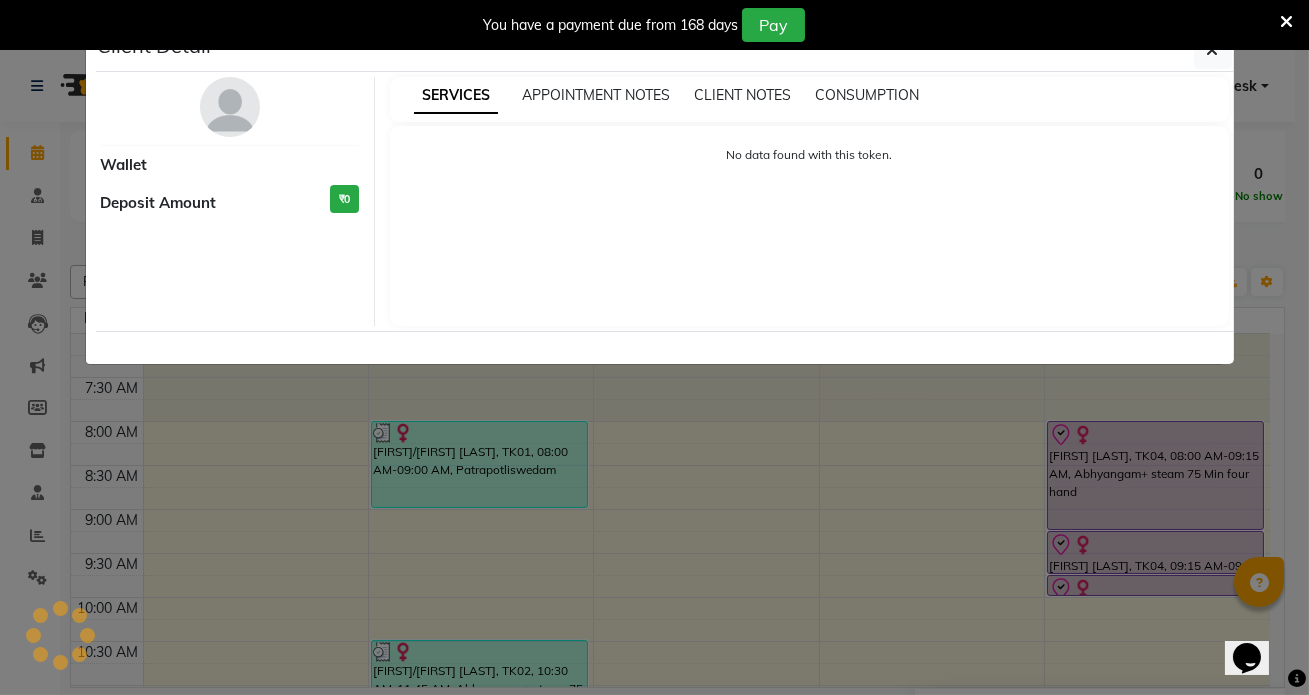 select on "8" 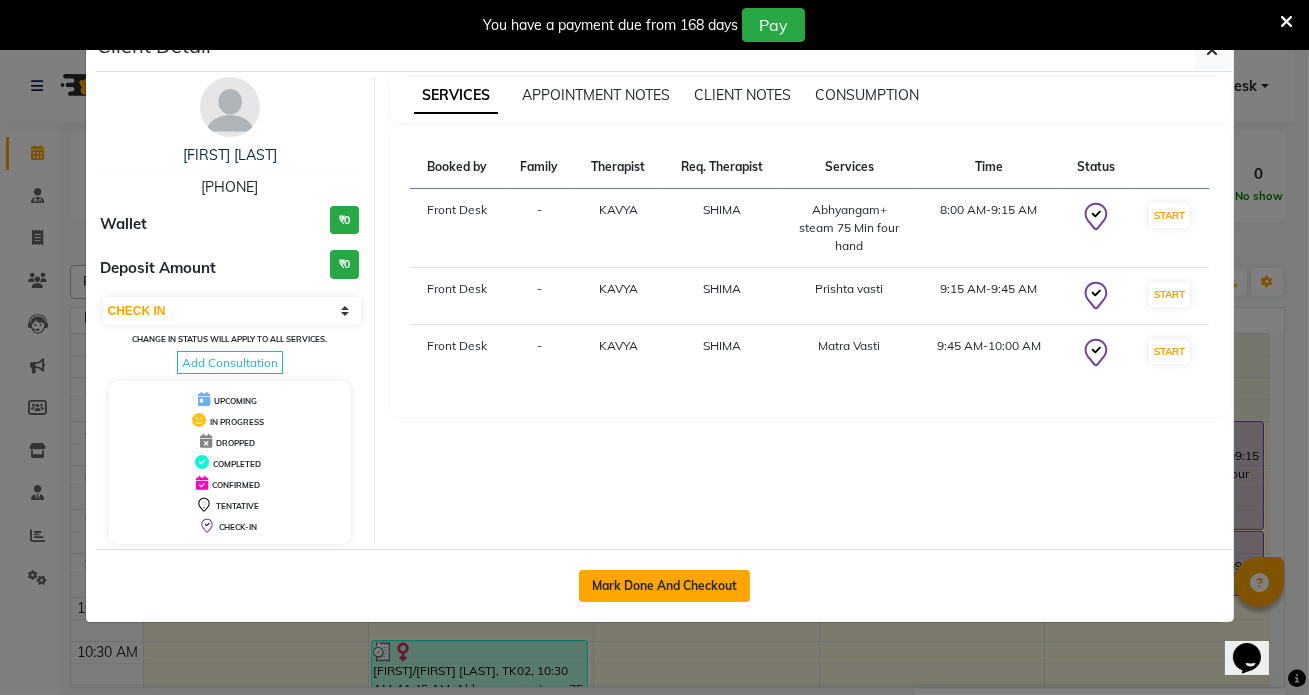 click on "Mark Done And Checkout" 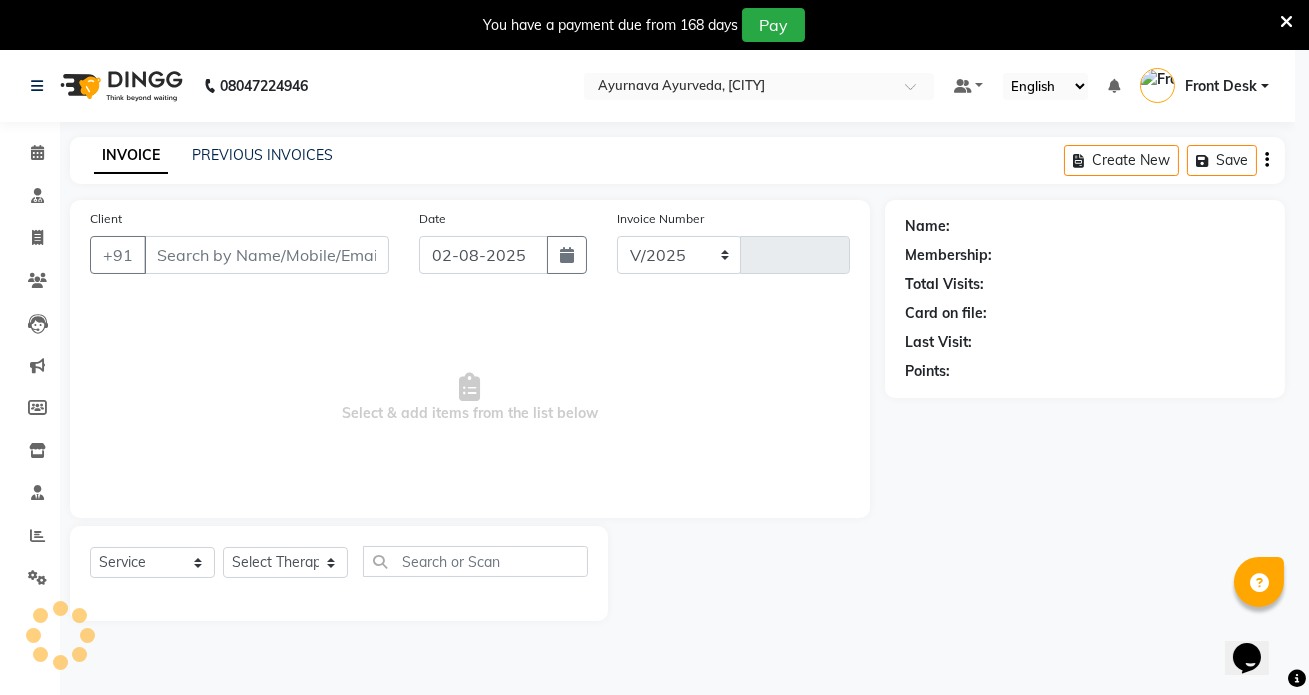 select on "5585" 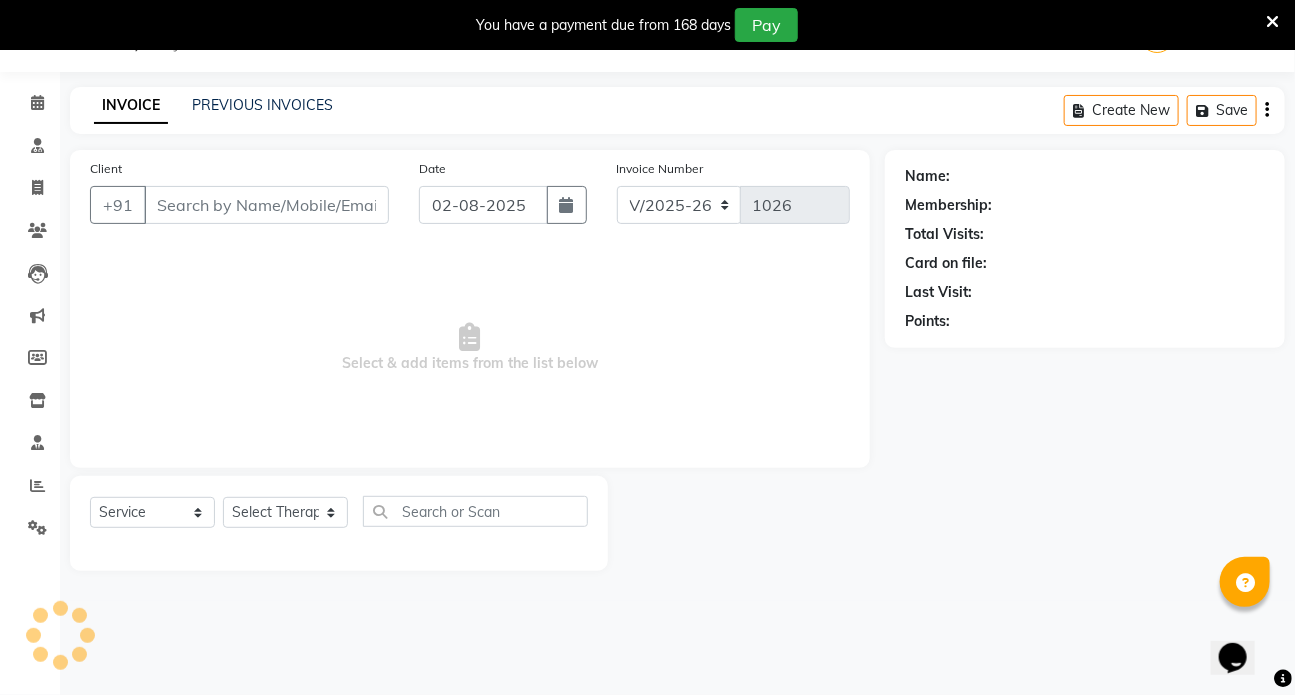 type on "[PHONE]" 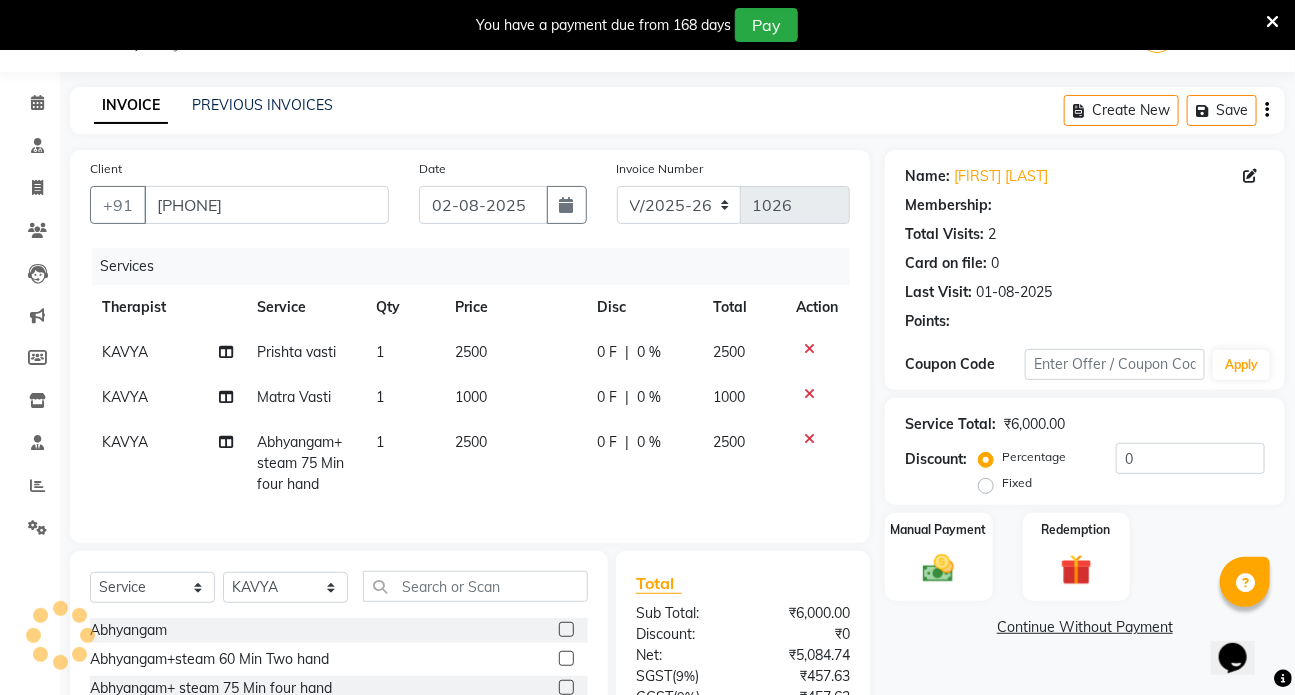 scroll, scrollTop: 231, scrollLeft: 0, axis: vertical 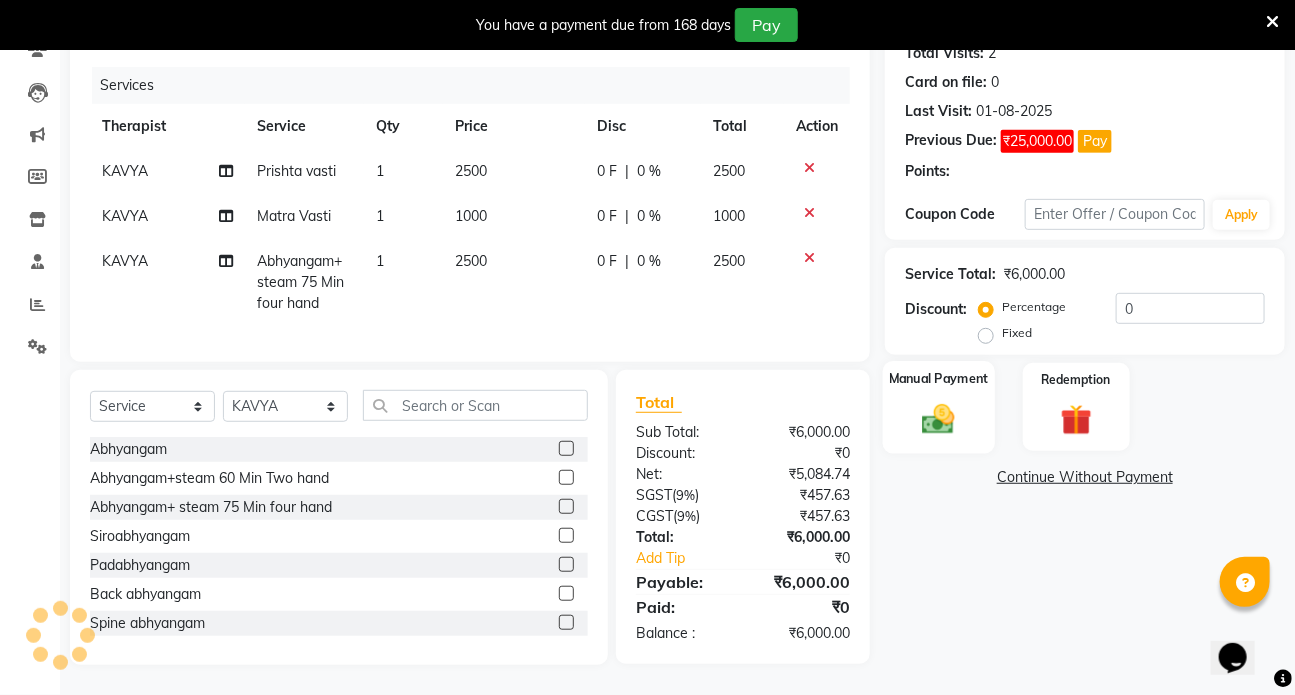 select on "1: Object" 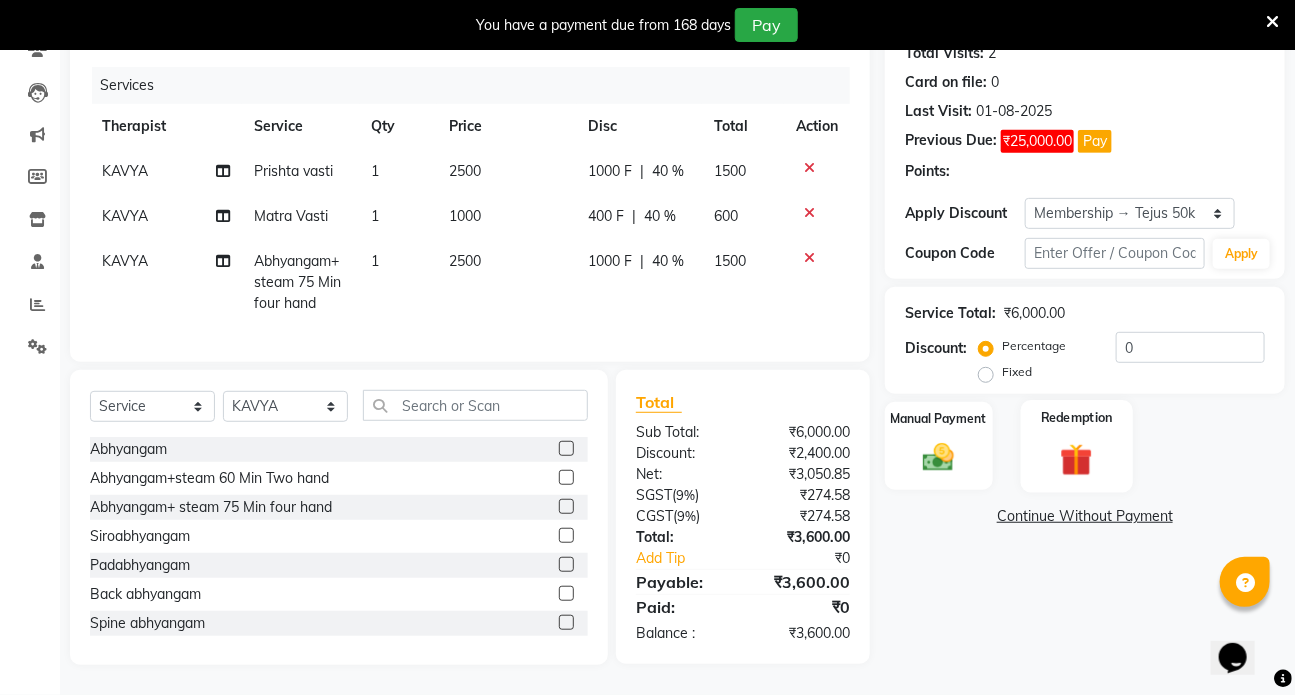 type on "40" 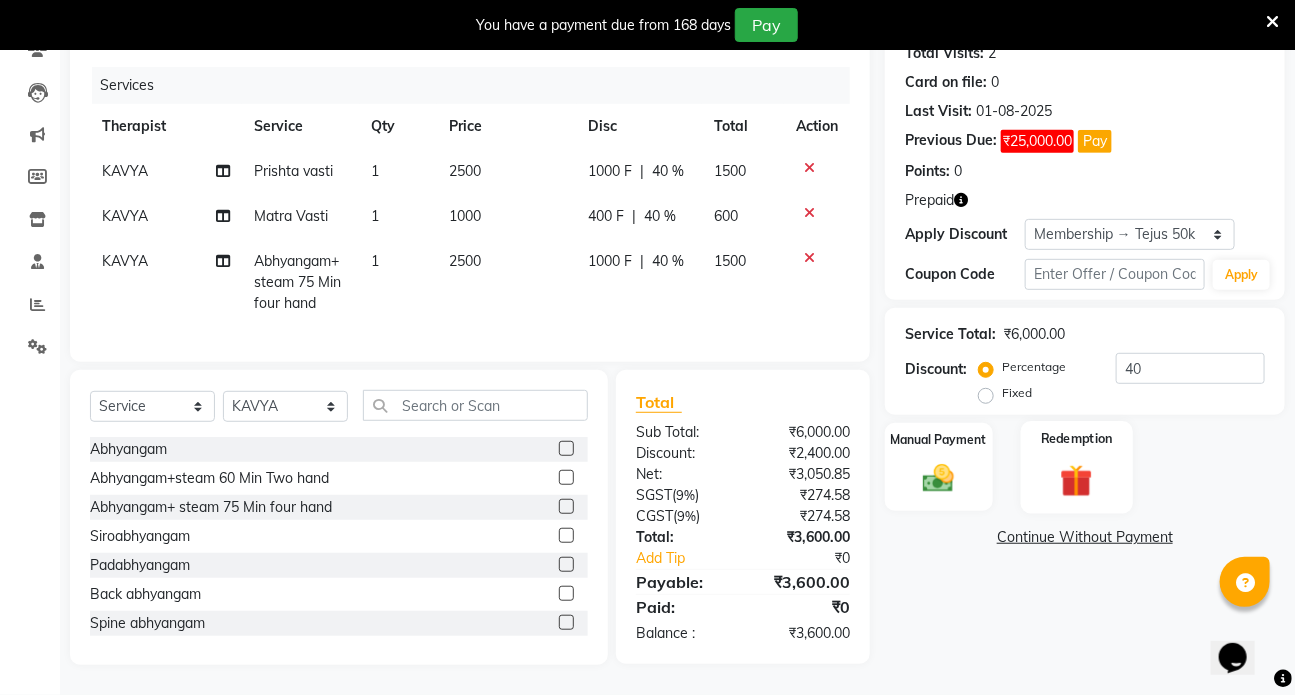 click 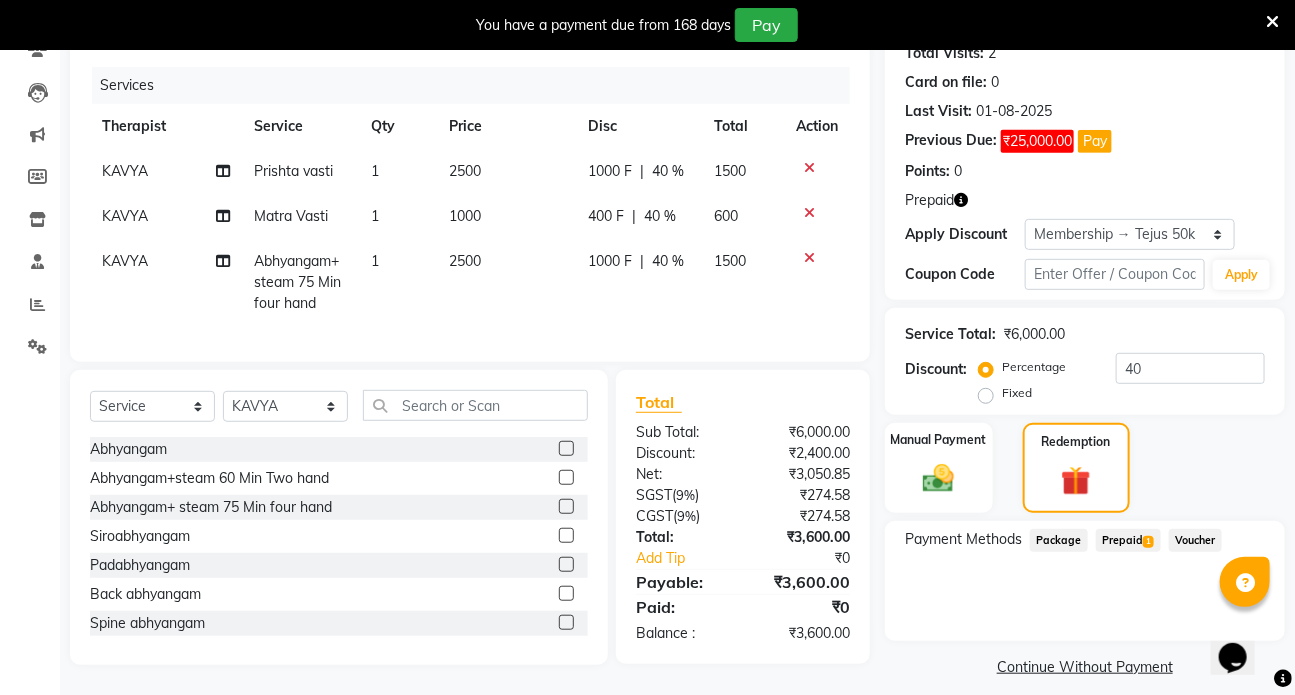 click on "Prepaid  1" 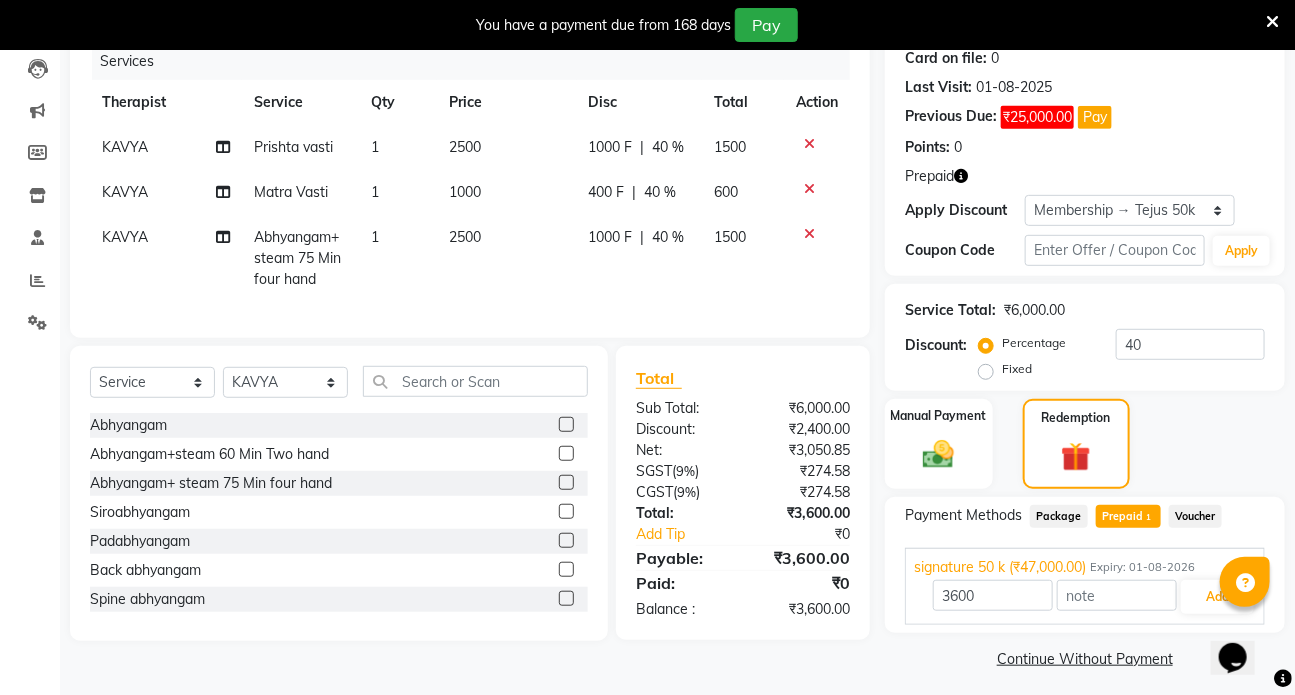 scroll, scrollTop: 262, scrollLeft: 0, axis: vertical 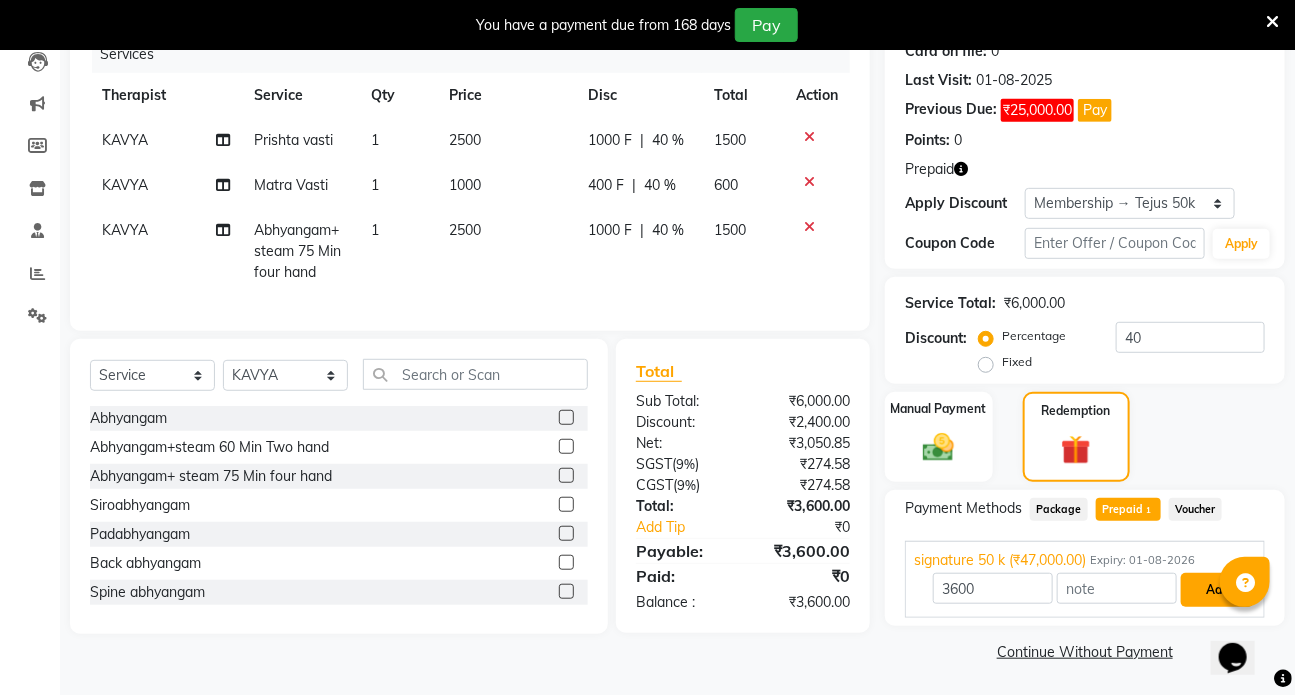 click on "Add" at bounding box center [1217, 590] 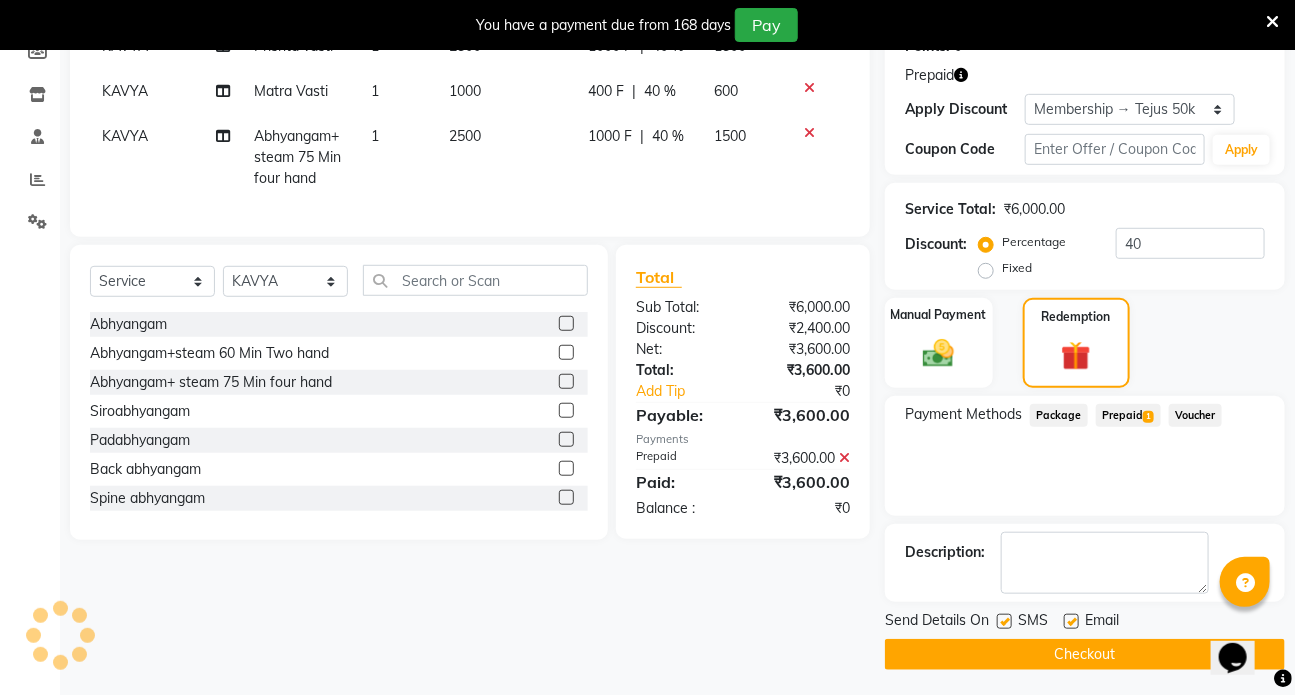 scroll, scrollTop: 360, scrollLeft: 0, axis: vertical 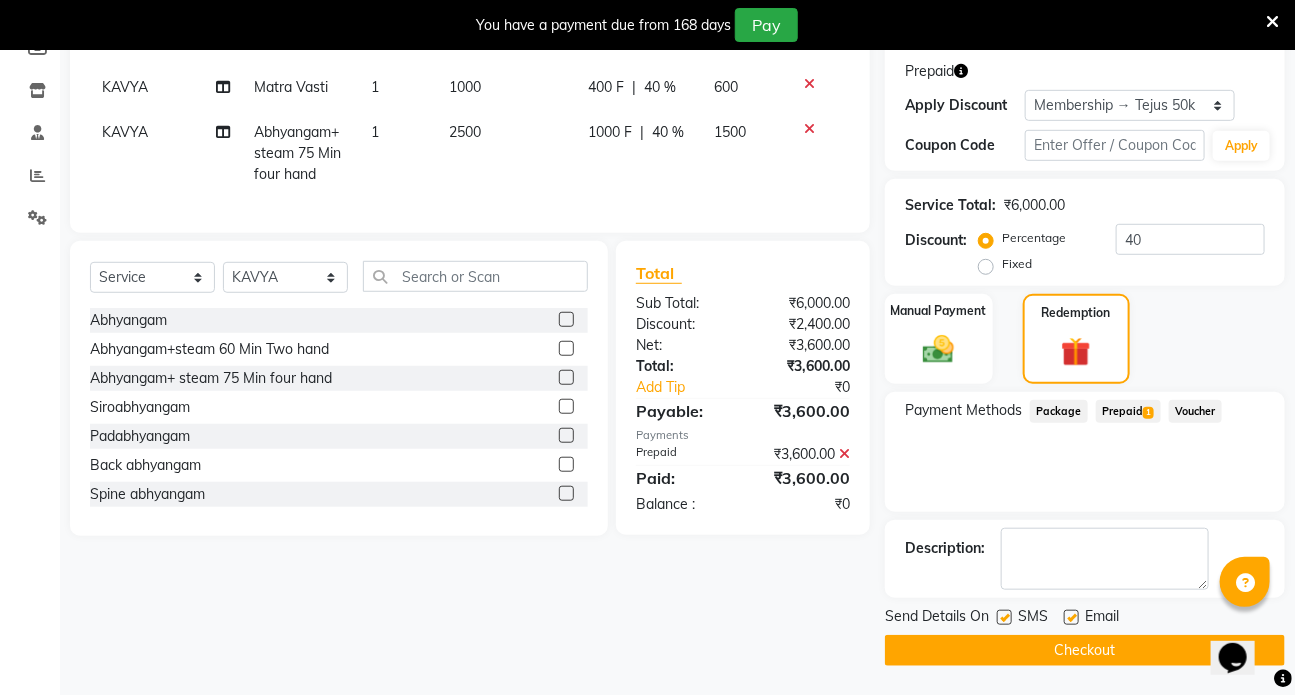 click 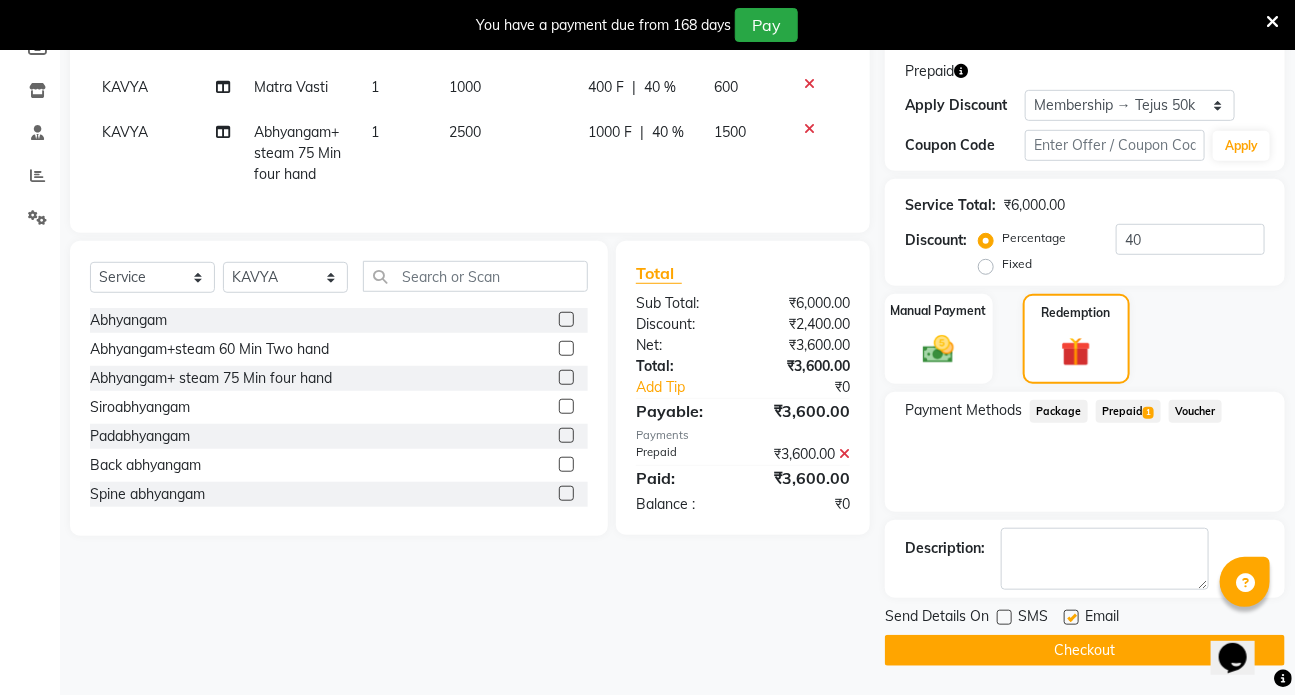 click 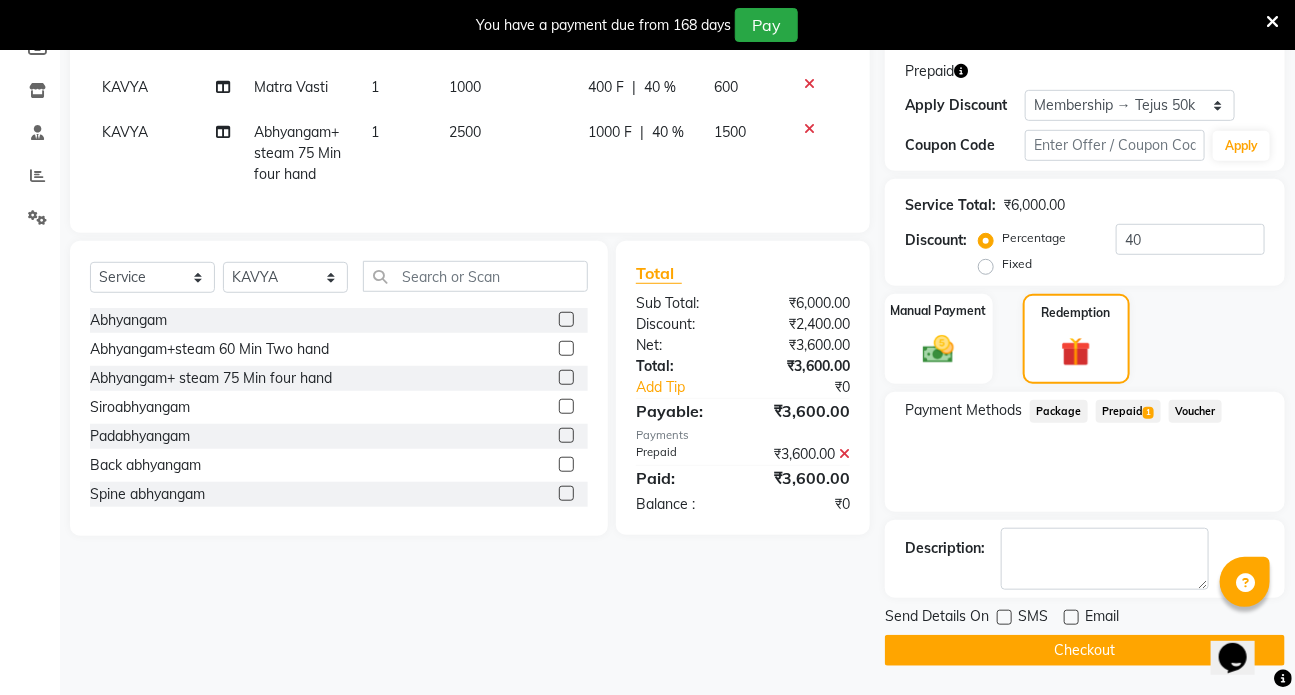click on "Service Total:  ₹6,000.00  Discount:  Percentage   Fixed  40" 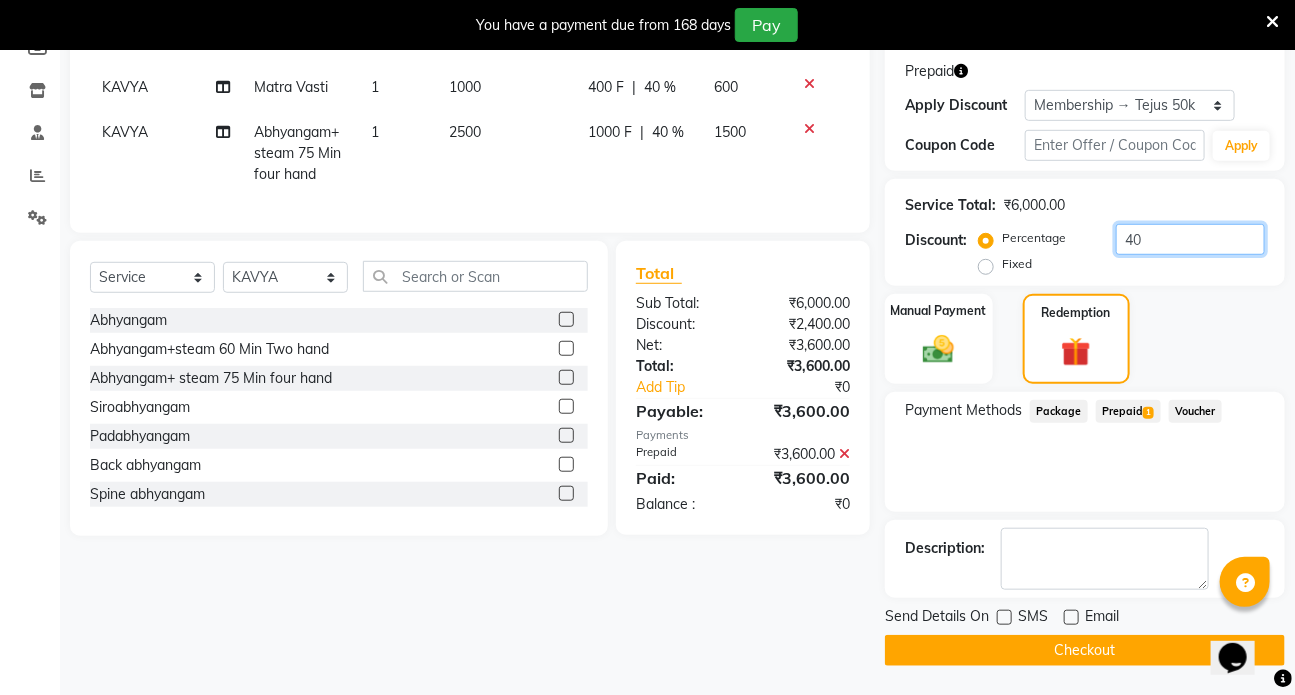 click on "40" 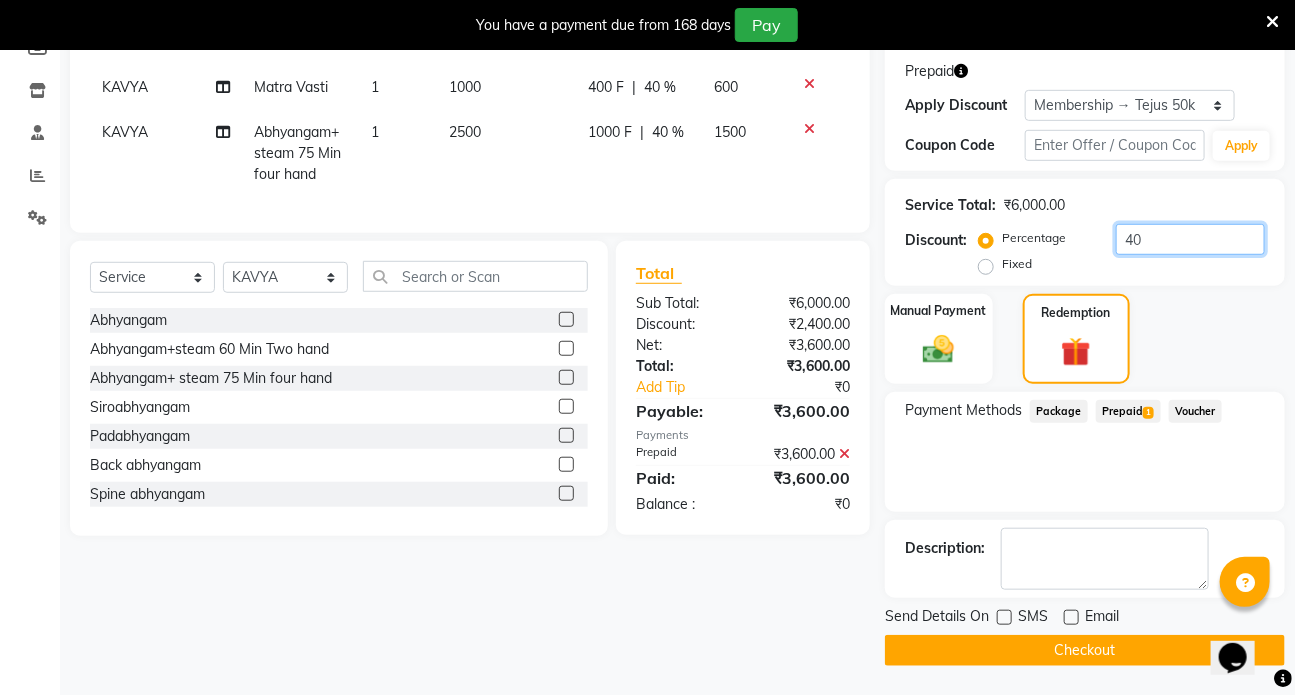 type on "4" 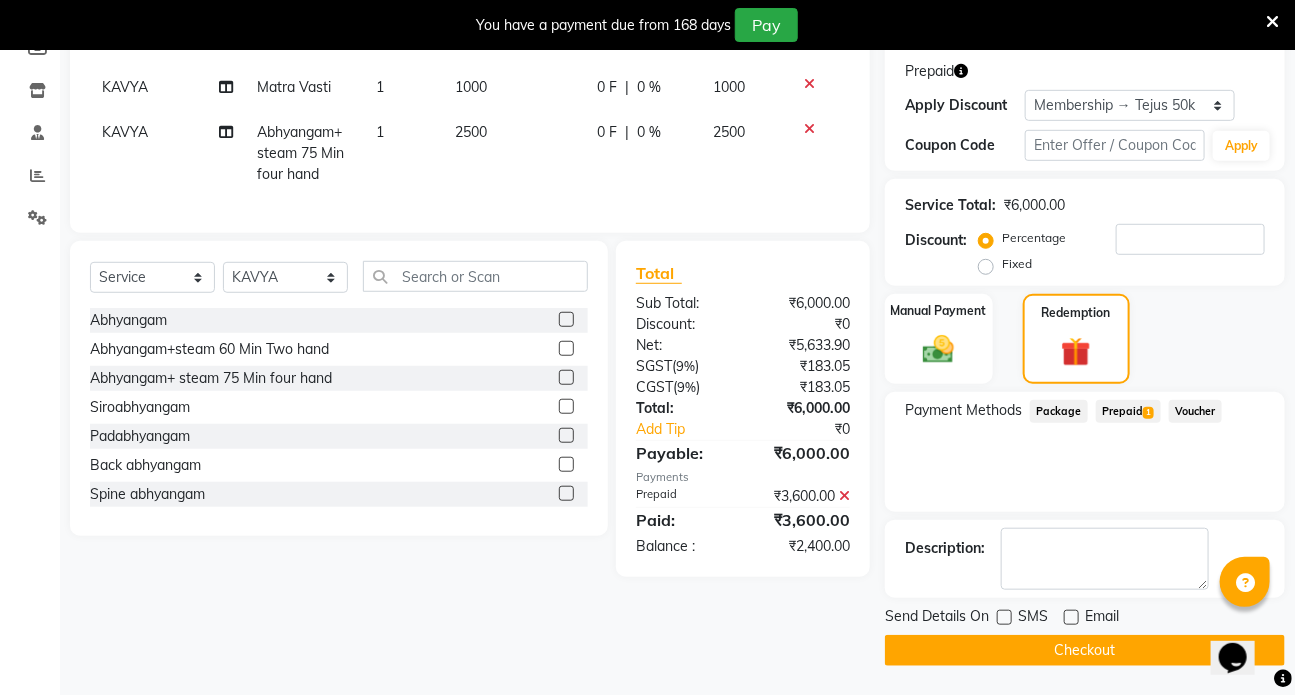 click on "Prepaid  1" 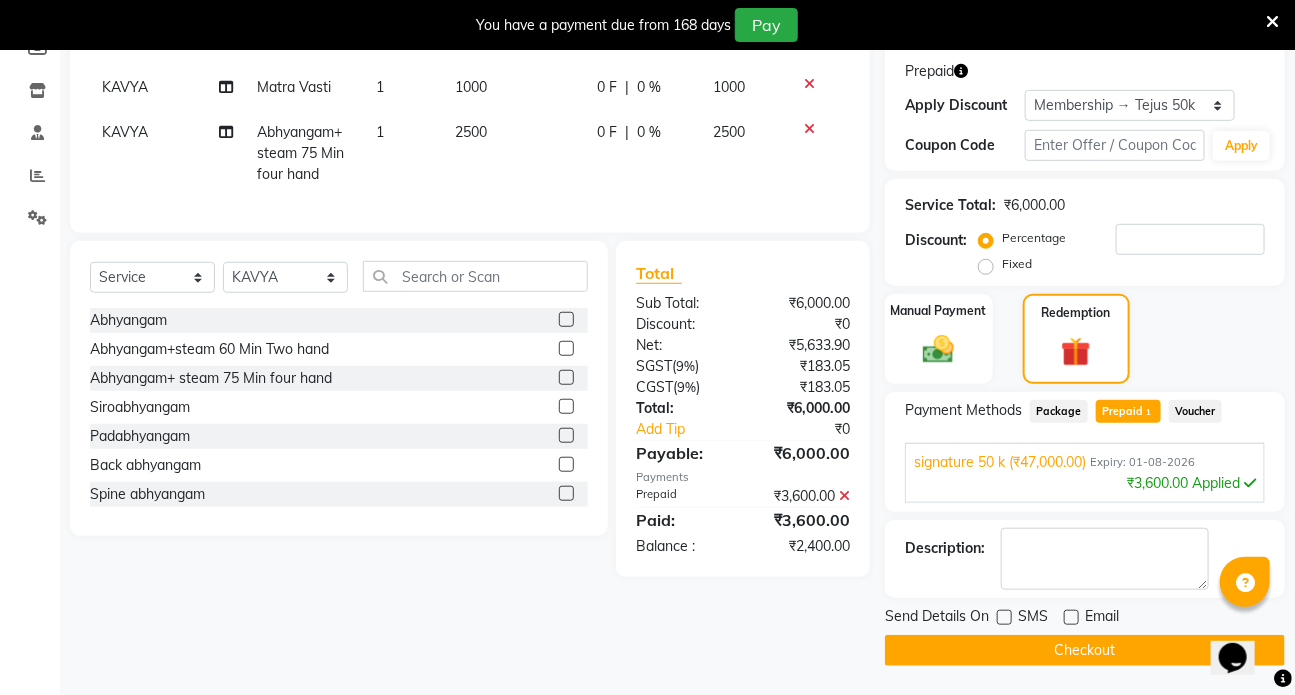 click on "Prepaid  1" 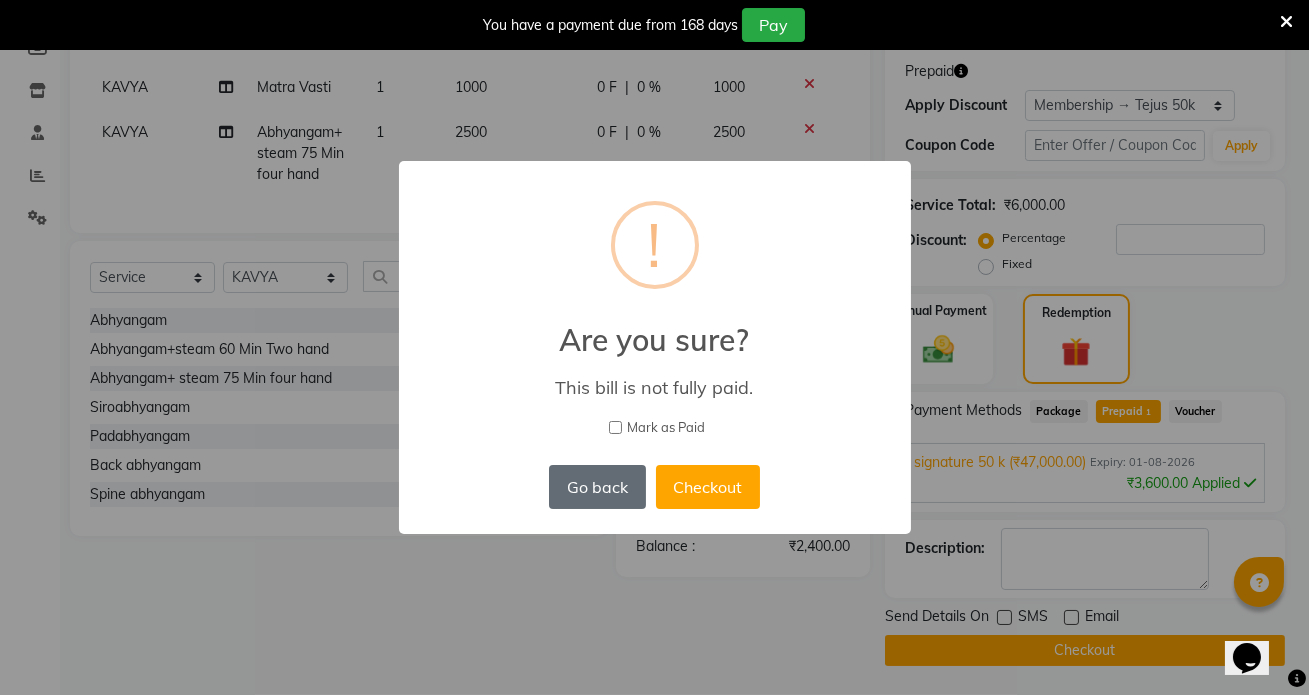 click on "Go back" at bounding box center [597, 487] 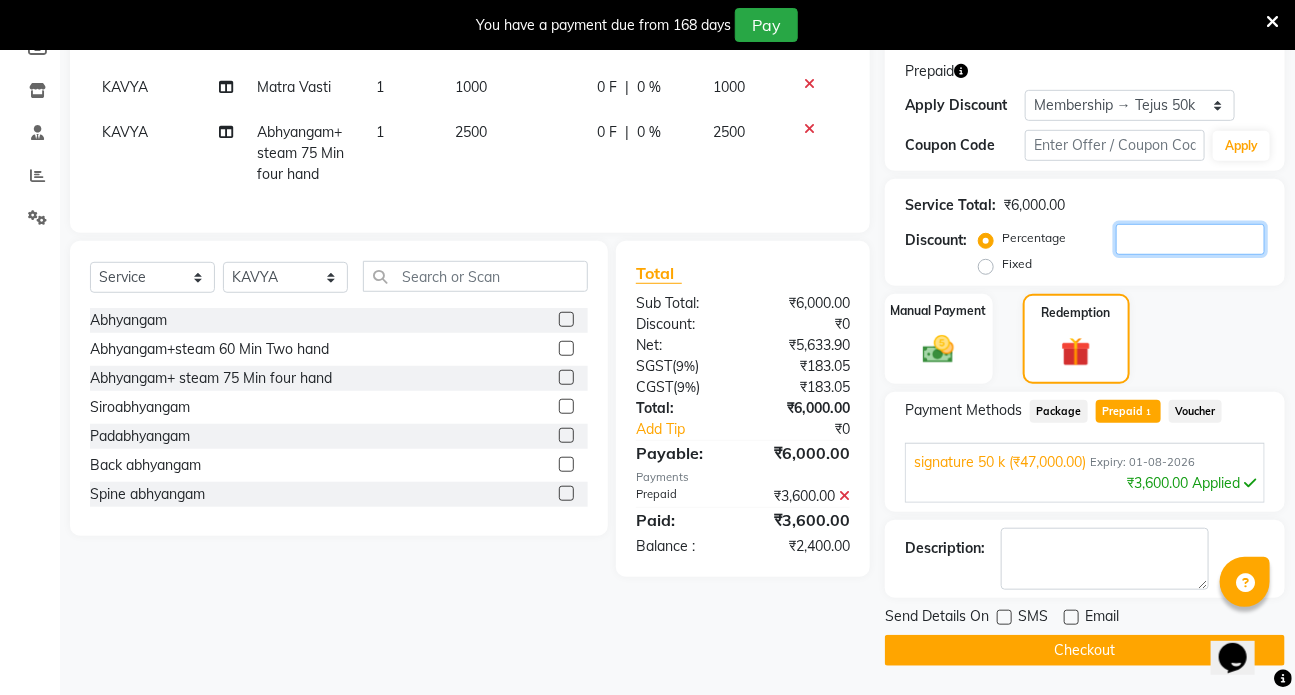 click 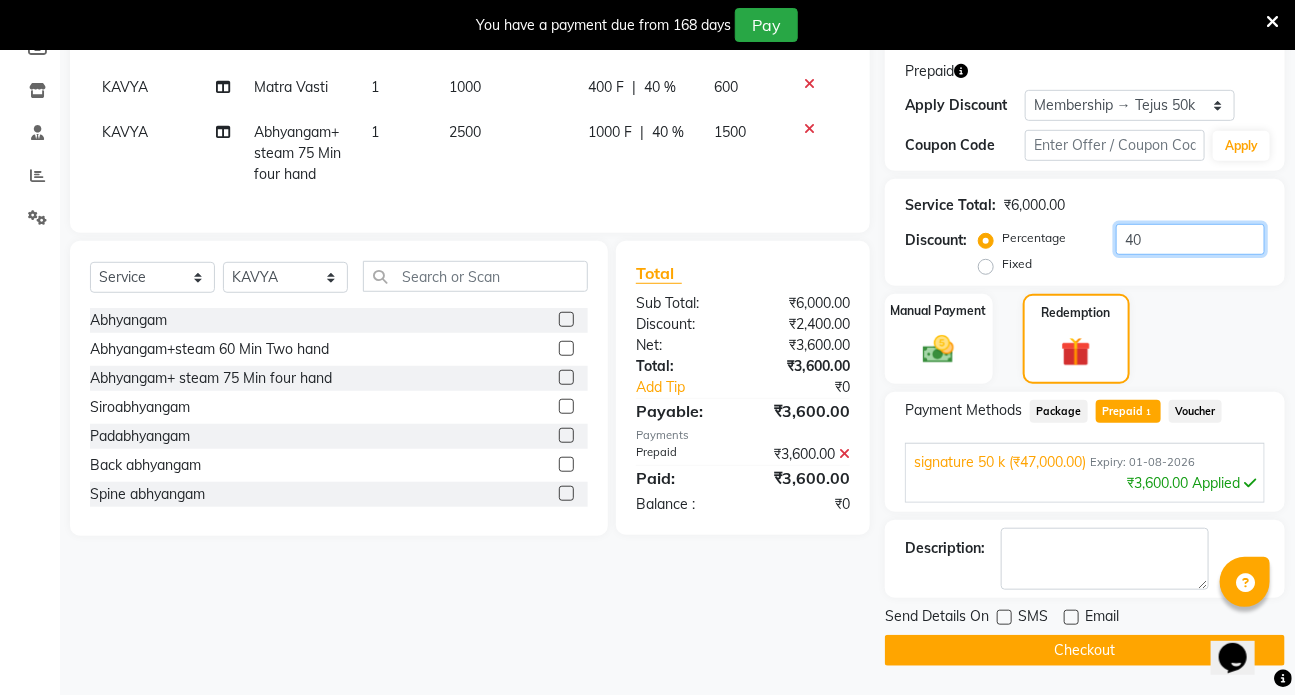 type on "40" 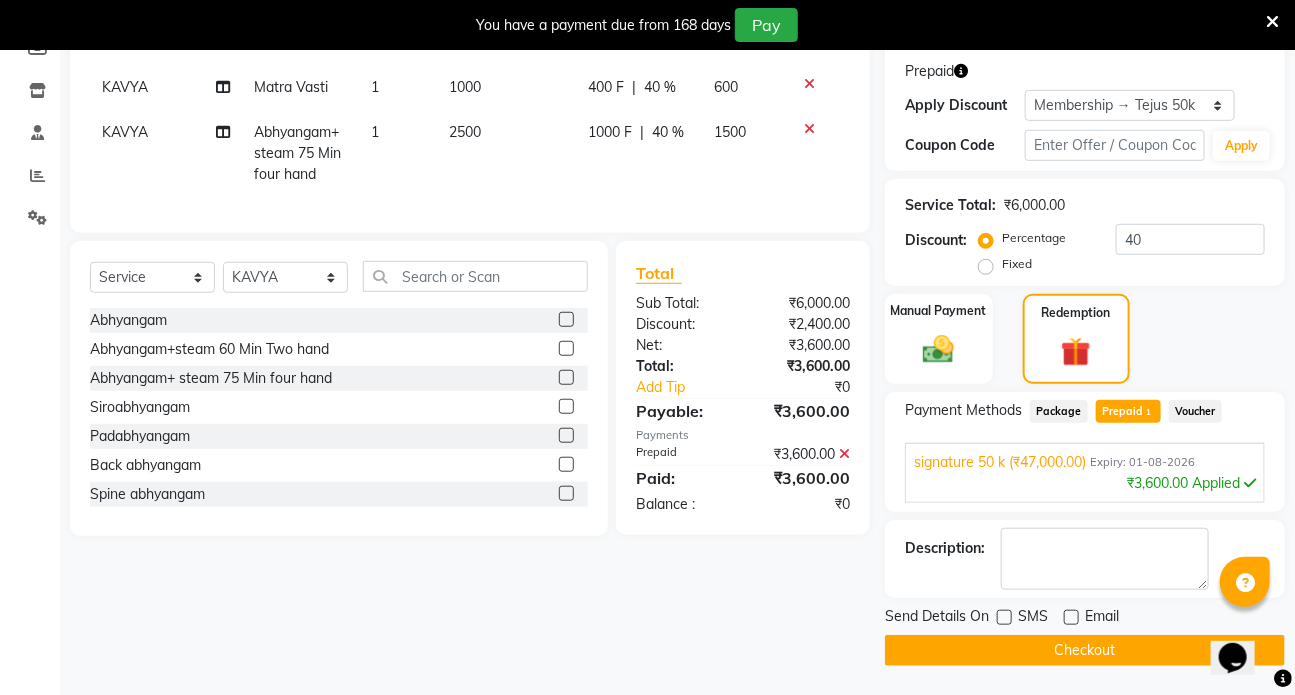 click on "Prepaid  1" 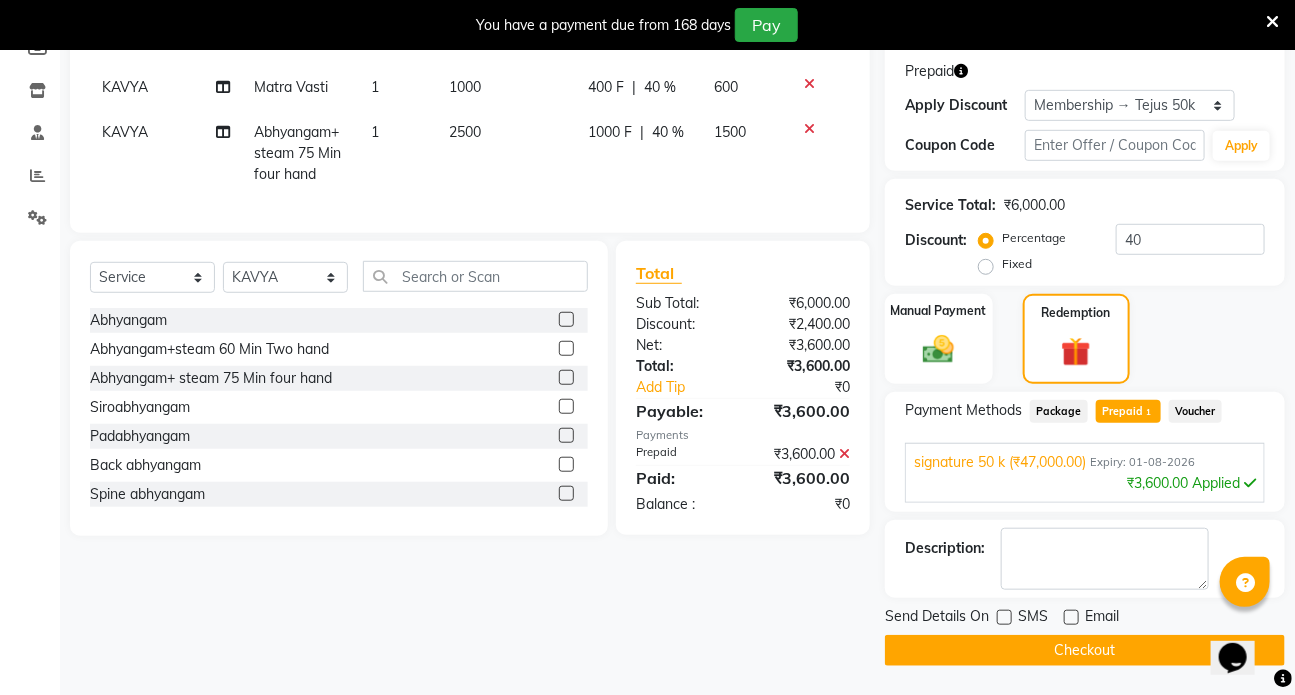 click on "Checkout" 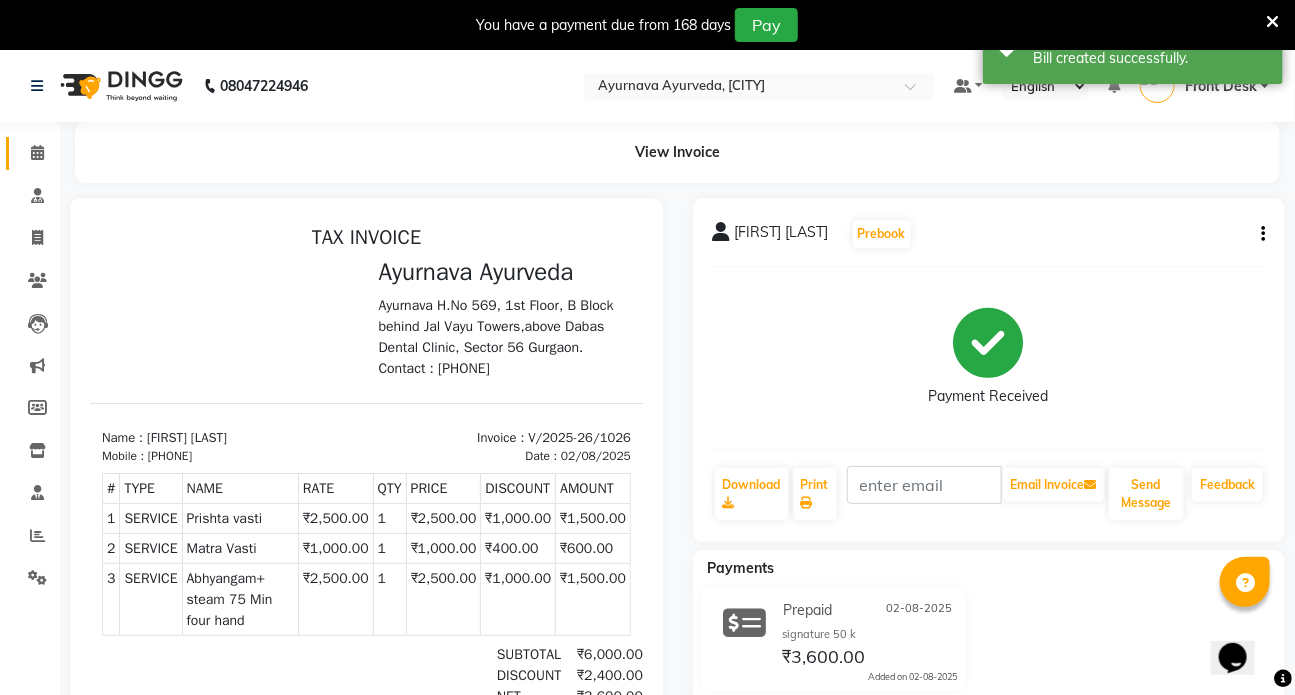 scroll, scrollTop: 0, scrollLeft: 0, axis: both 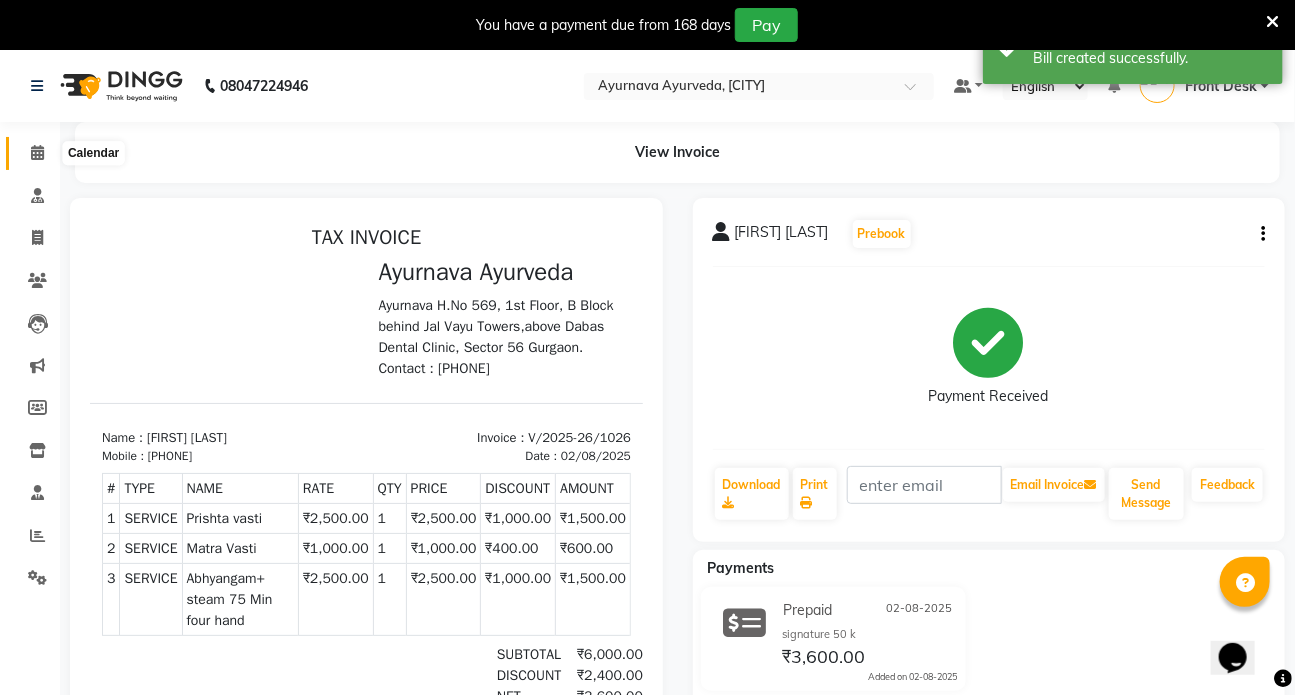 click 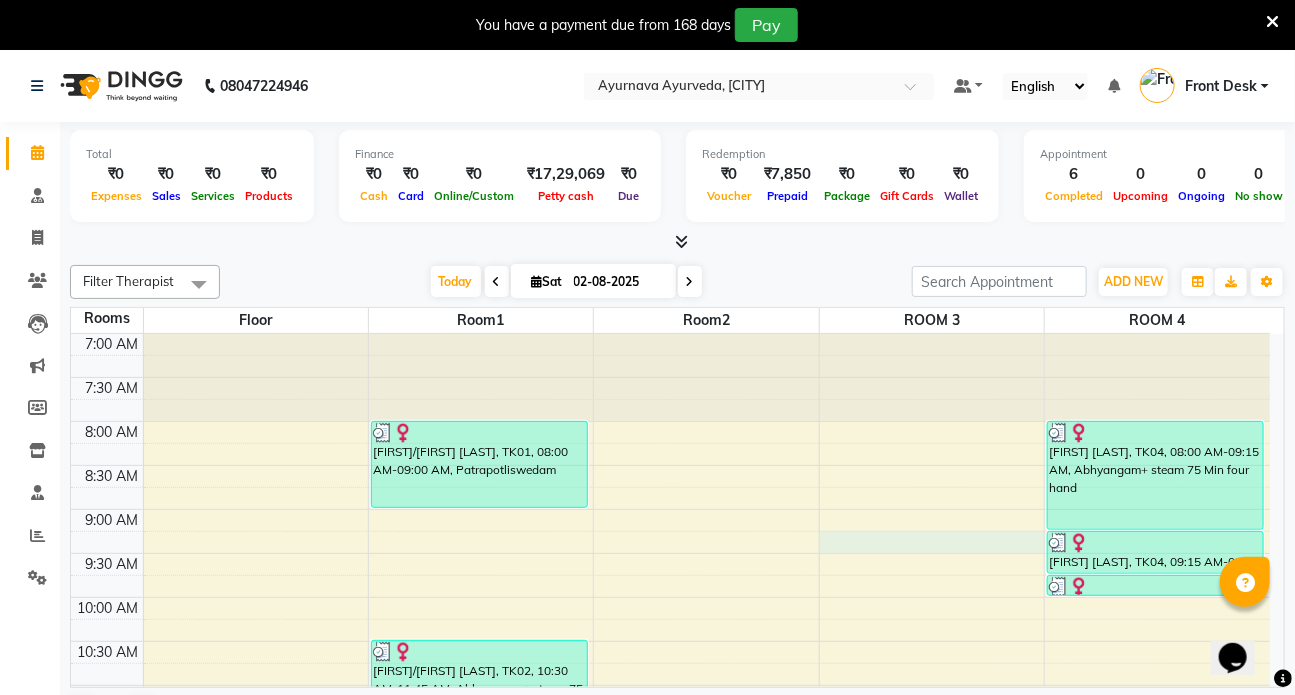 click on "7:00 AM 7:30 AM 8:00 AM 8:30 AM 9:00 AM 9:30 AM 10:00 AM 10:30 AM 11:00 AM 11:30 AM 12:00 PM 12:30 PM 1:00 PM 1:30 PM 2:00 PM 2:30 PM 3:00 PM 3:30 PM 4:00 PM 4:30 PM 5:00 PM 5:30 PM 6:00 PM 6:30 PM 7:00 PM 7:30 PM 8:00 PM 8:30 PM     [FIRST]/[FIRST] [LAST], TK01, 08:00 AM-09:00 AM, Patrapotliswedam     [FIRST]/[FIRST] [LAST], TK02, 10:30 AM-11:45 AM, Abhyangam+ steam 75 Min four hand      [FIRST] [LAST], TK03, 11:30 AM-12:45 PM, Abhyangam+ steam 75 Min four hand      [FIRST] [LAST], TK04, 08:00 AM-09:15 AM, Abhyangam+ steam 75 Min four hand      [FIRST] [LAST], TK04, 09:15 AM-09:45 AM, Prishta vasti     [FIRST] [LAST], TK04, 09:45 AM-10:00 AM, Matra Vasti" at bounding box center [670, 949] 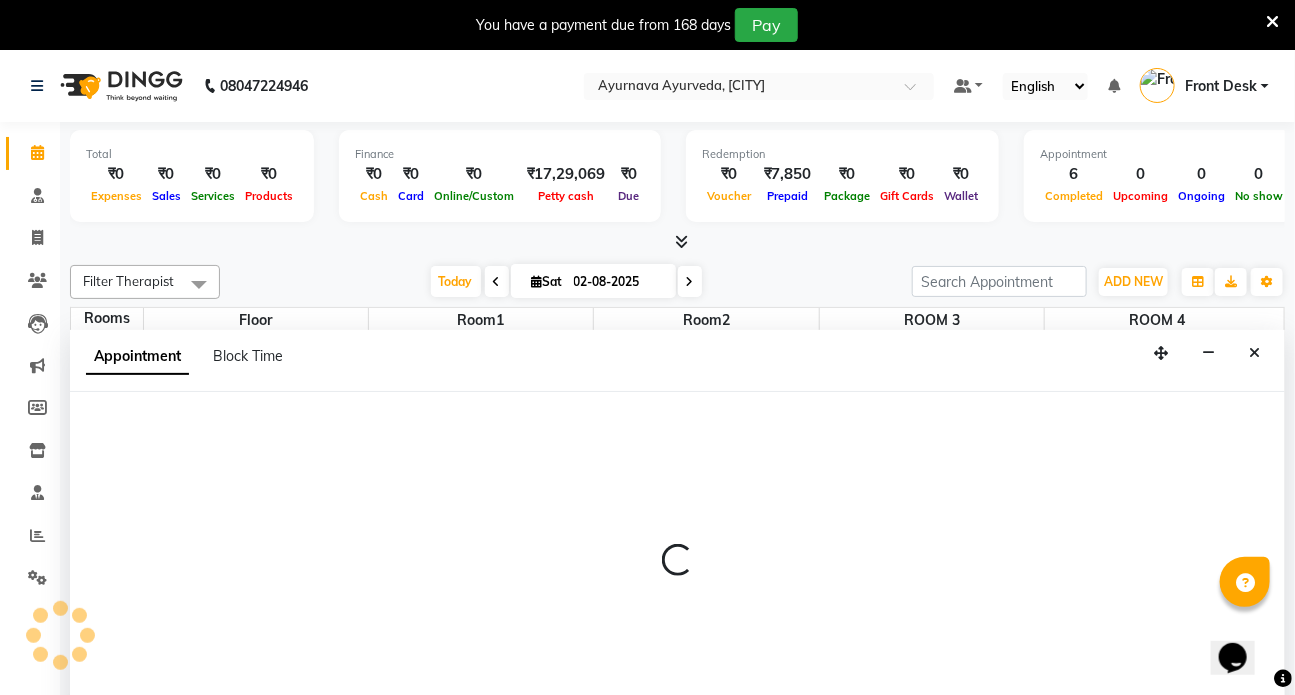scroll, scrollTop: 50, scrollLeft: 0, axis: vertical 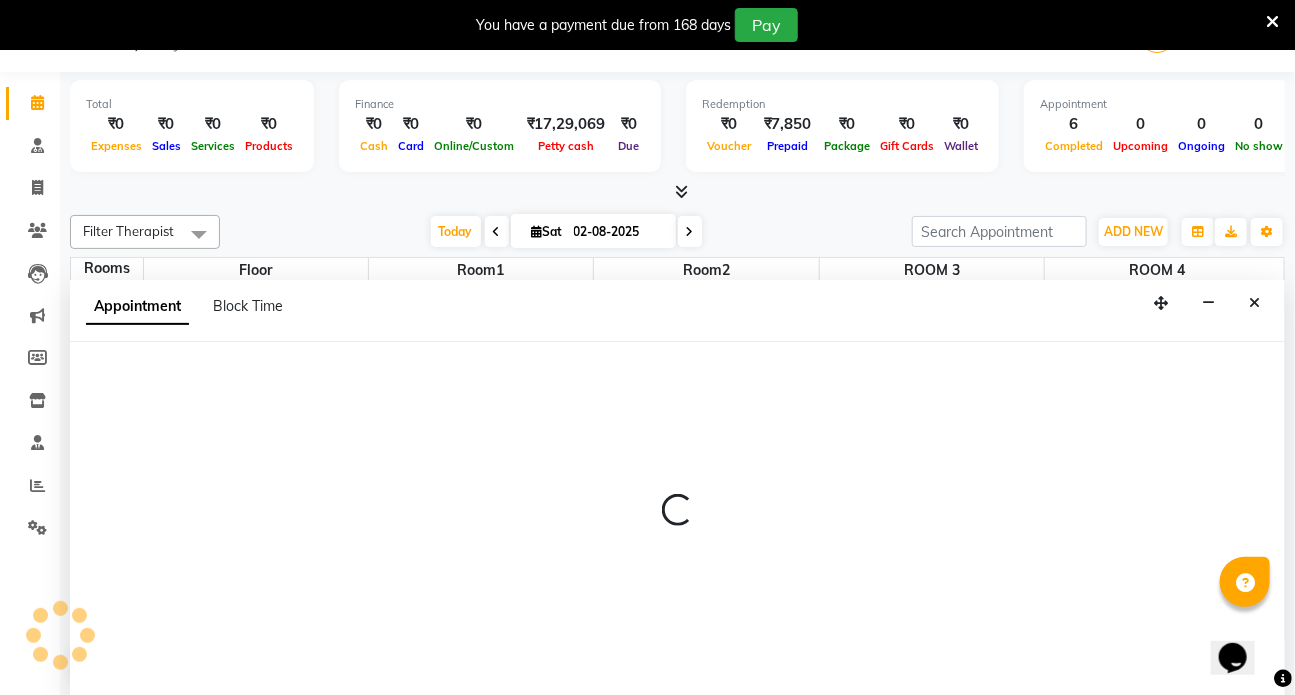 select on "tentative" 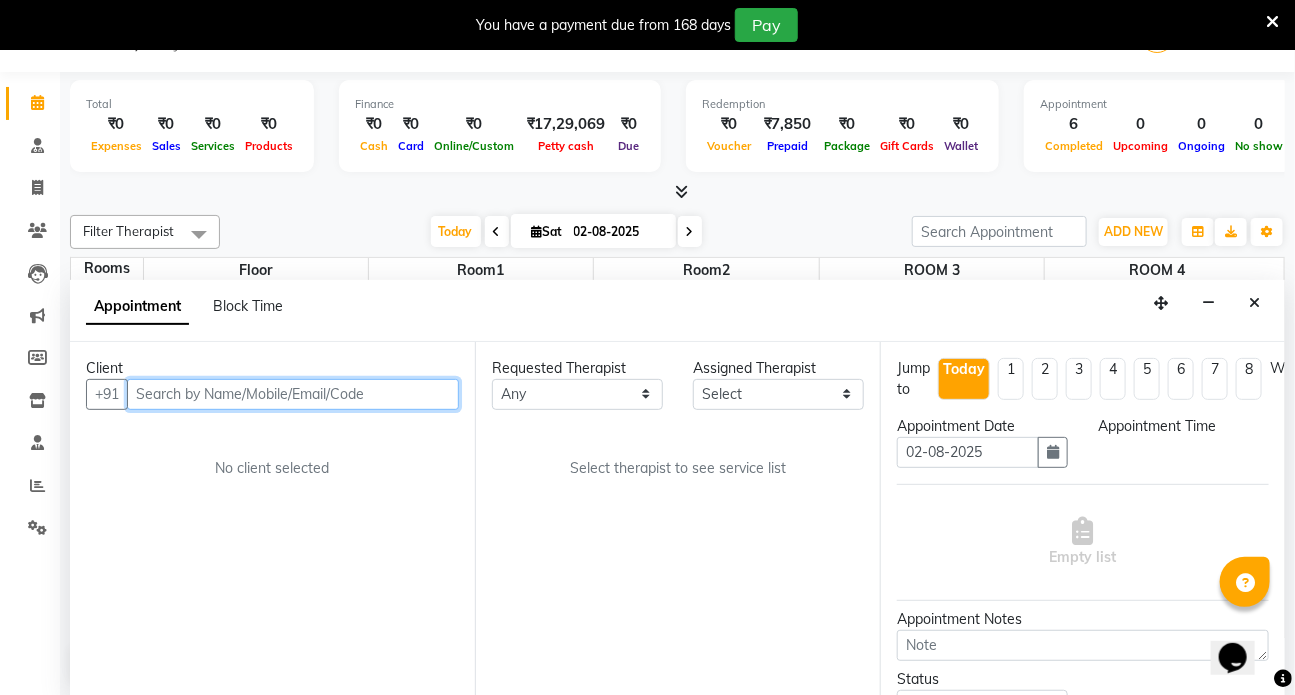 select on "555" 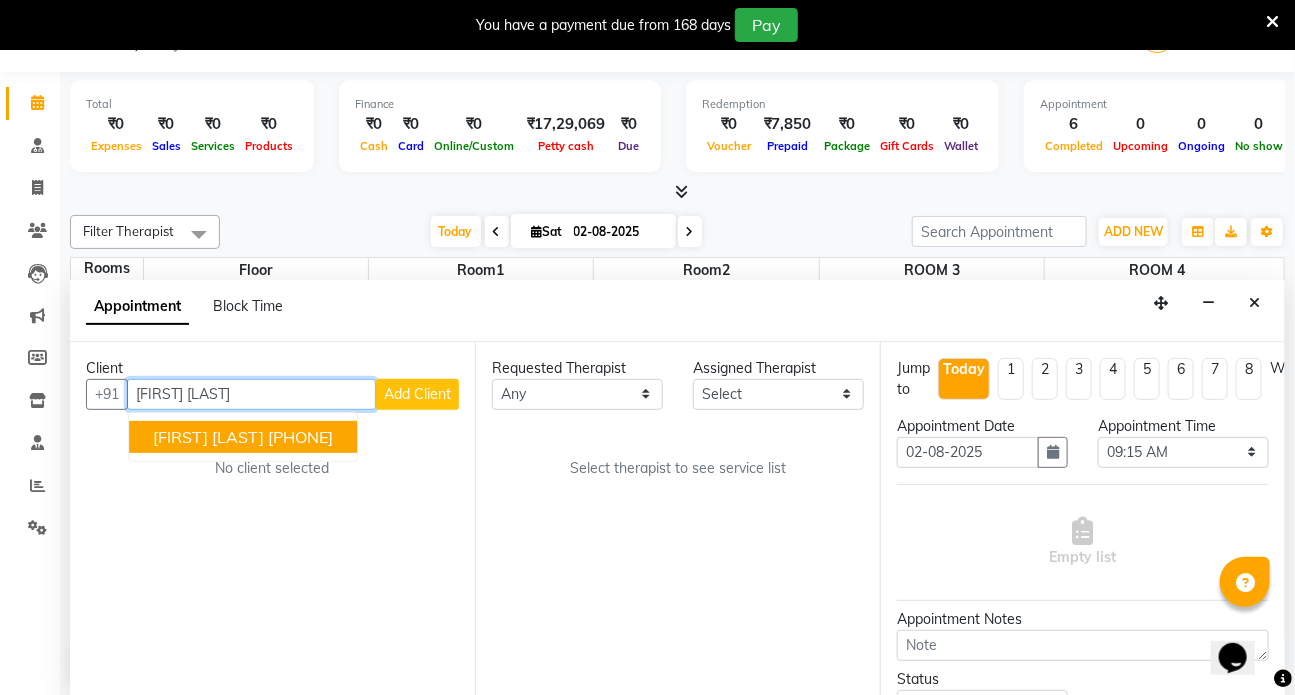click on "[PHONE]" at bounding box center [300, 437] 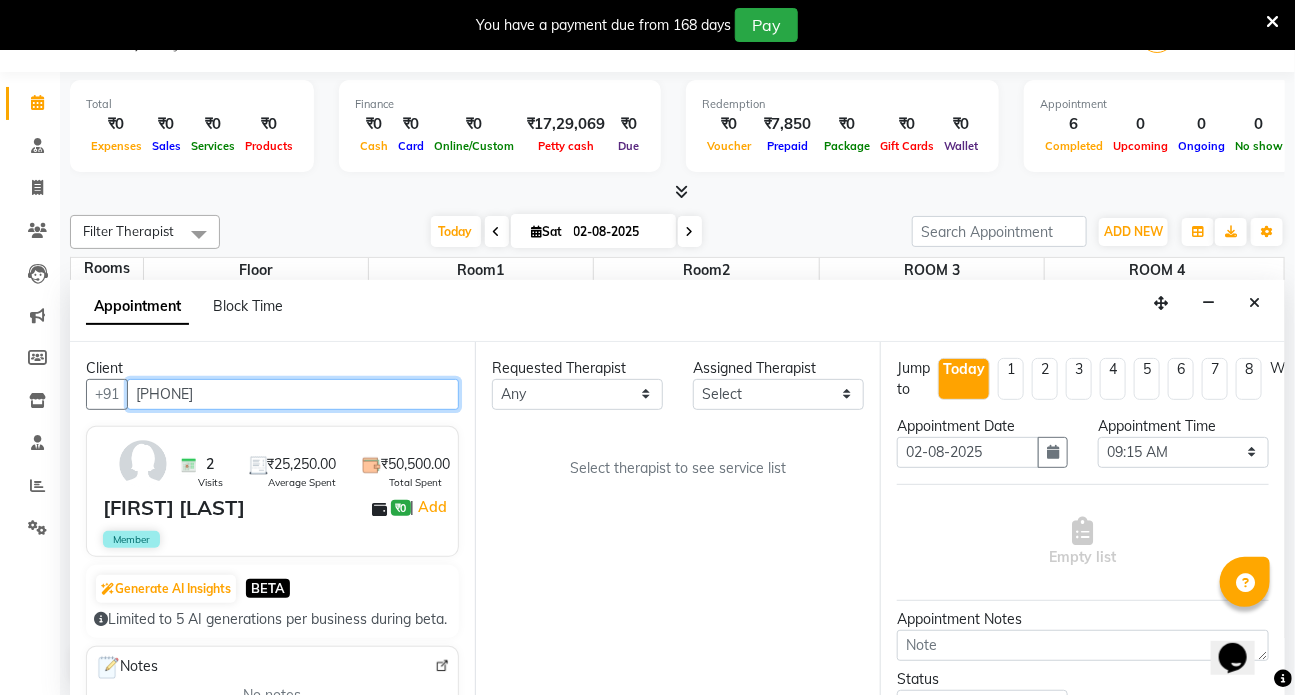 type on "[PHONE]" 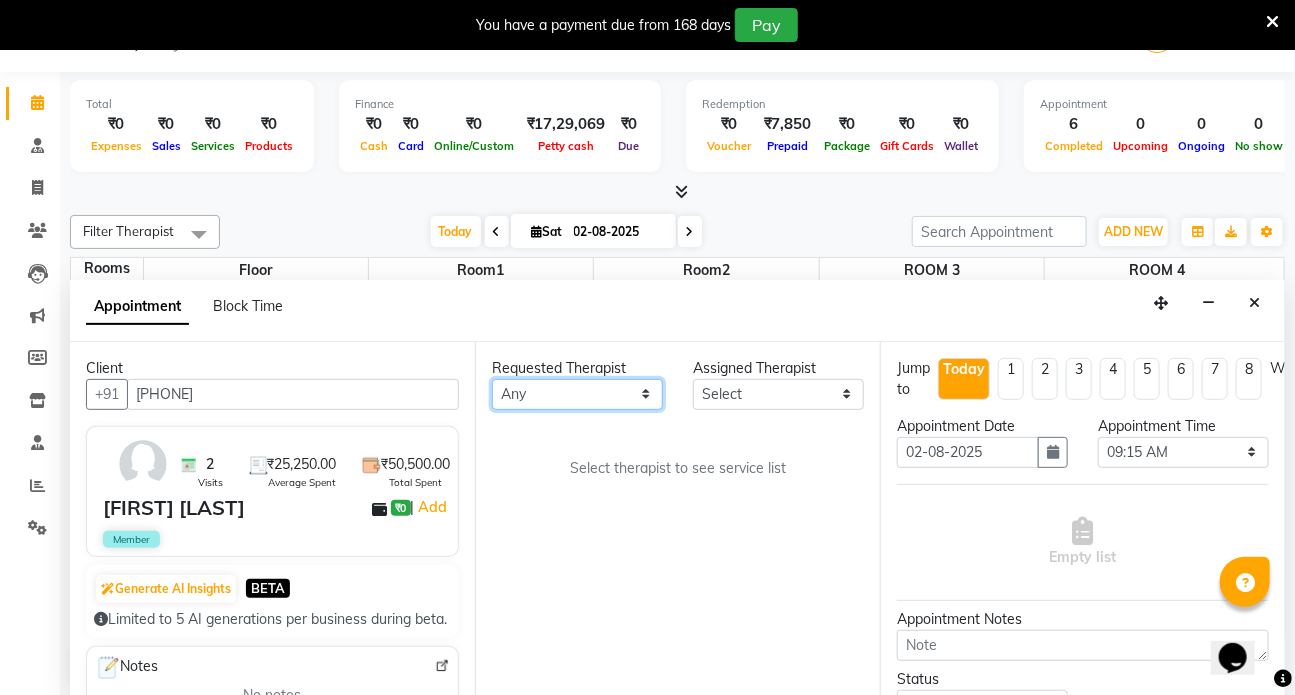 click on "Any [FIRST] [FIRST] [FIRST] DR [LAST] Dr [LAST] Front Desk [FIRST] [FIRST] [FIRST] [FIRST] [FIRST]" at bounding box center [577, 394] 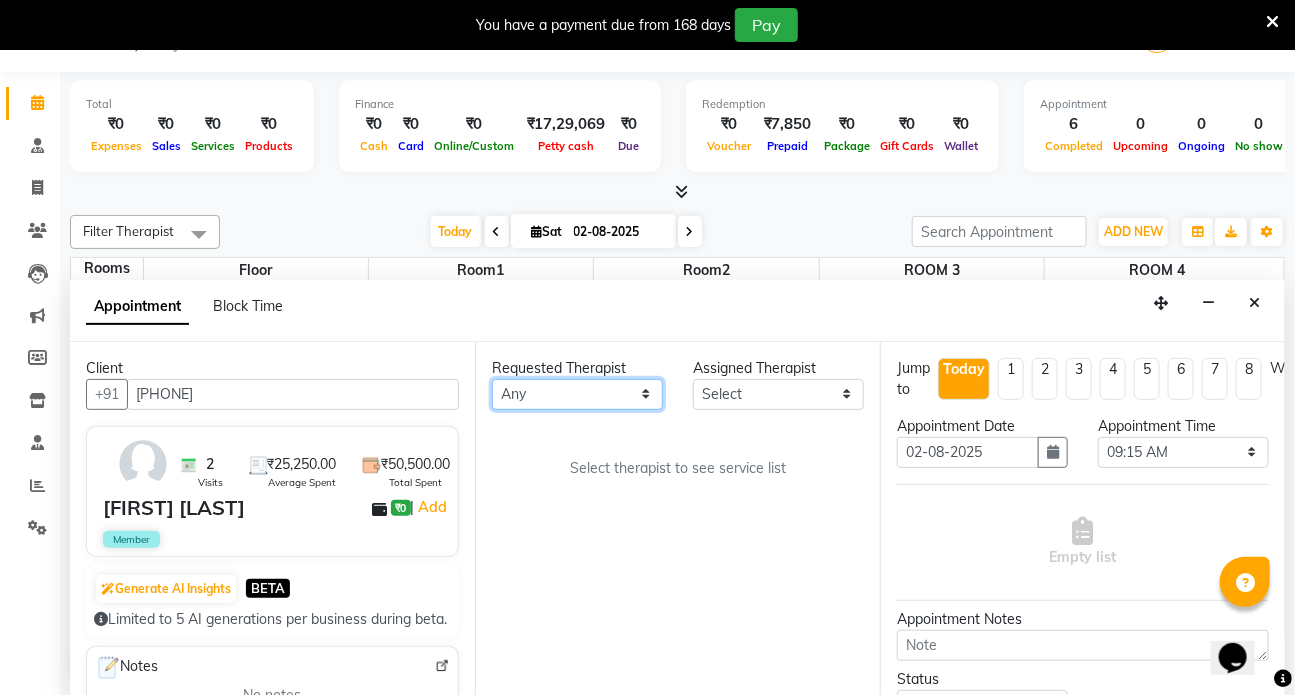 select on "82134" 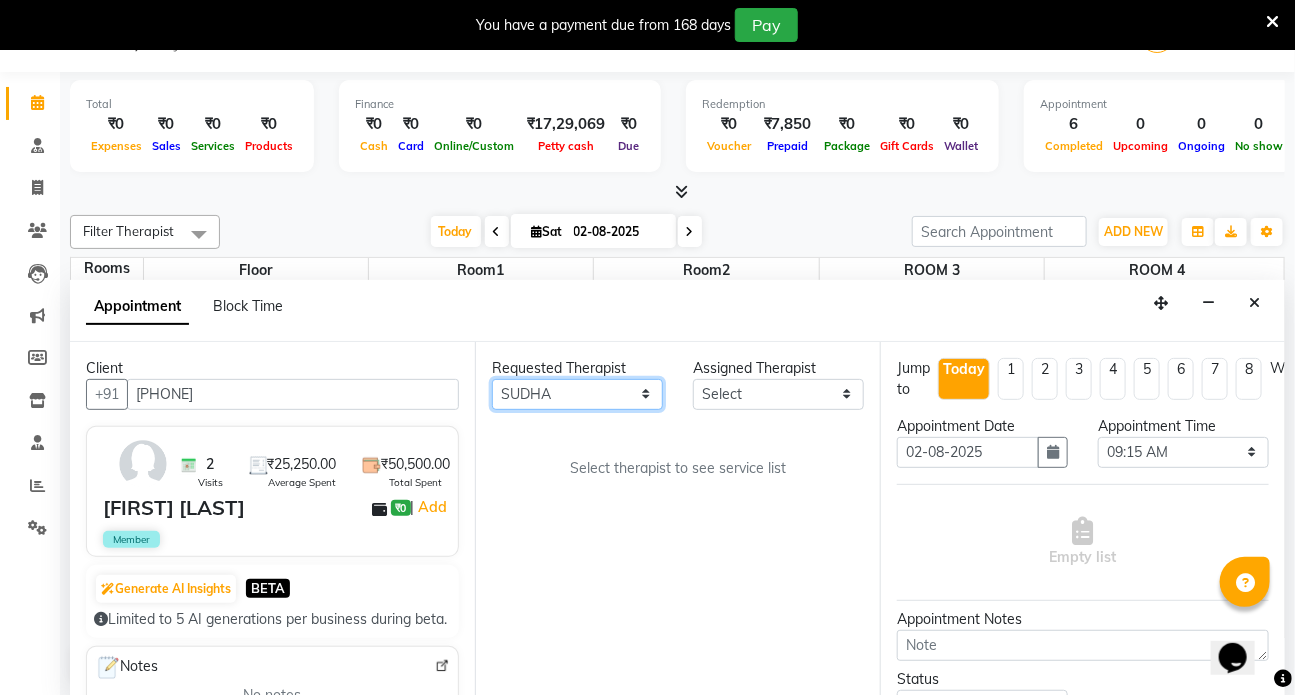 click on "Any [FIRST] [FIRST] [FIRST] DR [LAST] Dr [LAST] Front Desk [FIRST] [FIRST] [FIRST] [FIRST] [FIRST]" at bounding box center [577, 394] 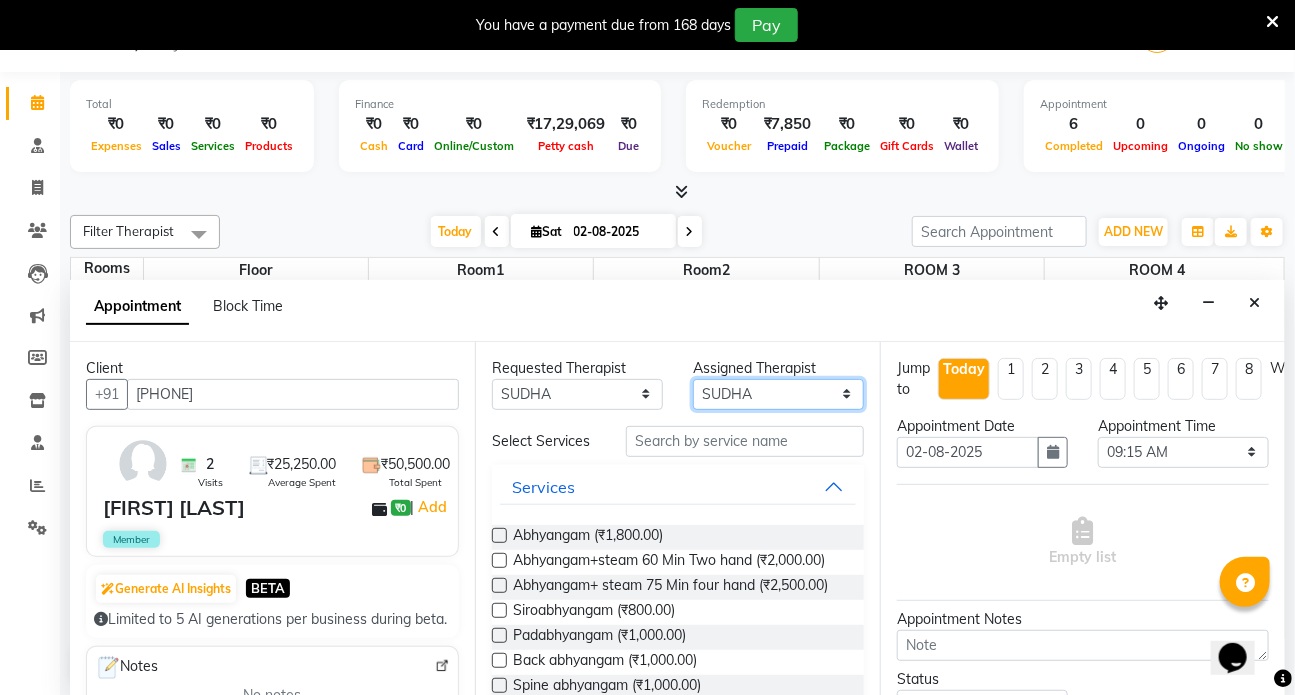 click on "Select [FIRST] [FIRST] [FIRST] DR [LAST] Dr [LAST] Front Desk [FIRST] [FIRST] [FIRST] [FIRST] [FIRST]" at bounding box center (778, 394) 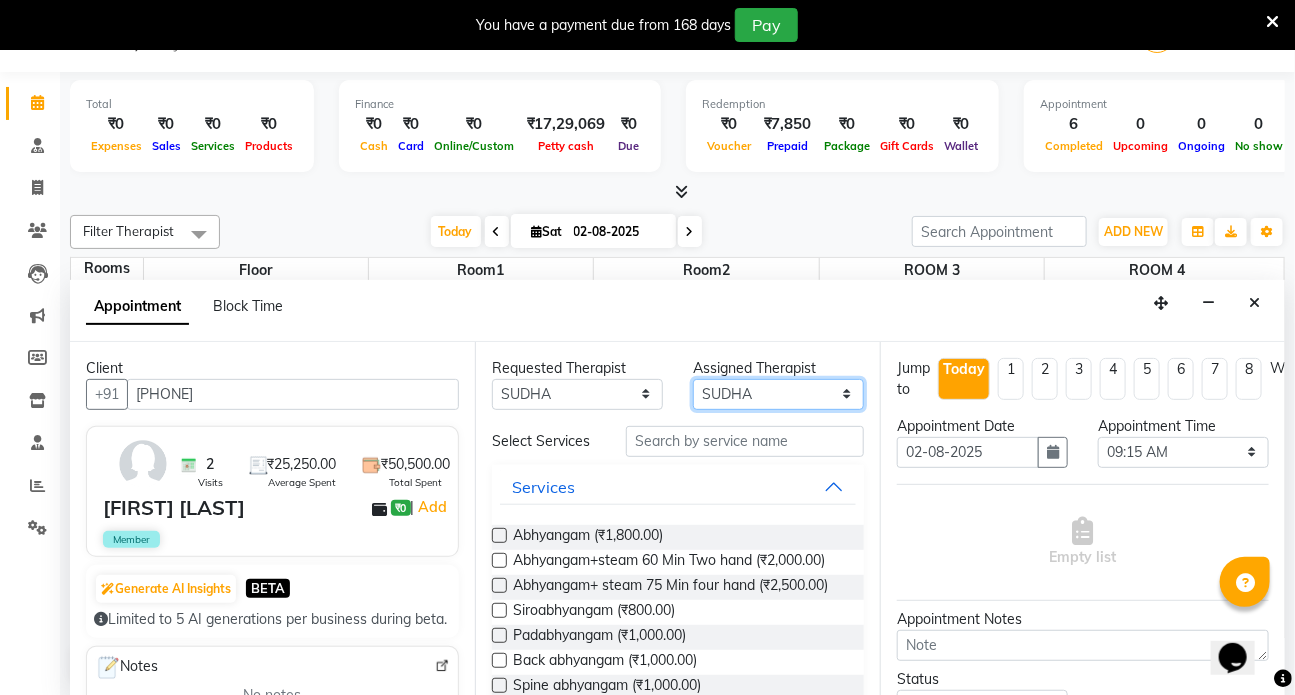 select on "75598" 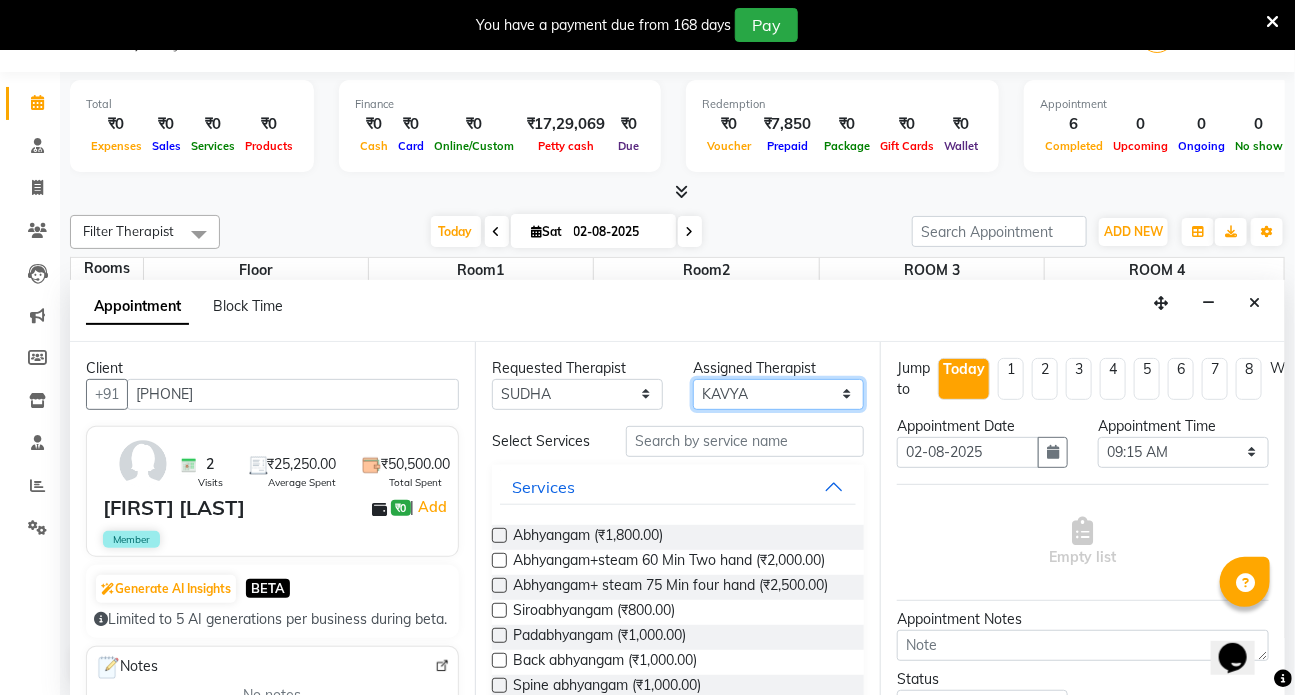 click on "Select [FIRST] [FIRST] [FIRST] DR [LAST] Dr [LAST] Front Desk [FIRST] [FIRST] [FIRST] [FIRST] [FIRST]" at bounding box center (778, 394) 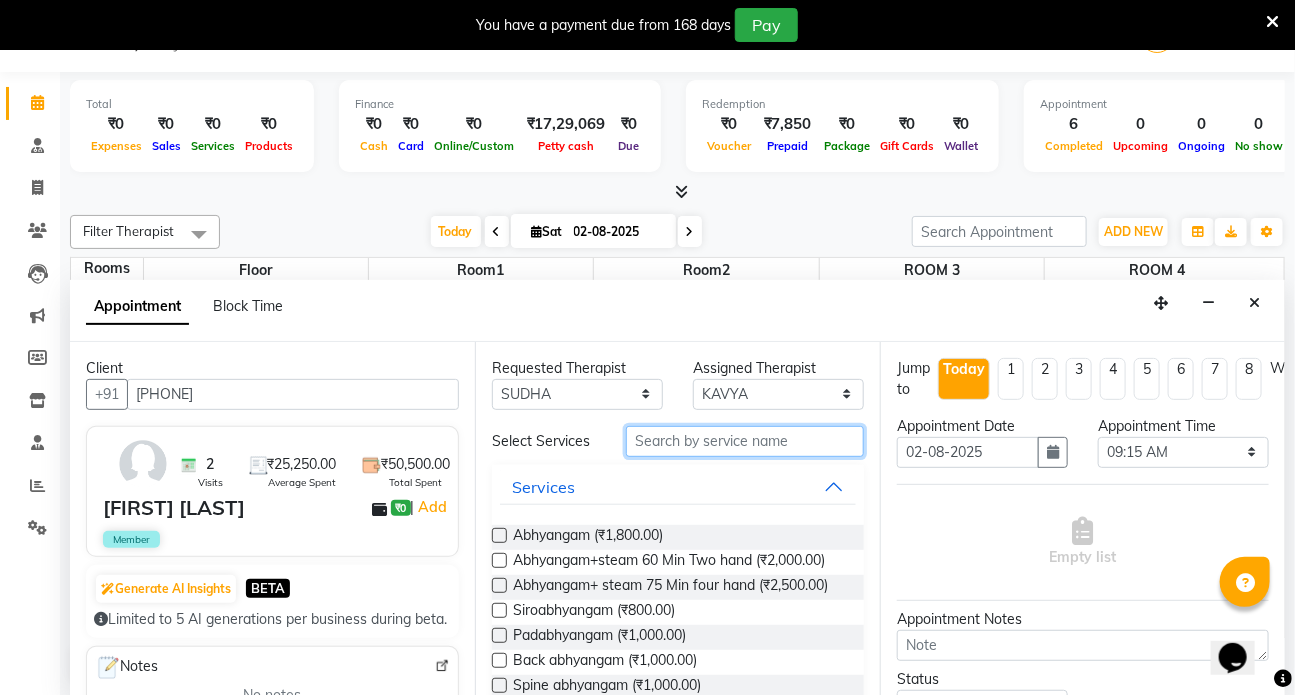 click at bounding box center (745, 441) 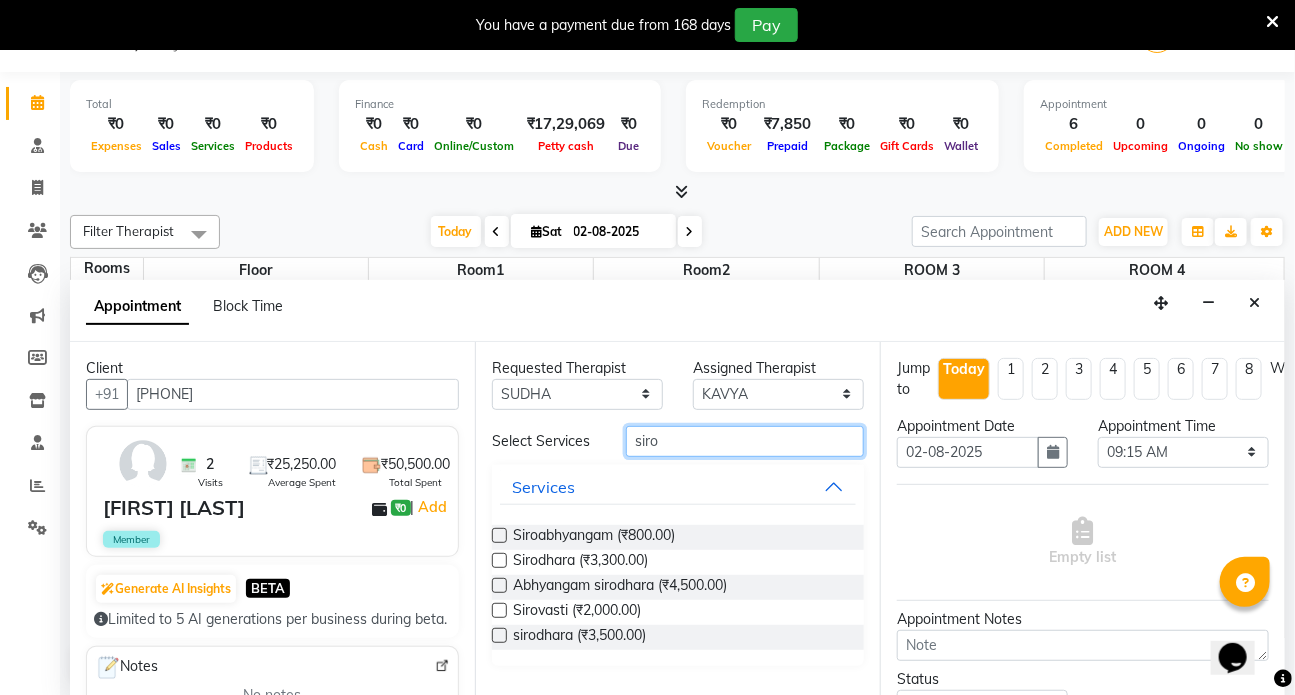 type on "siro" 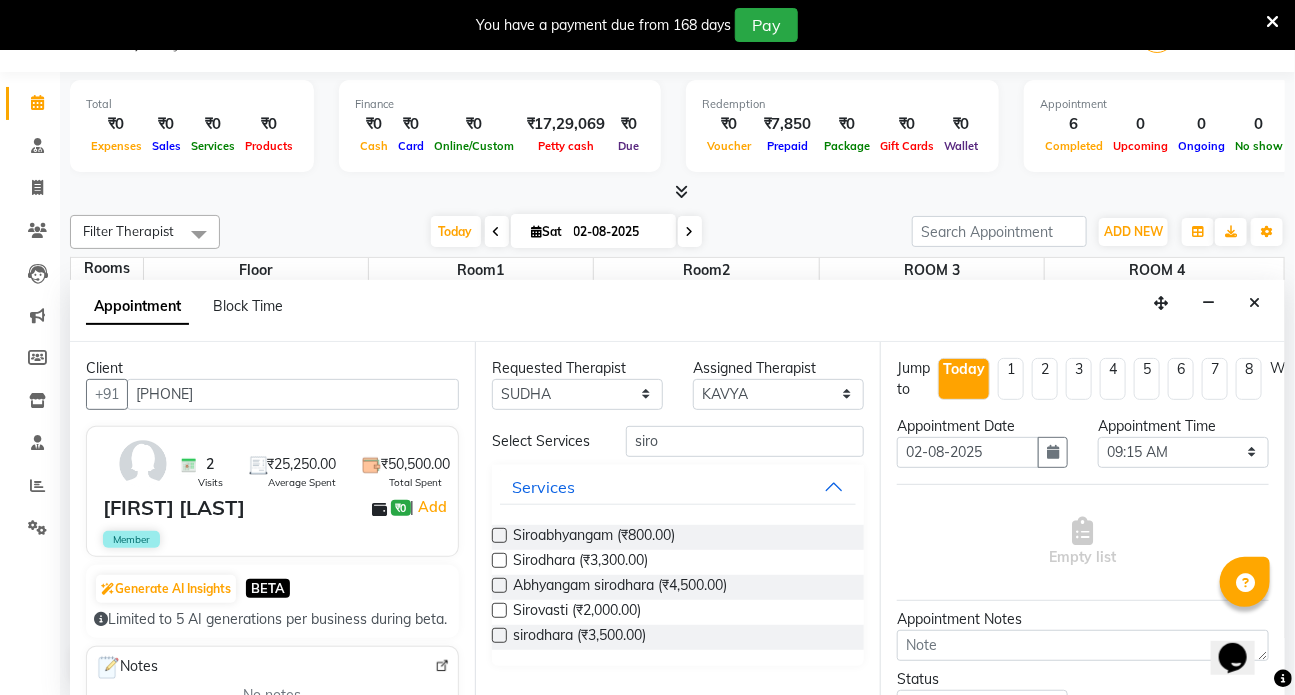 click at bounding box center (499, 585) 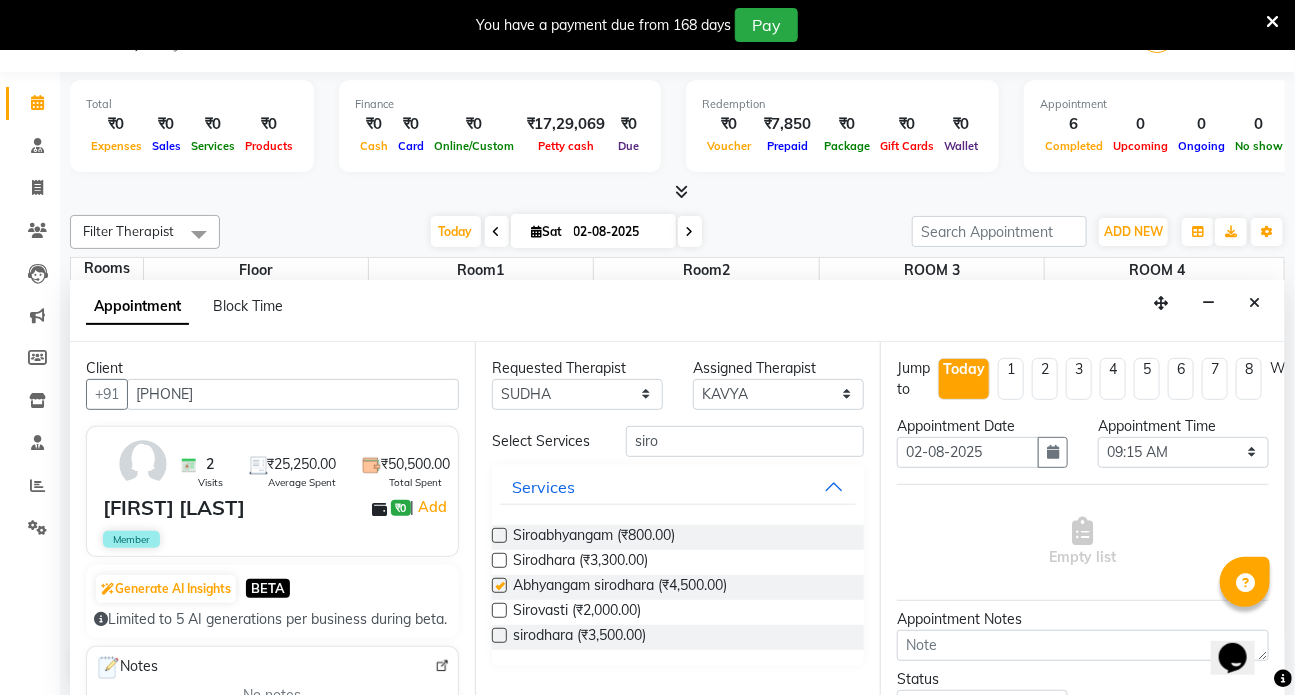 select on "3621" 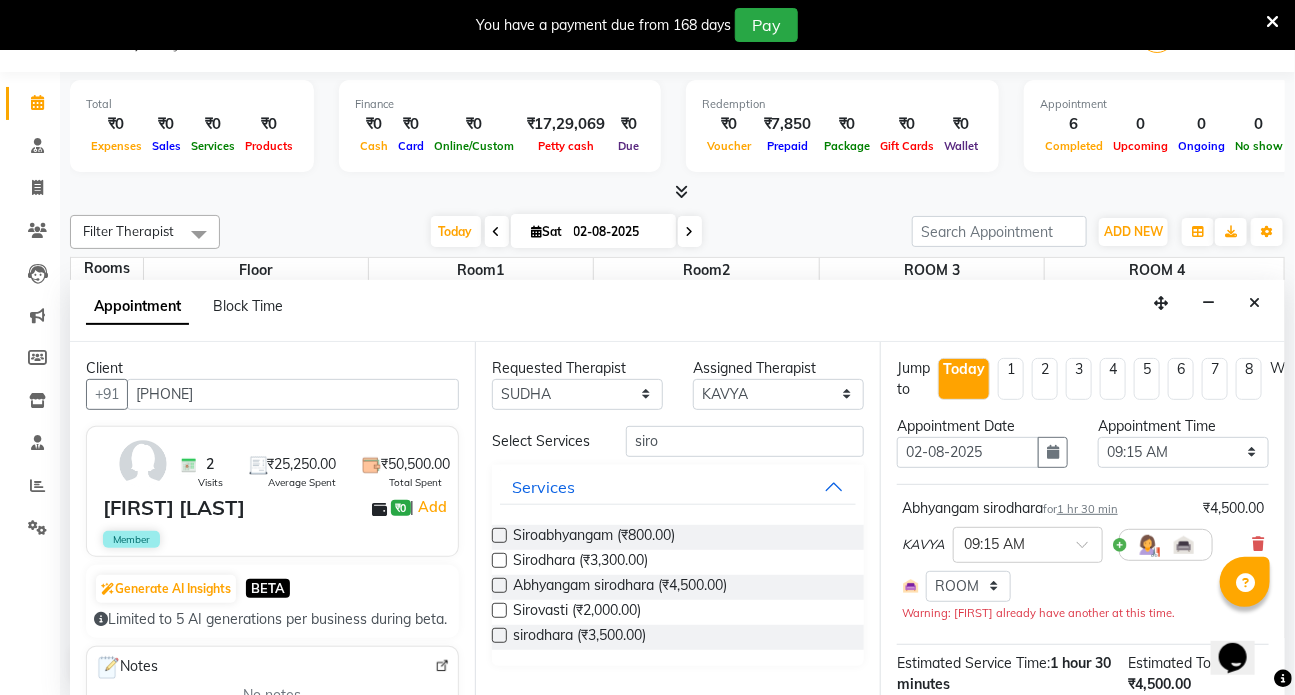 checkbox on "false" 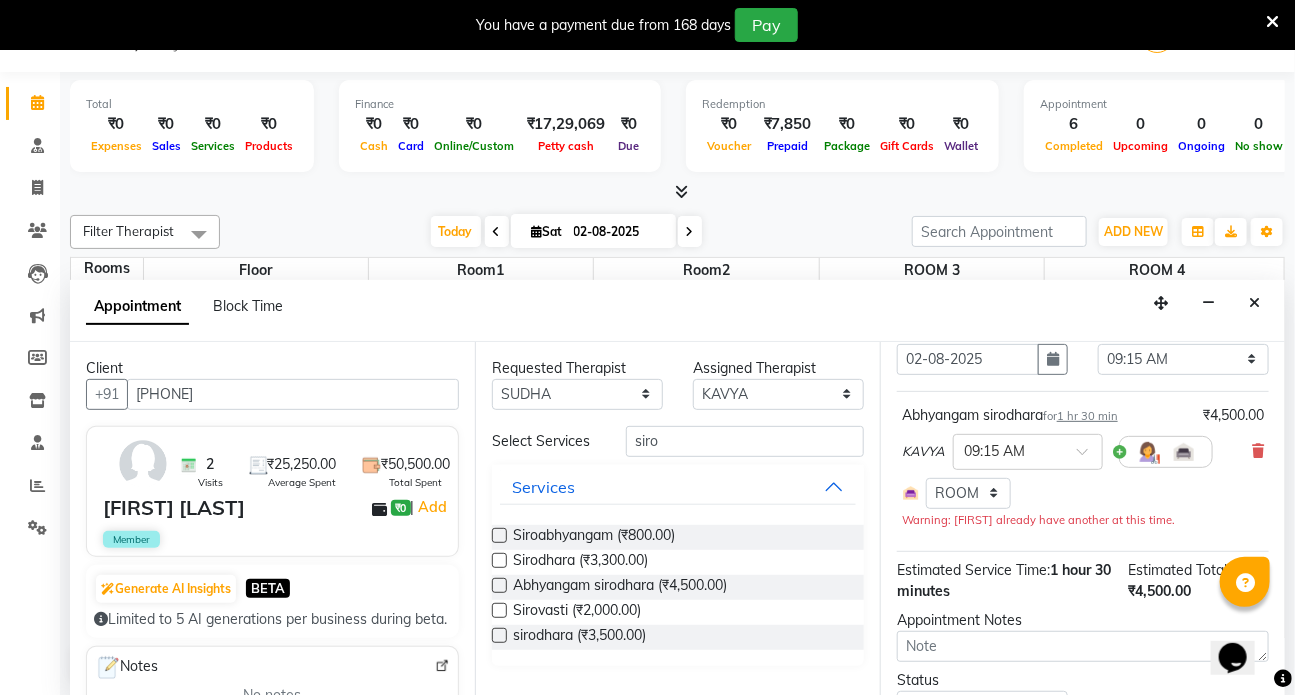 scroll, scrollTop: 256, scrollLeft: 0, axis: vertical 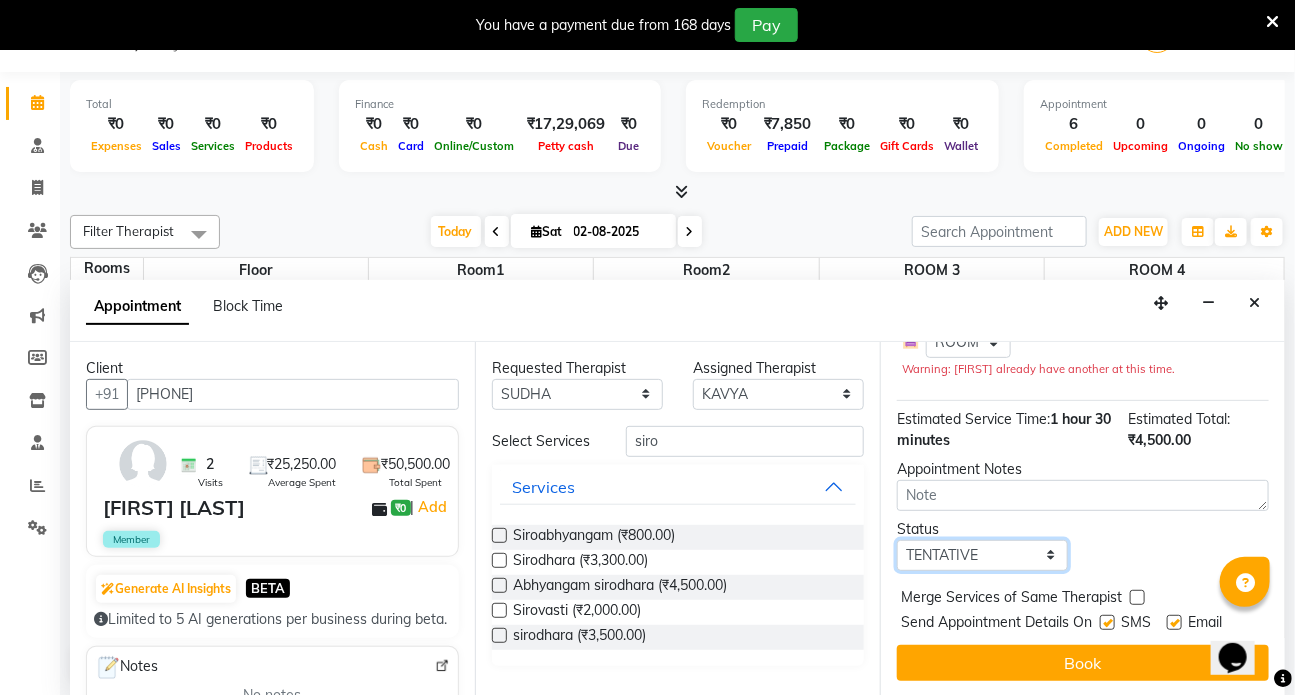 drag, startPoint x: 992, startPoint y: 539, endPoint x: 992, endPoint y: 553, distance: 14 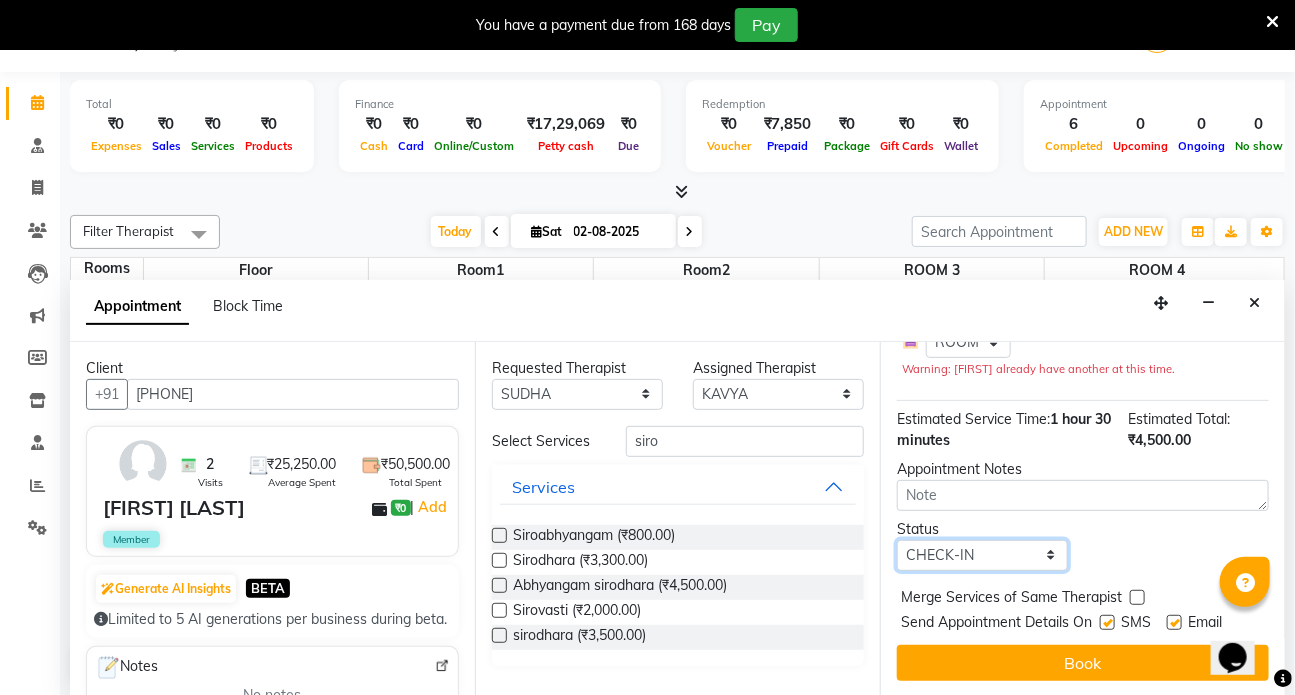 click on "Select TENTATIVE CONFIRM CHECK-IN UPCOMING" at bounding box center (982, 555) 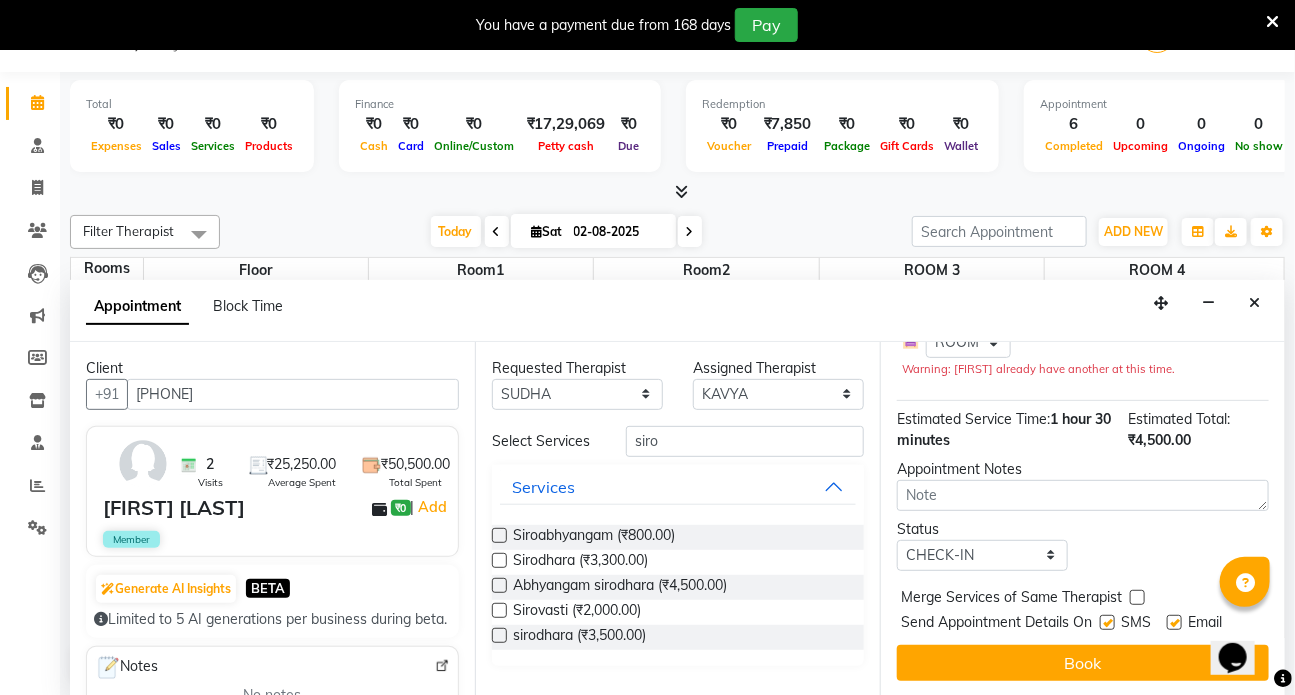 click at bounding box center (1107, 622) 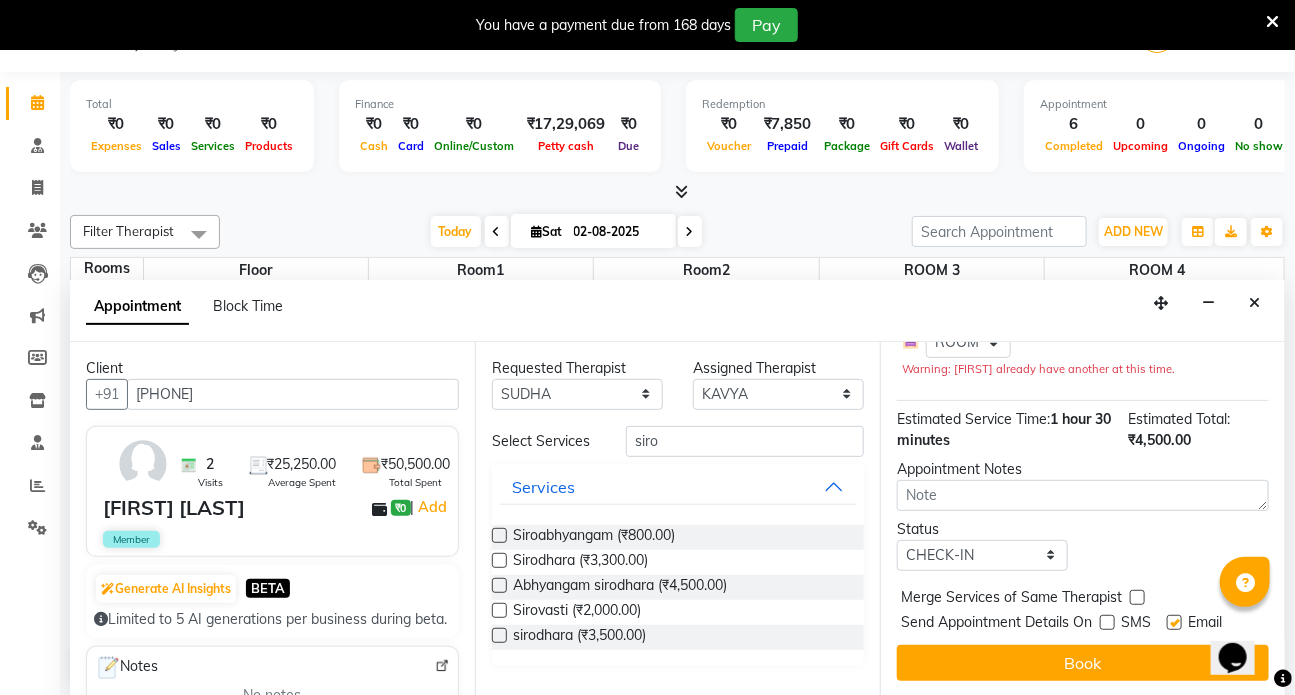 click at bounding box center [1174, 622] 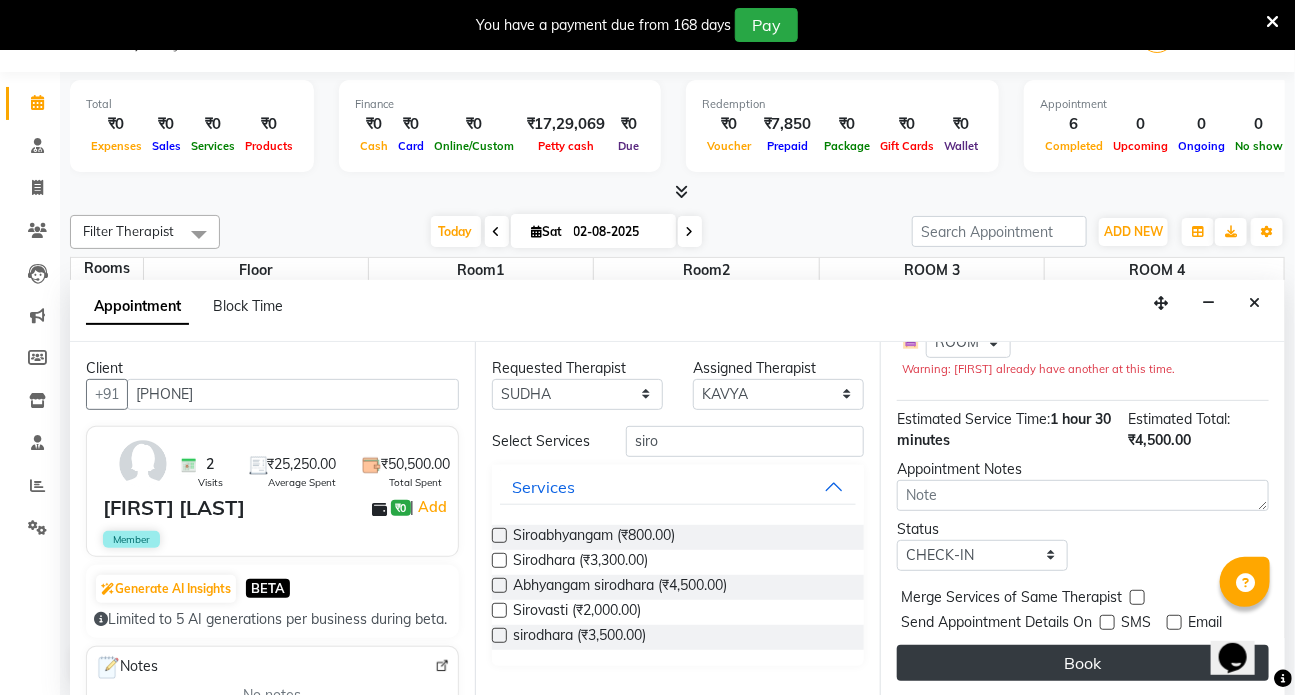 click on "Book" at bounding box center [1083, 663] 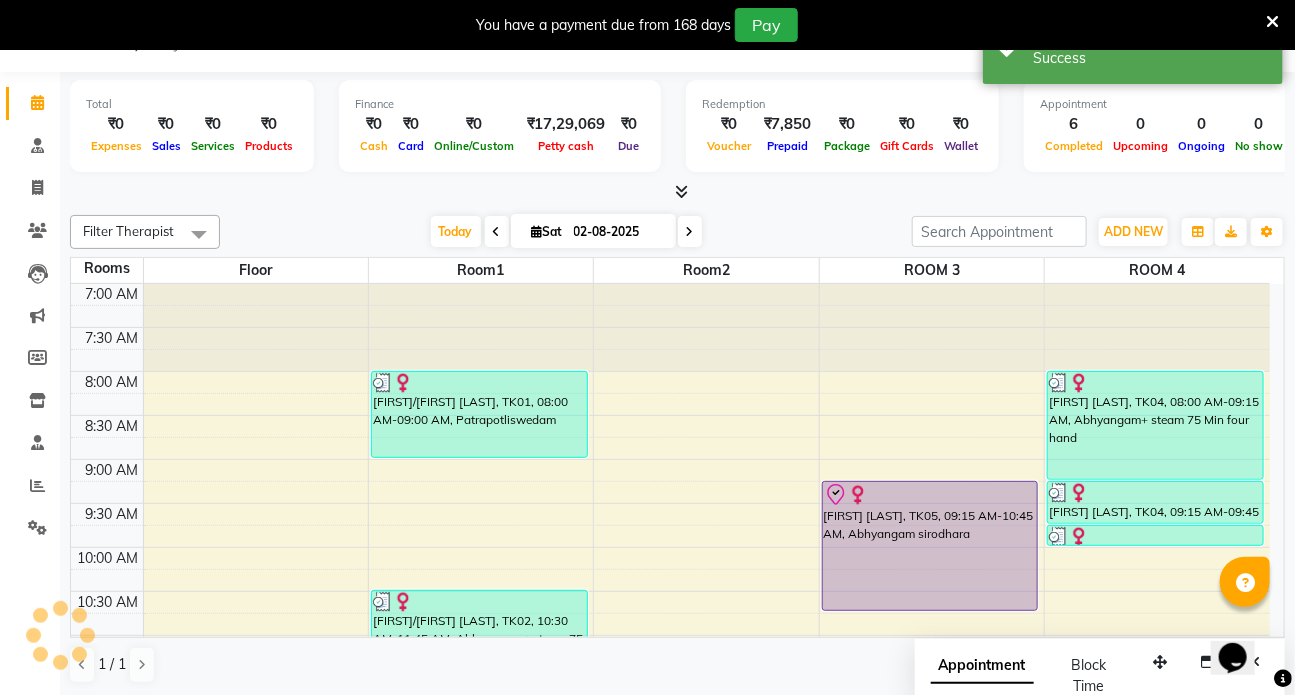 scroll, scrollTop: 0, scrollLeft: 0, axis: both 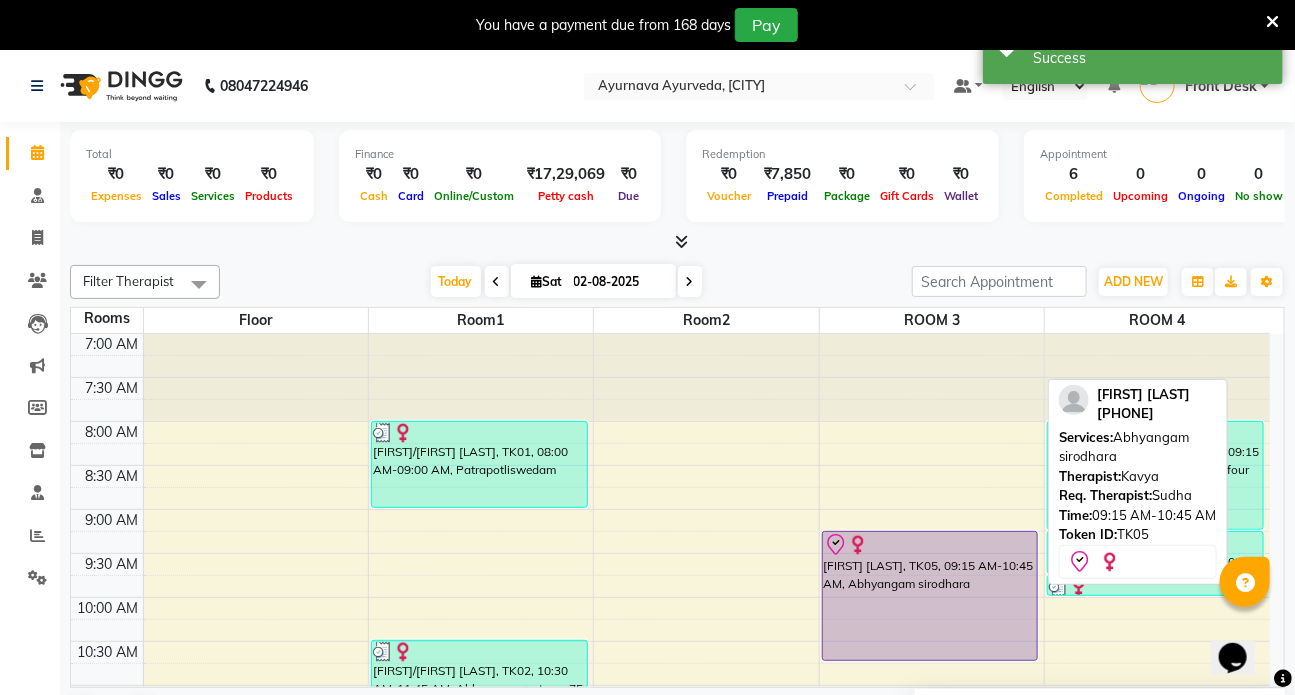 click on "[FIRST] [LAST], TK05, 09:15 AM-10:45 AM, Abhyangam sirodhara" at bounding box center [930, 596] 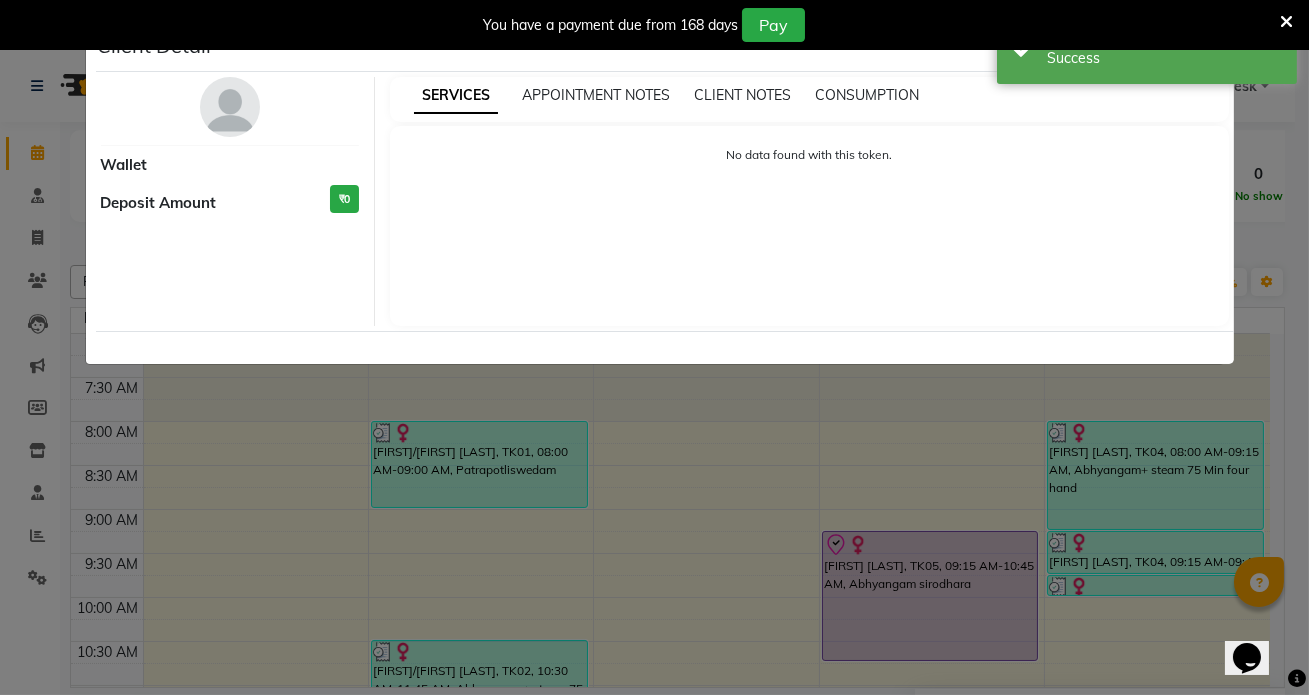 select on "8" 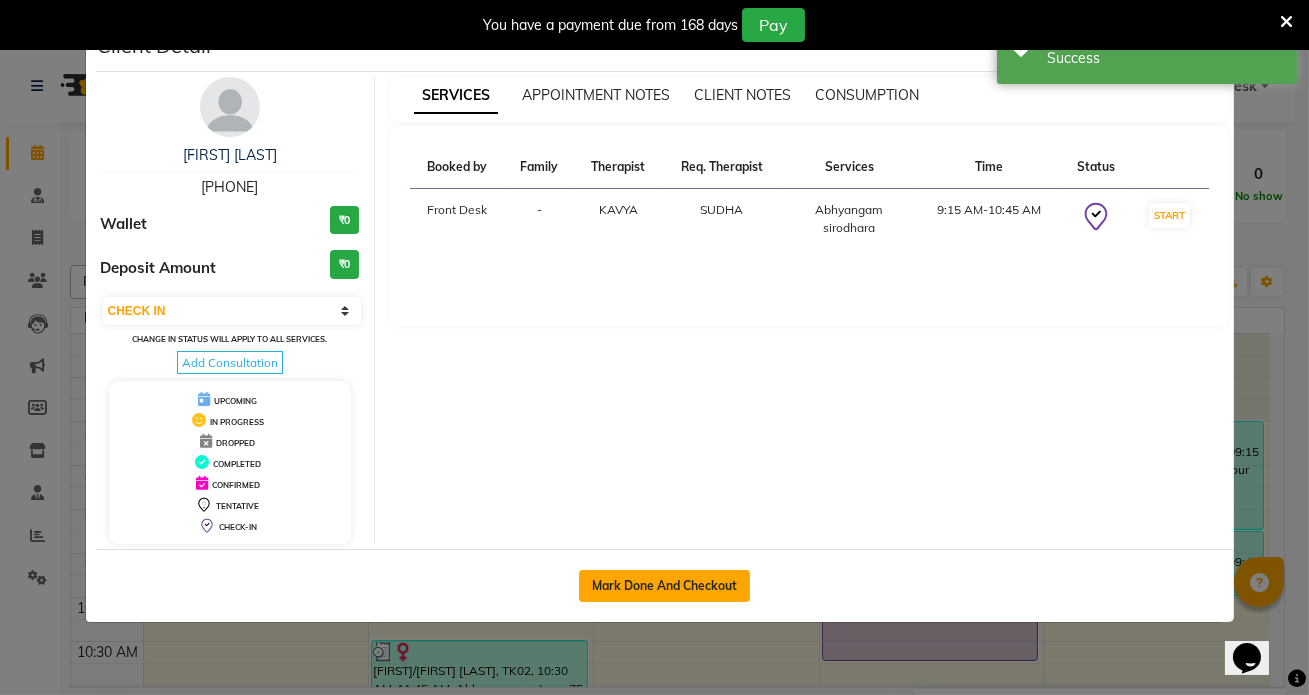 click on "Mark Done And Checkout" 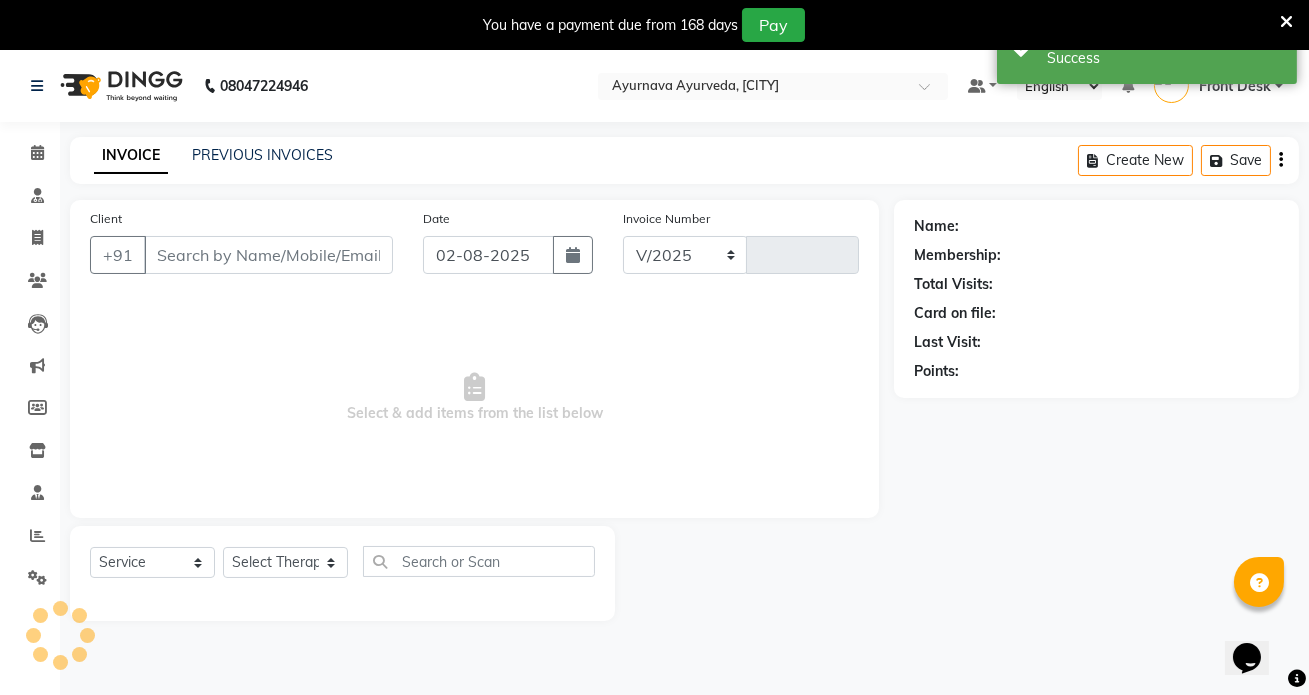 select on "5585" 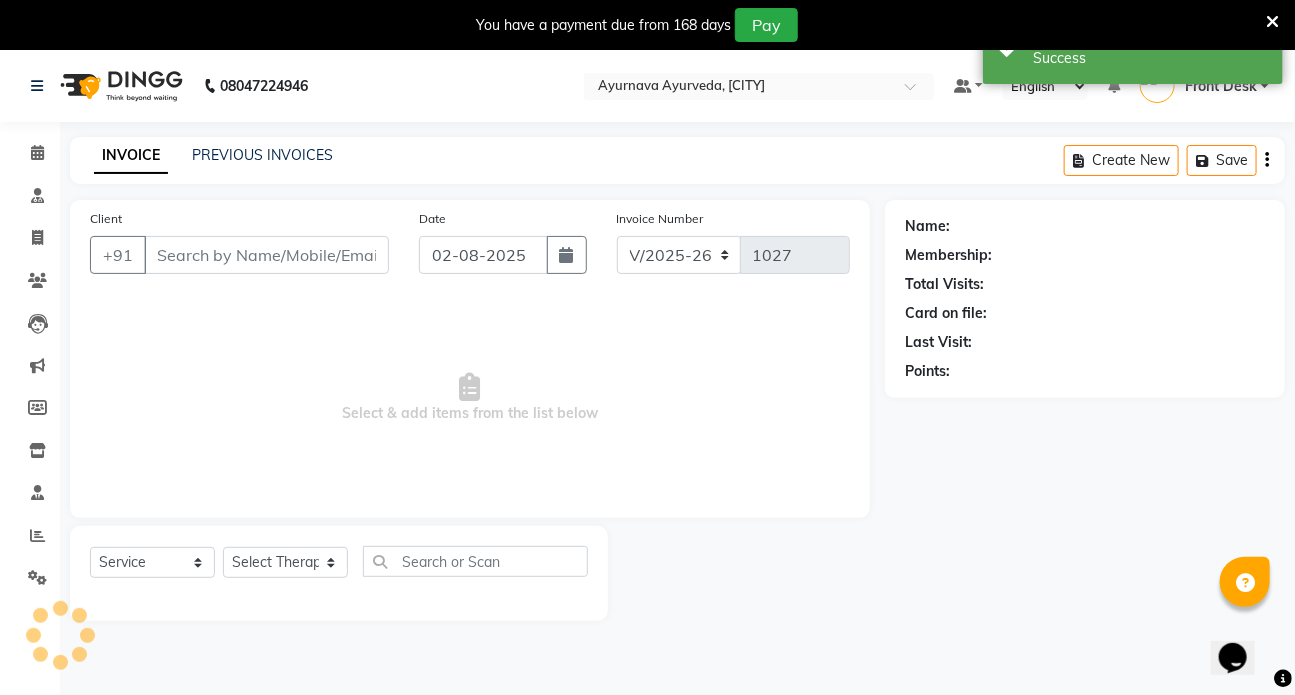 type on "[PHONE]" 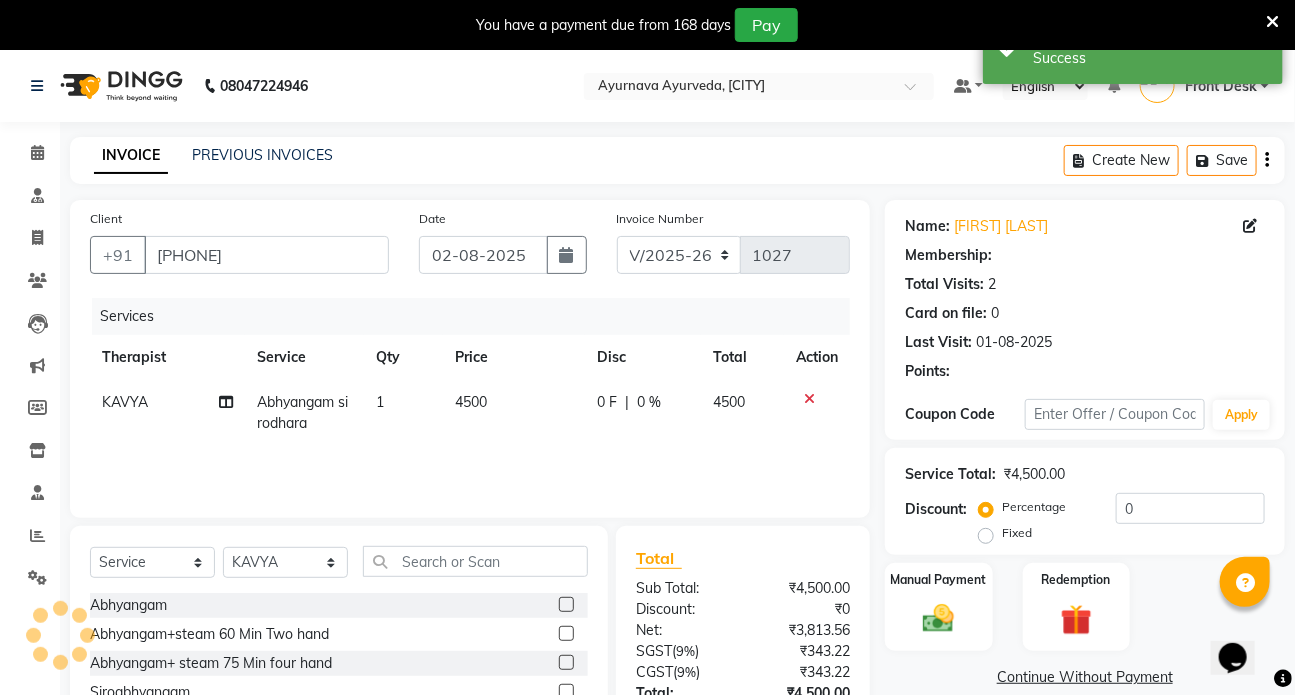 select on "1: Object" 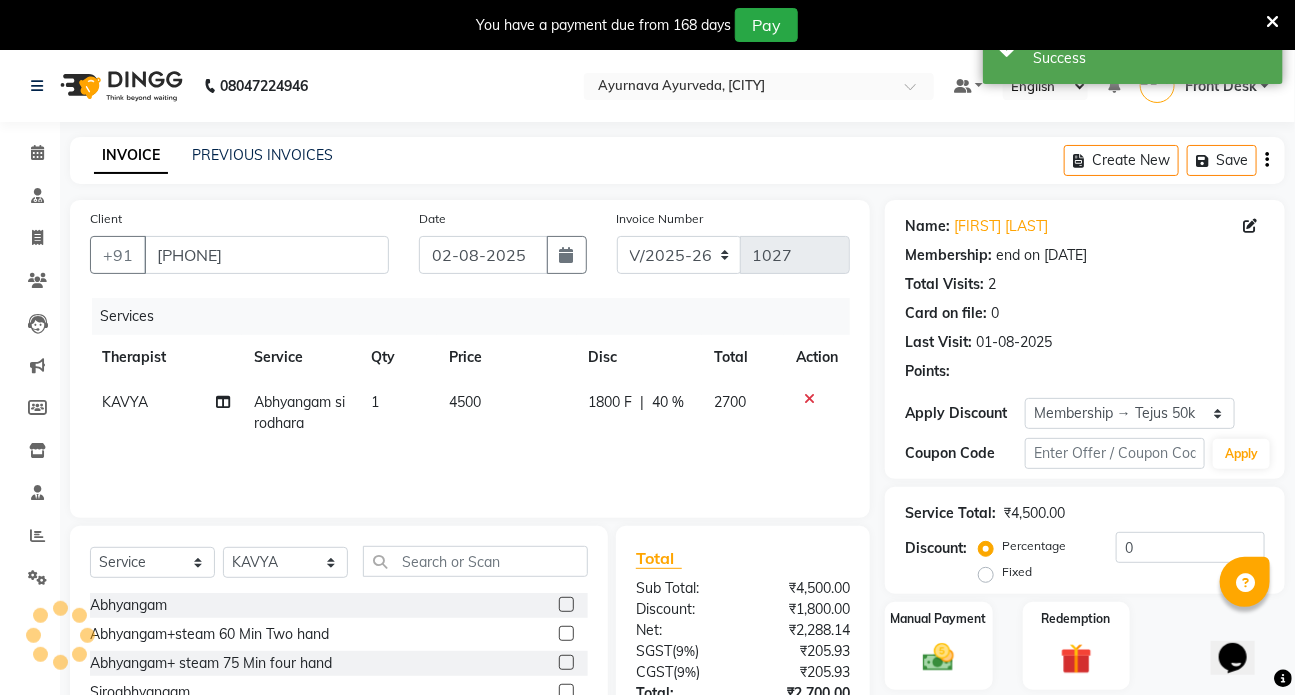 type on "40" 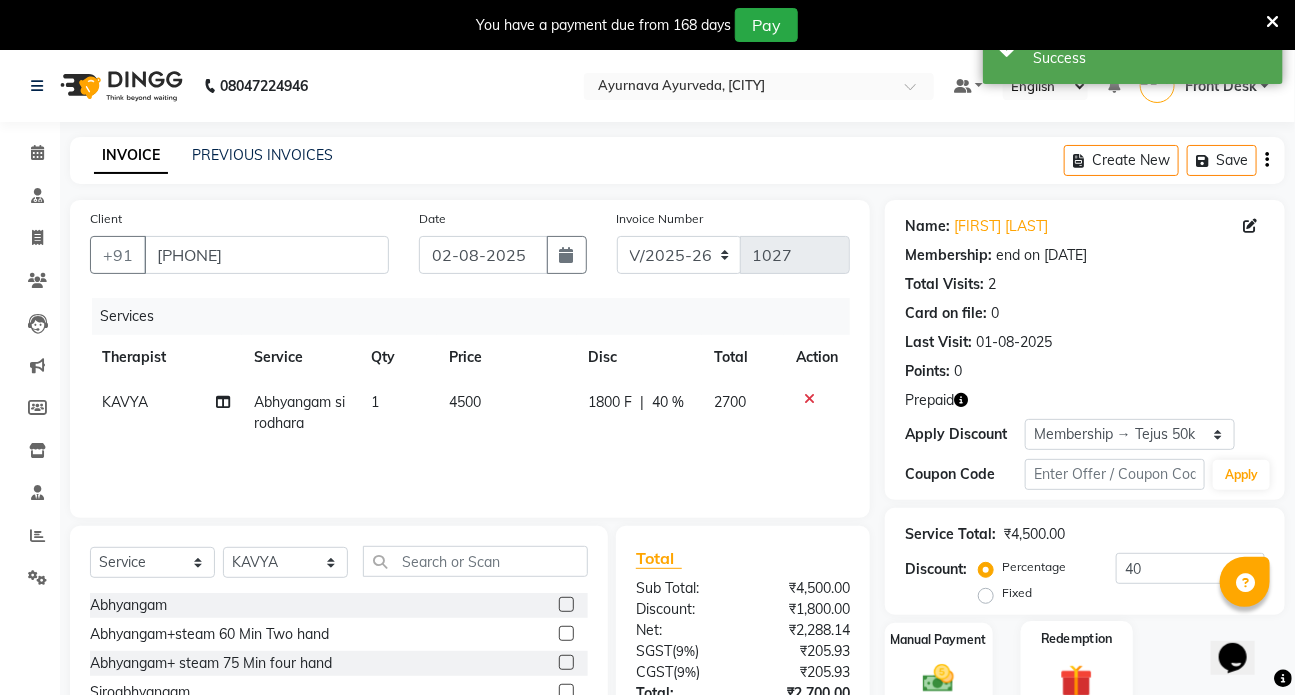click 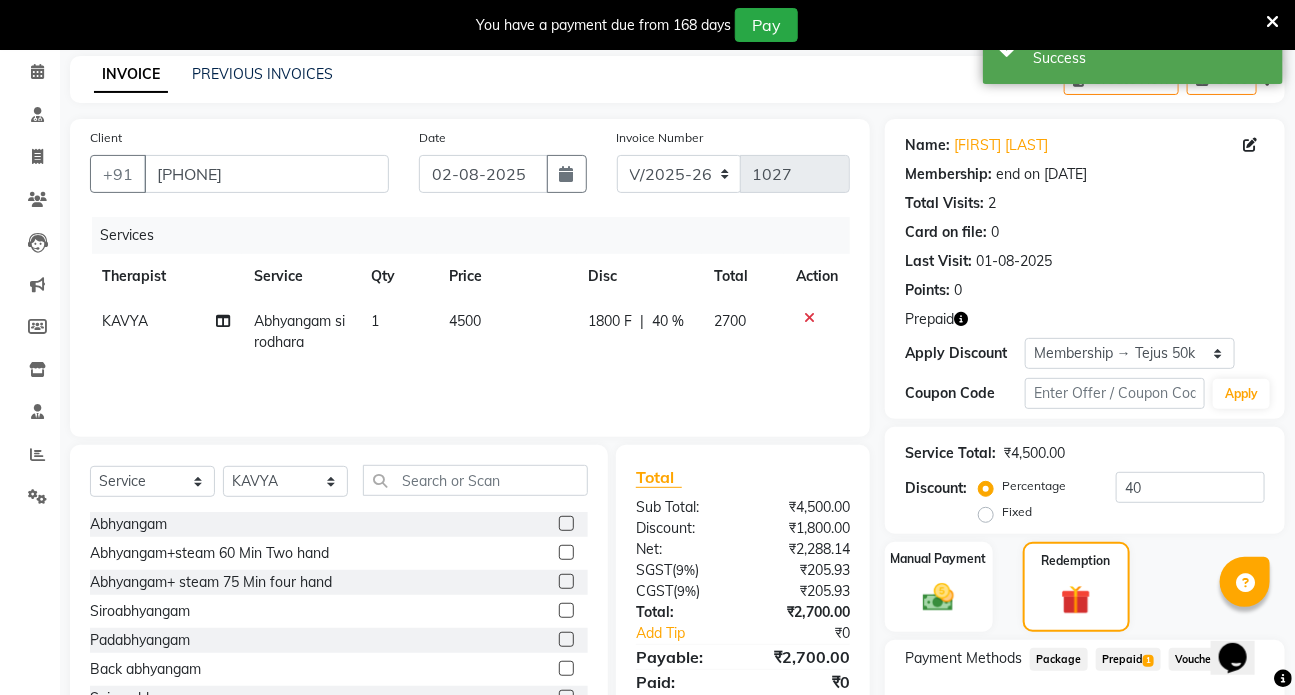 scroll, scrollTop: 216, scrollLeft: 0, axis: vertical 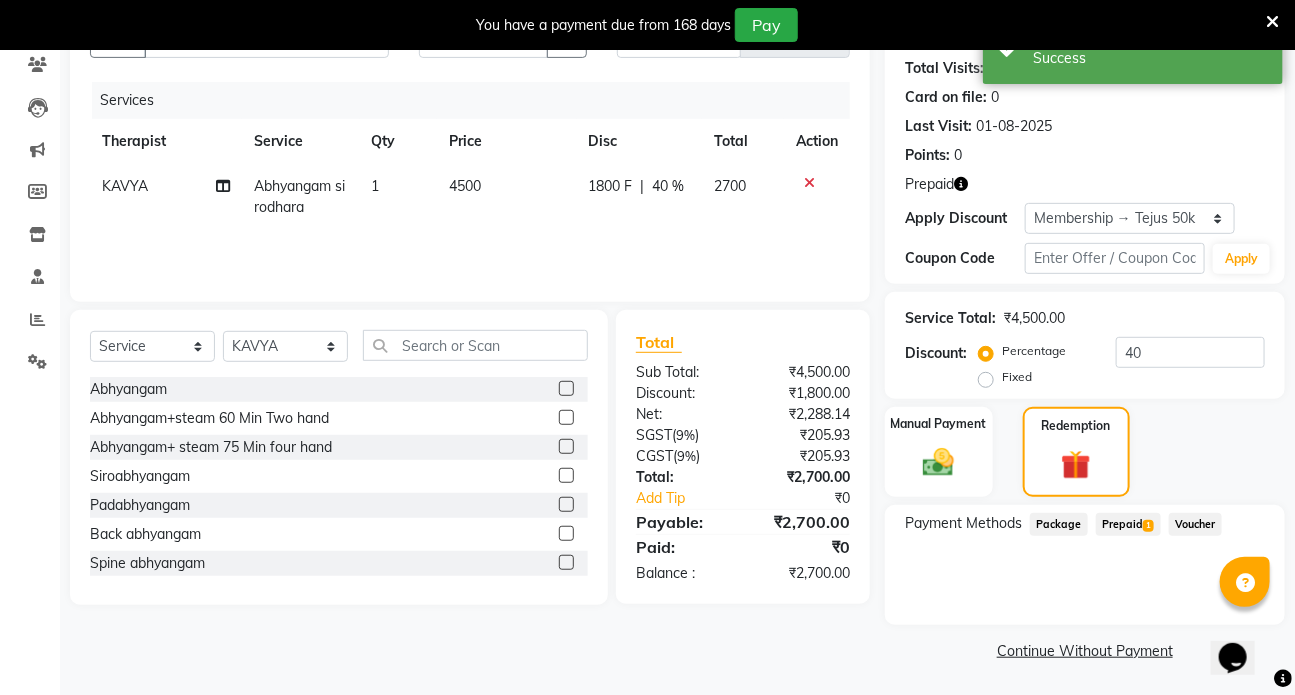 click on "Prepaid  1" 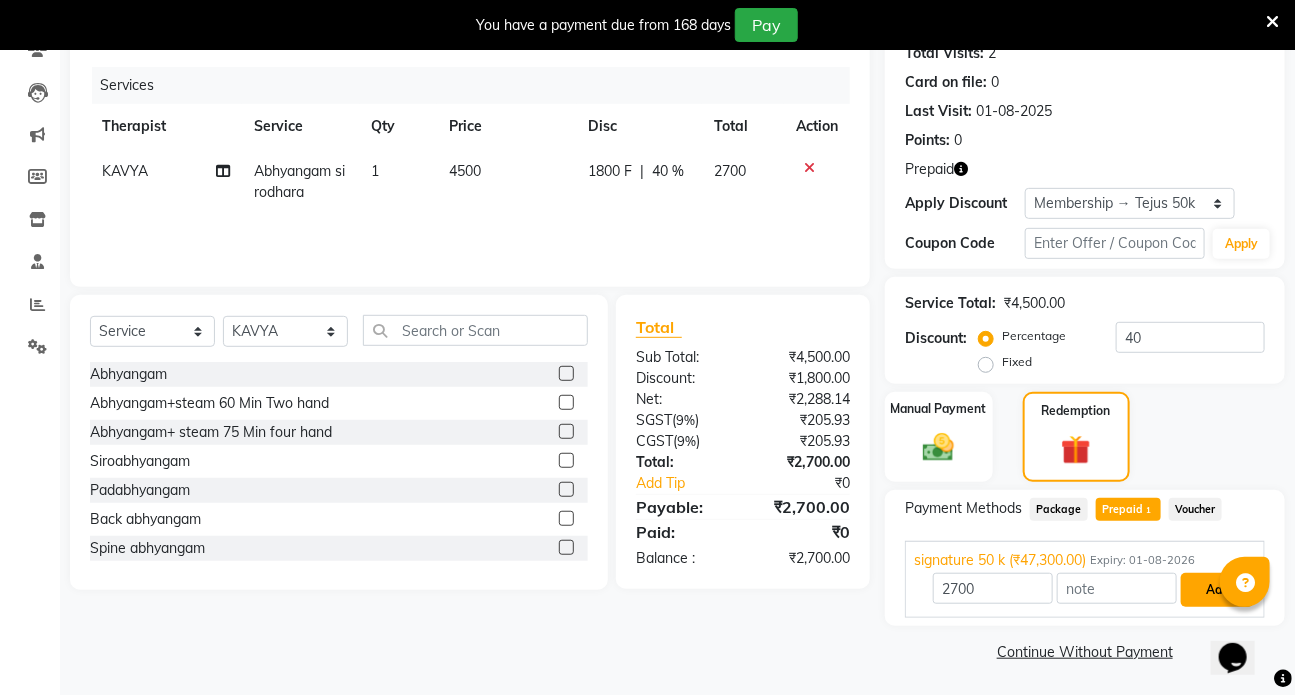 click on "Add" at bounding box center (1217, 590) 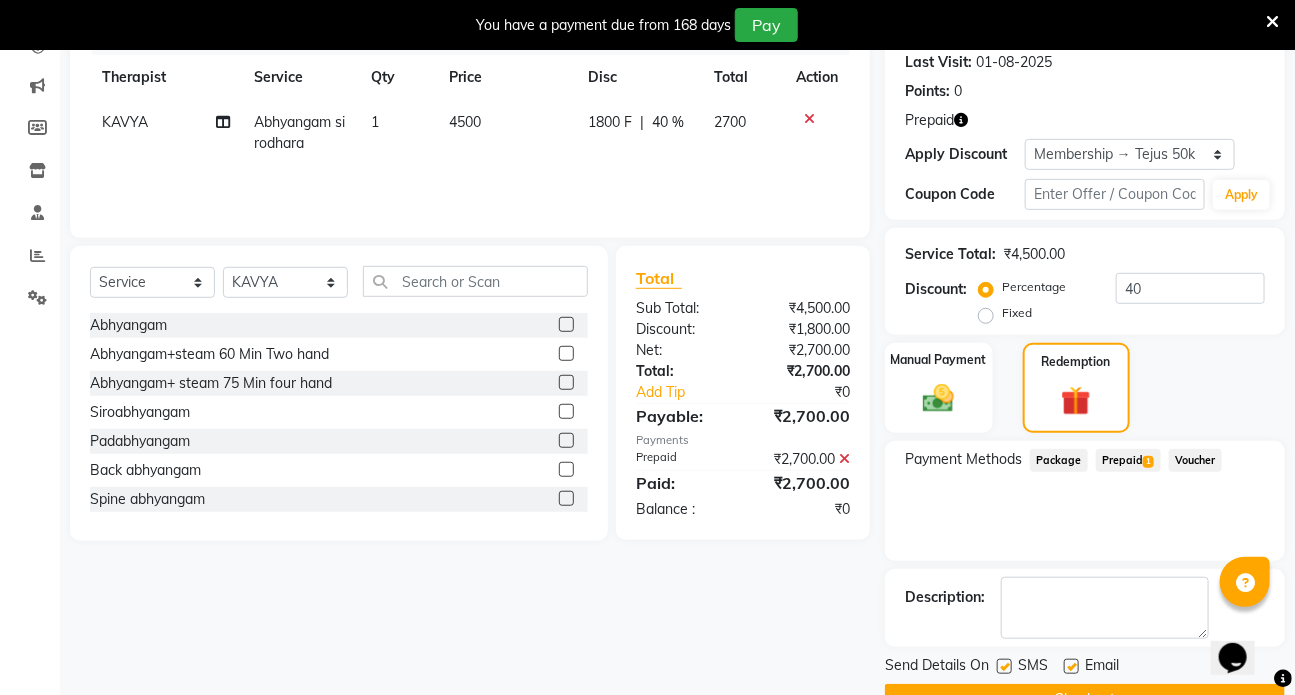scroll, scrollTop: 328, scrollLeft: 0, axis: vertical 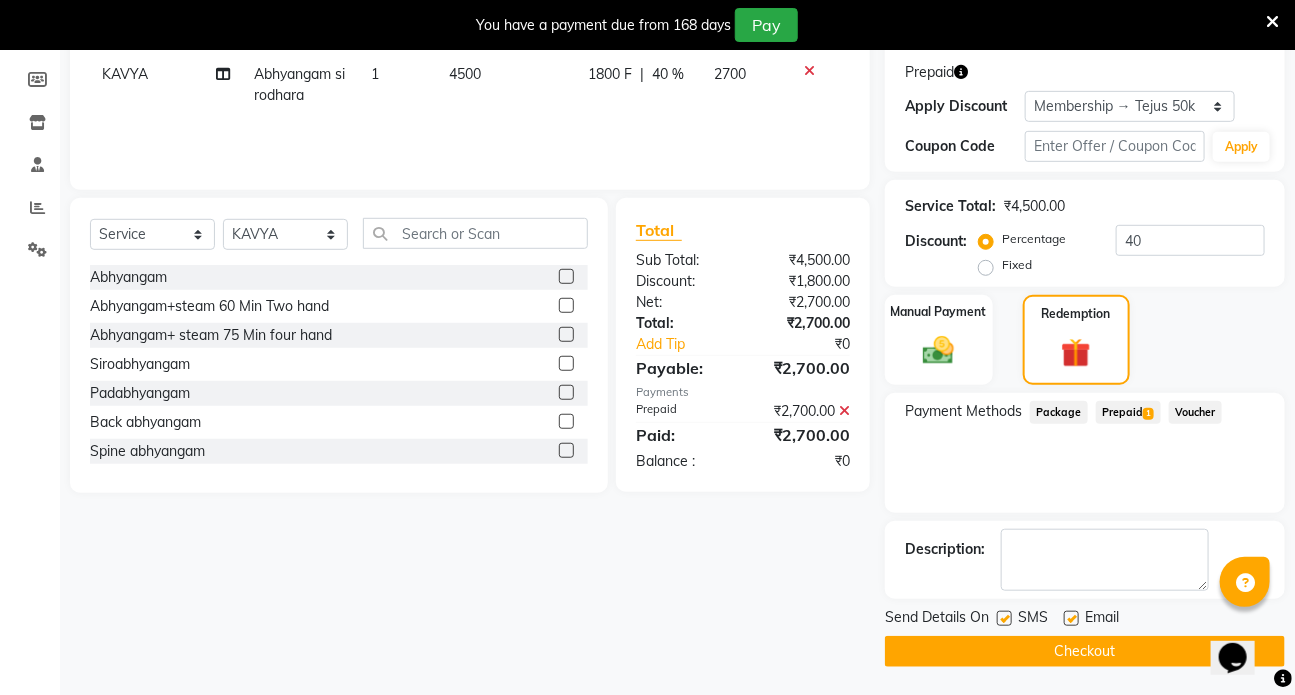 click 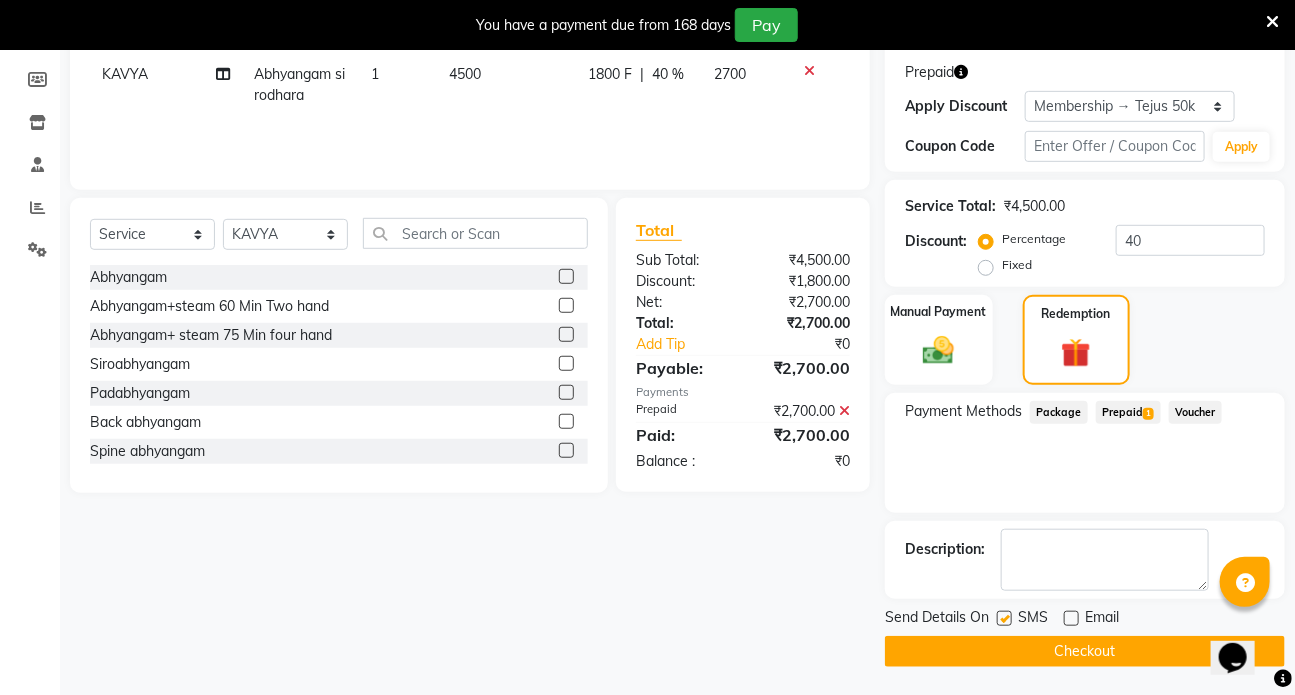 click 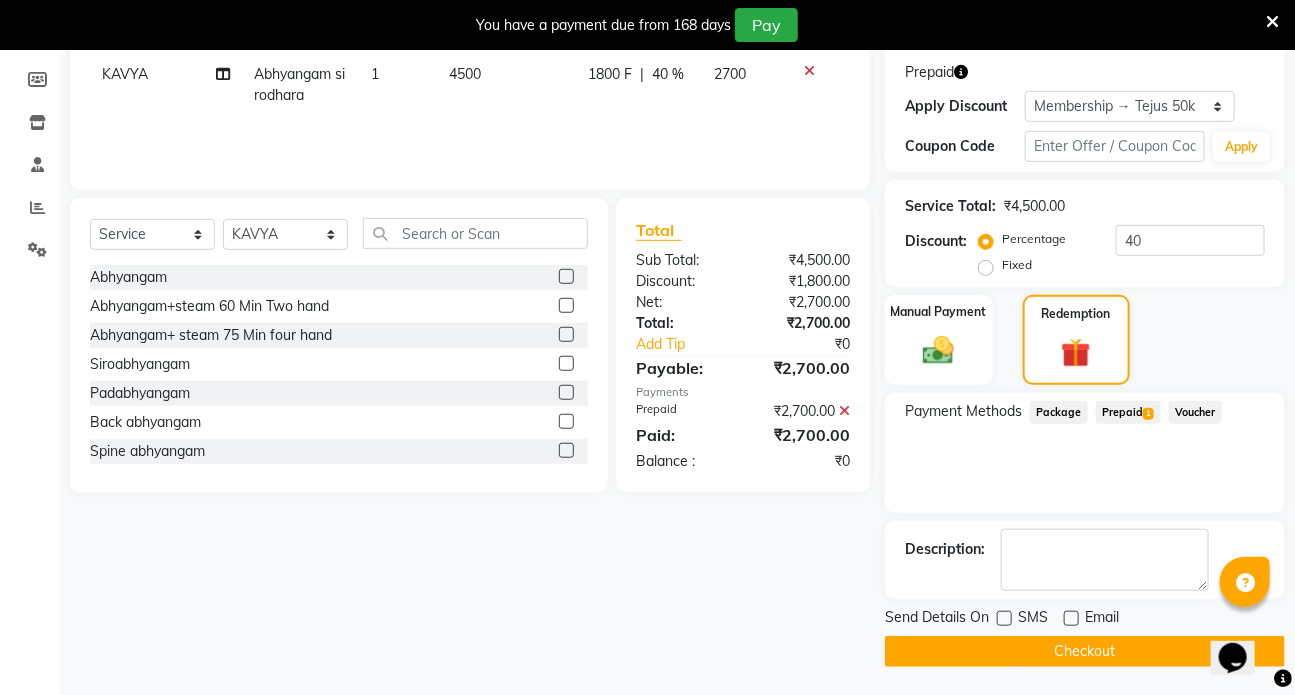 click on "Checkout" 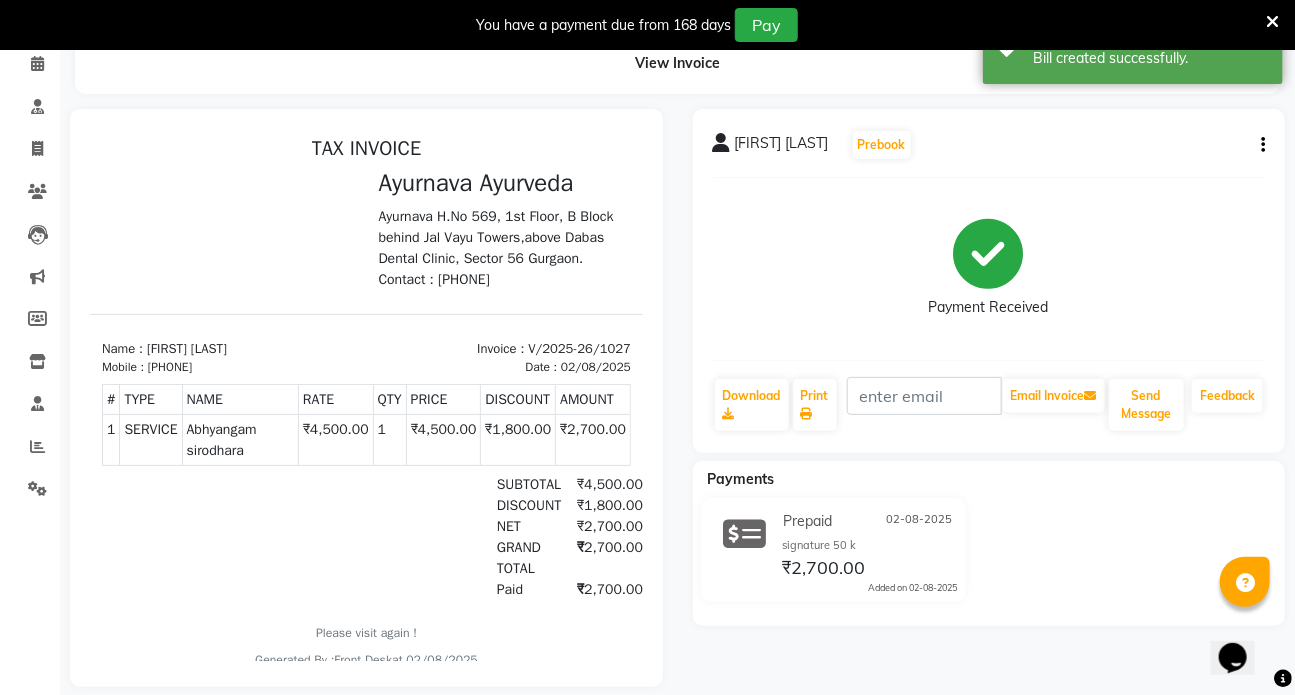 scroll, scrollTop: 0, scrollLeft: 0, axis: both 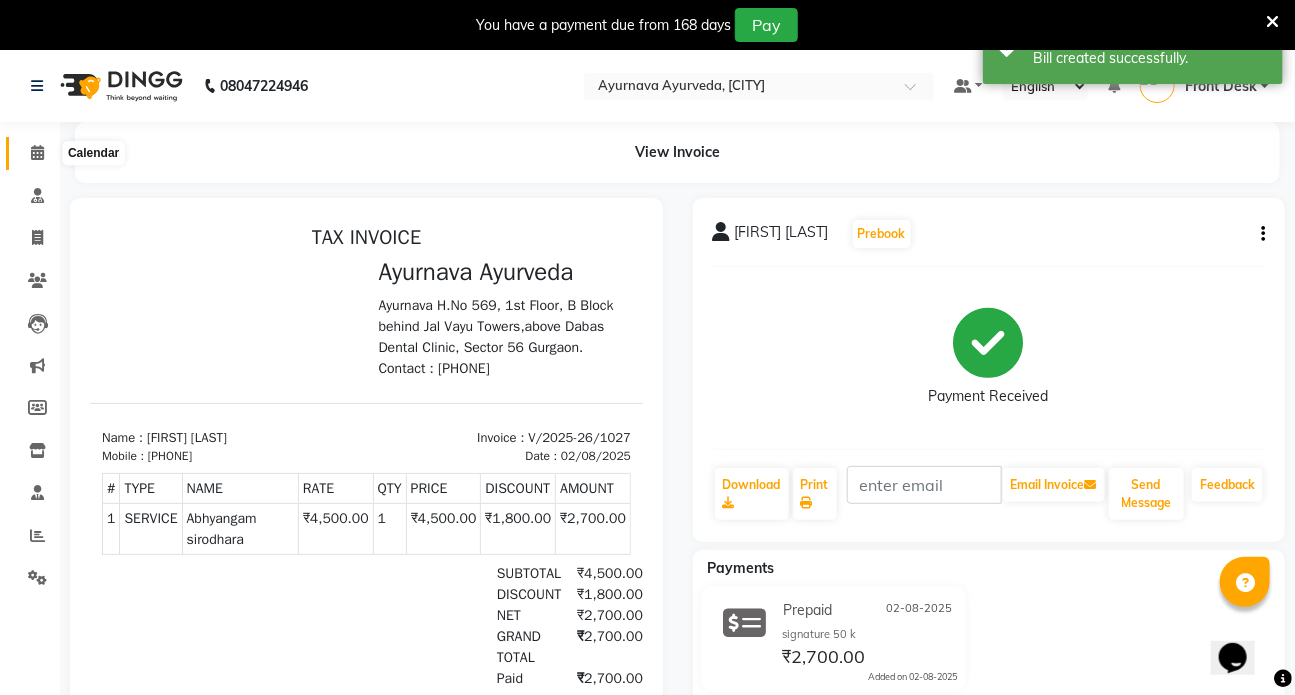 click 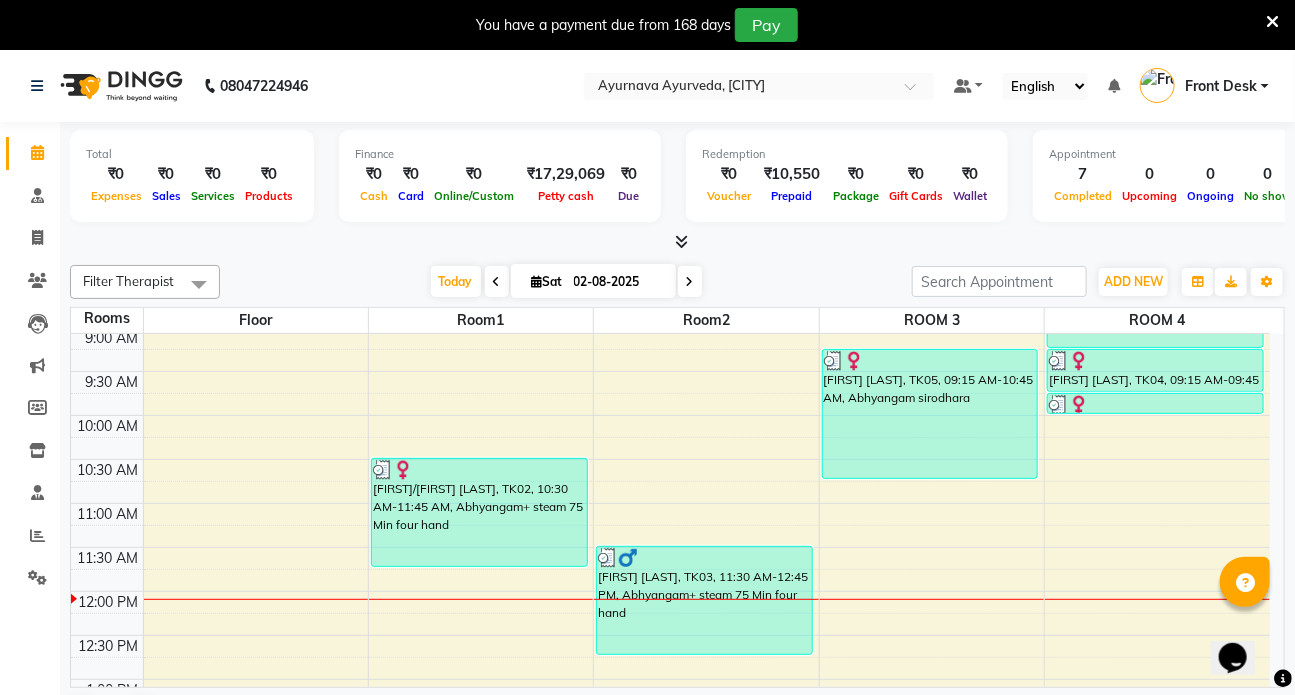 scroll, scrollTop: 181, scrollLeft: 0, axis: vertical 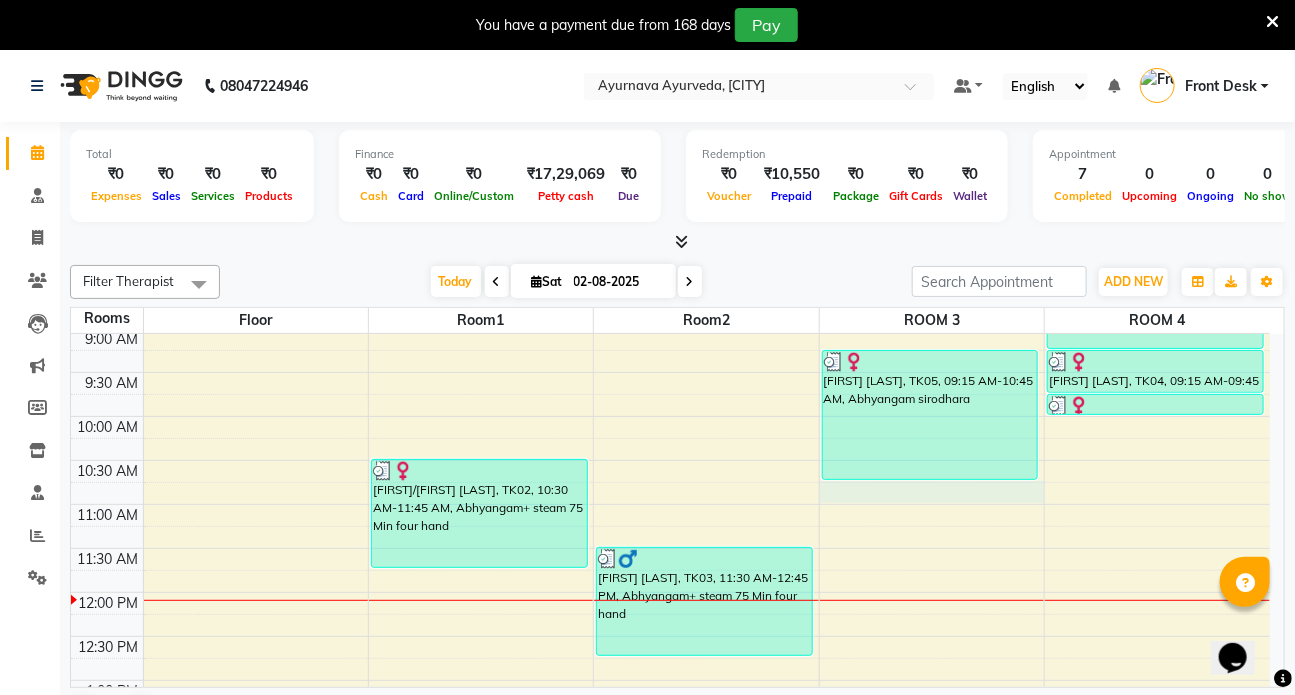click on "7:00 AM 7:30 AM 8:00 AM 8:30 AM 9:00 AM 9:30 AM 10:00 AM 10:30 AM 11:00 AM 11:30 AM 12:00 PM 12:30 PM 1:00 PM 1:30 PM 2:00 PM 2:30 PM 3:00 PM 3:30 PM 4:00 PM 4:30 PM 5:00 PM 5:30 PM 6:00 PM 6:30 PM 7:00 PM 7:30 PM 8:00 PM 8:30 PM     [FIRST]/[FIRST] [LAST], TK01, 08:00 AM-09:00 AM, Patrapotliswedam     [FIRST]/[FIRST] [LAST], TK02, 10:30 AM-11:45 AM, Abhyangam+ steam 75 Min four hand      [FIRST] [LAST], TK03, 11:30 AM-12:45 PM, Abhyangam+ steam 75 Min four hand      [FIRST] [LAST], TK05, 09:15 AM-10:45 AM, Abhyangam sirodhara     [FIRST] [LAST], TK04, 08:00 AM-09:15 AM, Abhyangam+ steam 75 Min four hand      [FIRST] [LAST], TK04, 09:15 AM-09:45 AM, Prishta vasti     [FIRST] [LAST], TK04, 09:45 AM-10:00 AM, Matra Vasti" at bounding box center (670, 768) 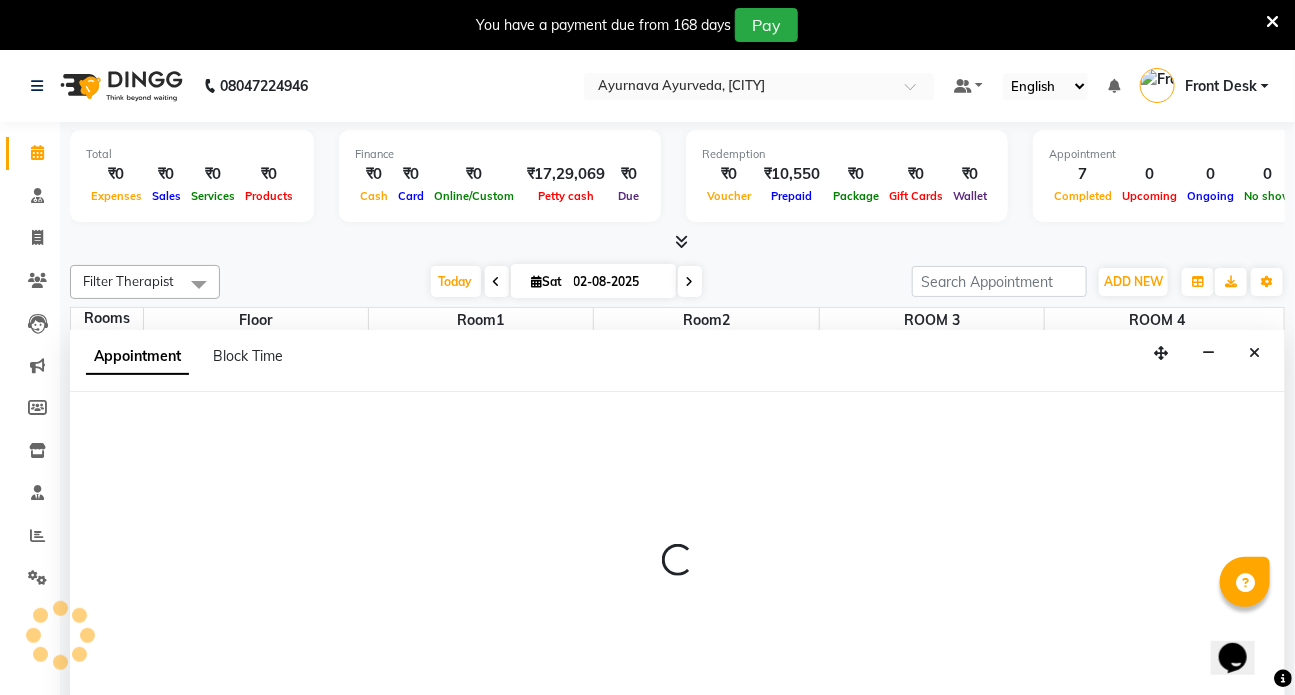 scroll, scrollTop: 50, scrollLeft: 0, axis: vertical 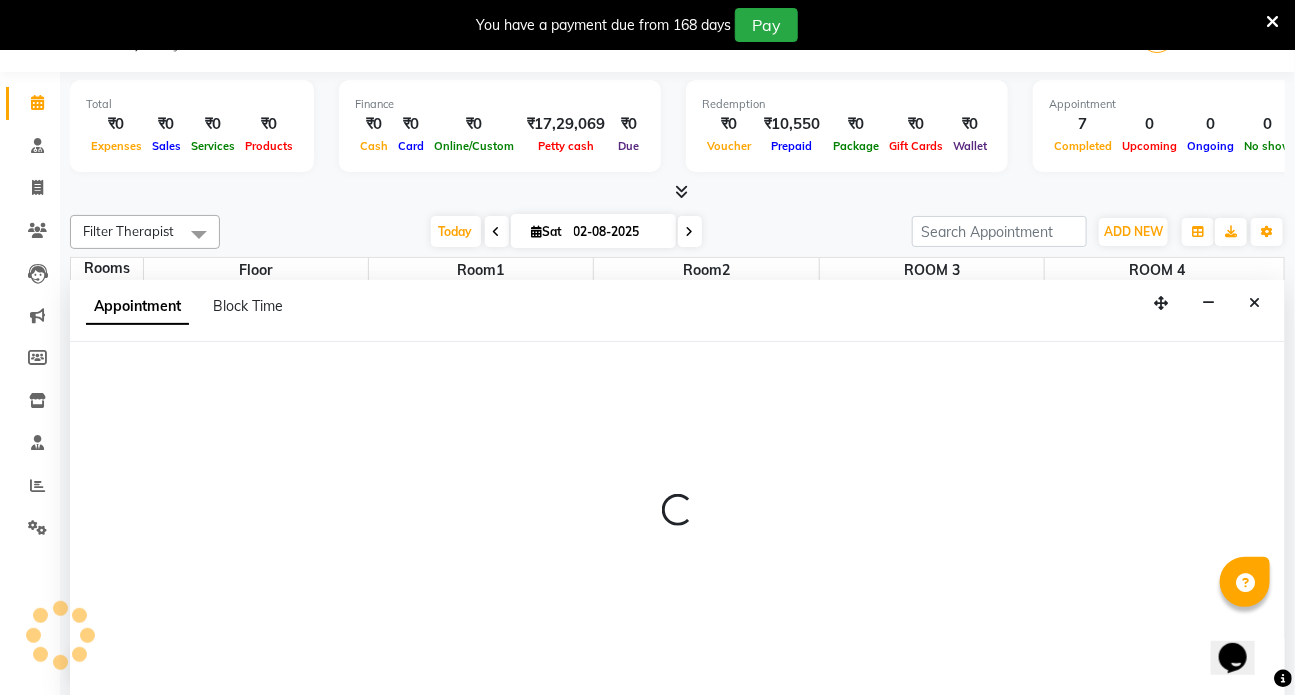 select on "tentative" 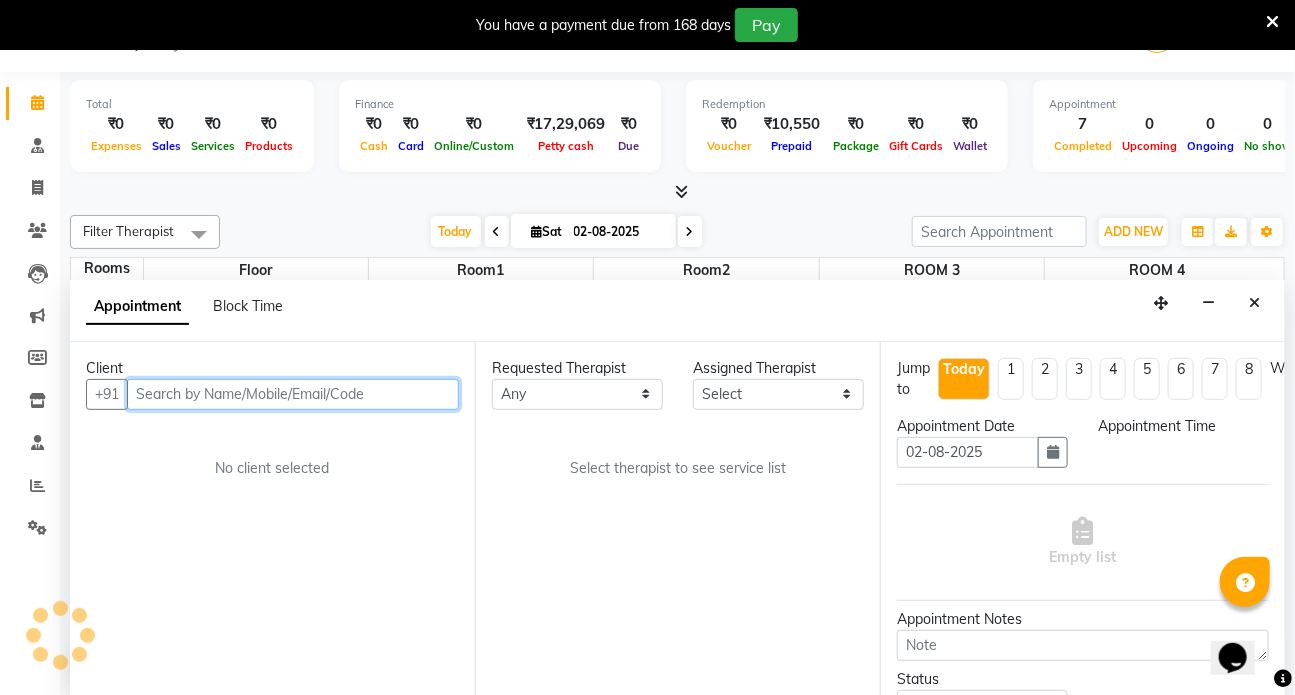 select on "645" 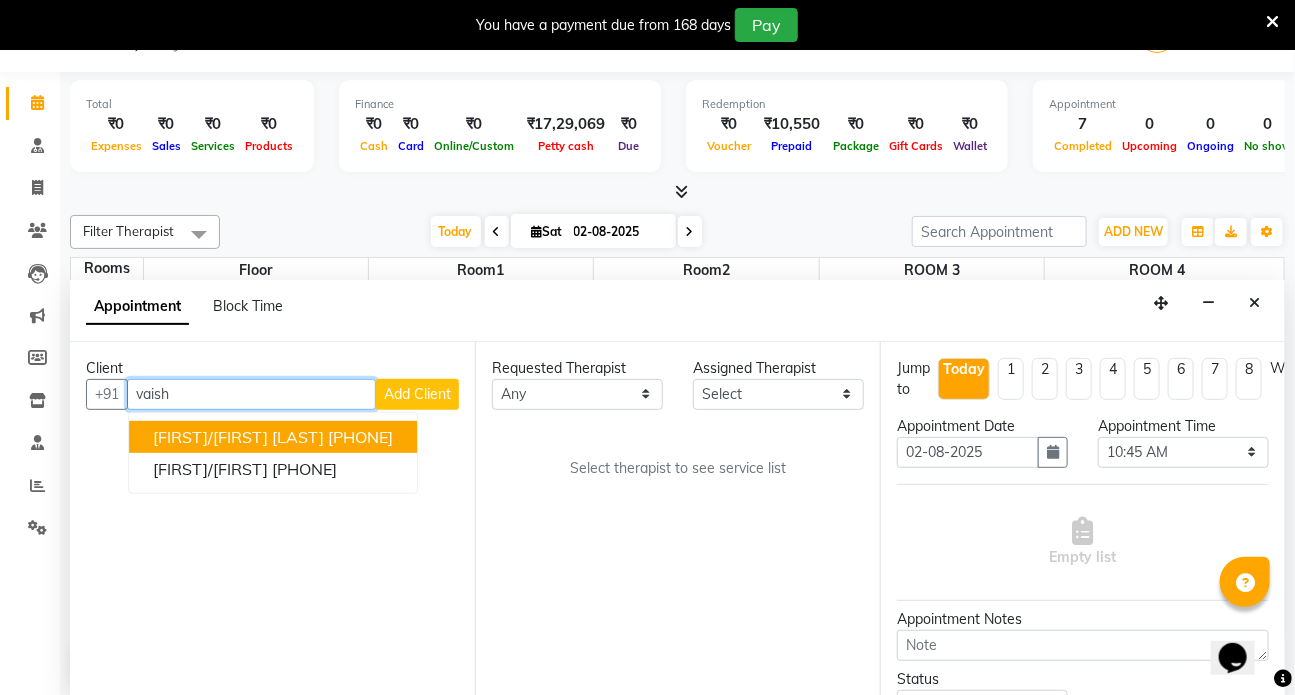 click on "[PHONE]" at bounding box center [360, 437] 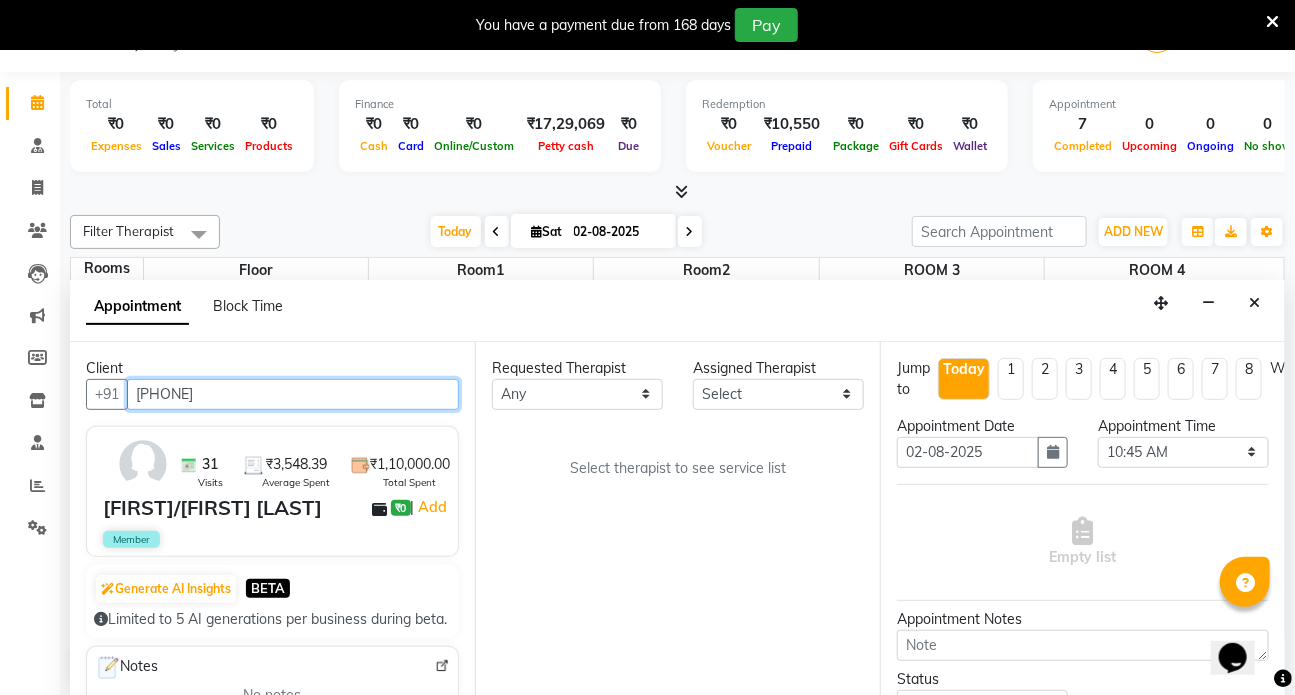 type on "[PHONE]" 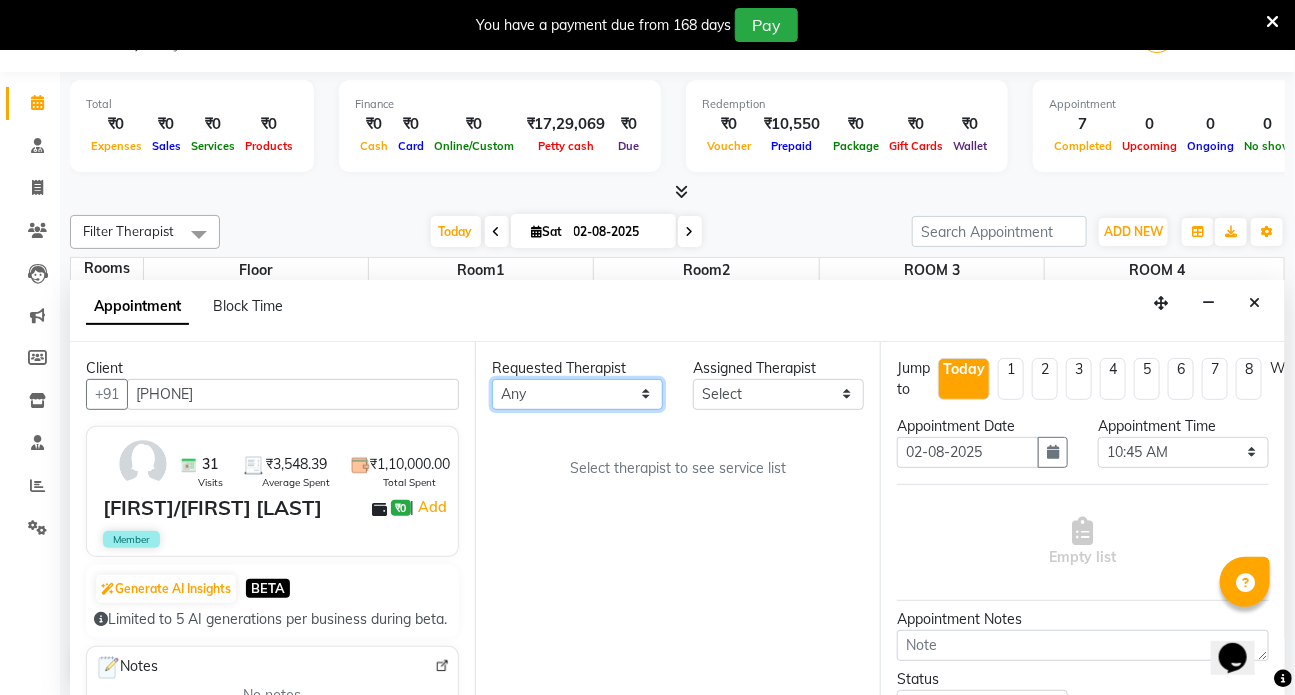 click on "Any [FIRST] [FIRST] [FIRST] DR [LAST] Dr [LAST] Front Desk [FIRST] [FIRST] [FIRST] [FIRST] [FIRST]" at bounding box center (577, 394) 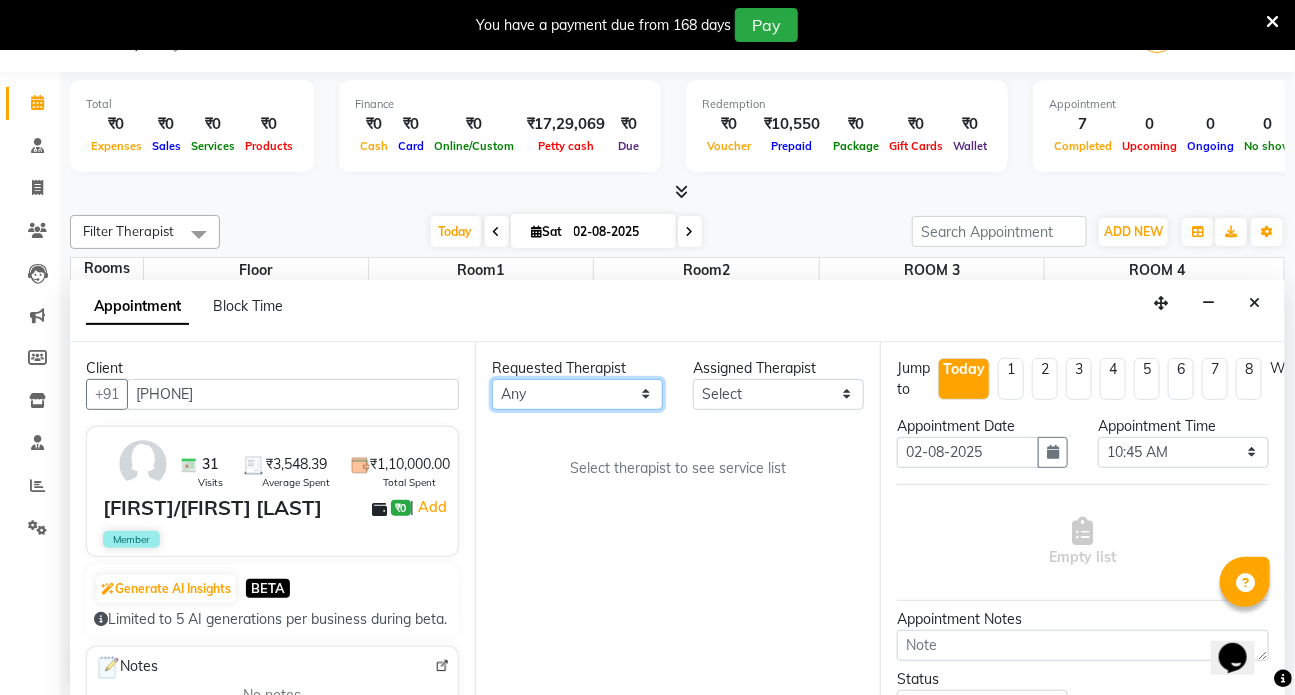 select on "82133" 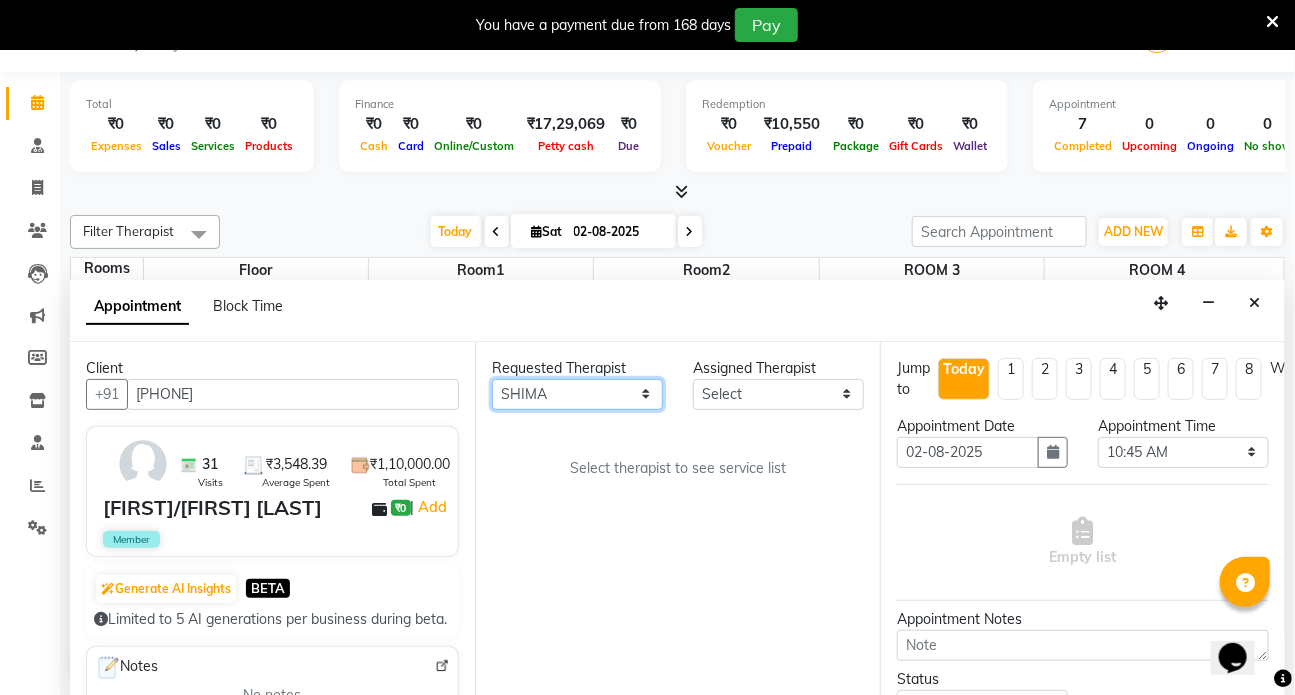 click on "Any [FIRST] [FIRST] [FIRST] DR [LAST] Dr [LAST] Front Desk [FIRST] [FIRST] [FIRST] [FIRST] [FIRST]" at bounding box center (577, 394) 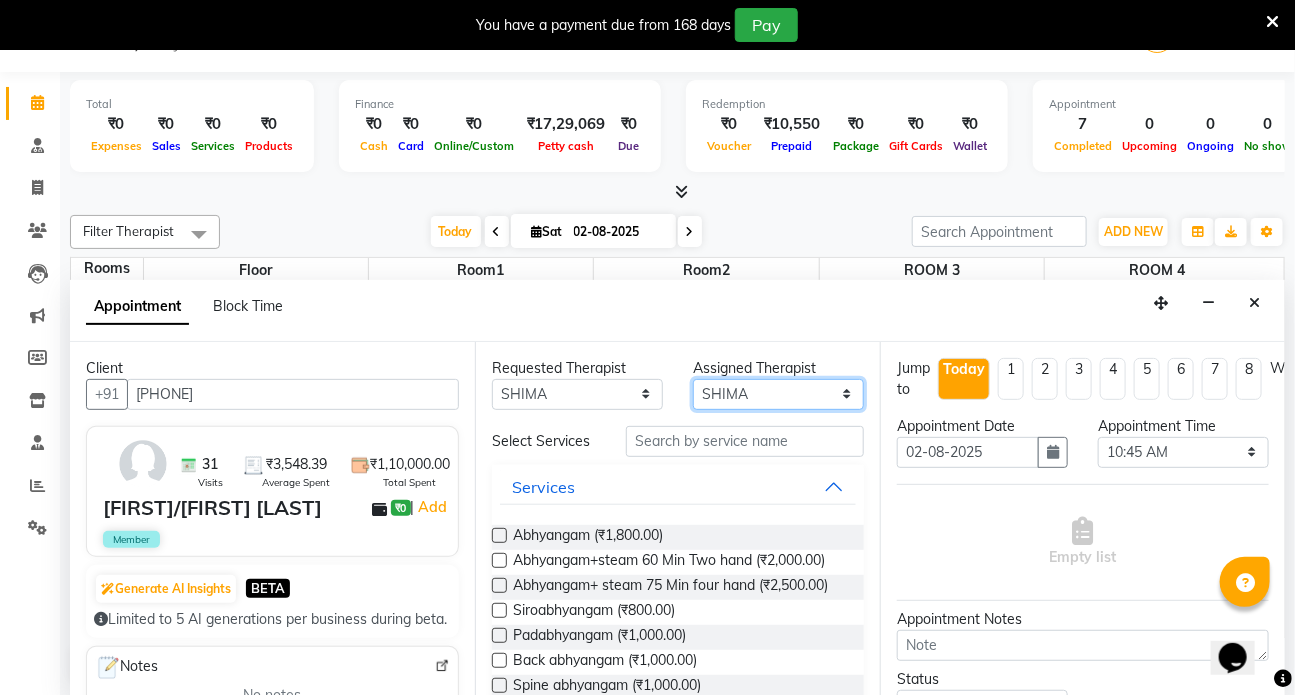 click on "Select [FIRST] [FIRST] [FIRST] DR [LAST] Dr [LAST] Front Desk [FIRST] [FIRST] [FIRST] [FIRST] [FIRST]" at bounding box center (778, 394) 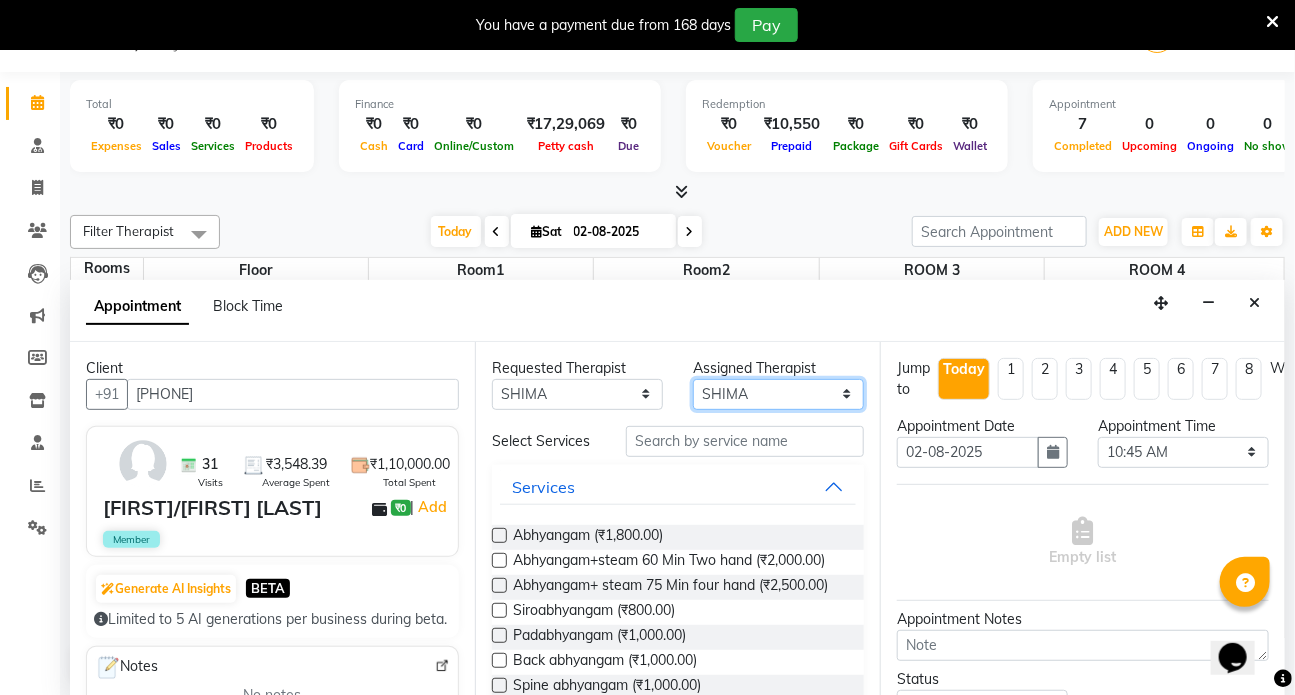 select on "82134" 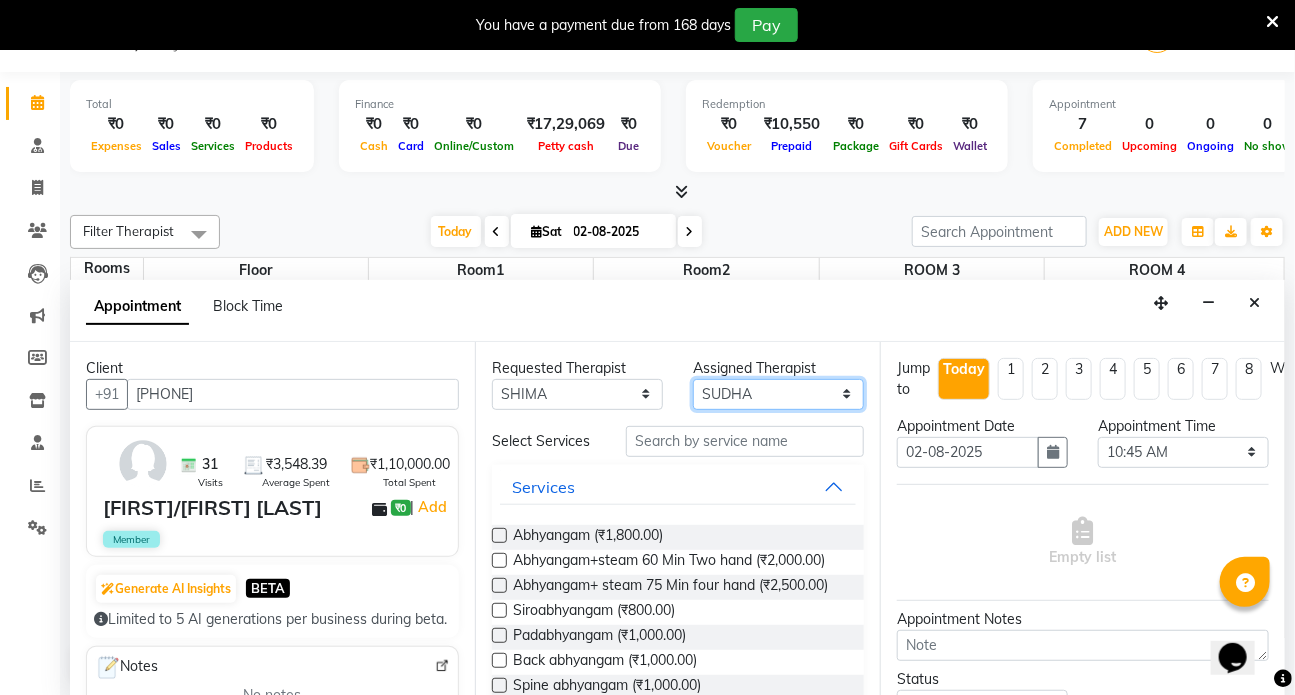 click on "Select [FIRST] [FIRST] [FIRST] DR [LAST] Dr [LAST] Front Desk [FIRST] [FIRST] [FIRST] [FIRST] [FIRST]" at bounding box center (778, 394) 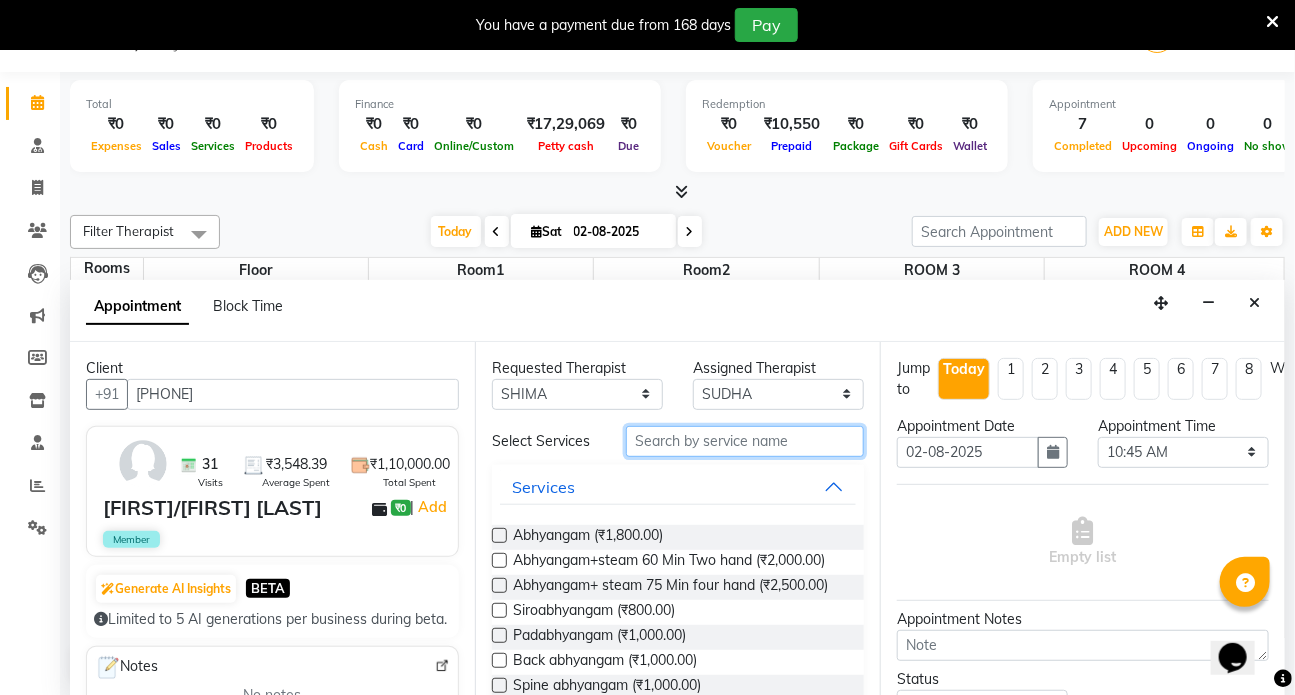 click at bounding box center (745, 441) 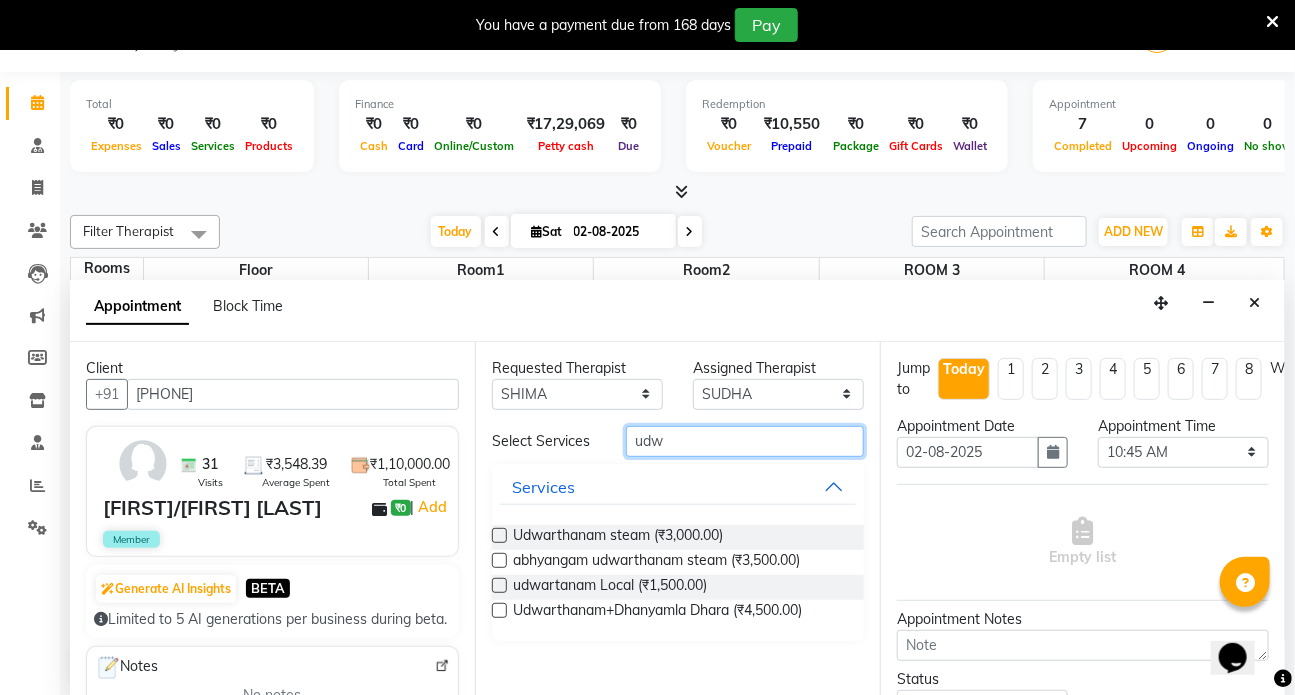 type on "udw" 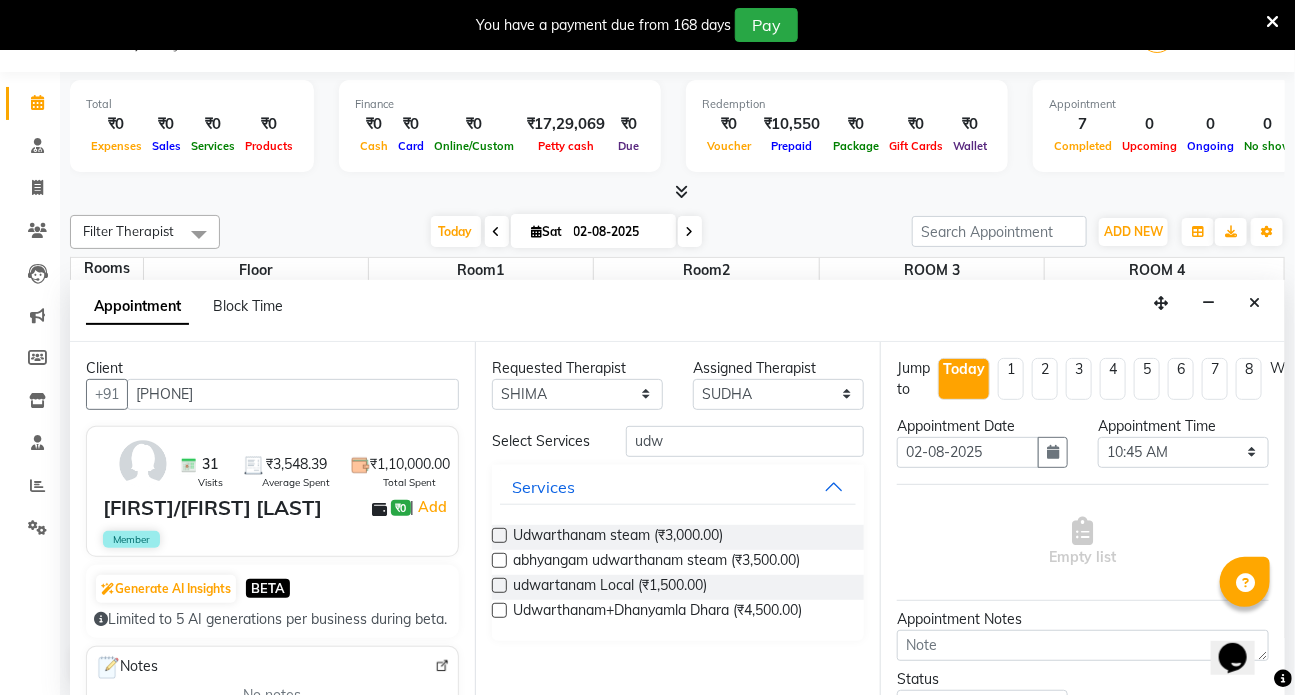 click at bounding box center [499, 535] 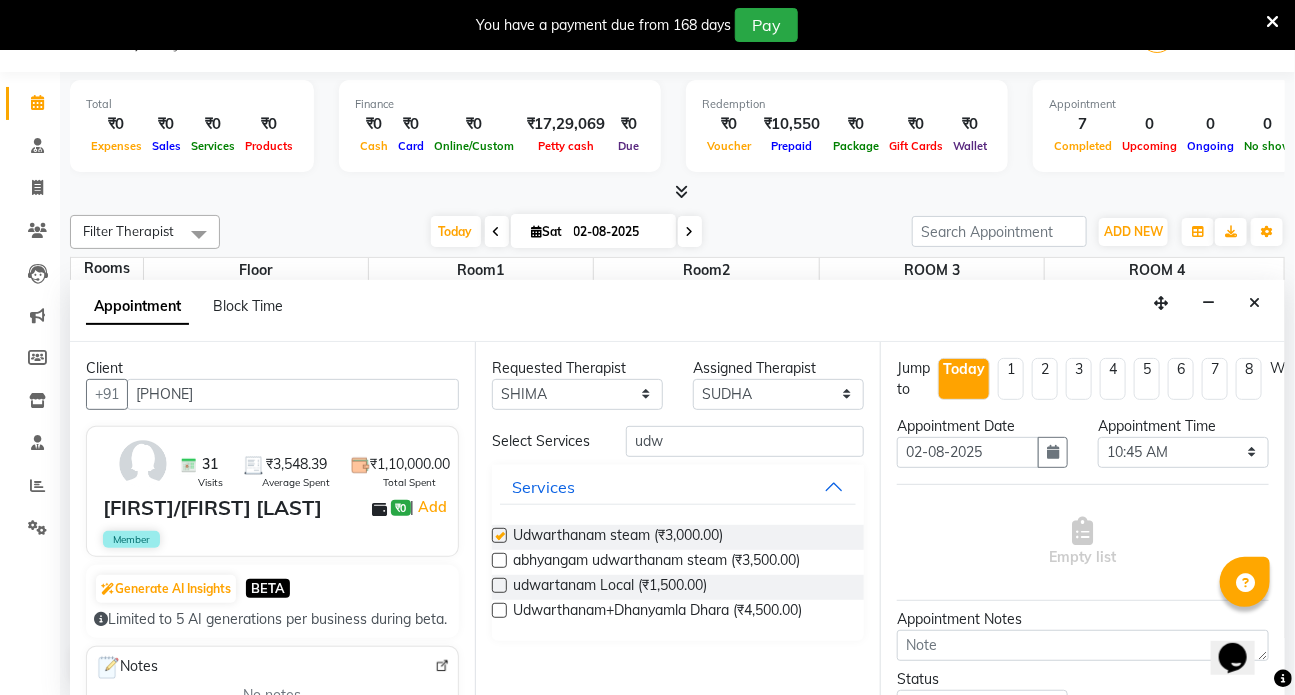 select on "3621" 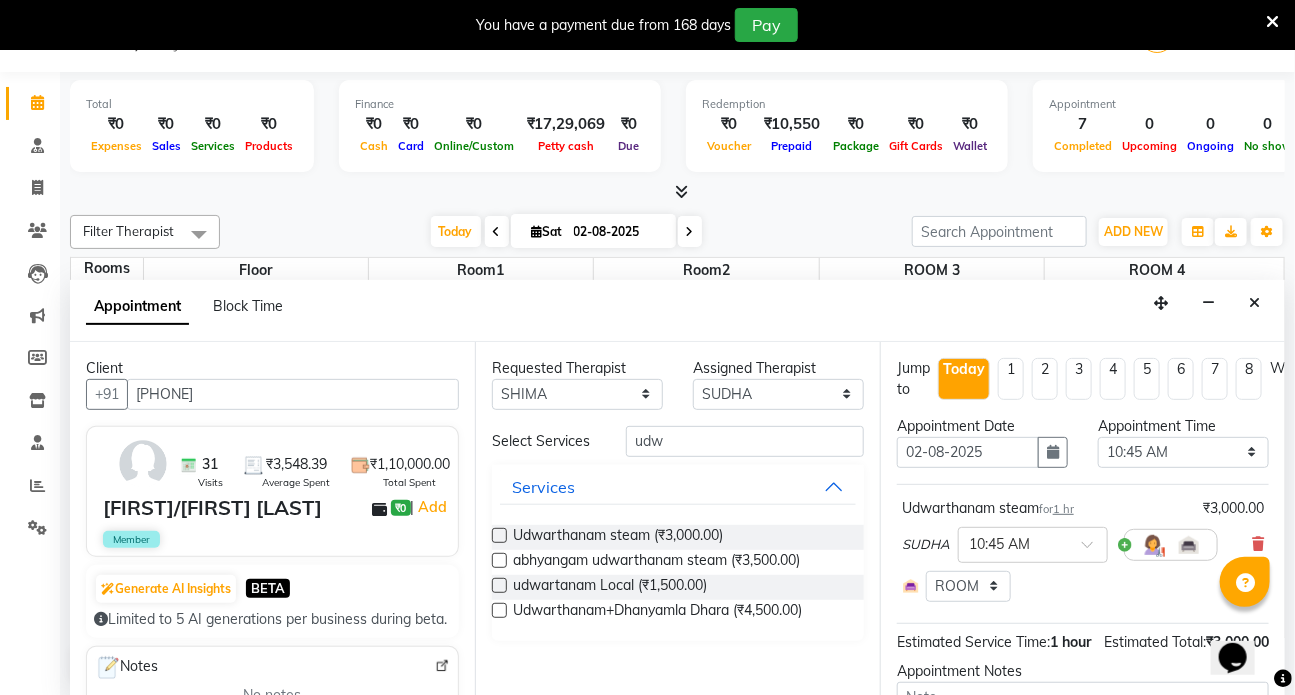checkbox on "false" 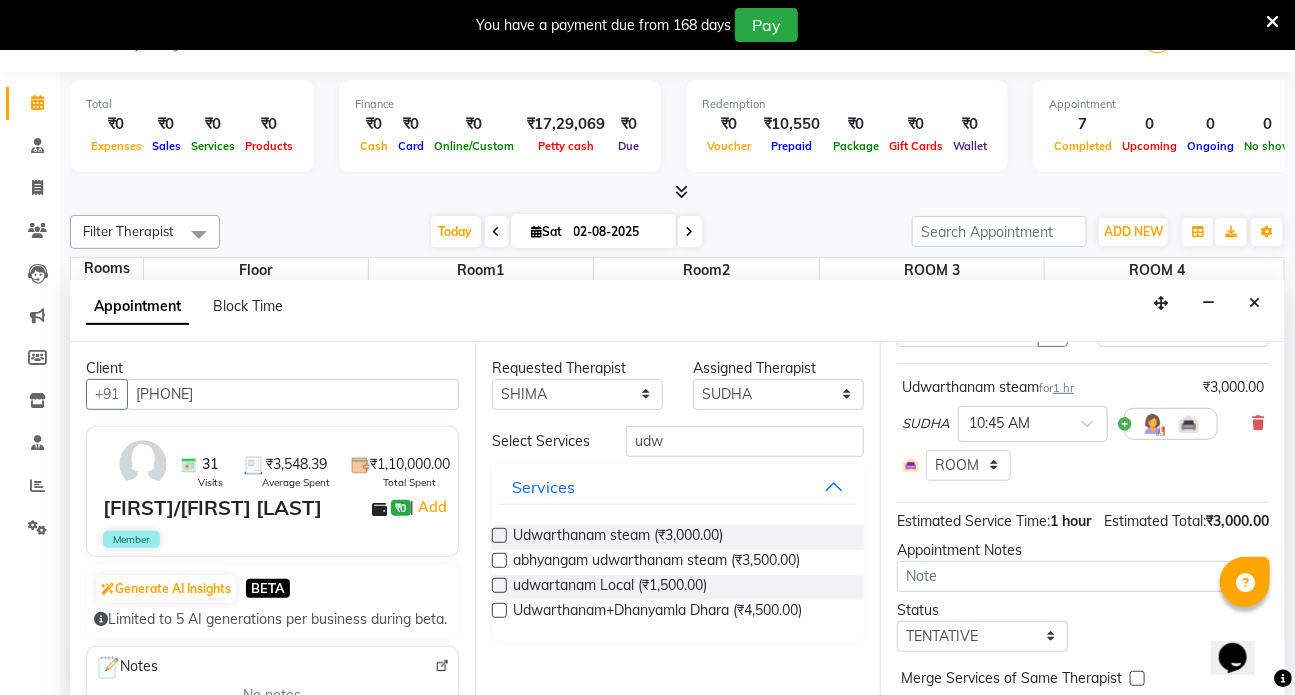 scroll, scrollTop: 235, scrollLeft: 0, axis: vertical 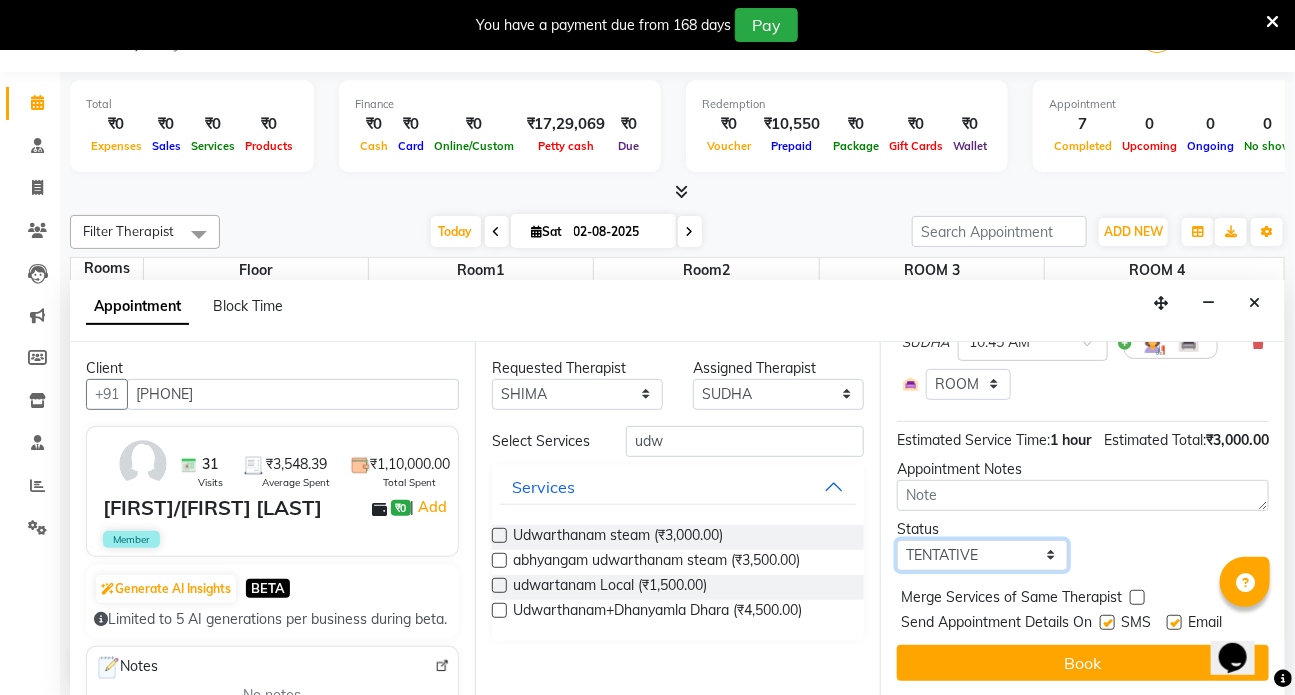 click on "Select TENTATIVE CONFIRM CHECK-IN UPCOMING" at bounding box center (982, 555) 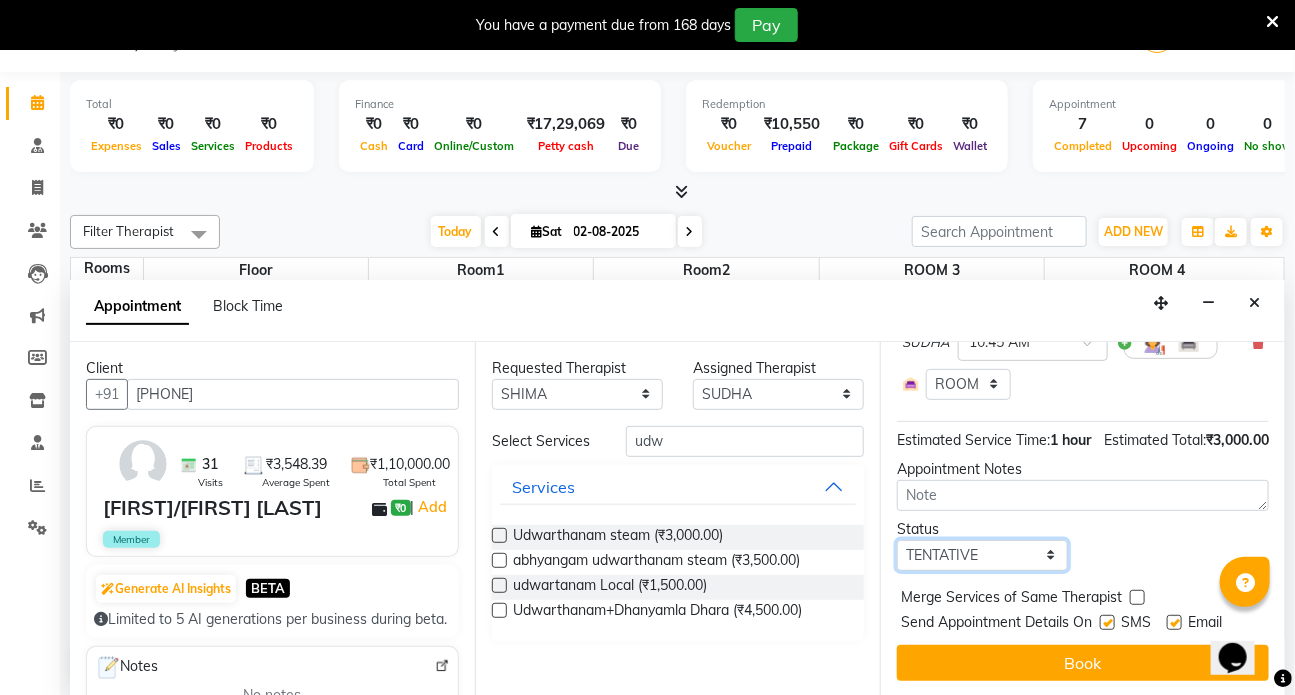 select on "check-in" 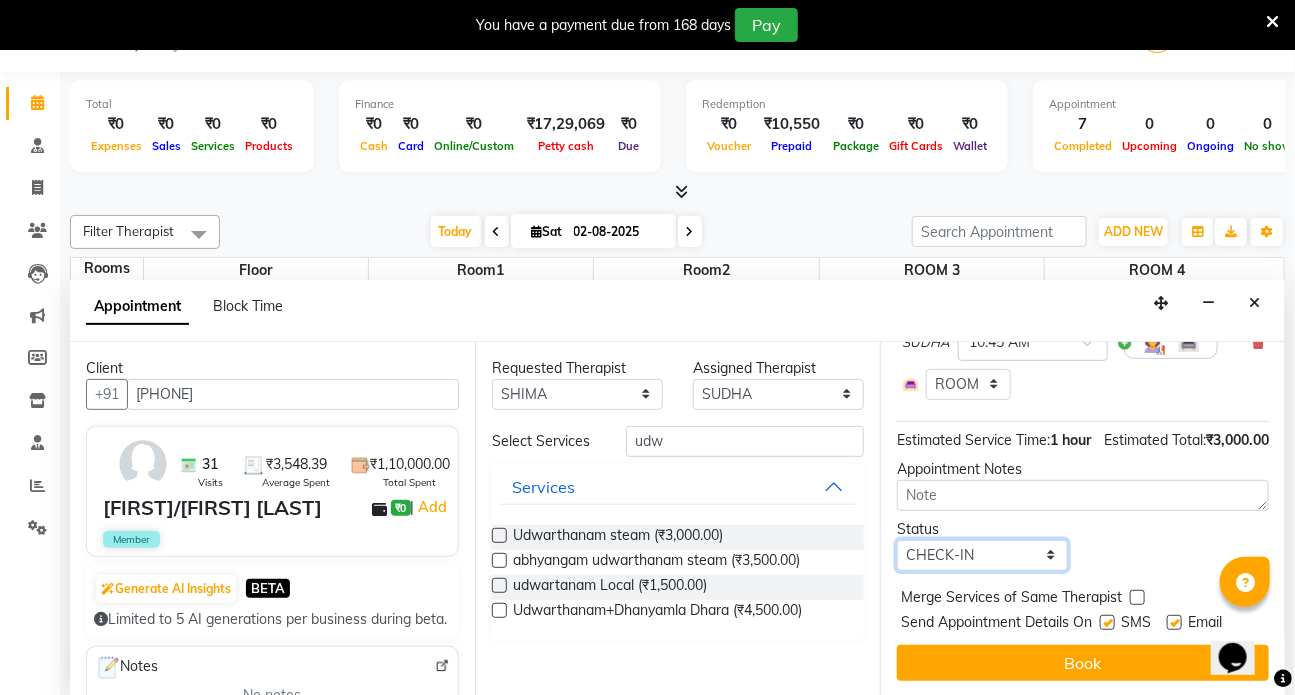 click on "Select TENTATIVE CONFIRM CHECK-IN UPCOMING" at bounding box center [982, 555] 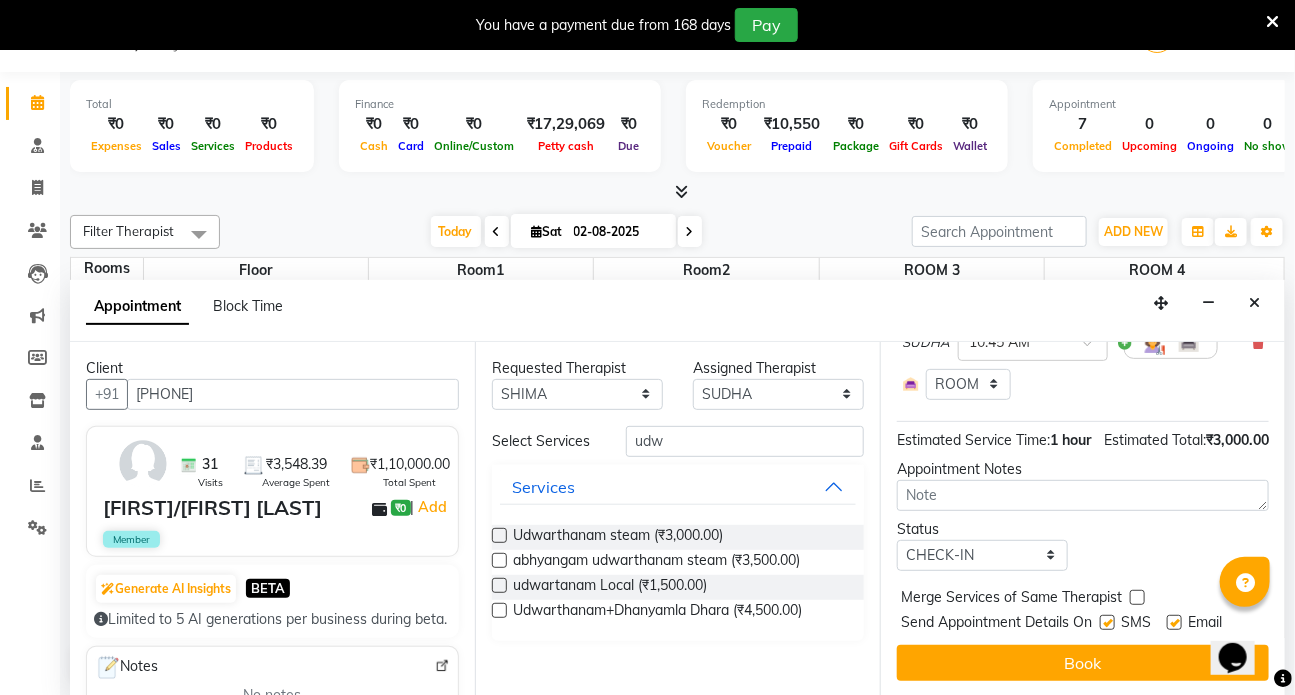 click at bounding box center (1107, 622) 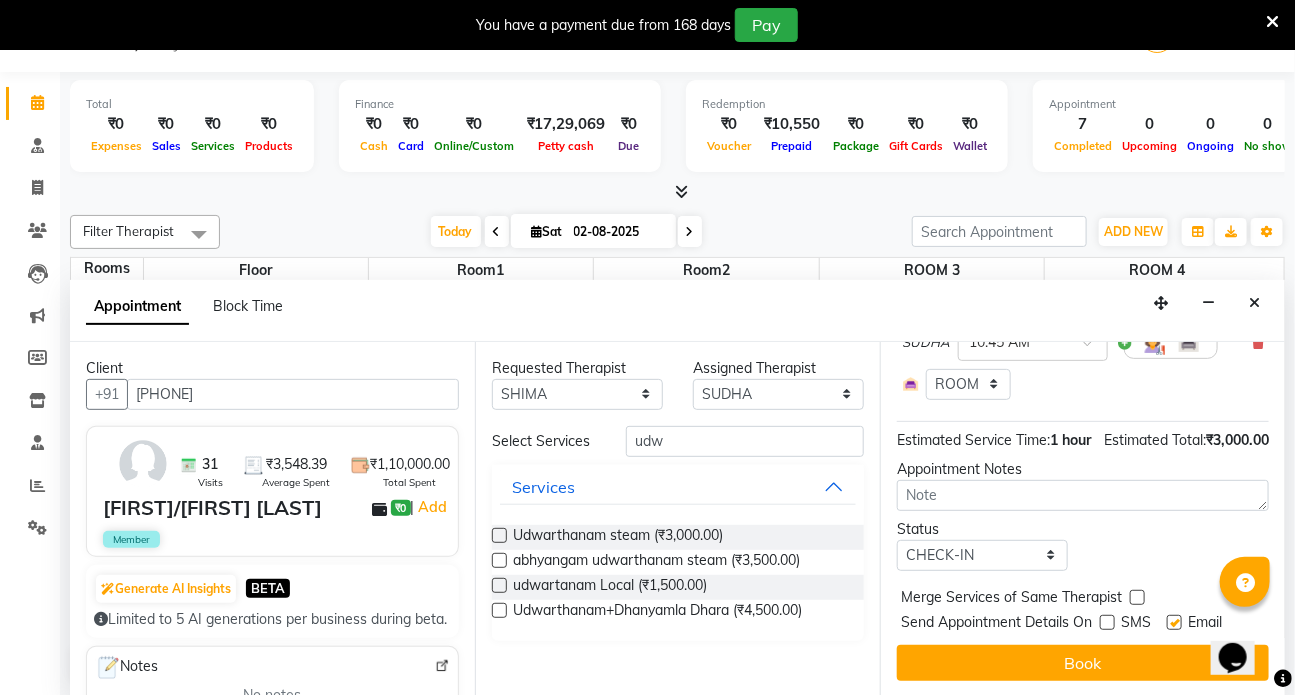 click at bounding box center (1174, 622) 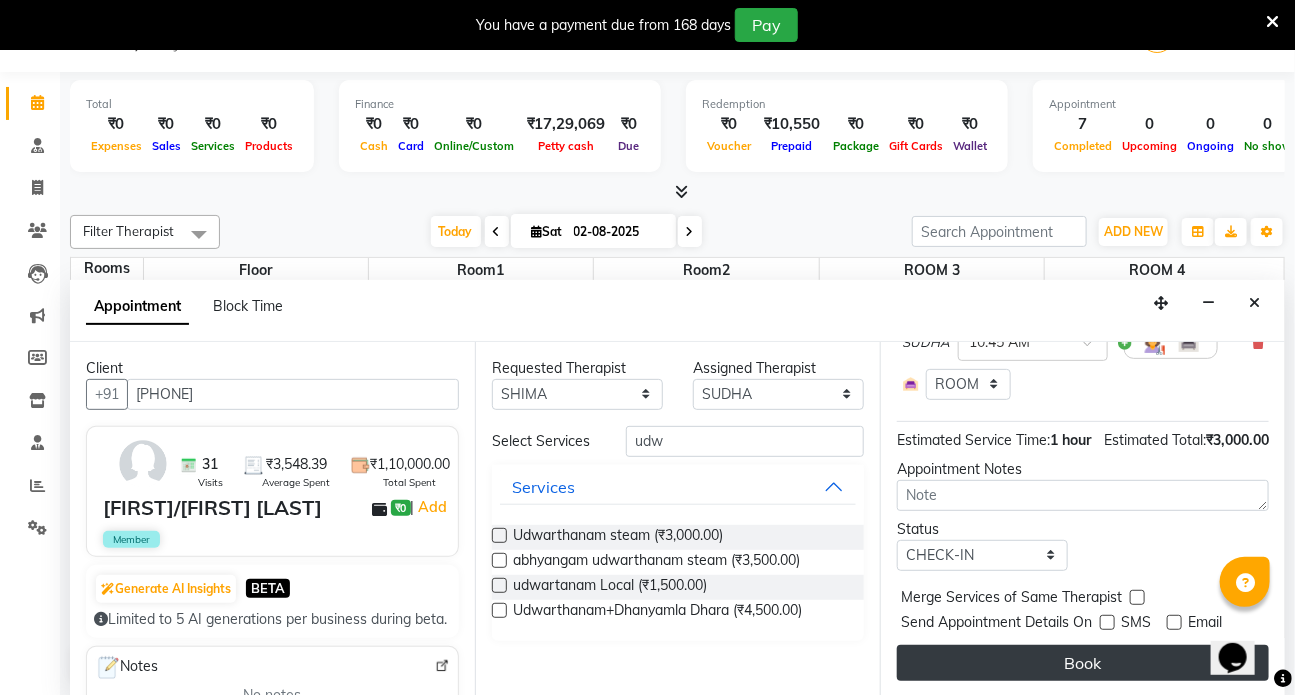 click on "Book" at bounding box center [1083, 663] 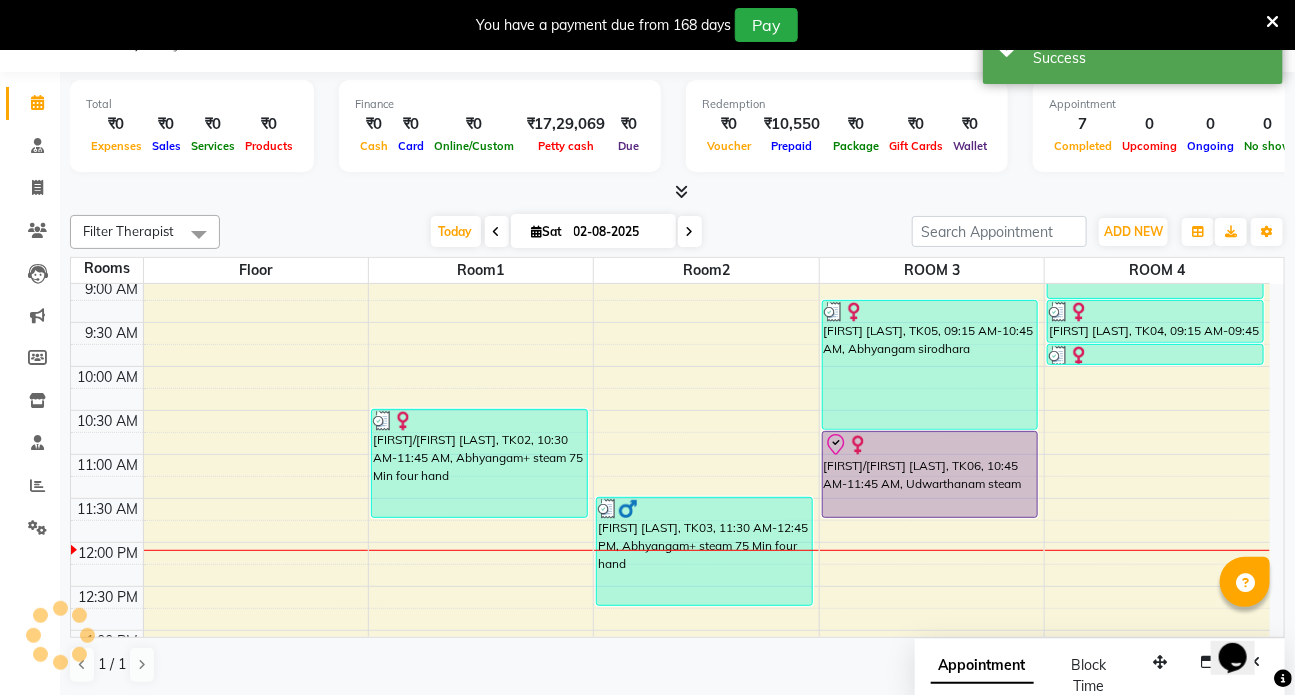 scroll, scrollTop: 0, scrollLeft: 0, axis: both 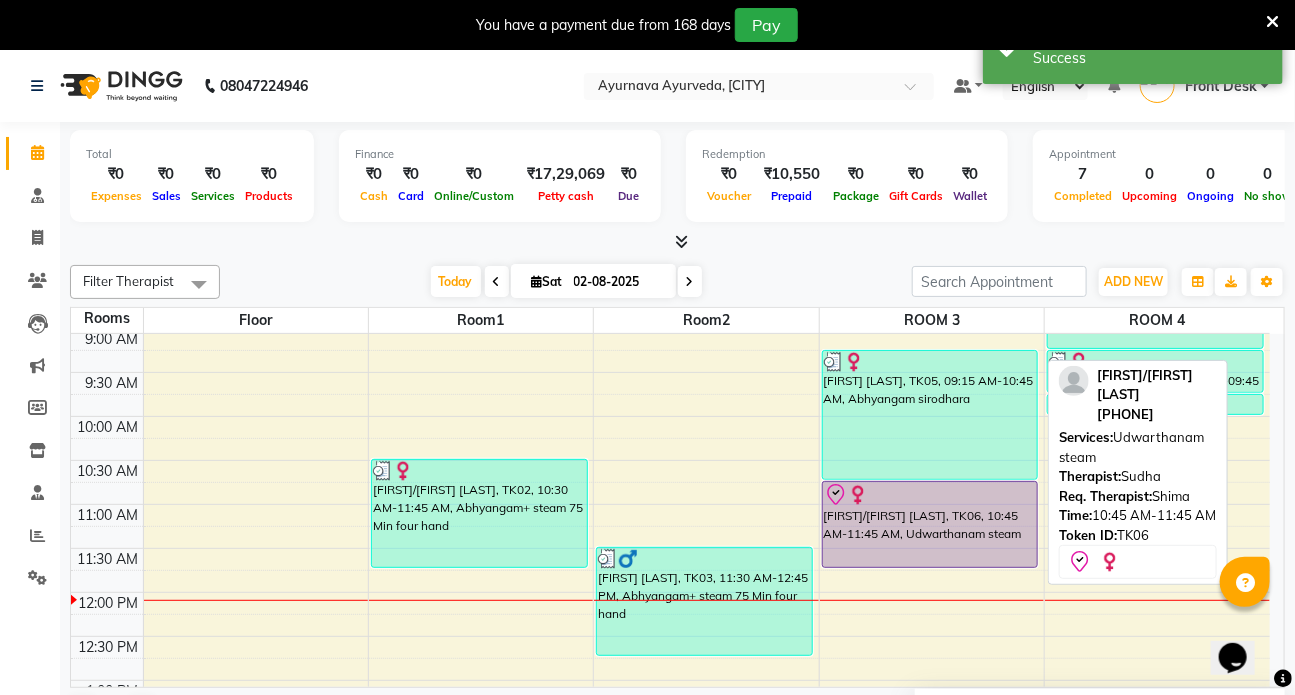 click on "[FIRST]/[FIRST] [LAST], TK06, 10:45 AM-11:45 AM, Udwarthanam steam" at bounding box center [930, 524] 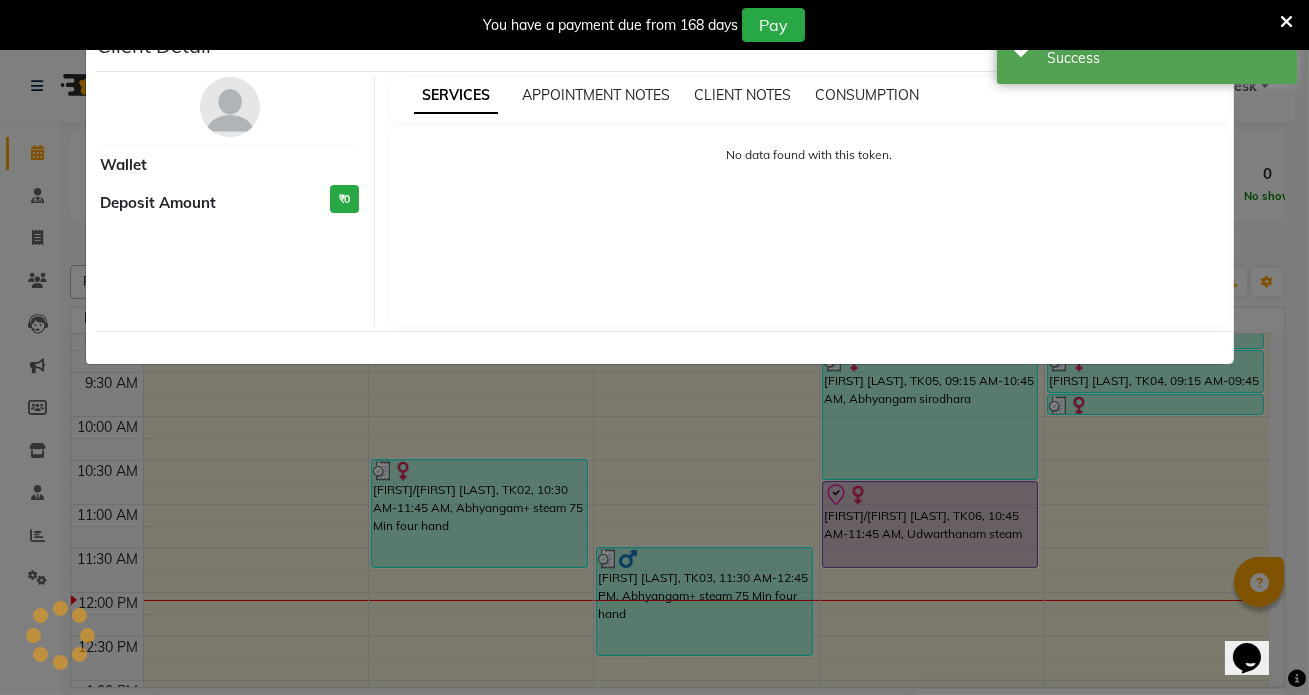 select on "8" 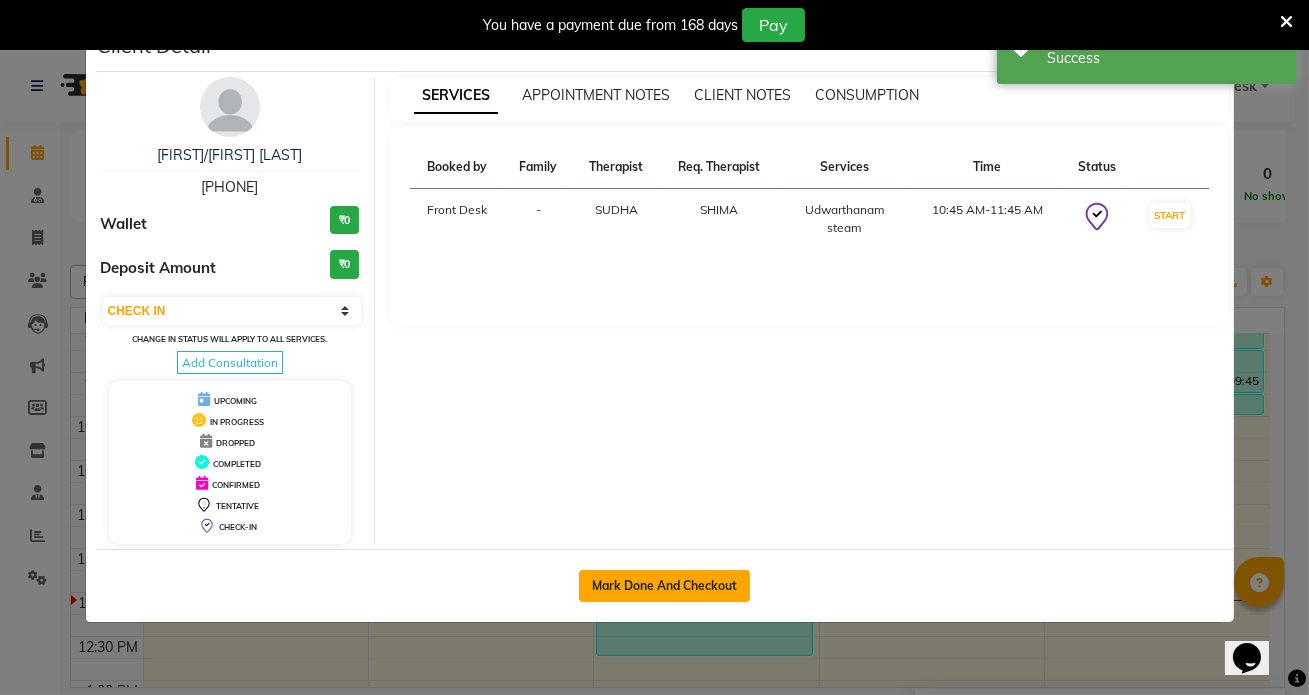 click on "Mark Done And Checkout" 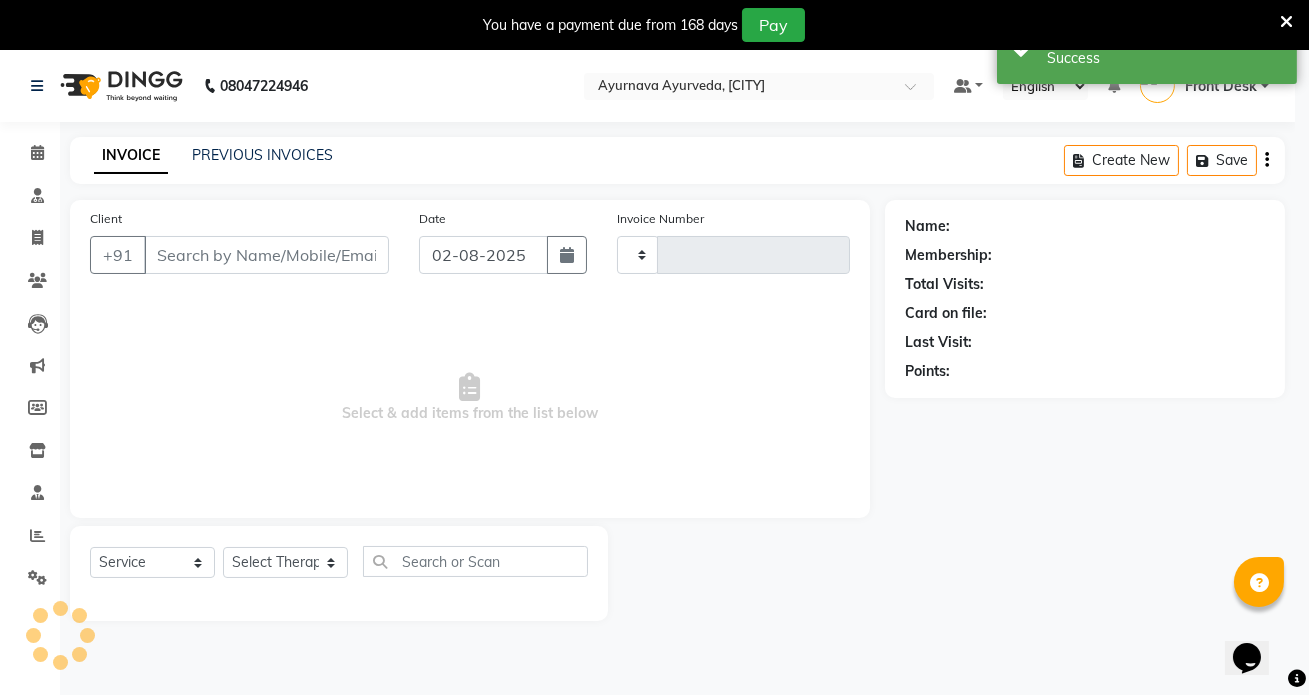 type on "1028" 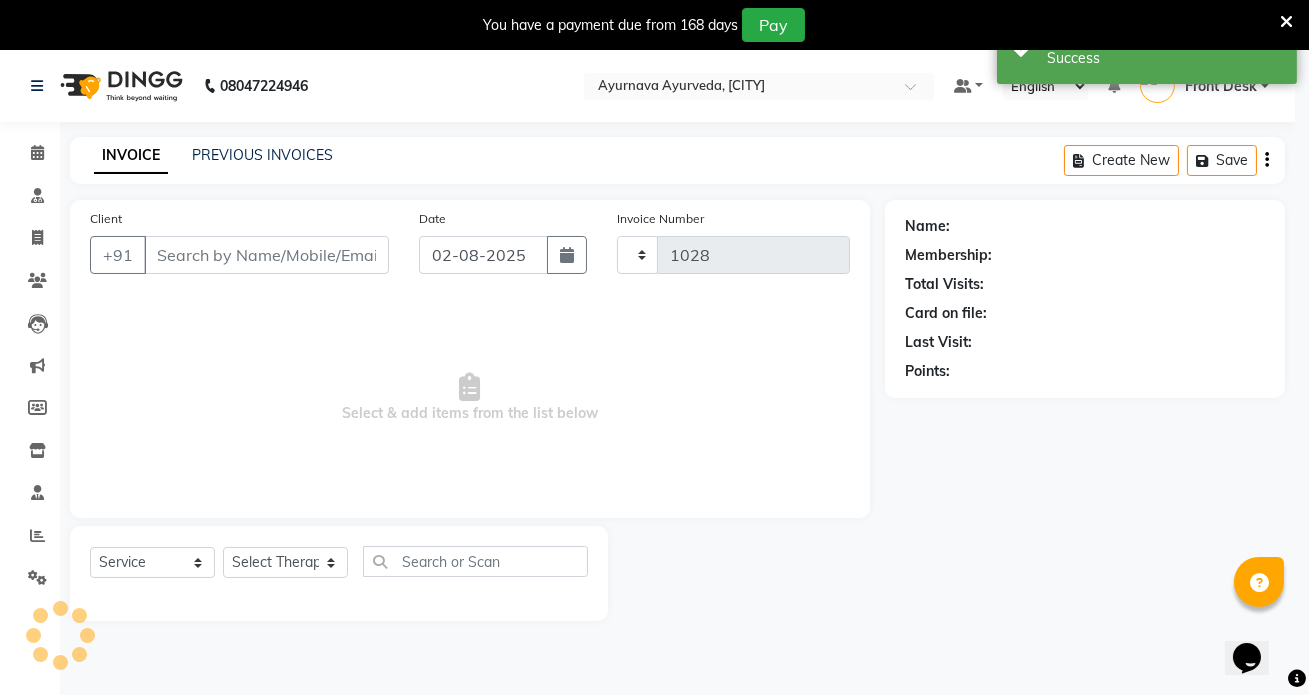 select on "5585" 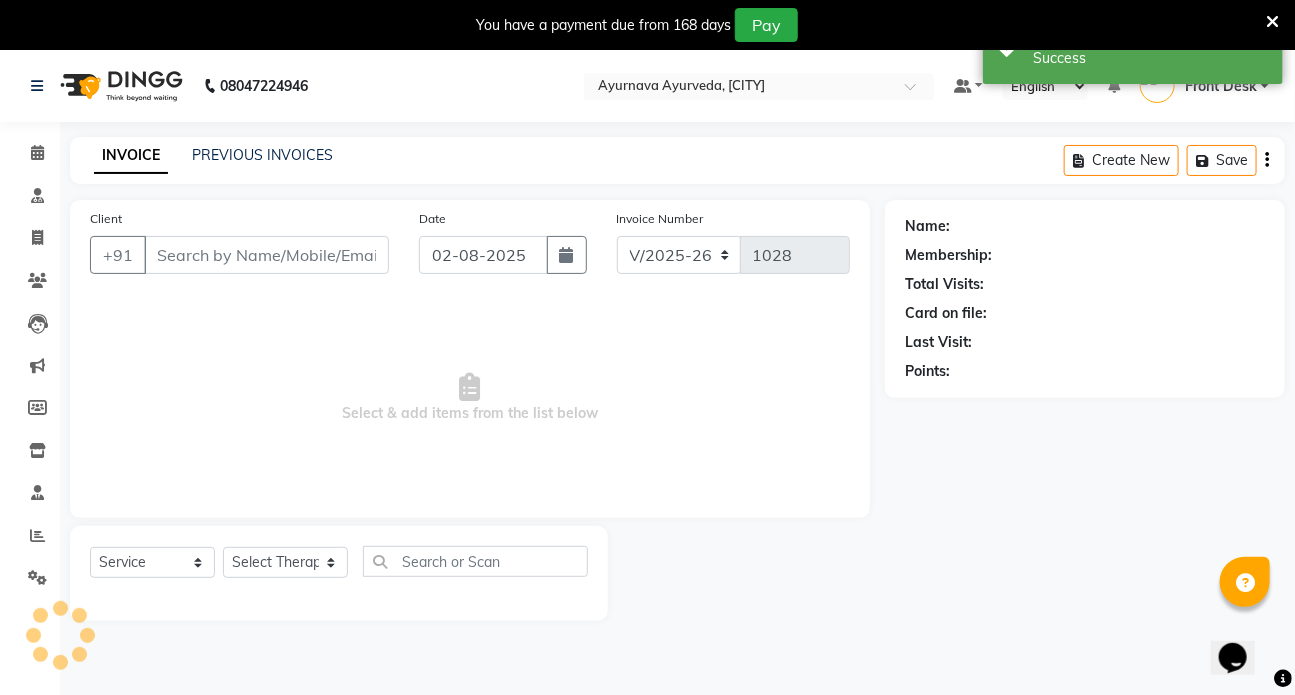 type on "[PHONE]" 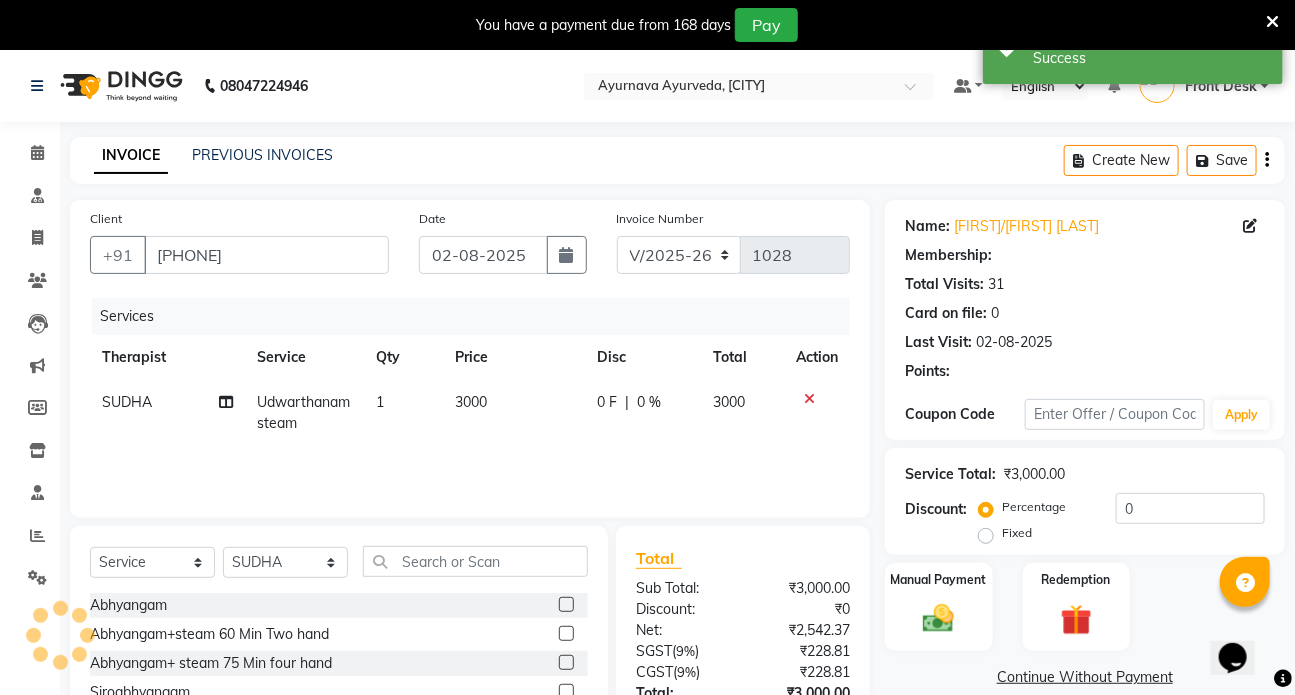select on "1: Object" 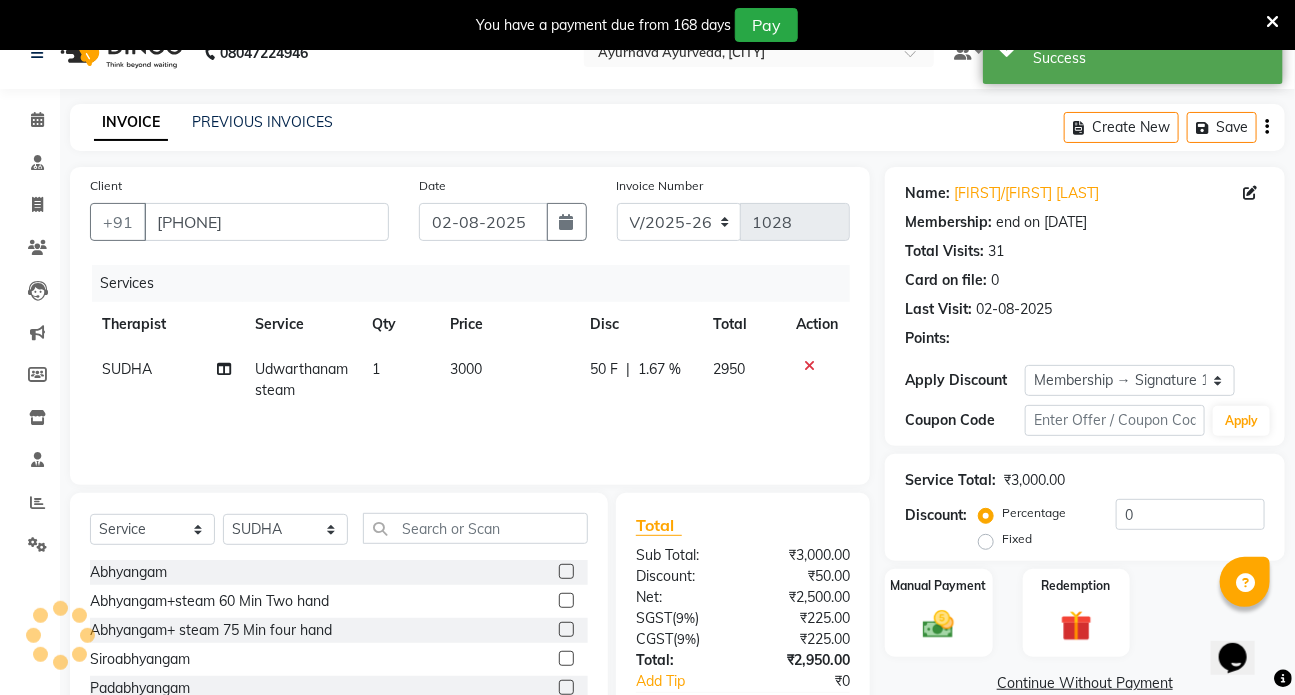 radio on "false" 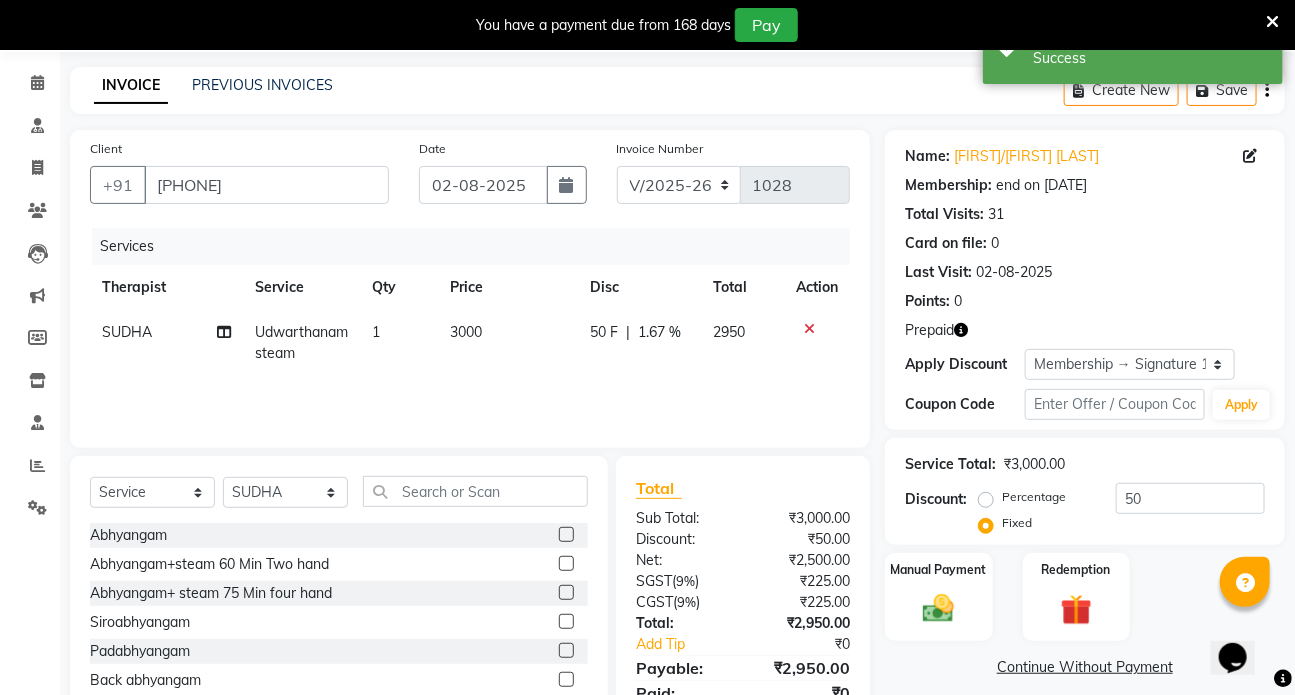 scroll, scrollTop: 156, scrollLeft: 0, axis: vertical 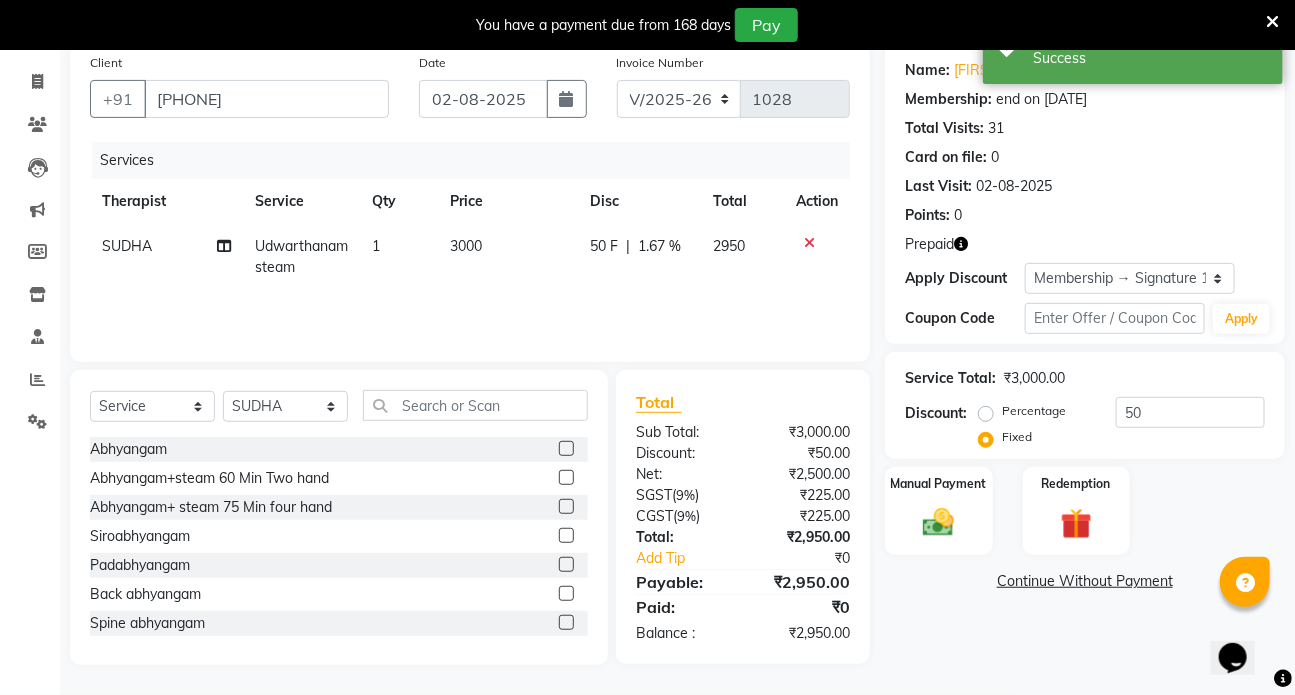 click 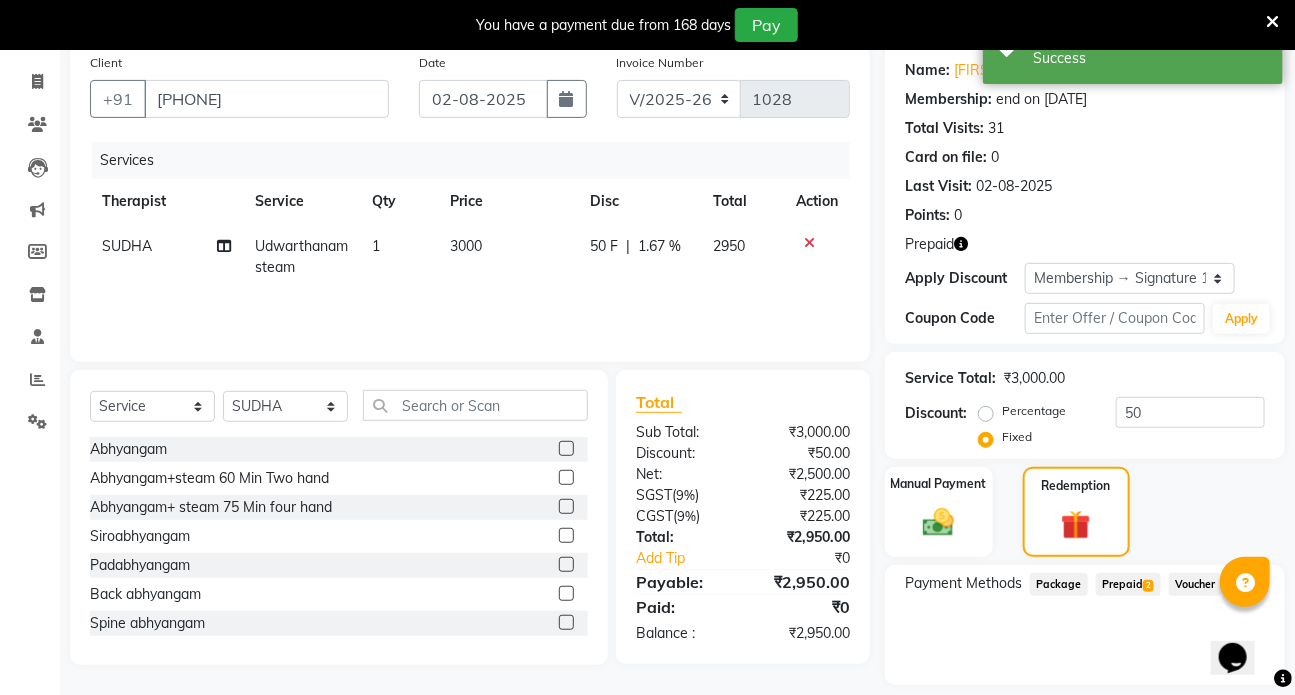 click on "Prepaid  2" 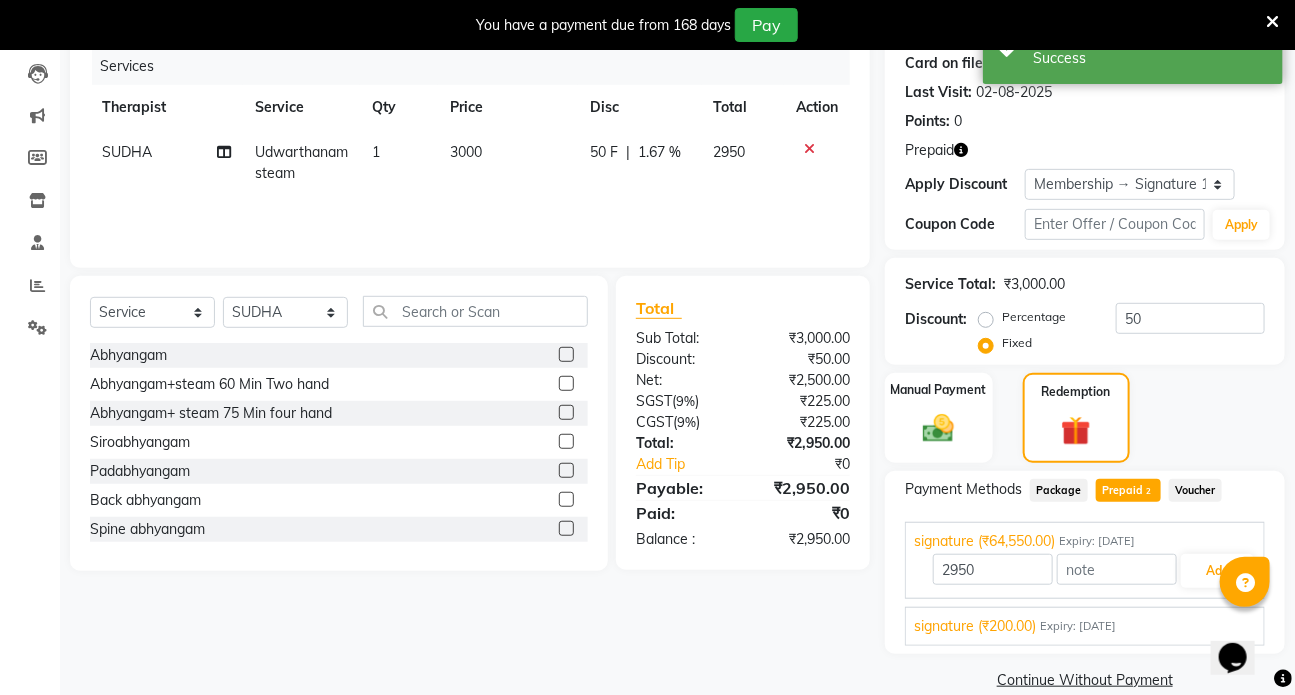 scroll, scrollTop: 278, scrollLeft: 0, axis: vertical 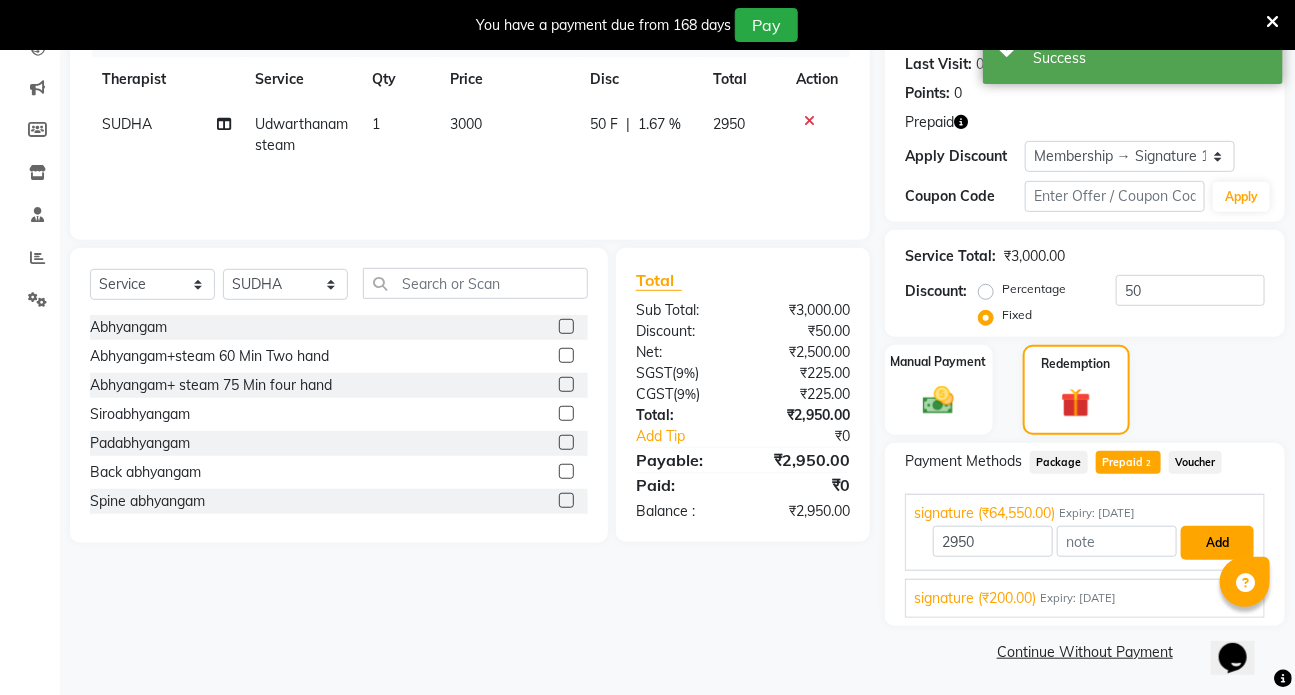click on "Add" at bounding box center (1217, 543) 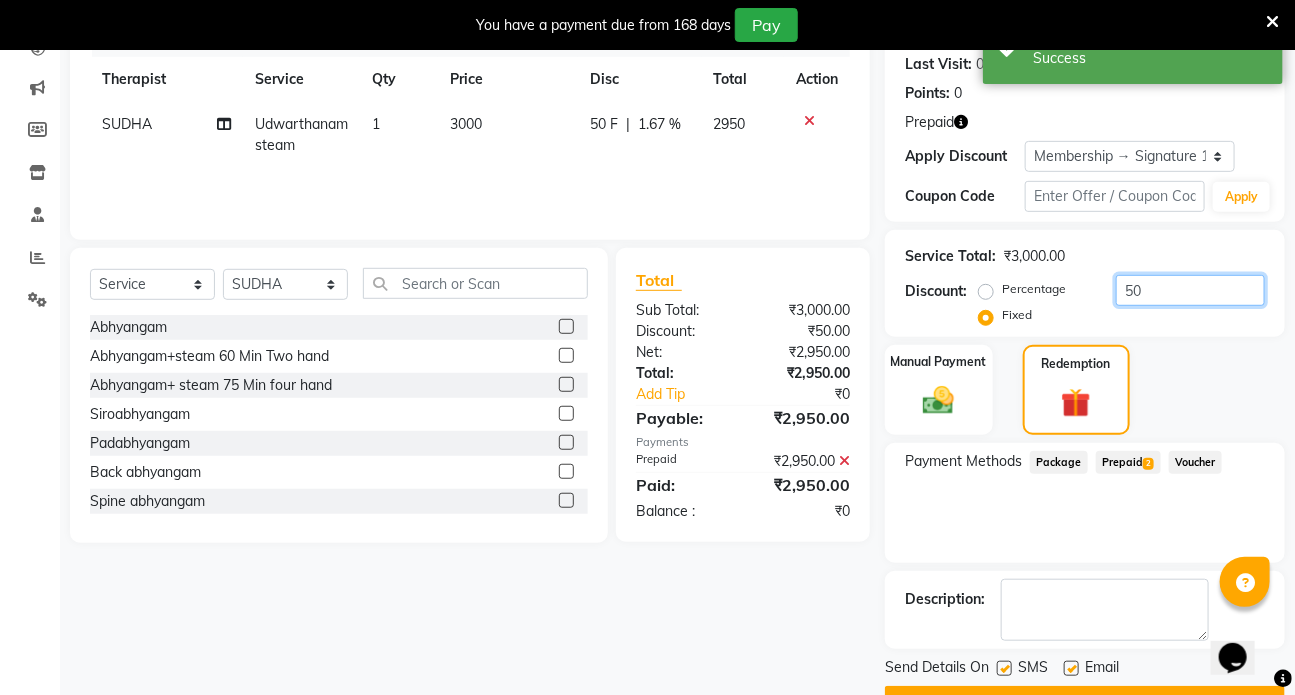 click on "50" 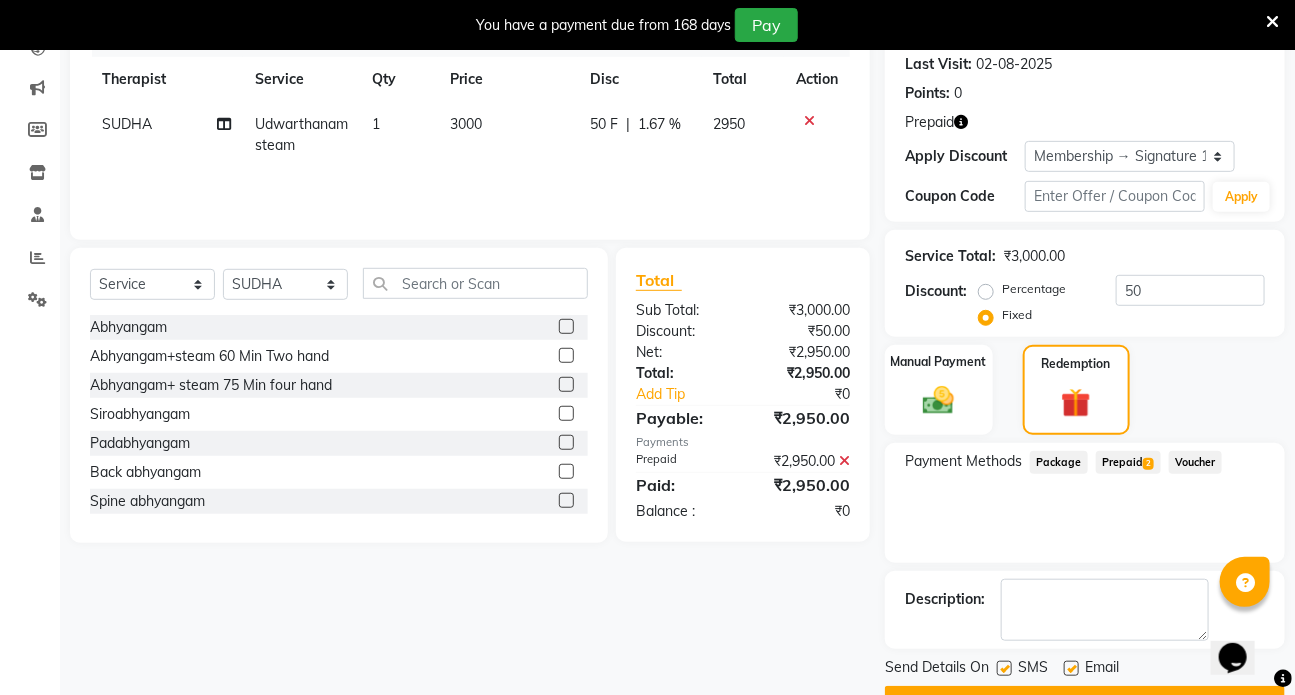 click on "Prepaid  2" 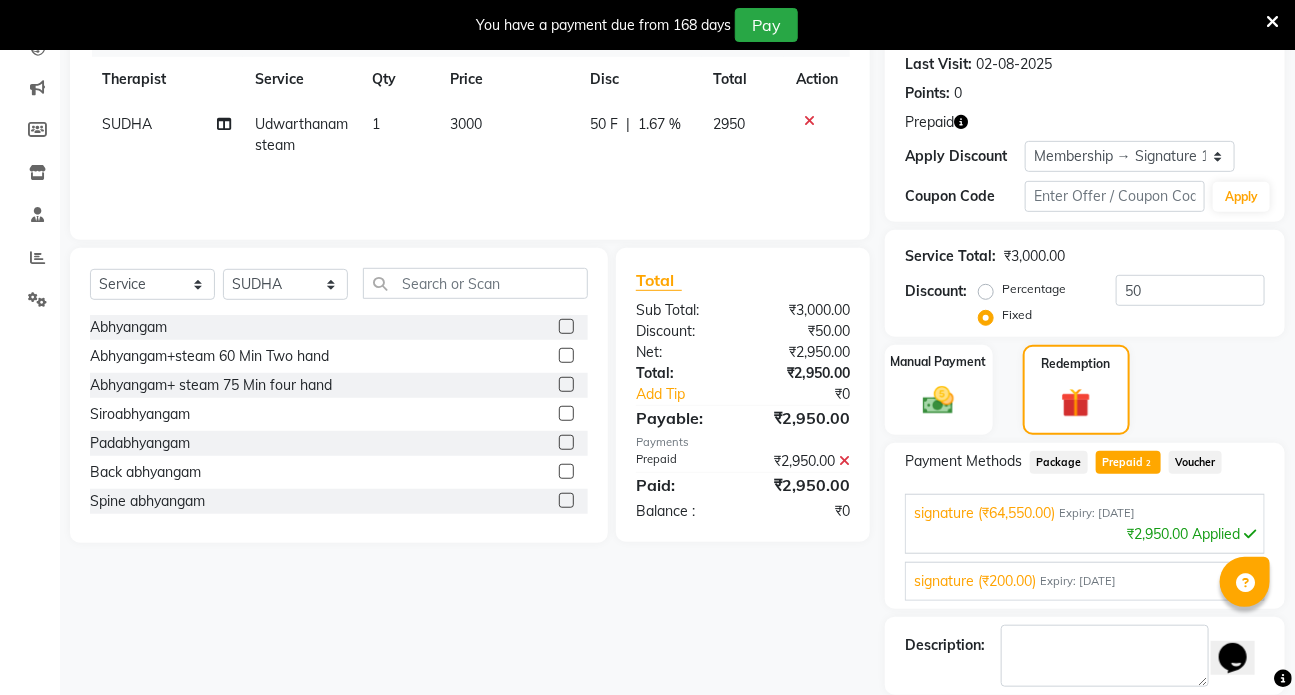 click on "Percentage" 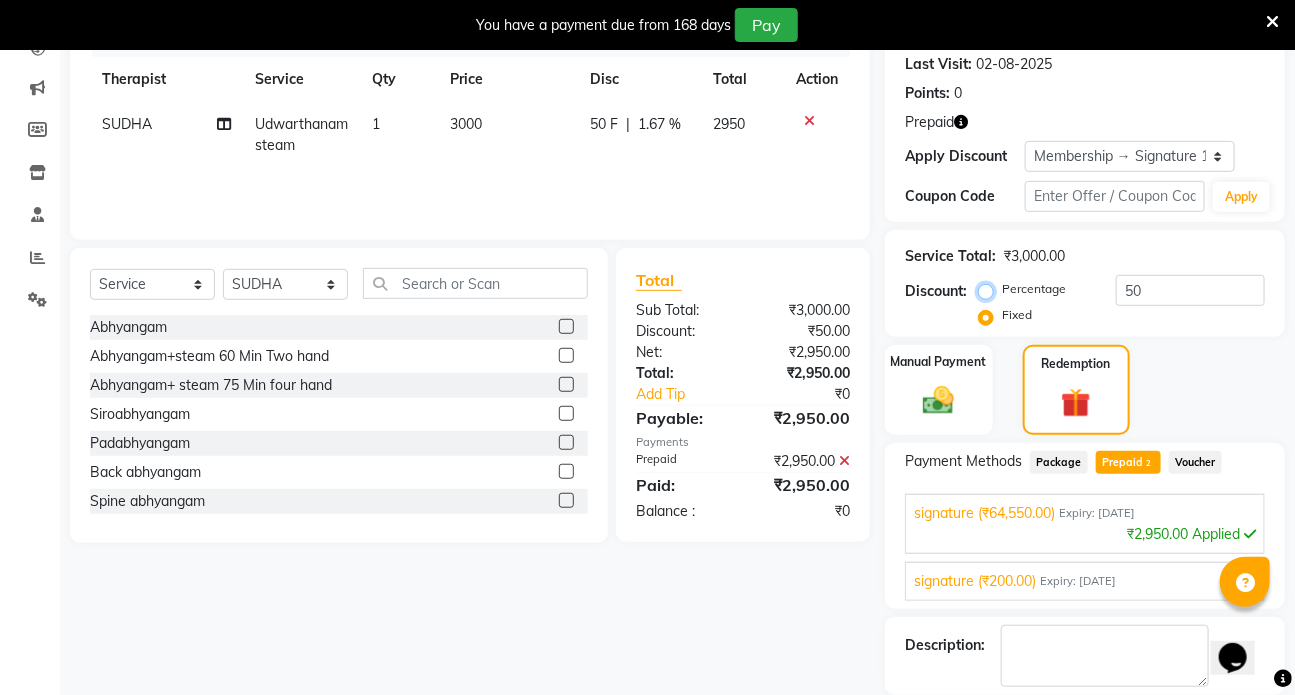 click on "Percentage" at bounding box center (990, 289) 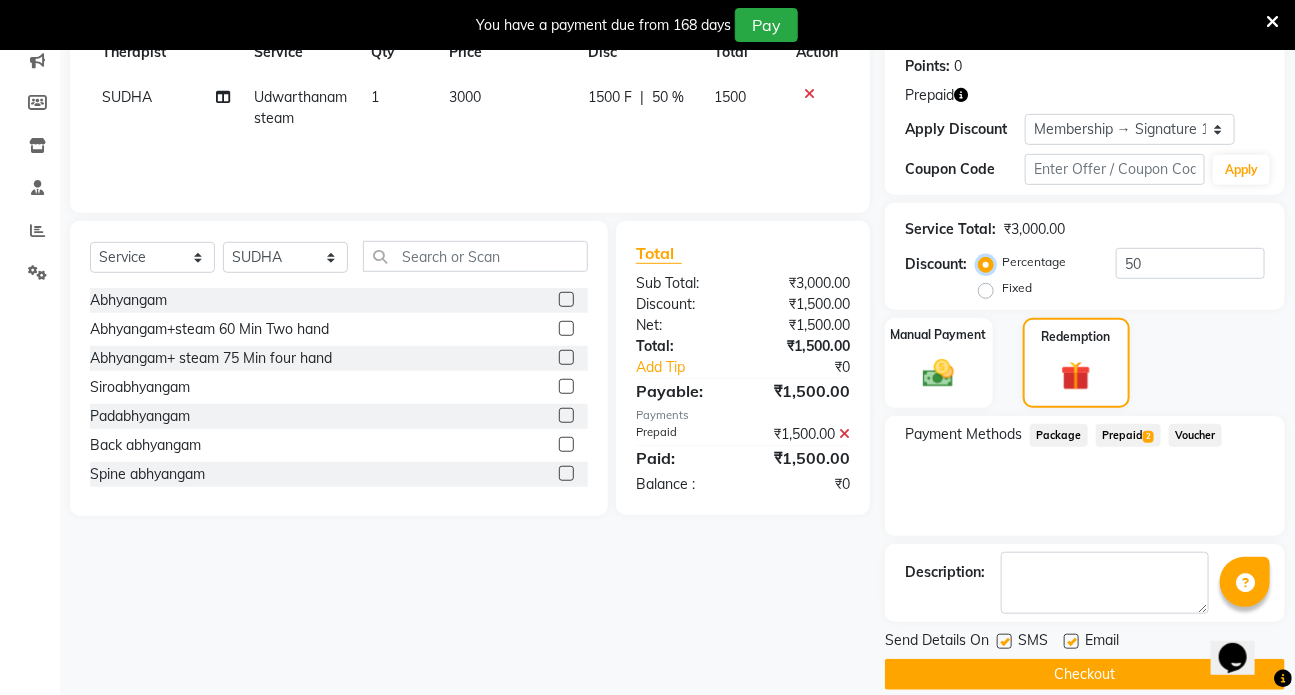 scroll, scrollTop: 328, scrollLeft: 0, axis: vertical 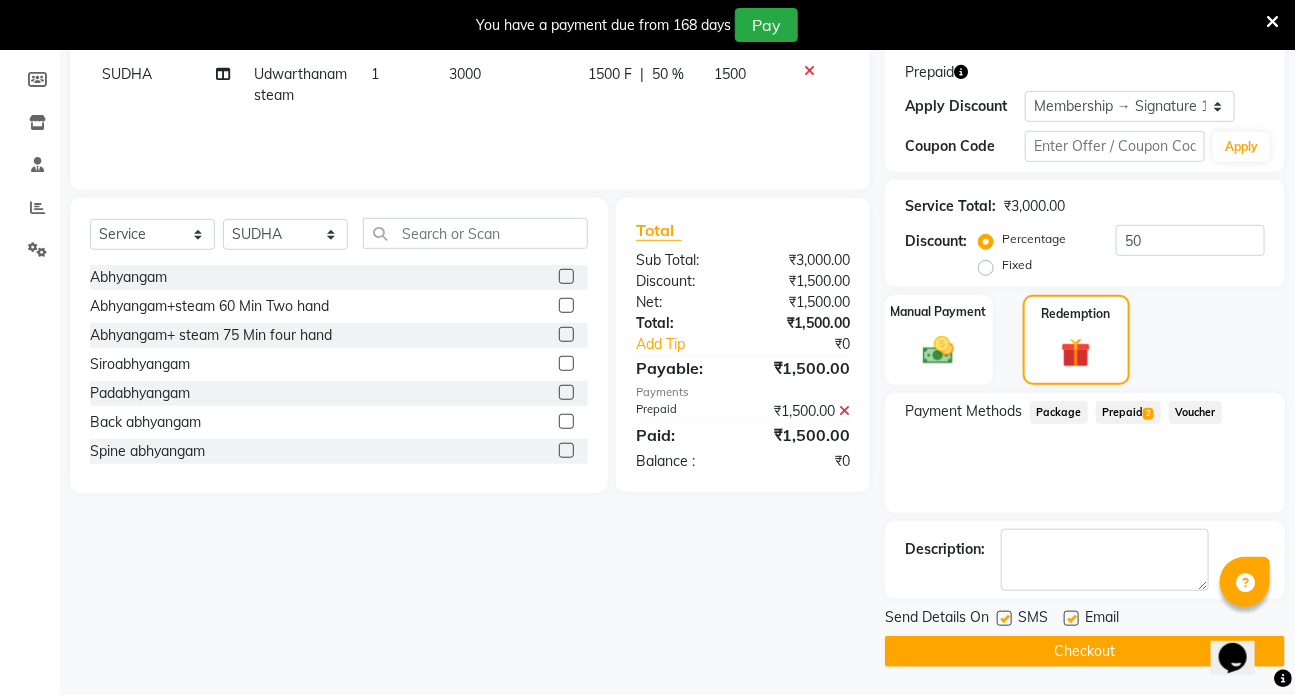 click 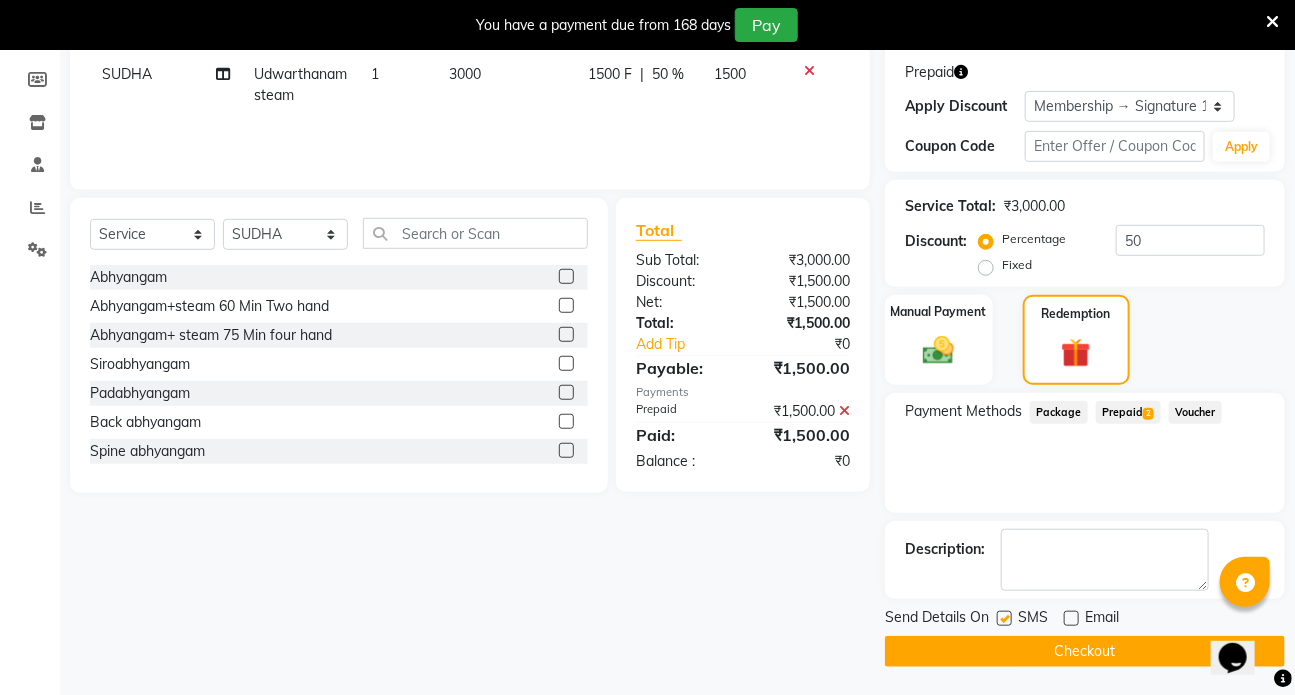 click 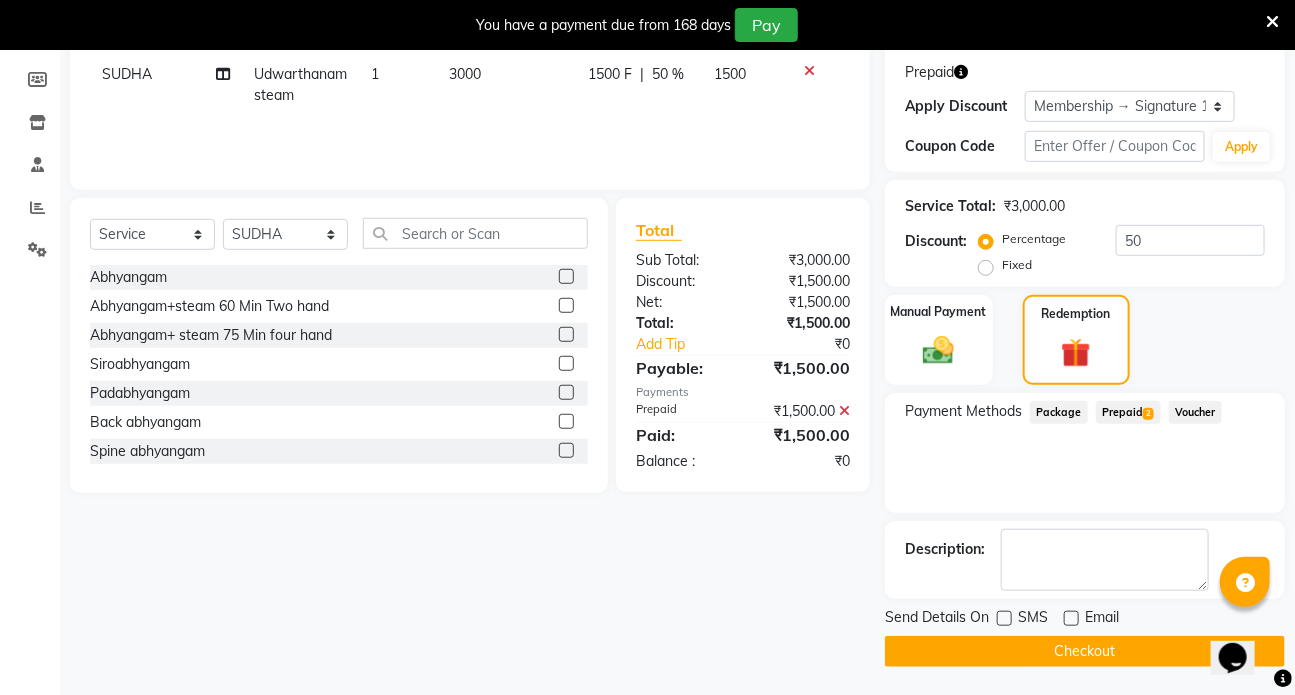 click on "Checkout" 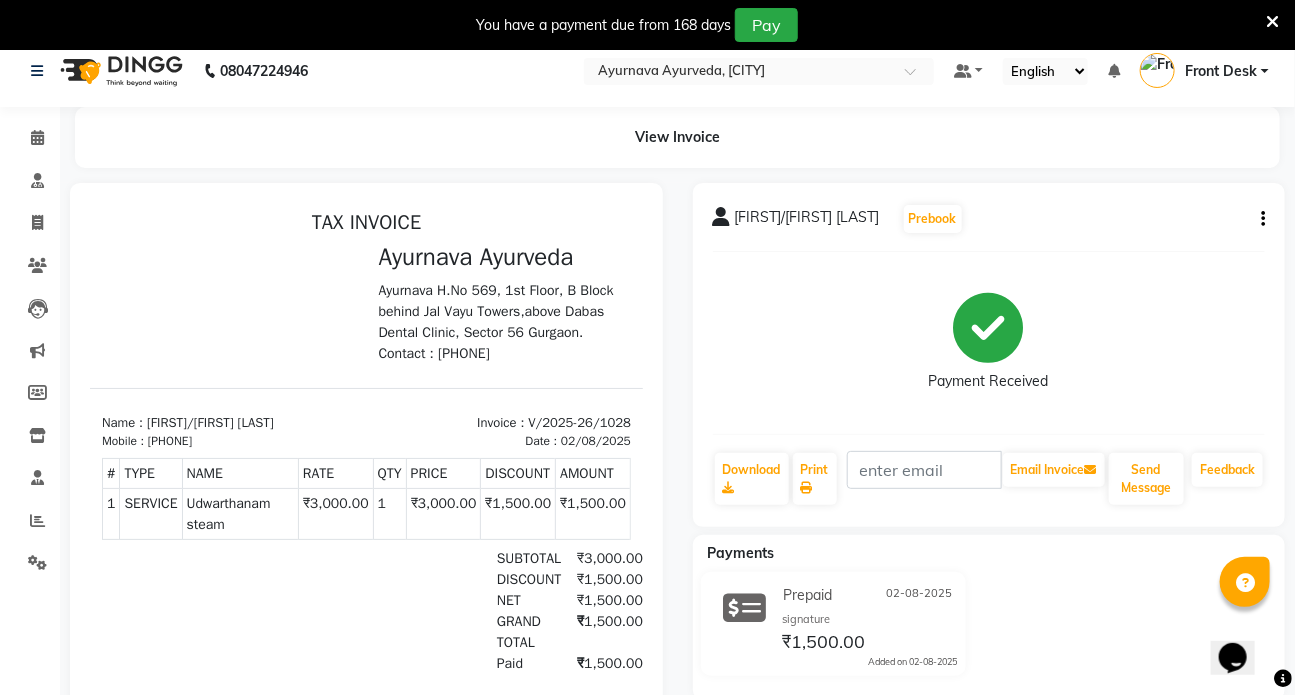 scroll, scrollTop: 0, scrollLeft: 0, axis: both 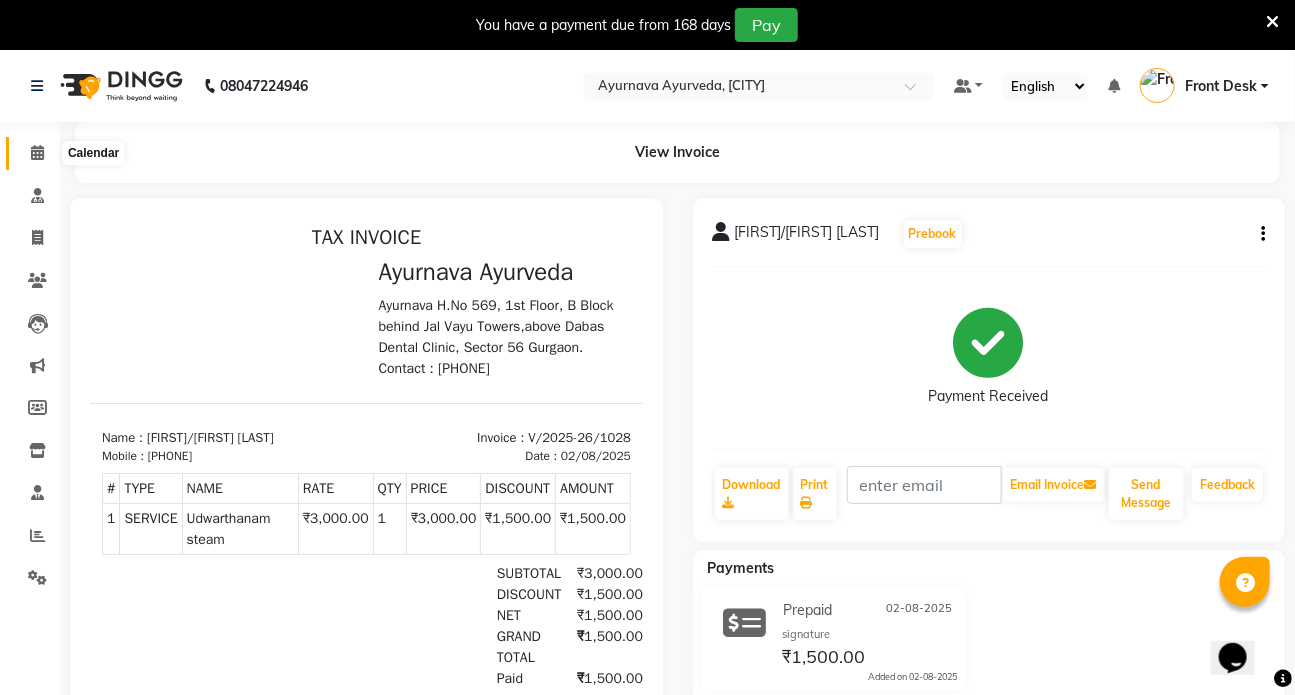click 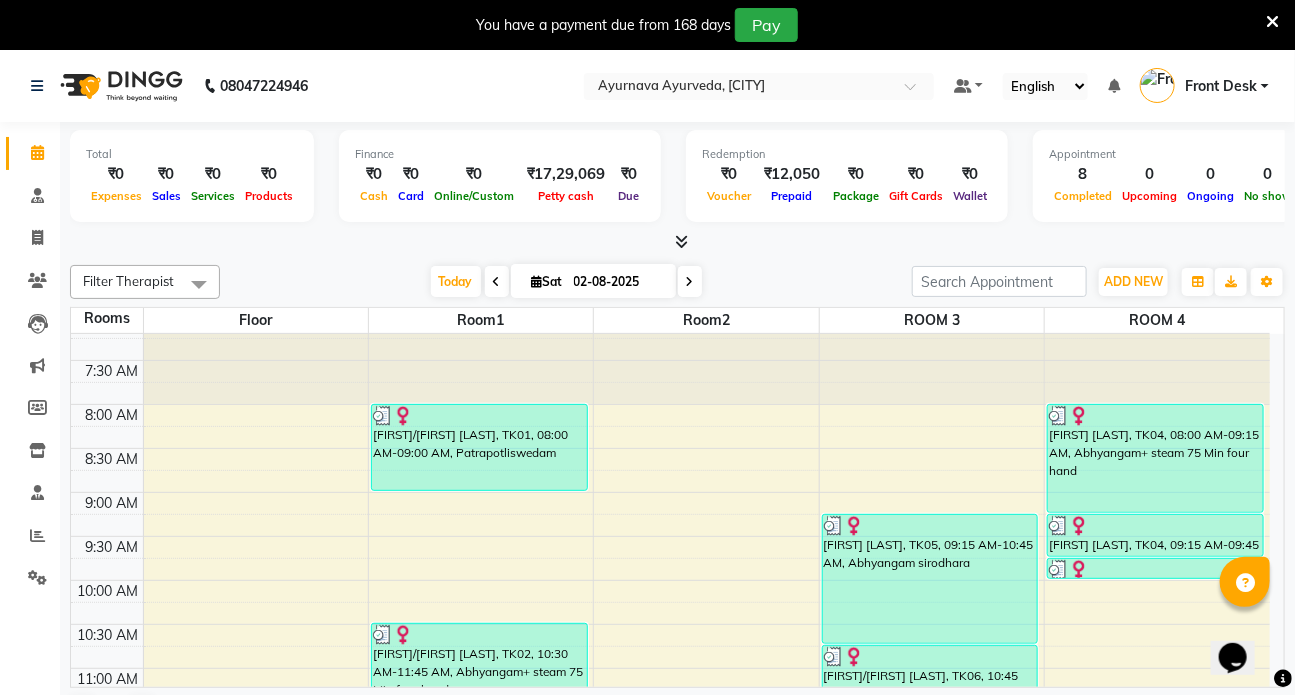 scroll, scrollTop: 0, scrollLeft: 0, axis: both 